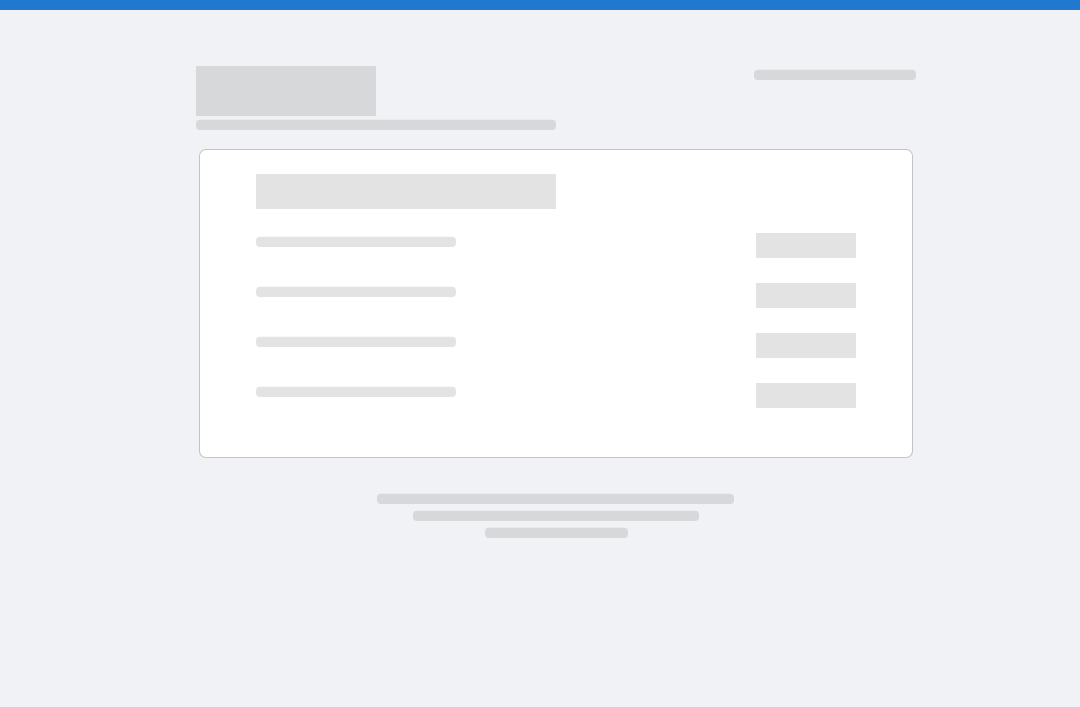 scroll, scrollTop: 0, scrollLeft: 0, axis: both 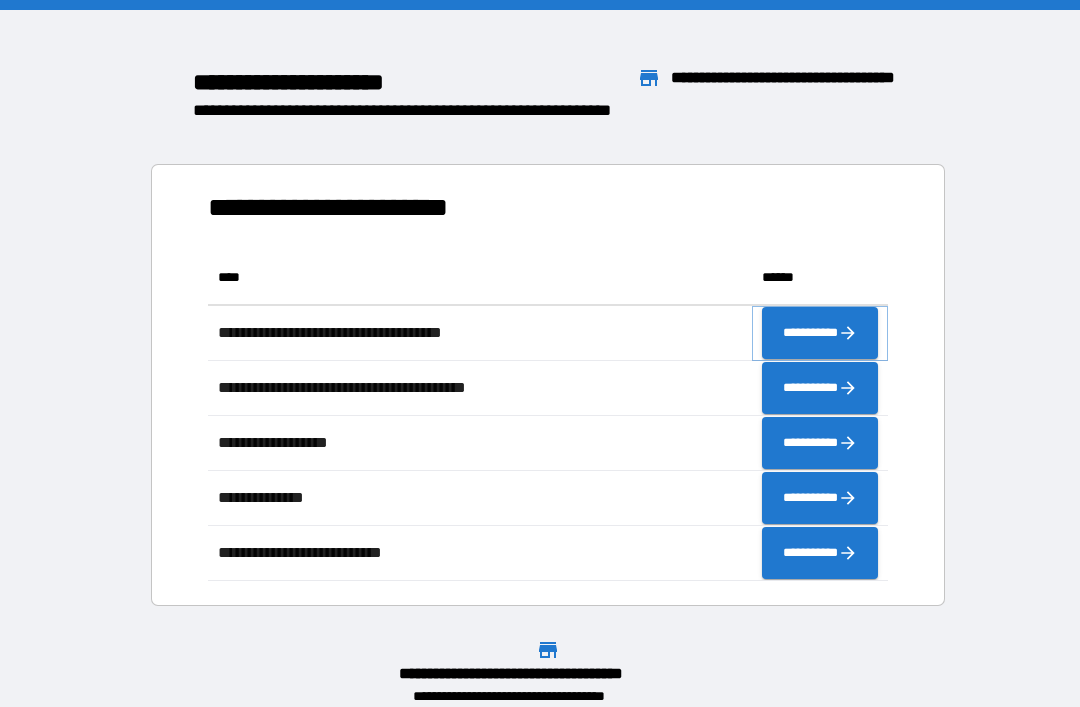 click on "**********" at bounding box center (820, 333) 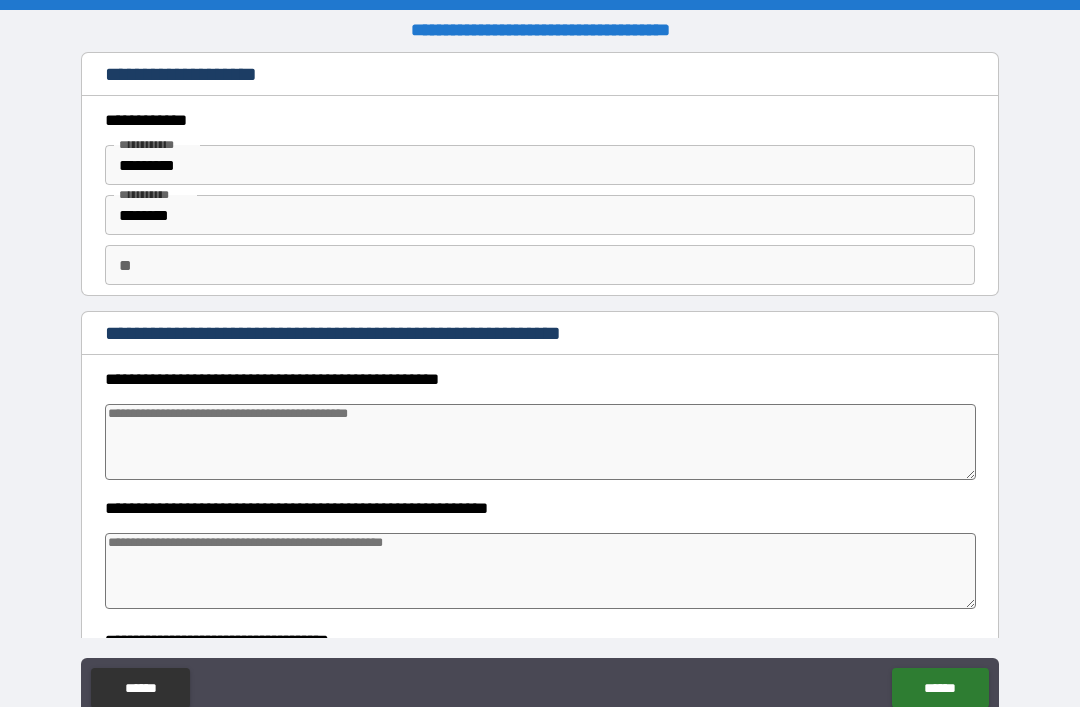 click at bounding box center [540, 442] 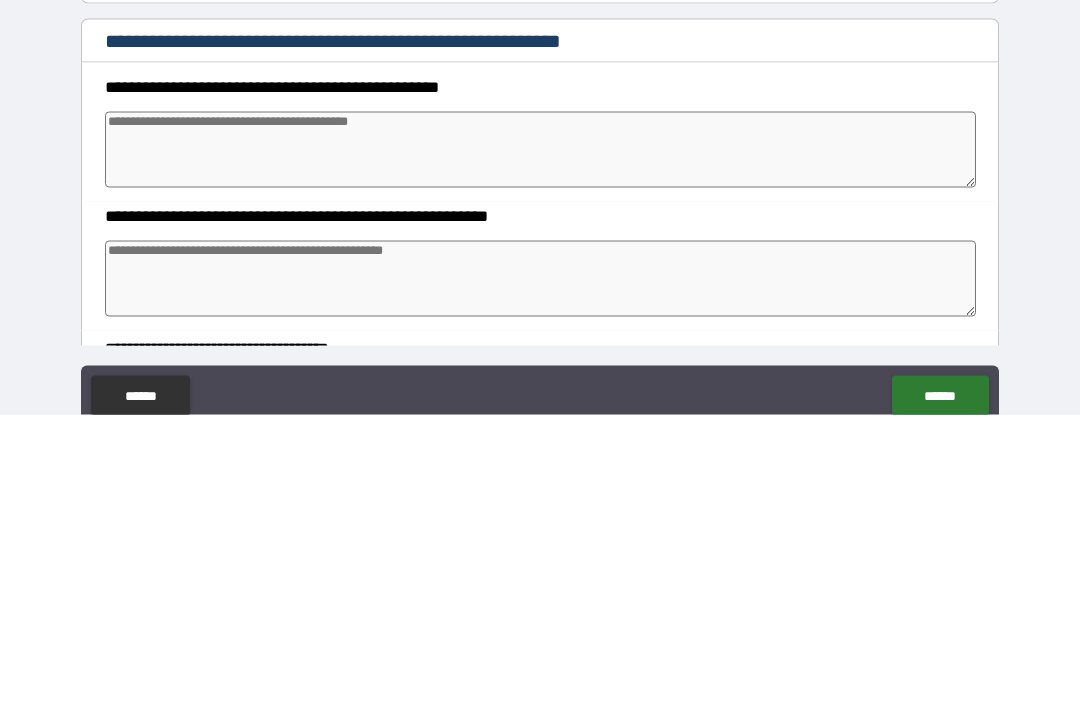 type on "*" 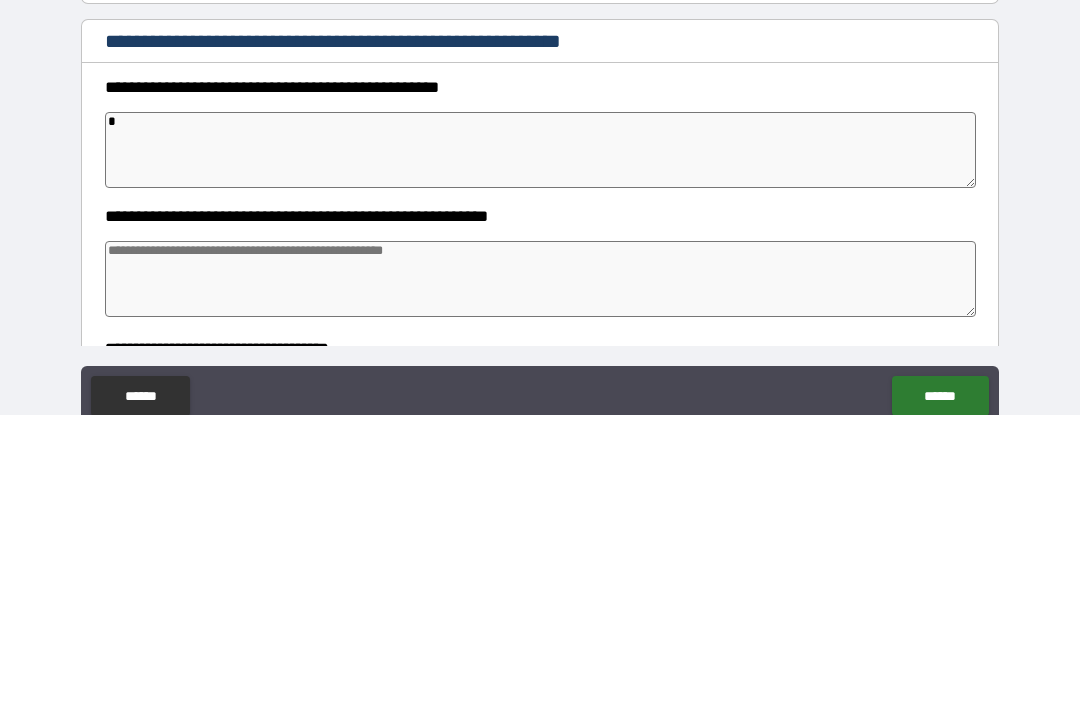 type on "*" 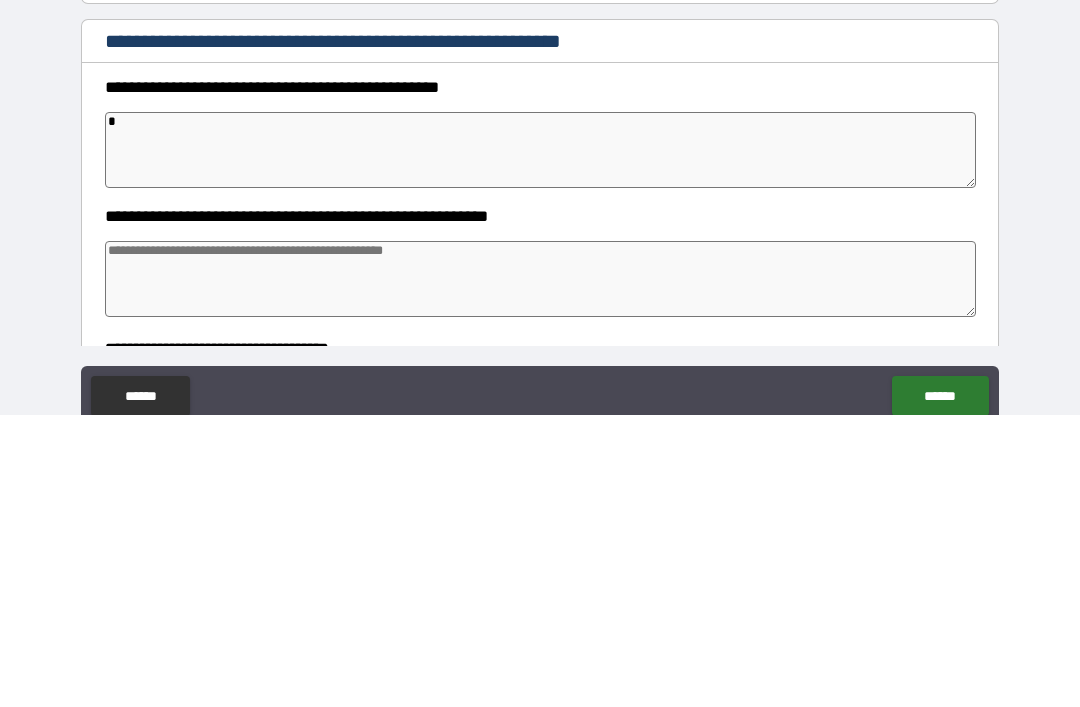 type on "*" 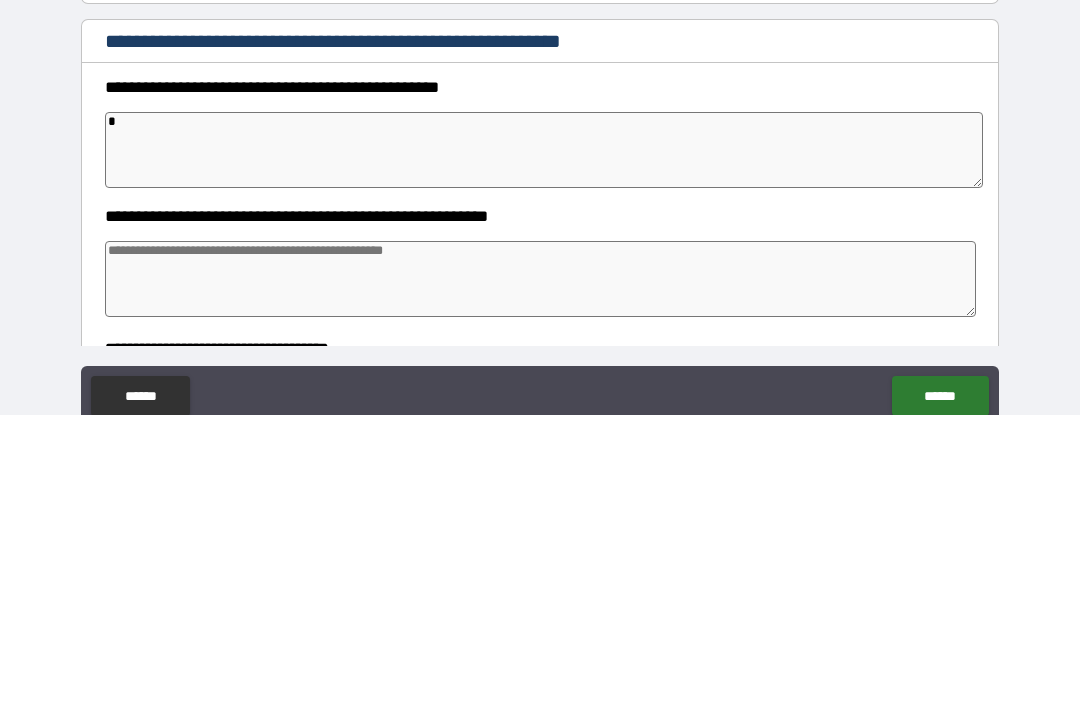 type on "**" 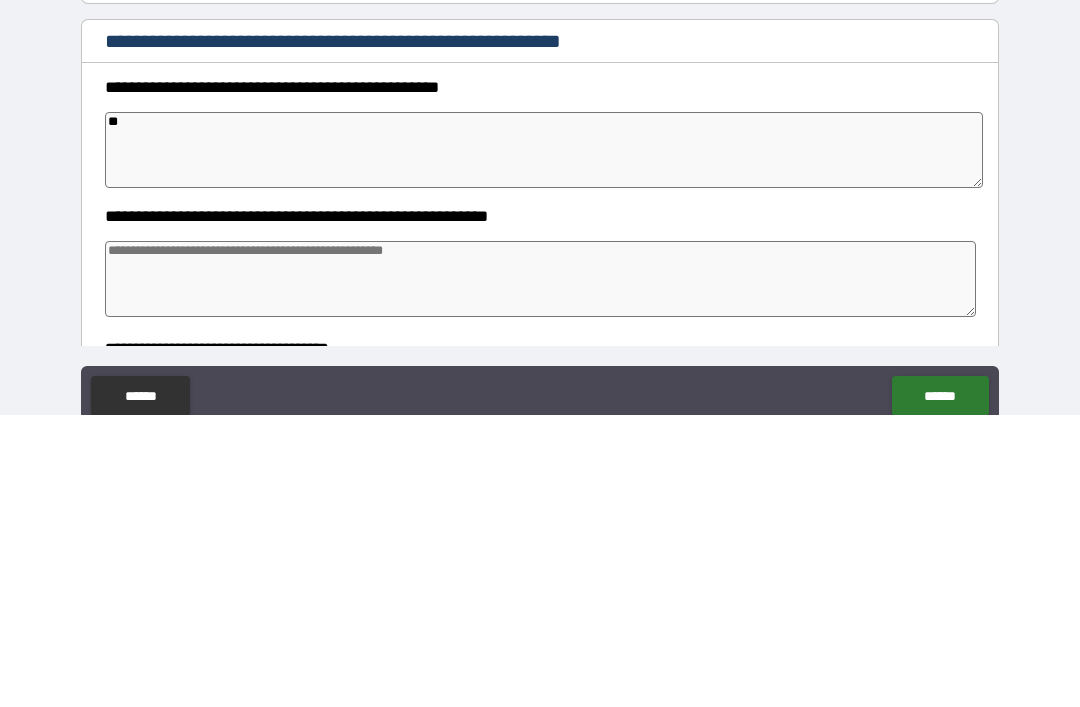 type on "*" 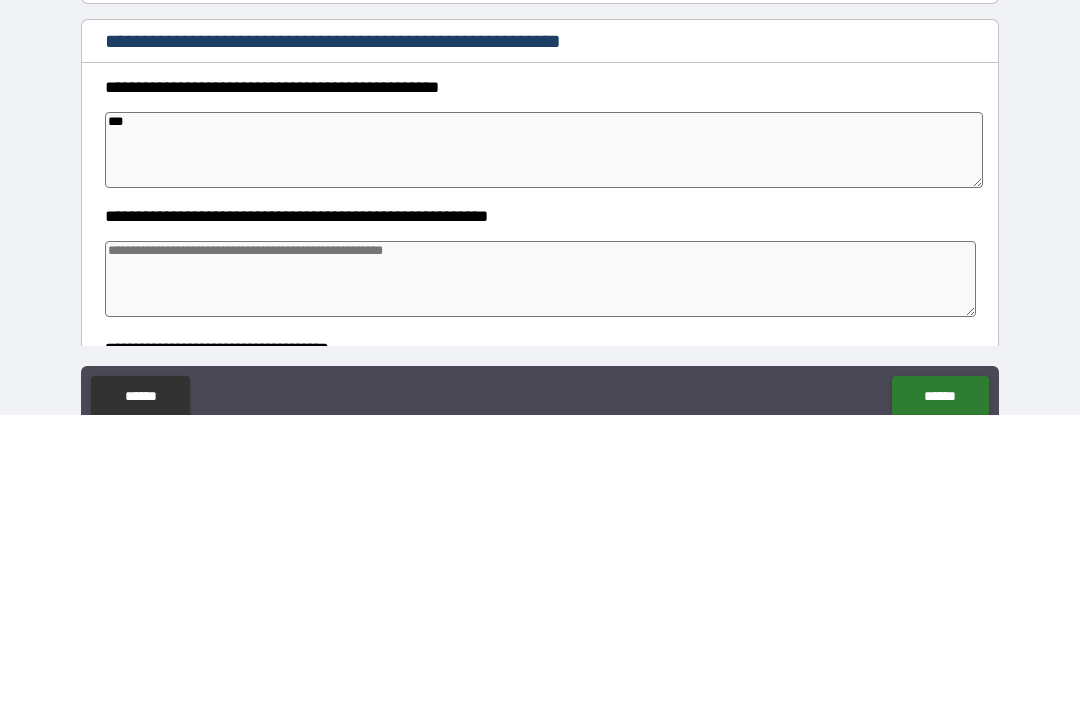 type on "*" 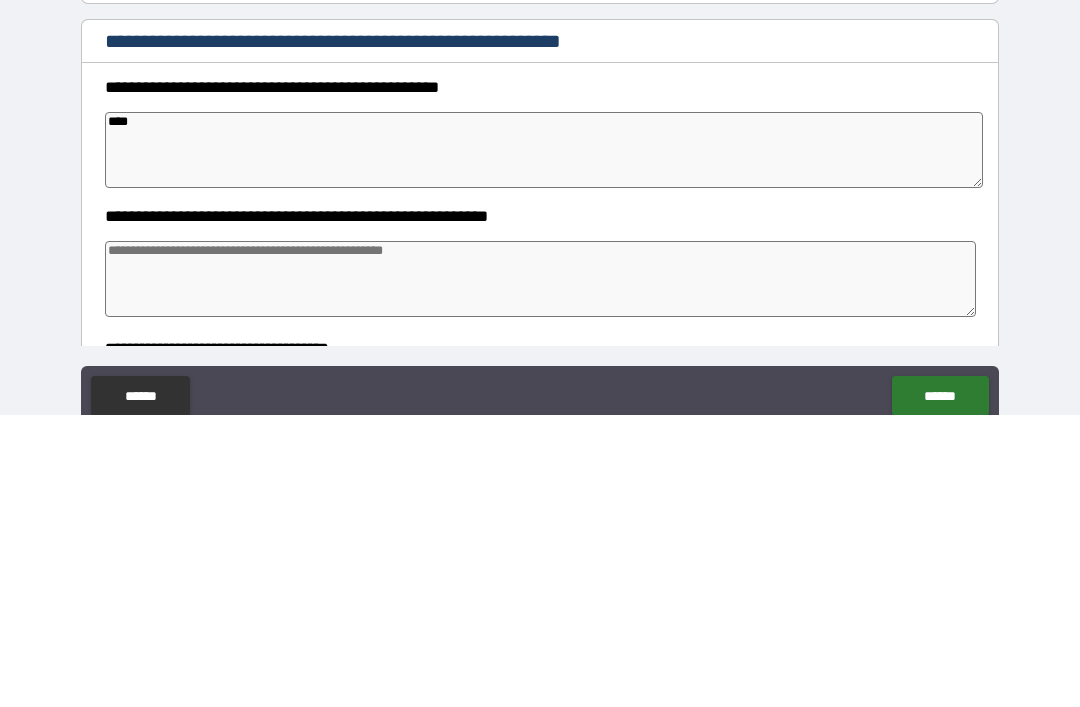 type on "*" 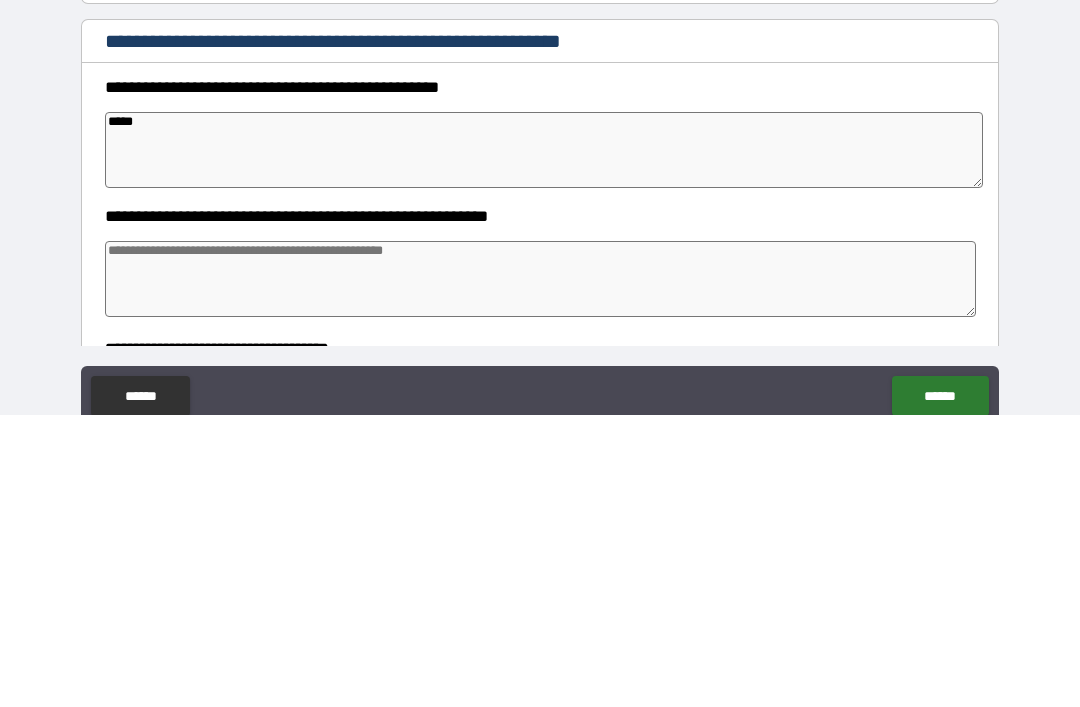 type on "*" 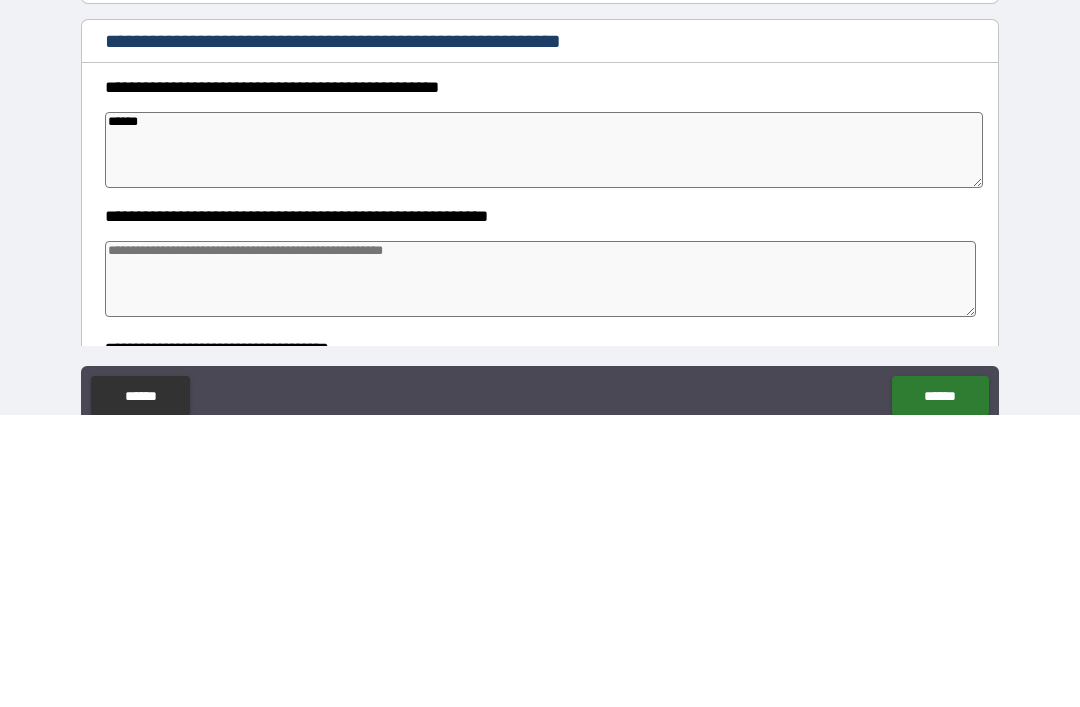 type on "*" 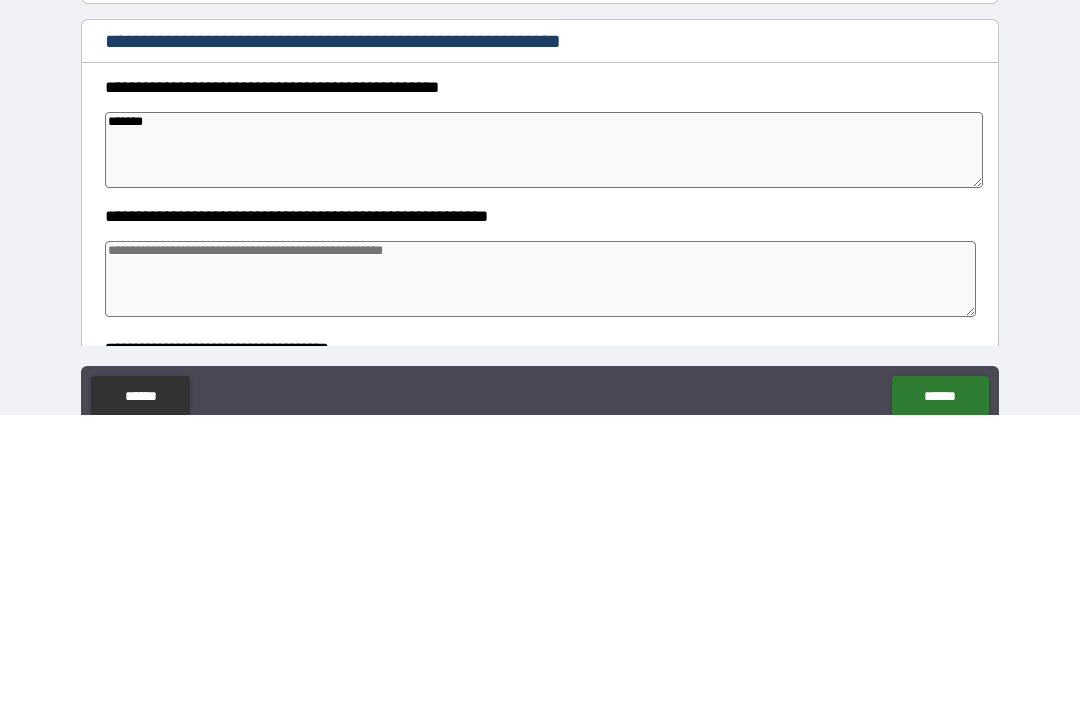 type on "*" 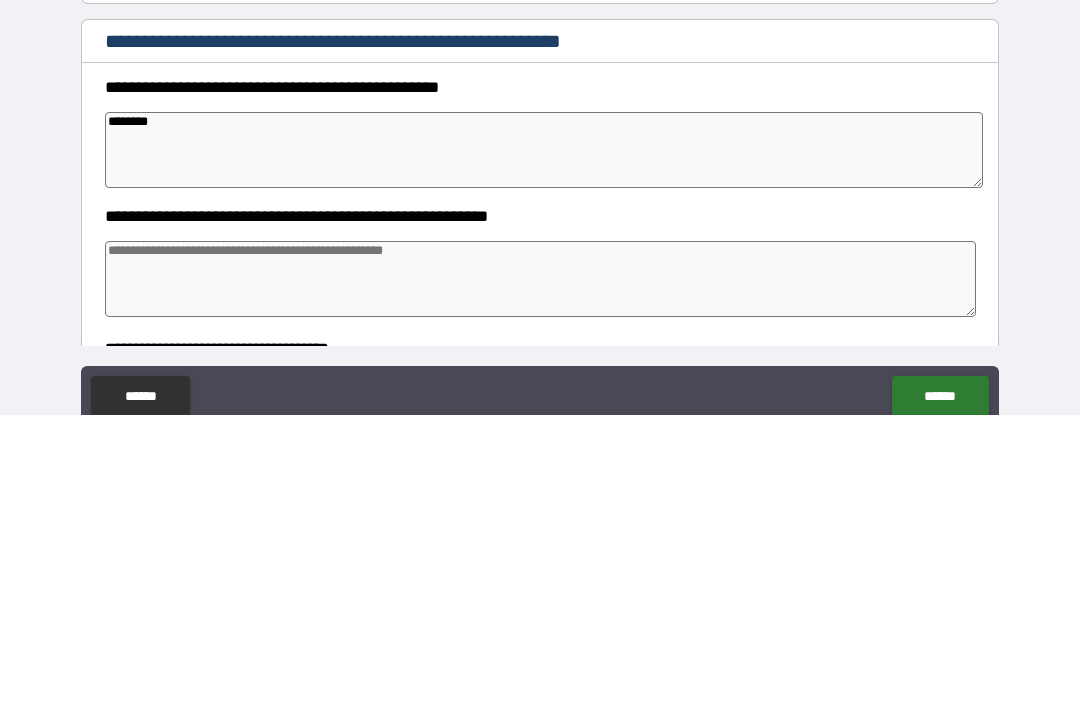 type on "*" 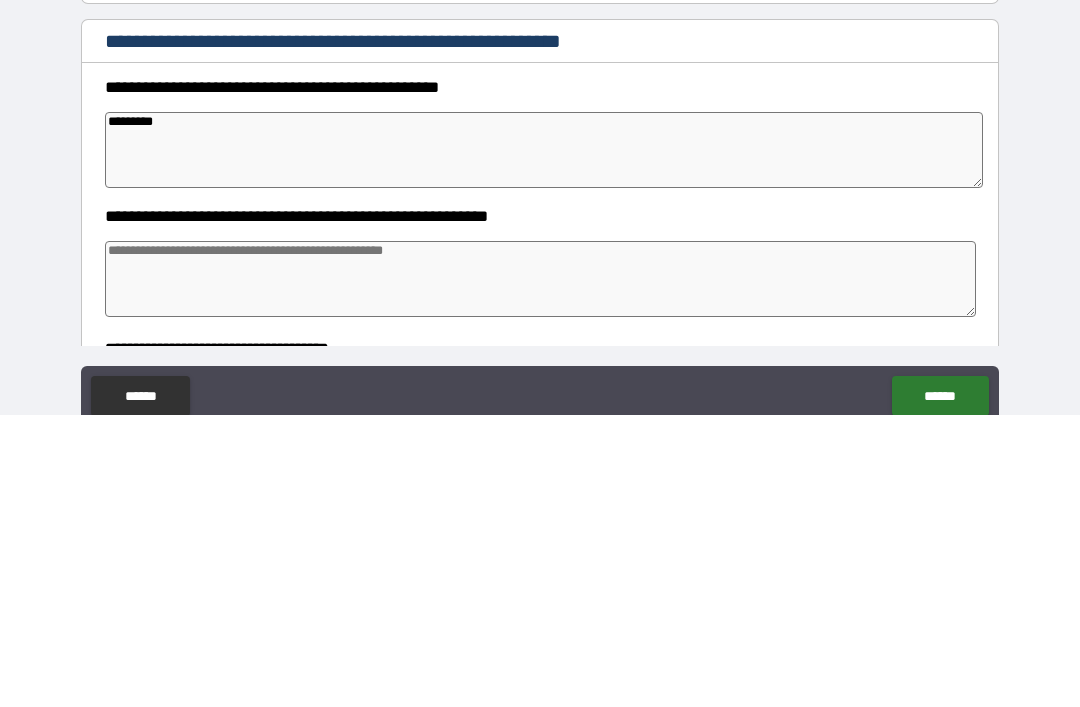 type on "*" 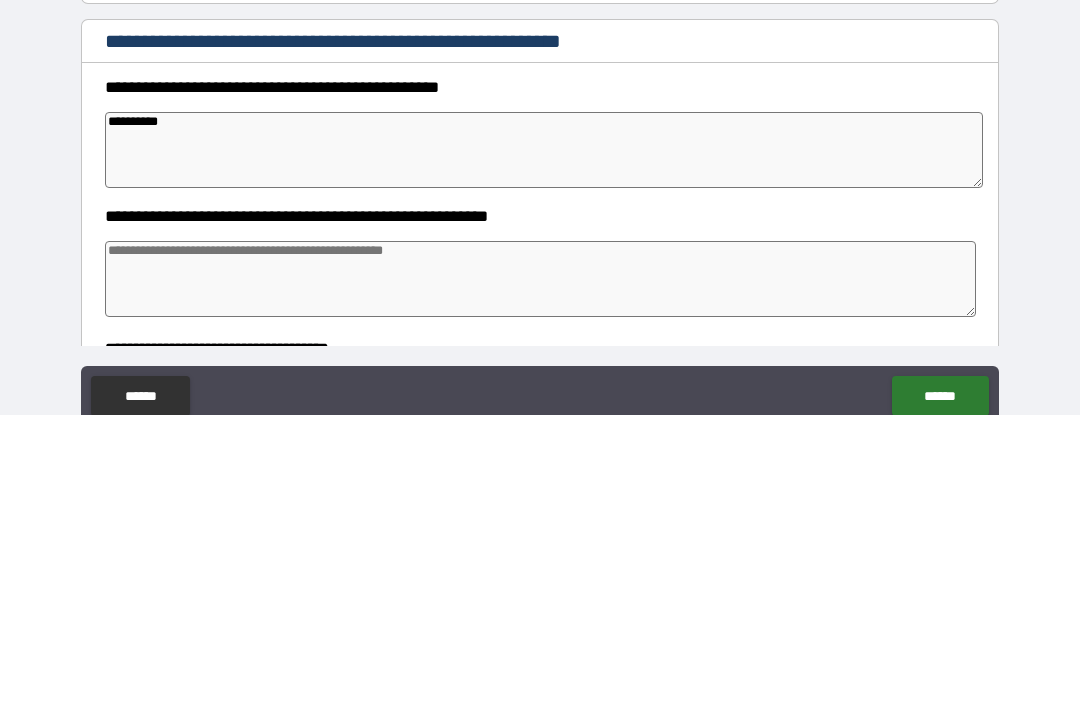 type on "*" 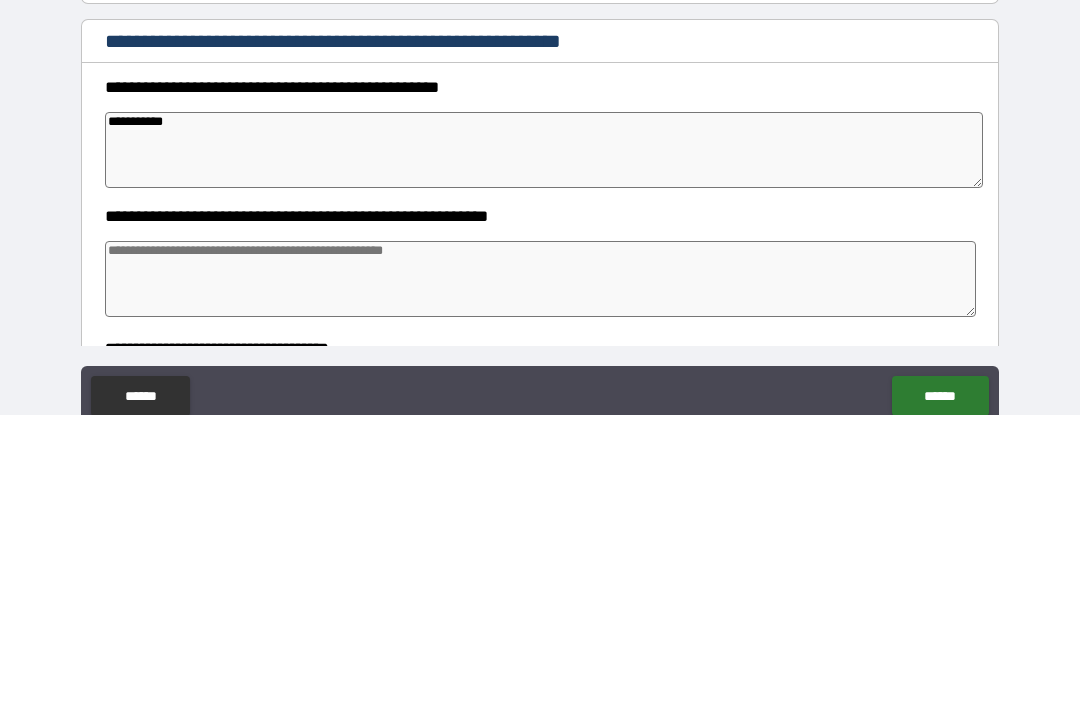 type on "*" 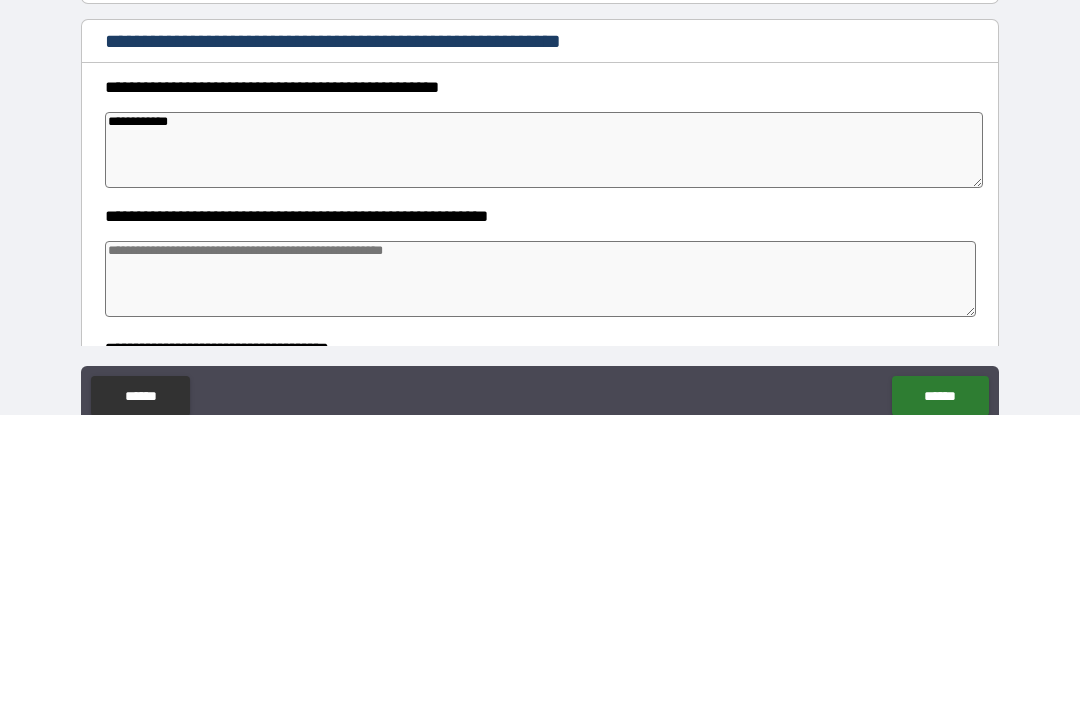type on "*" 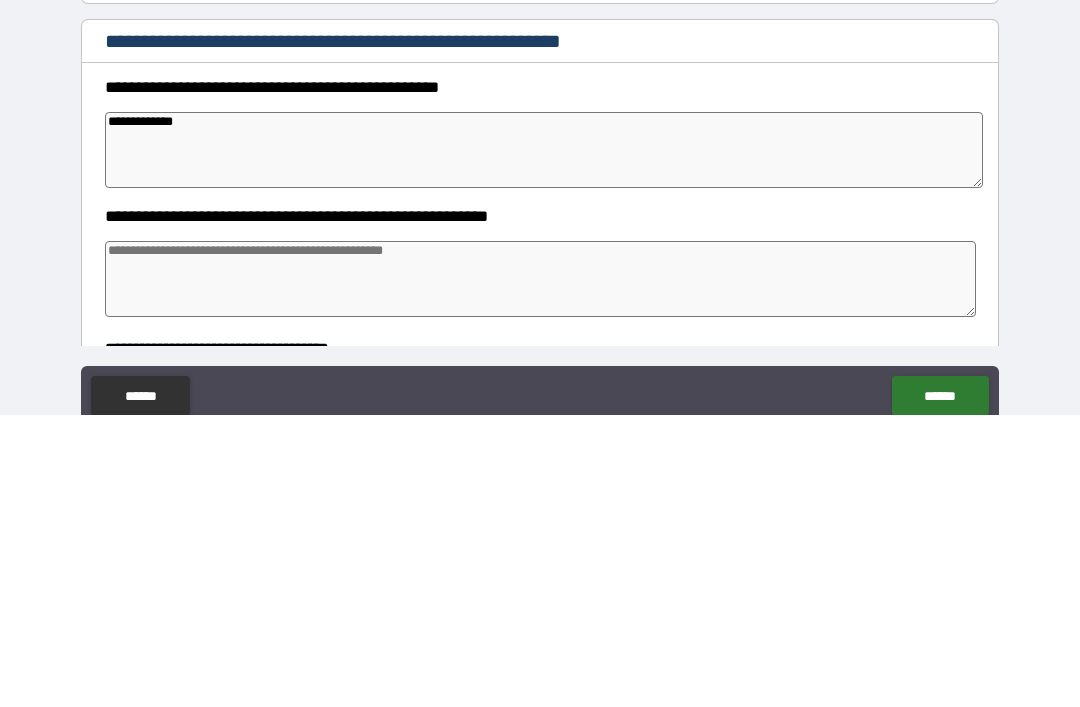 type on "*" 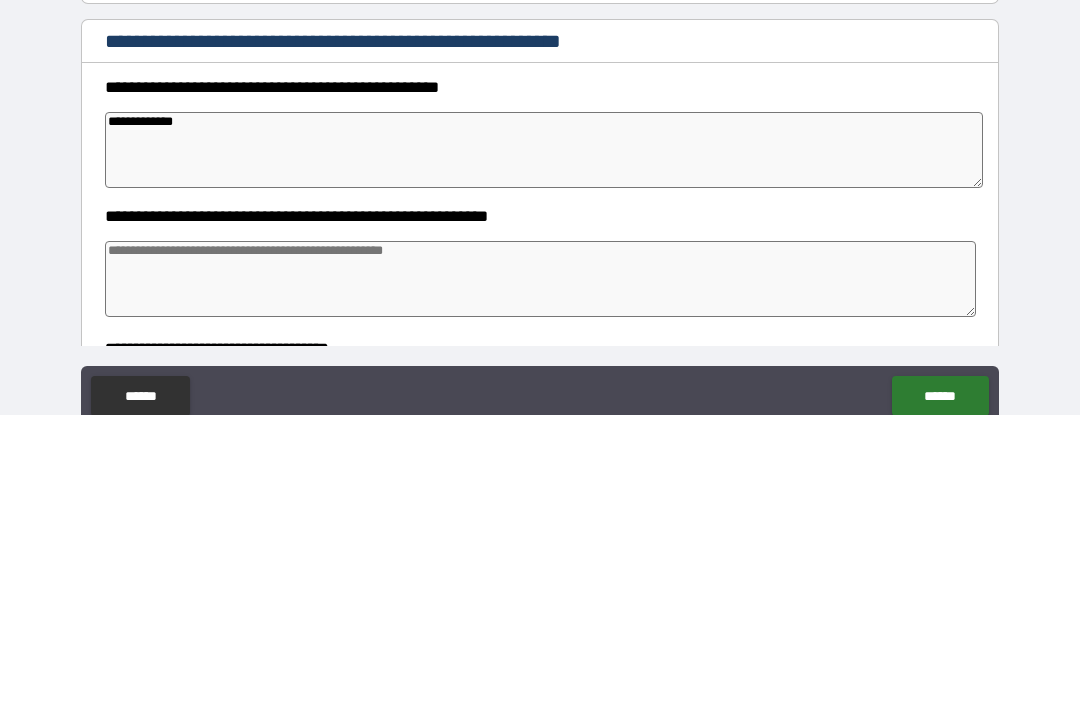 type on "**********" 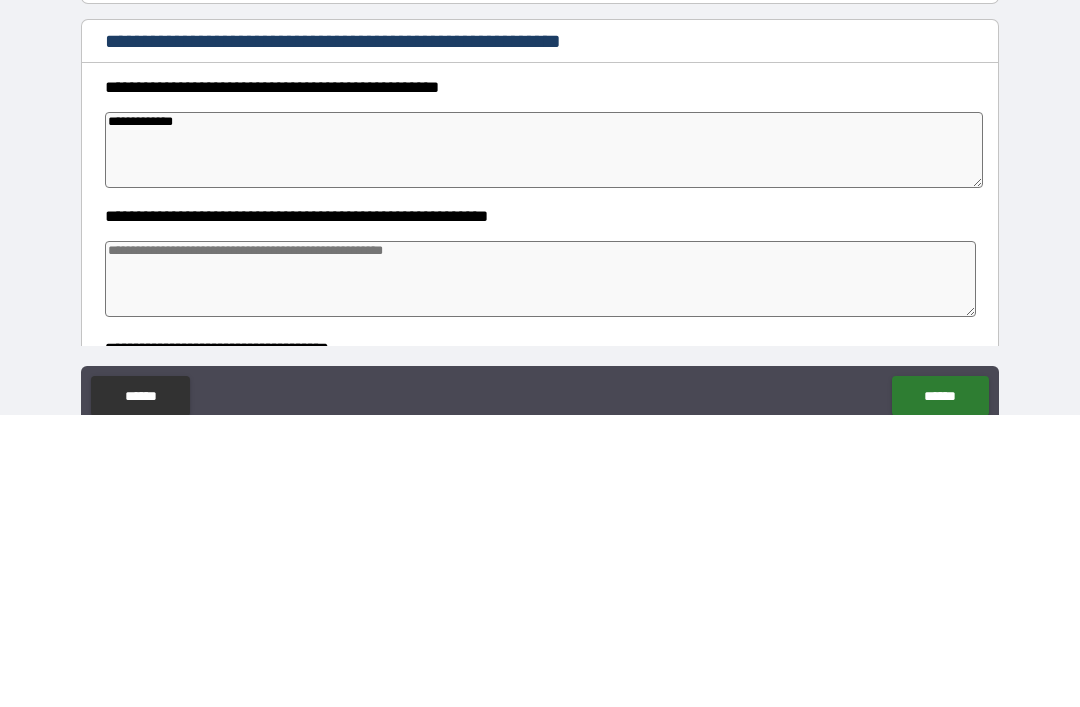type on "*" 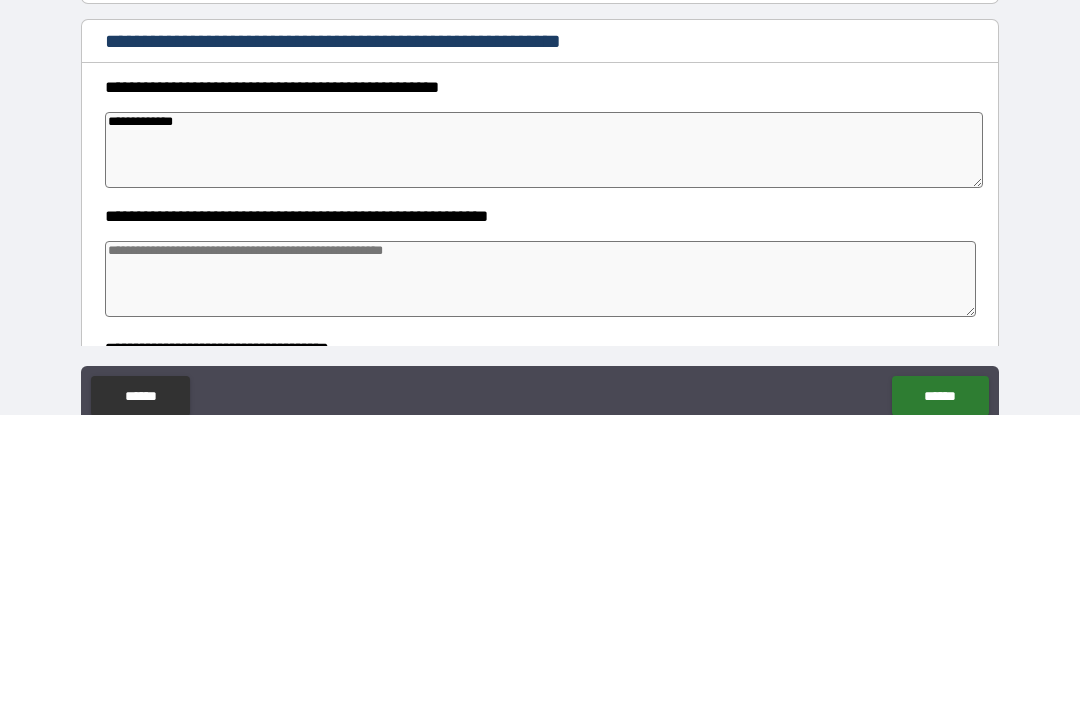 type on "**********" 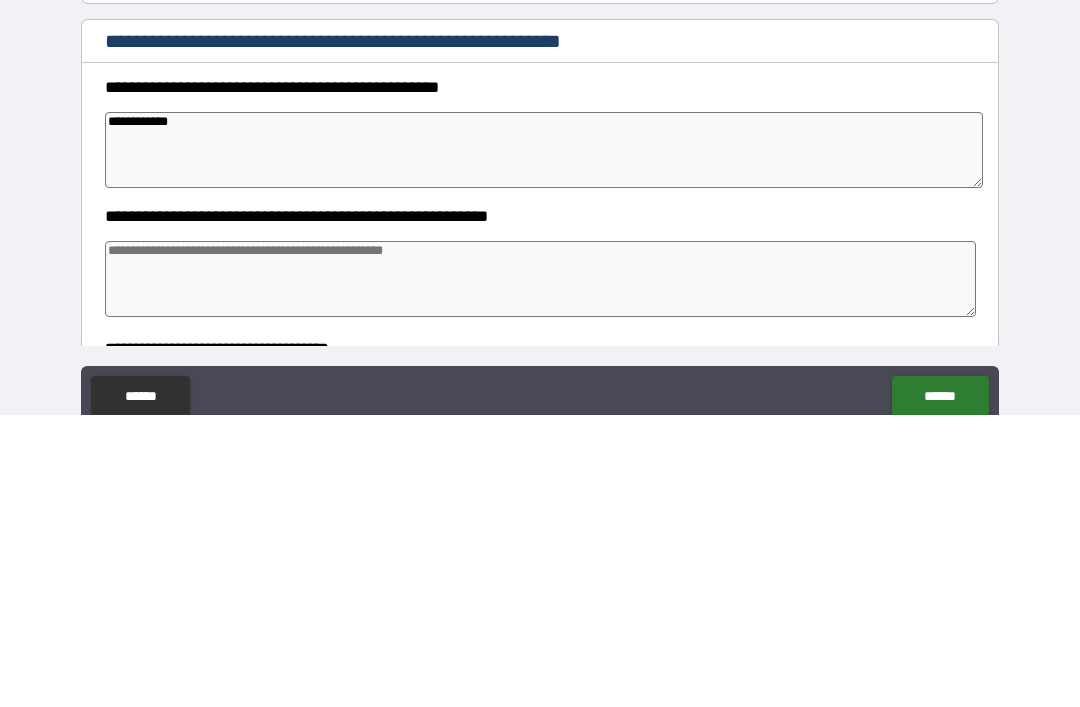 type on "*" 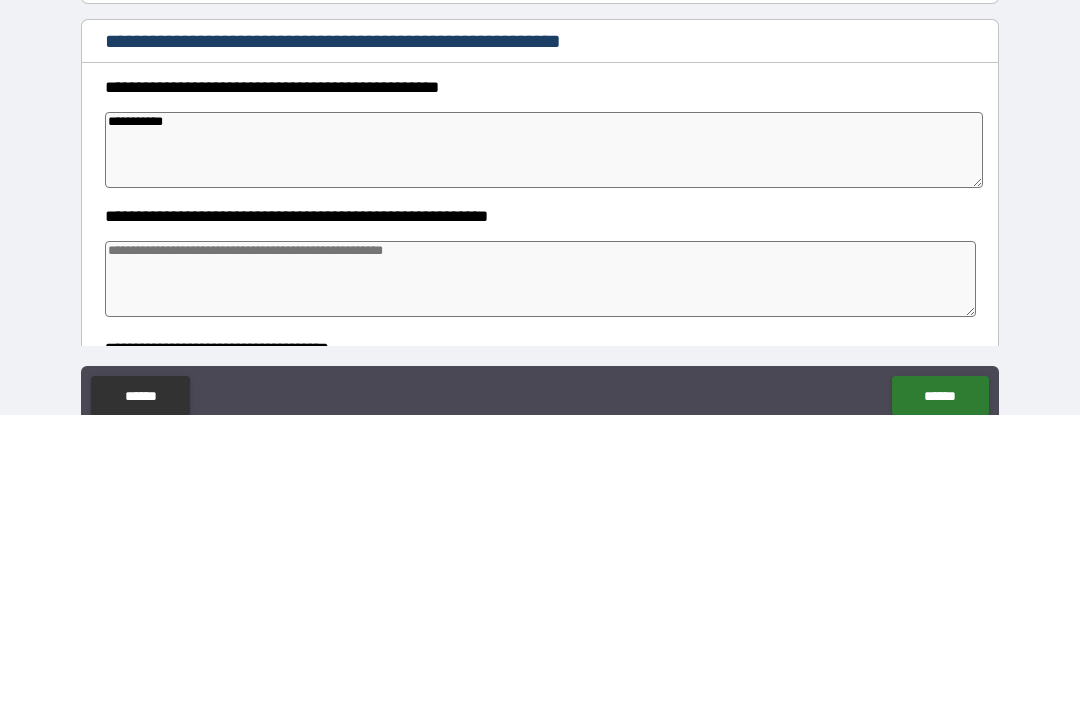 type on "*" 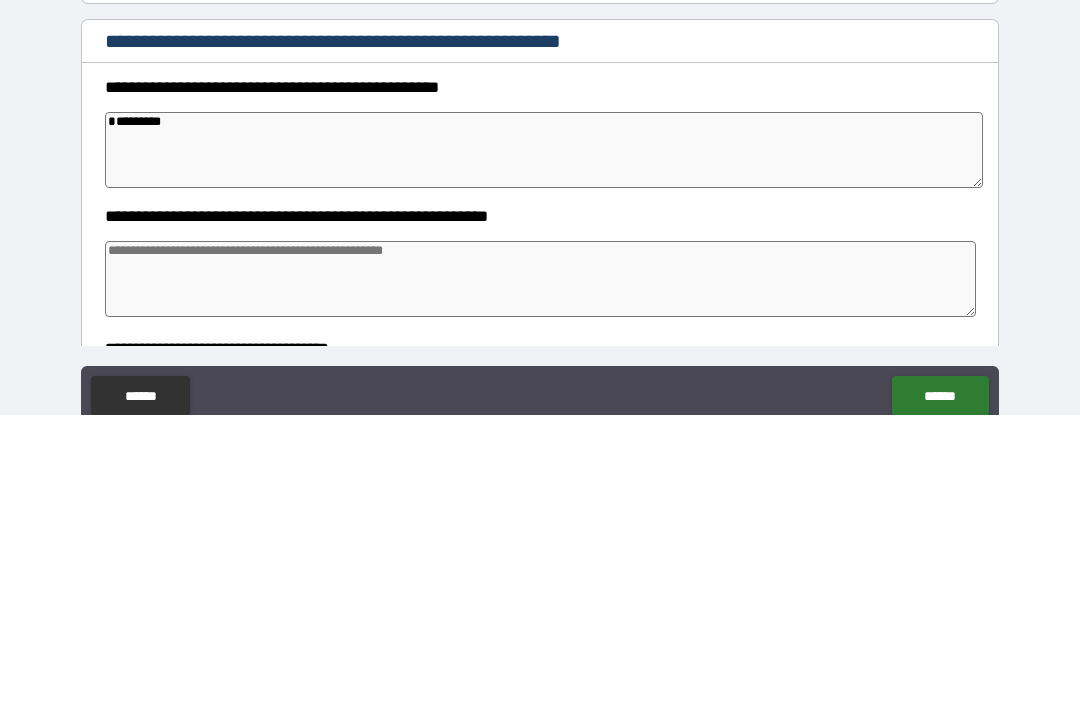 type on "*" 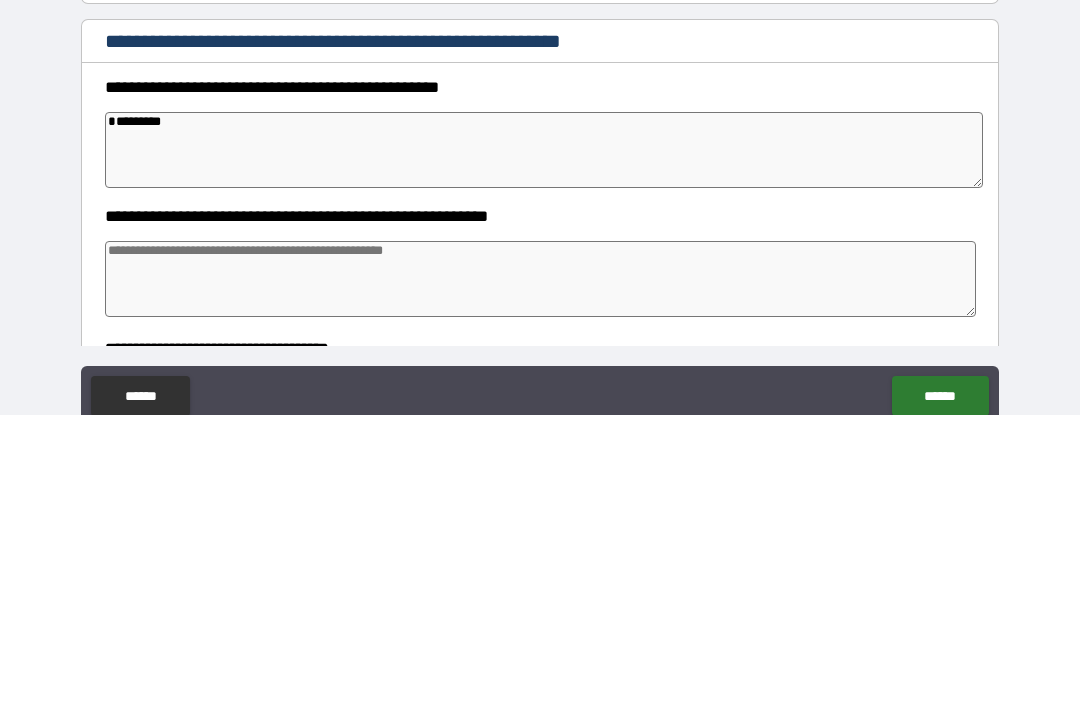 type on "**********" 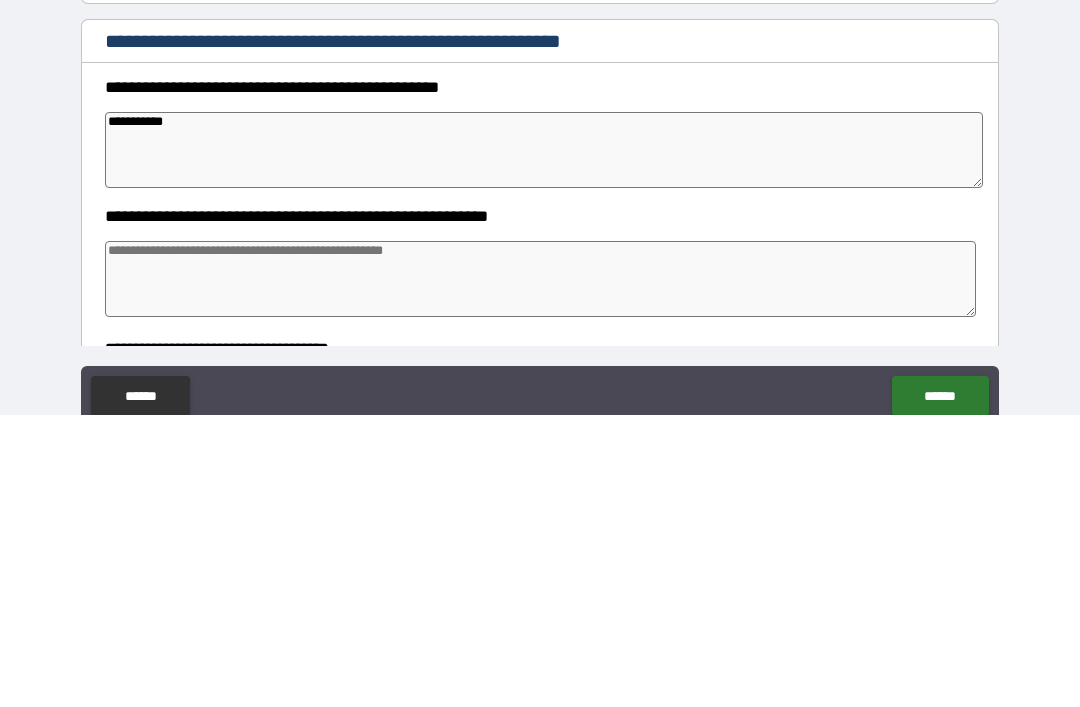 type on "*" 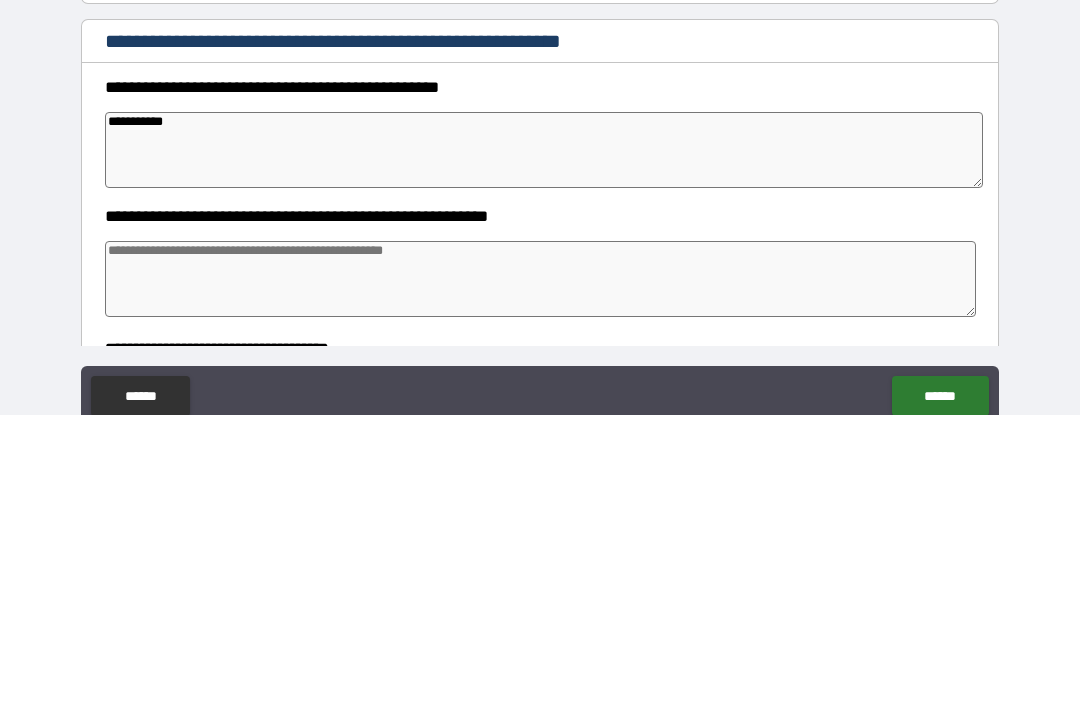 type on "**********" 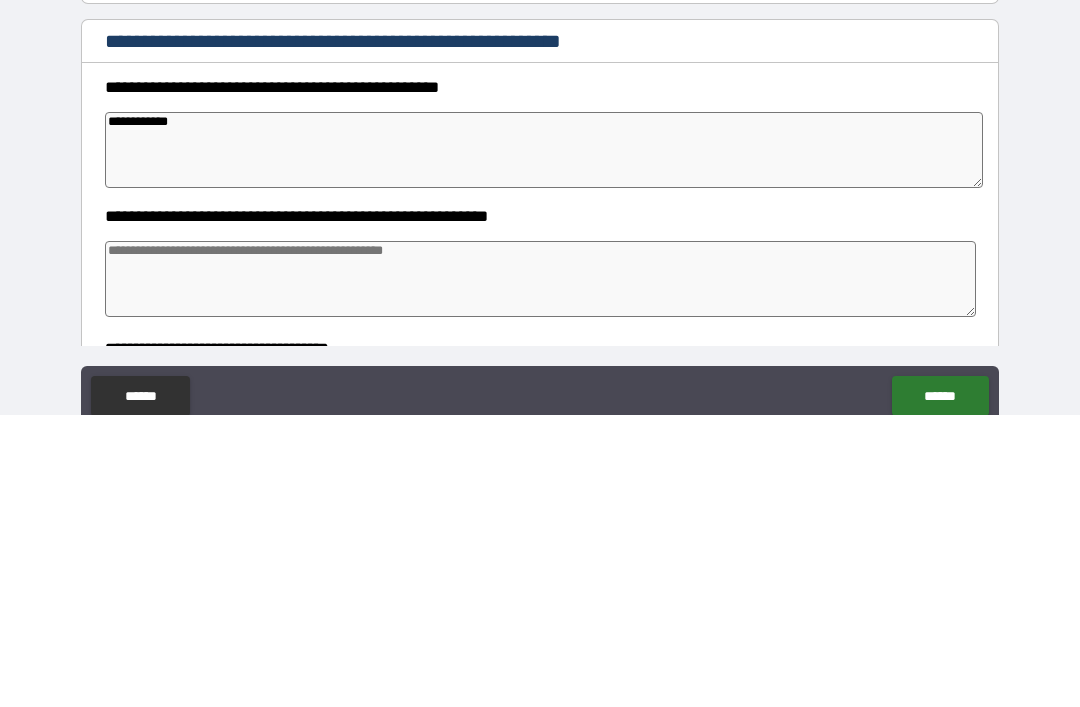 type on "*" 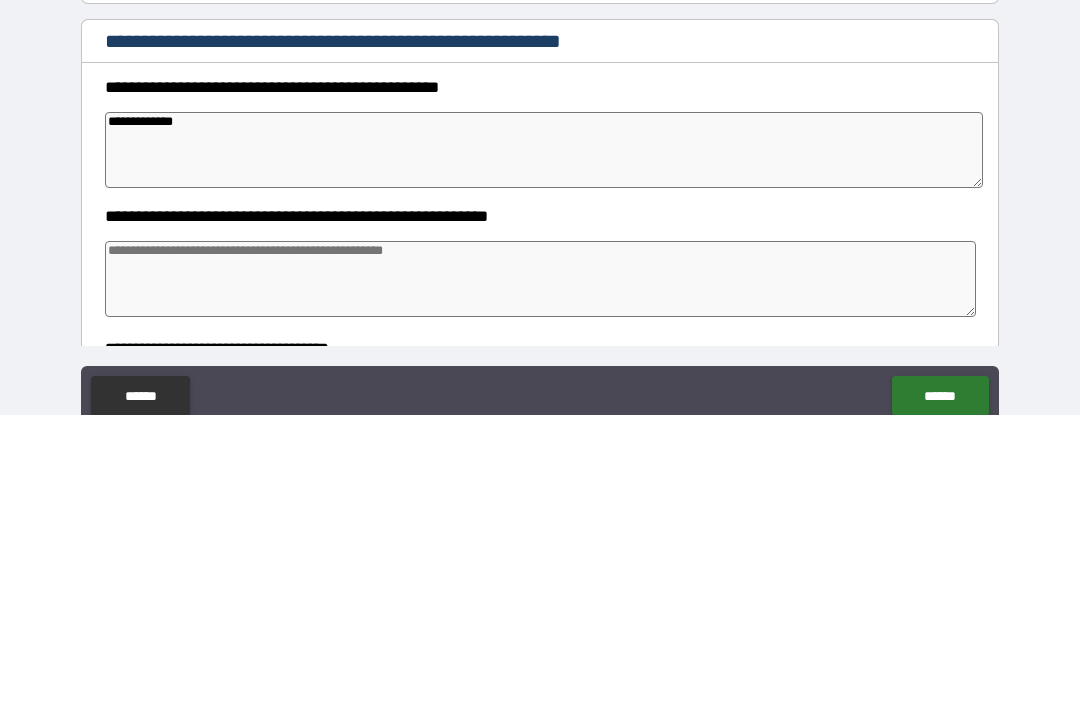 type on "*" 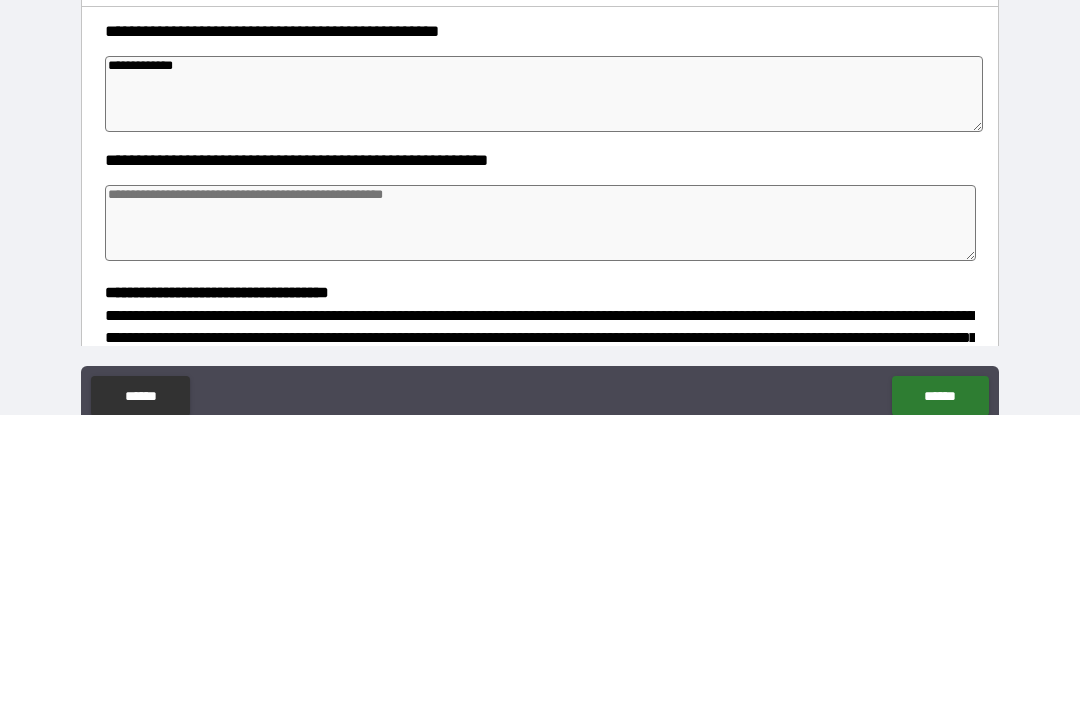 scroll, scrollTop: 61, scrollLeft: 0, axis: vertical 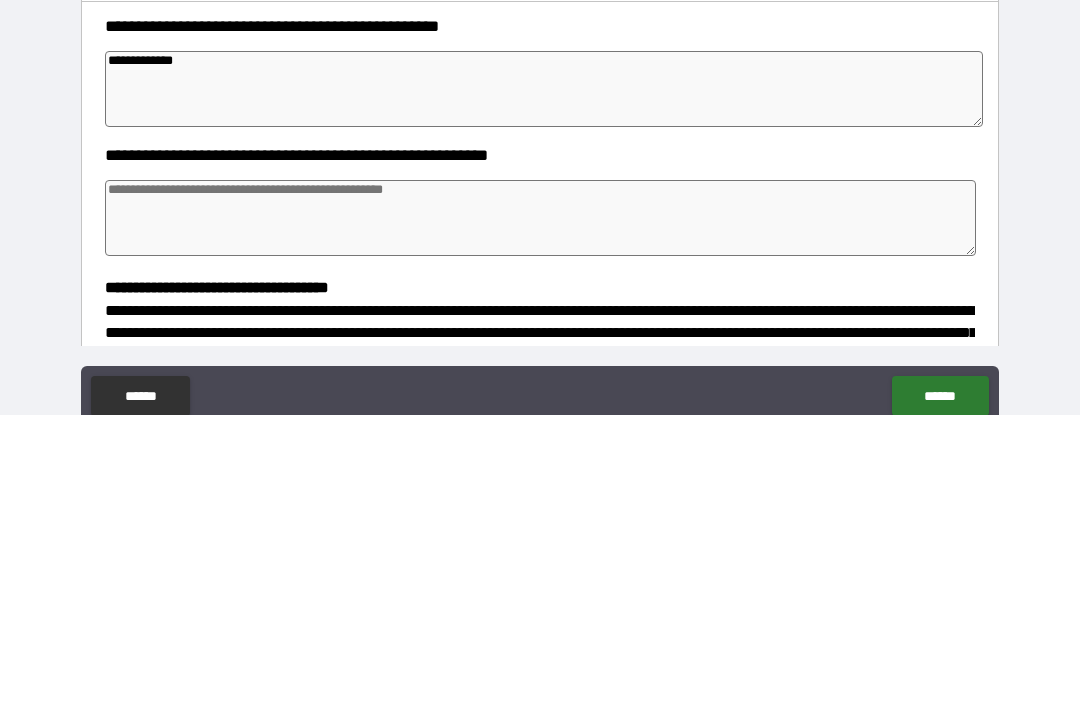 type on "**********" 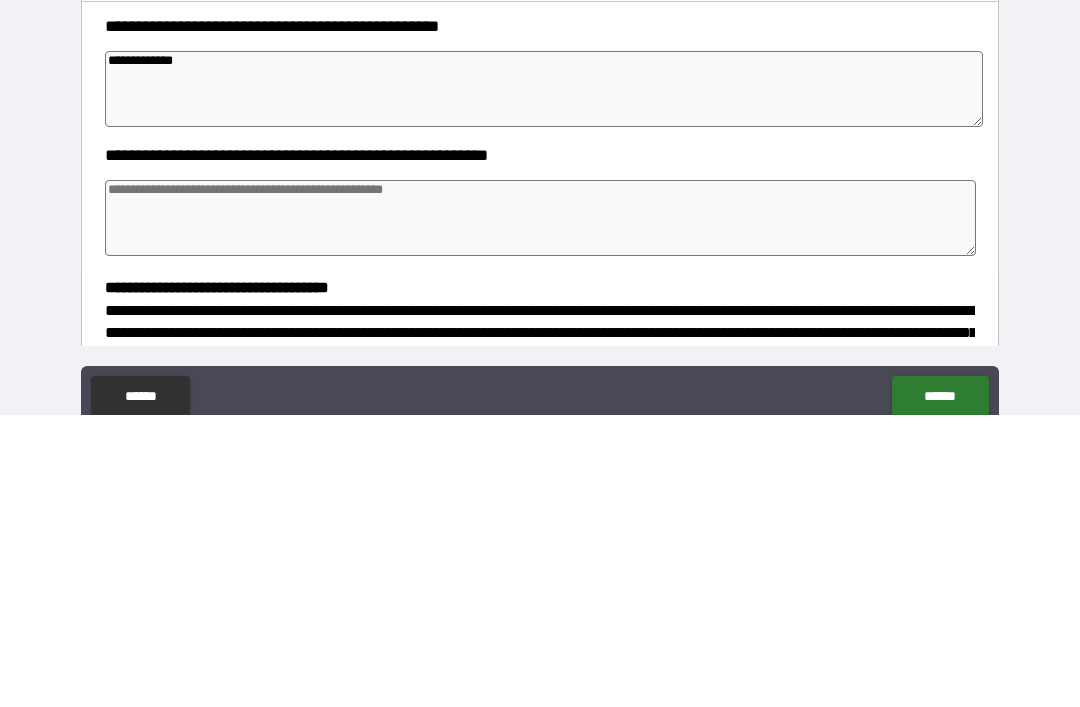 type on "*" 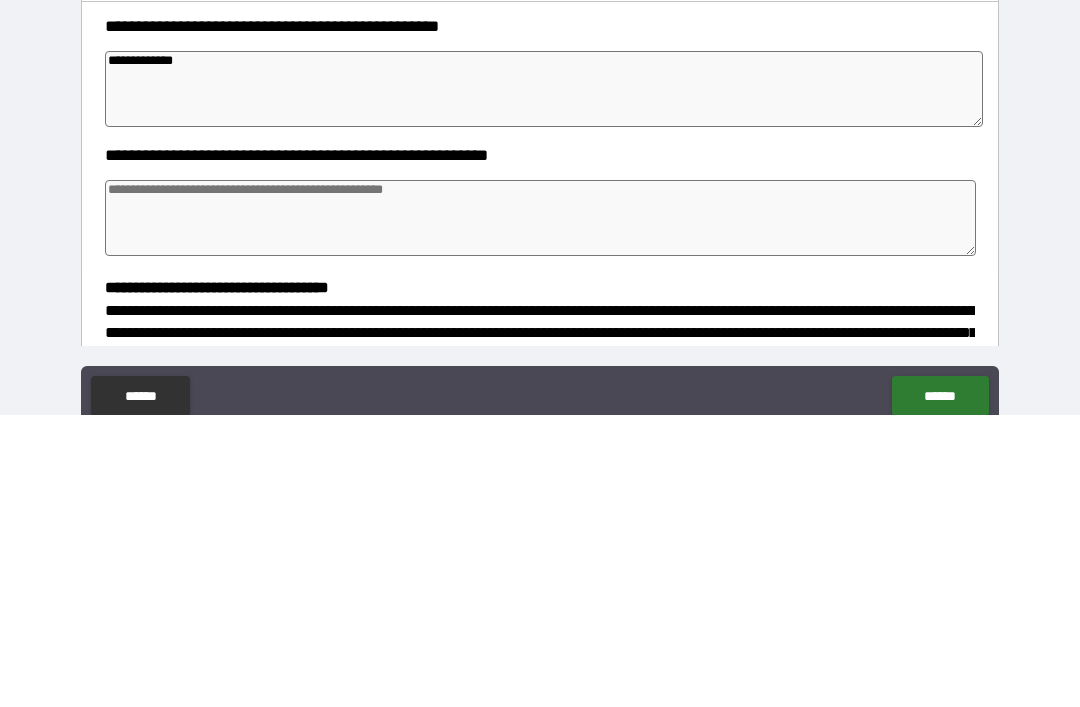 type on "*" 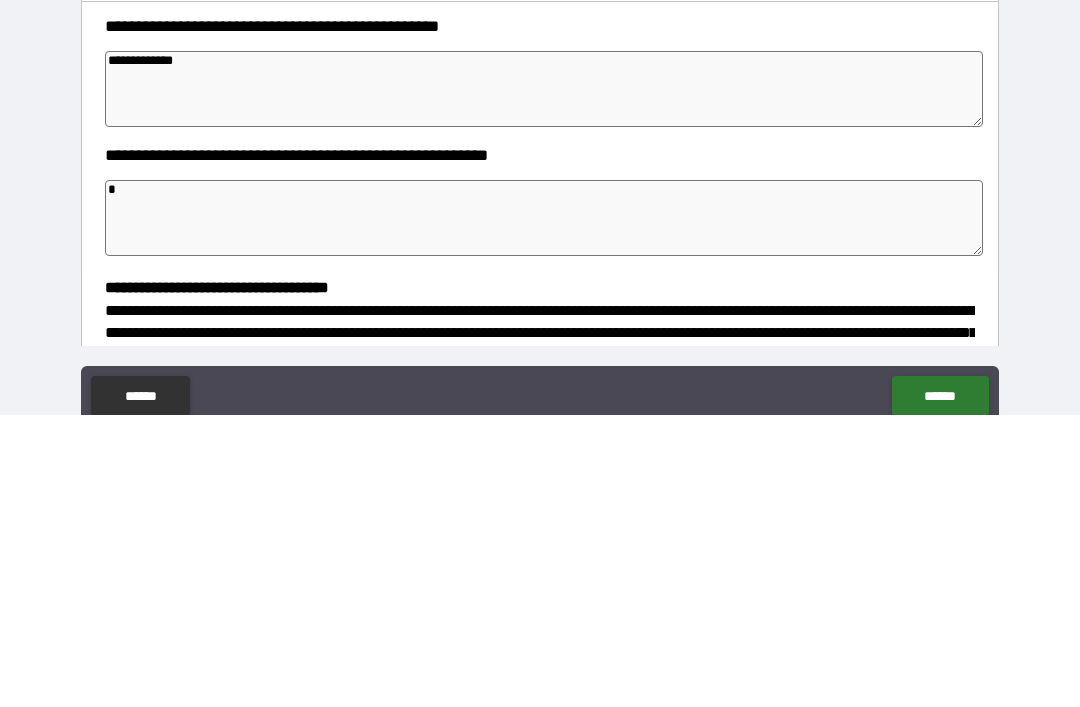 type on "*" 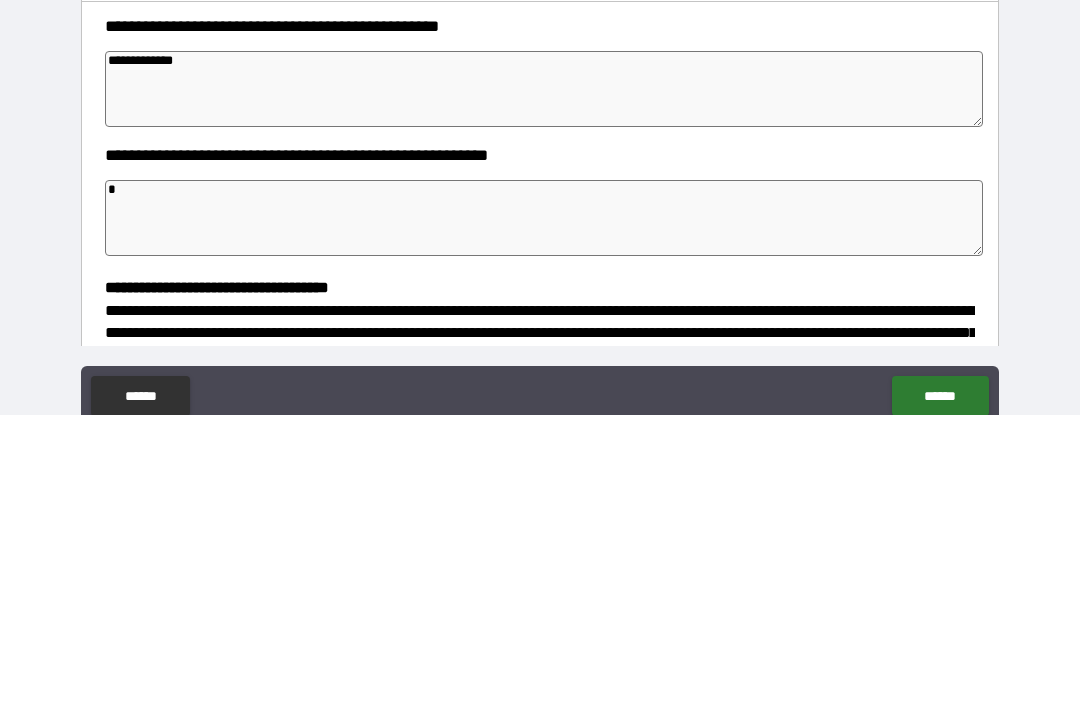 type on "*" 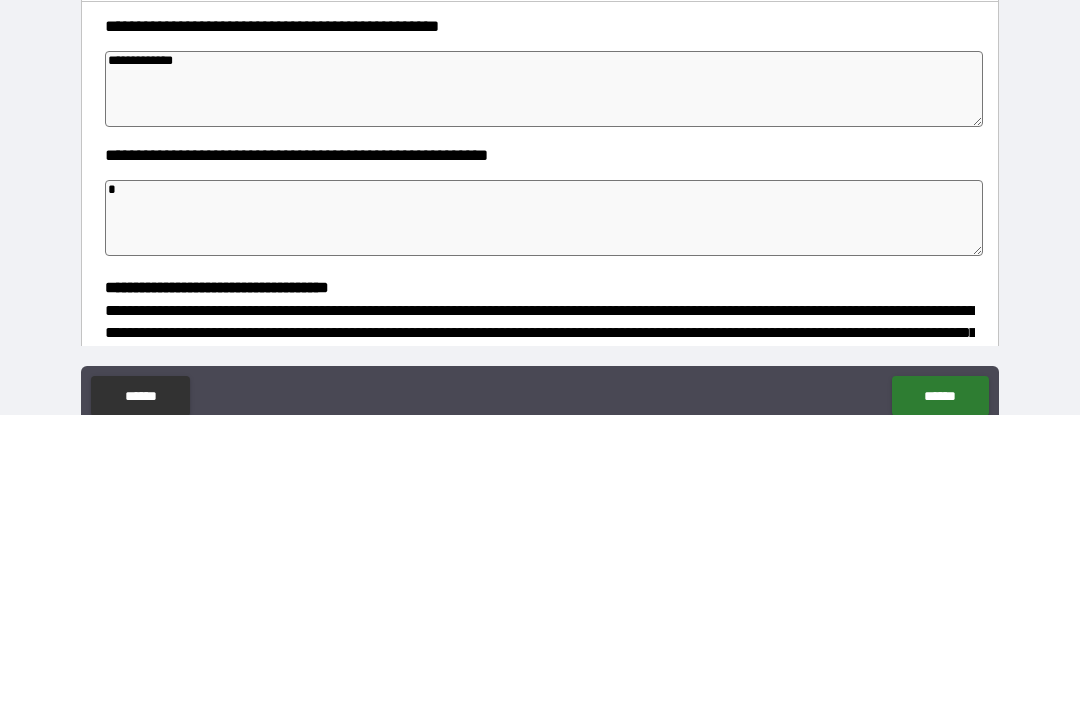 type on "**" 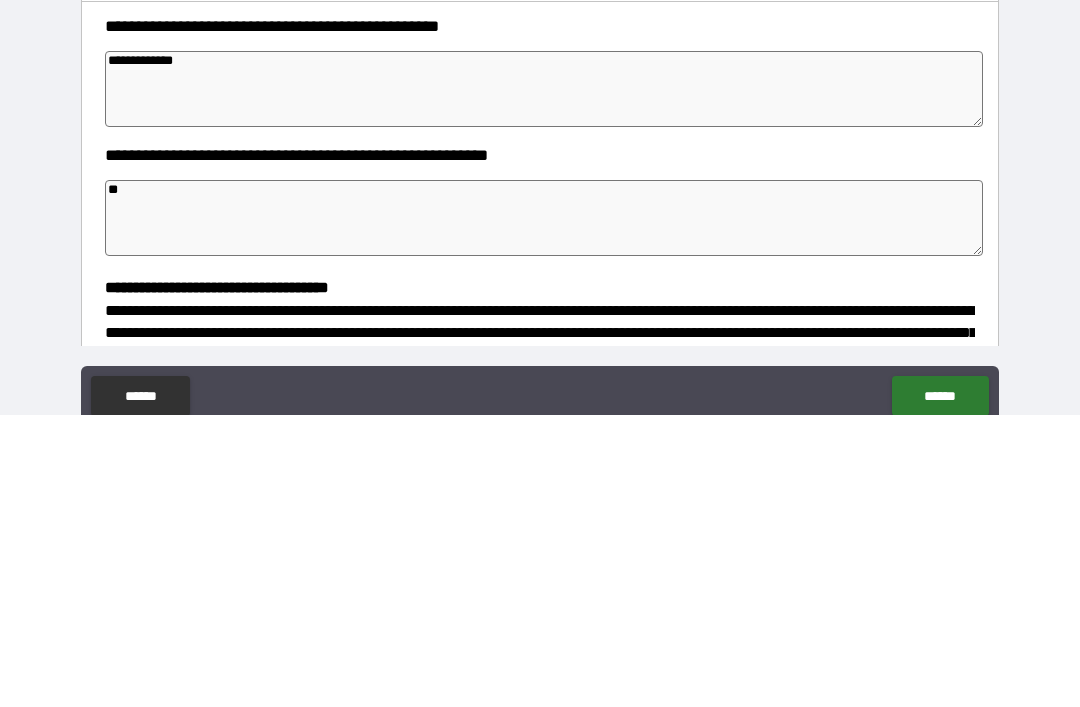 type on "*" 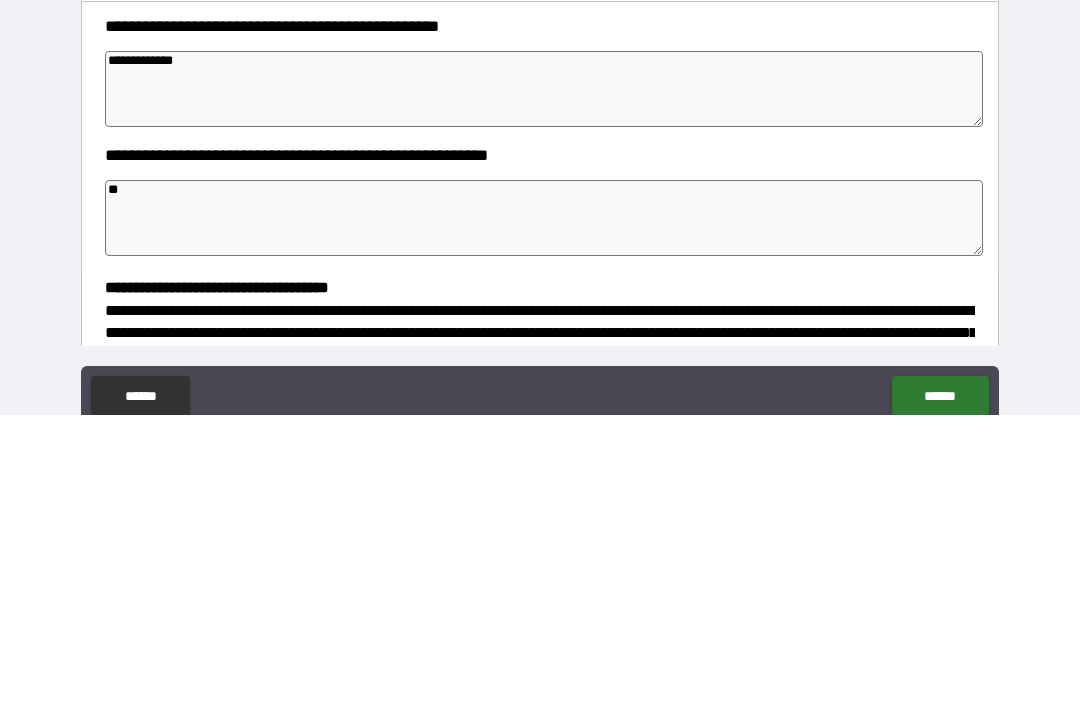 type on "*" 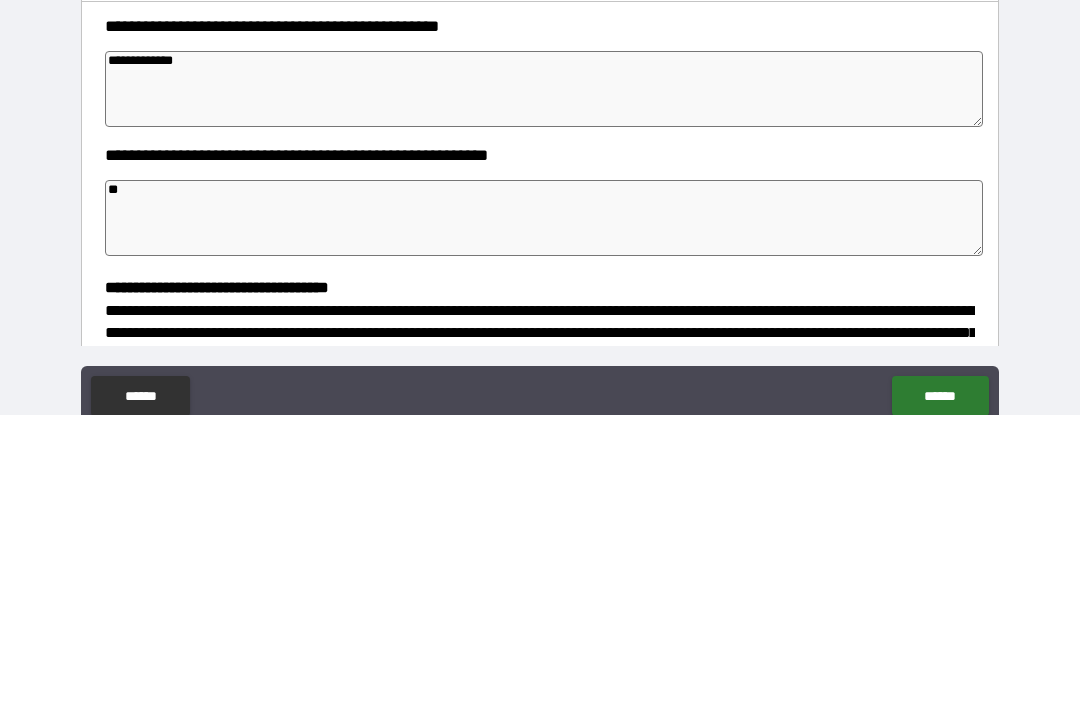 type on "*" 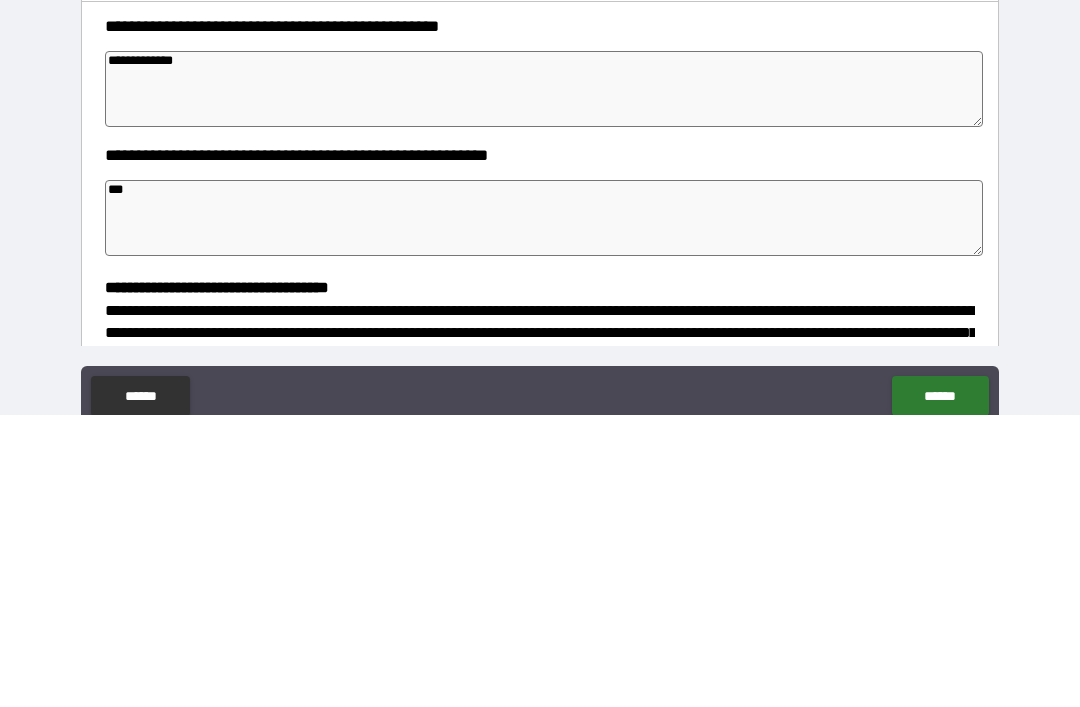 type on "*" 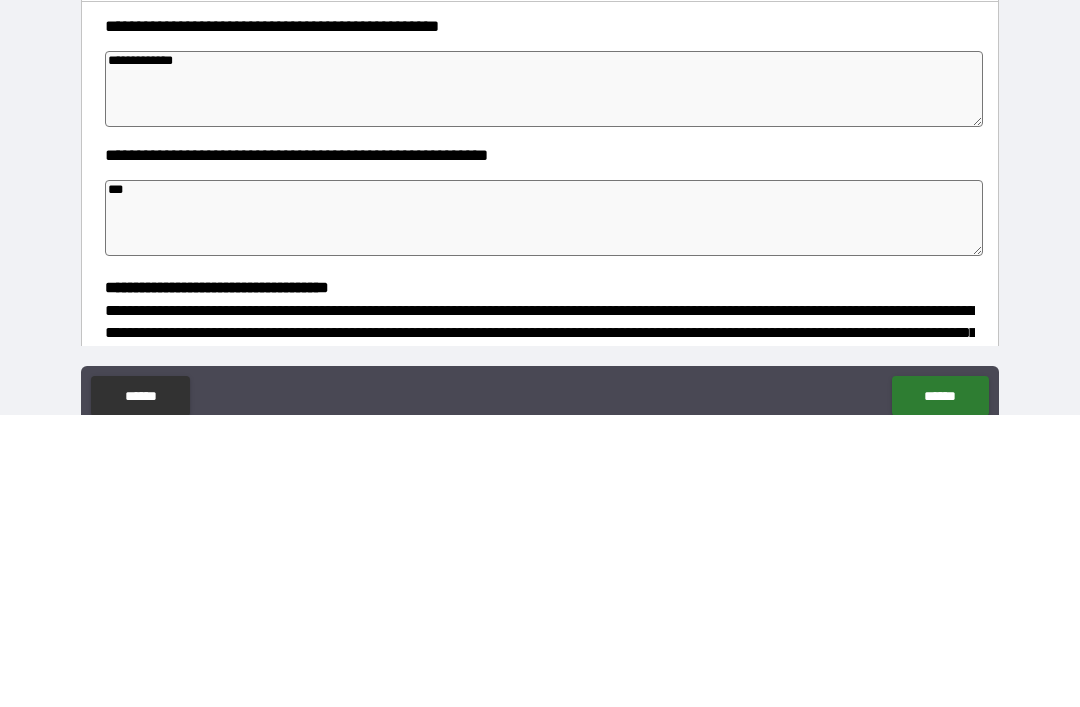 type on "****" 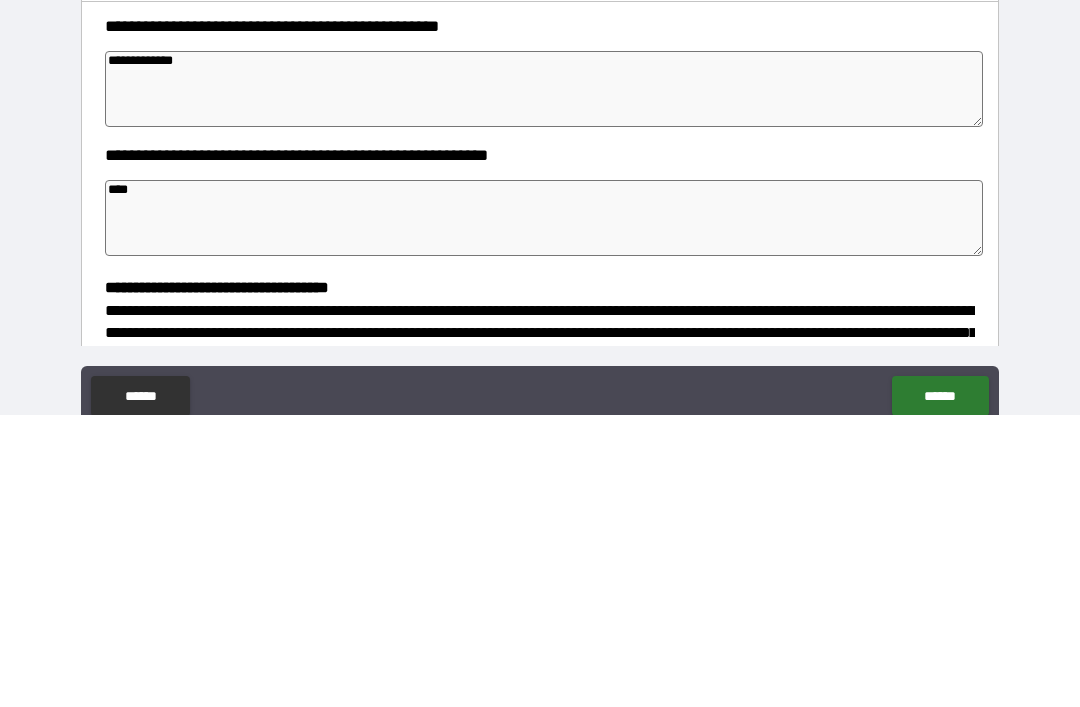 type on "*" 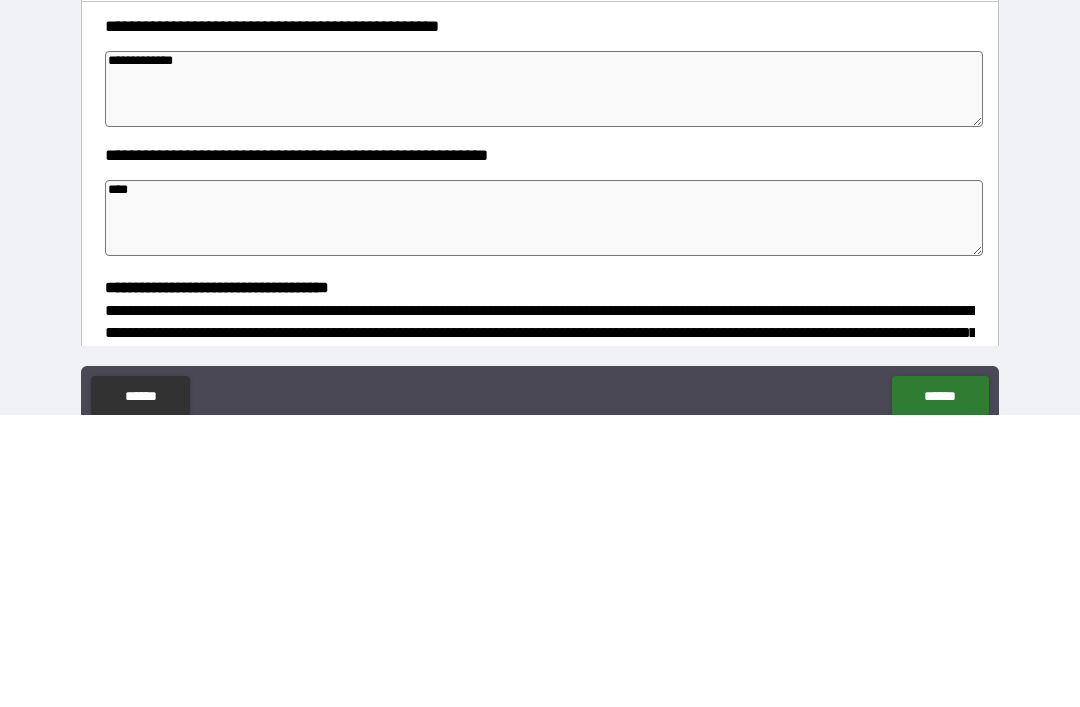 type on "*" 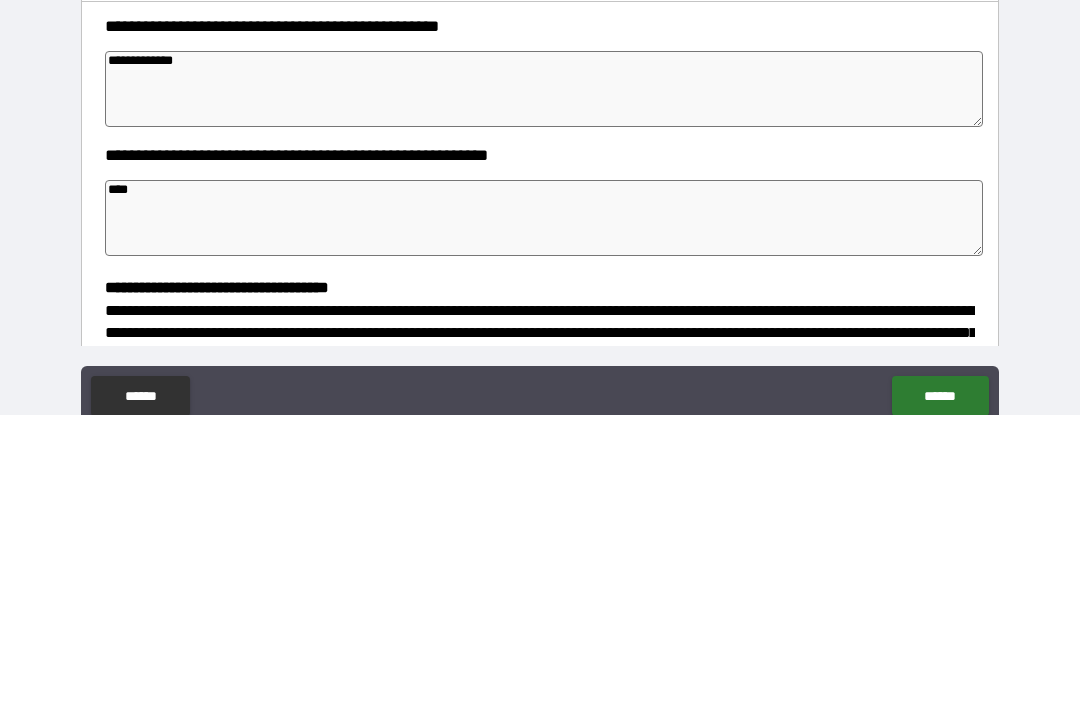 type on "*" 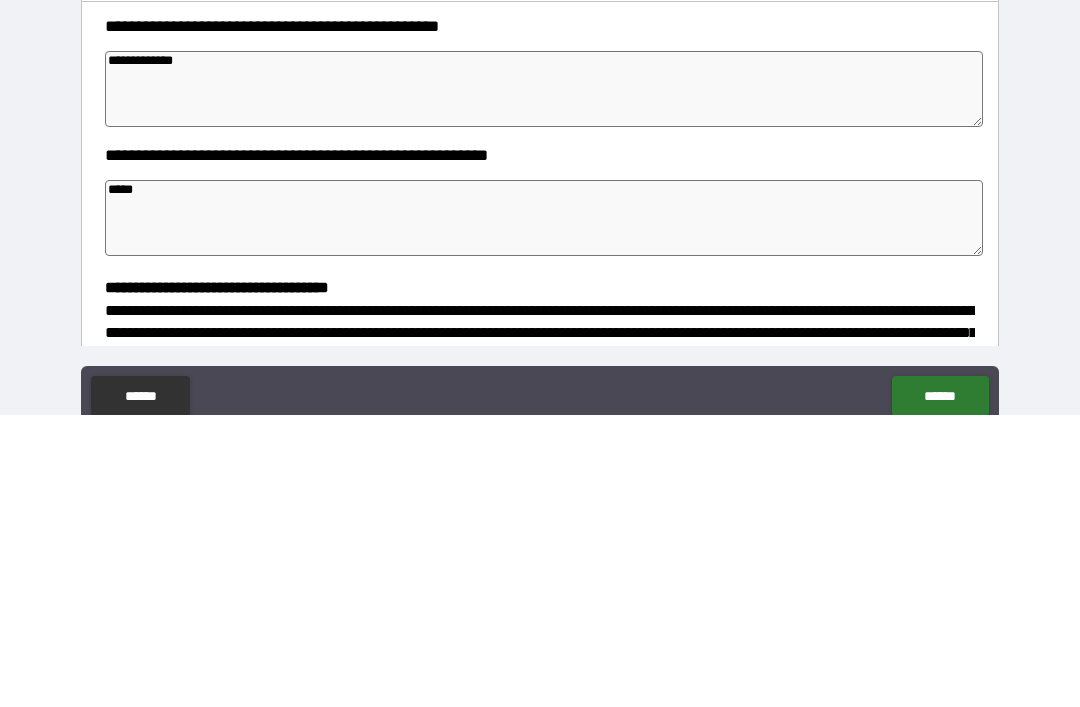 type on "*" 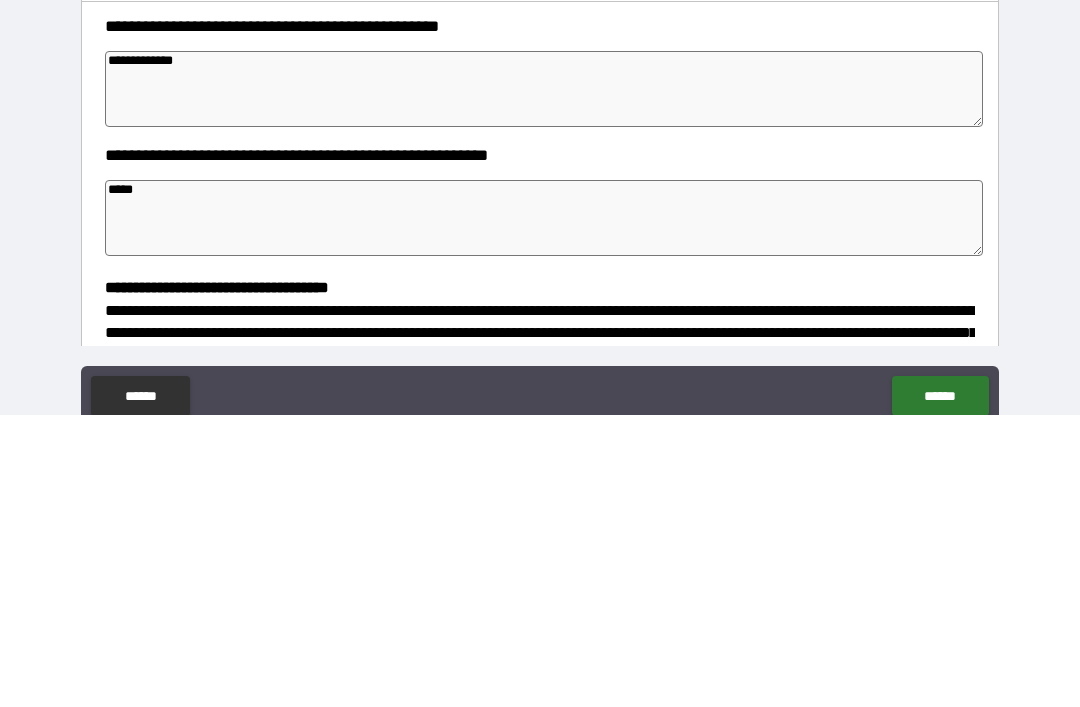 type on "*" 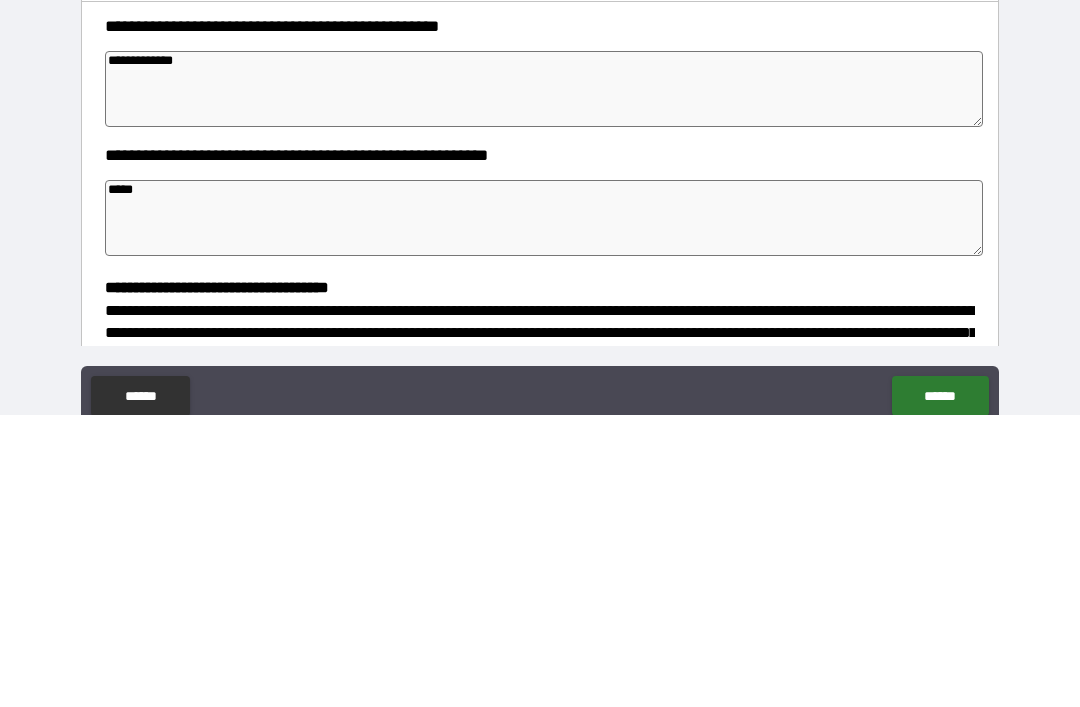 type on "*" 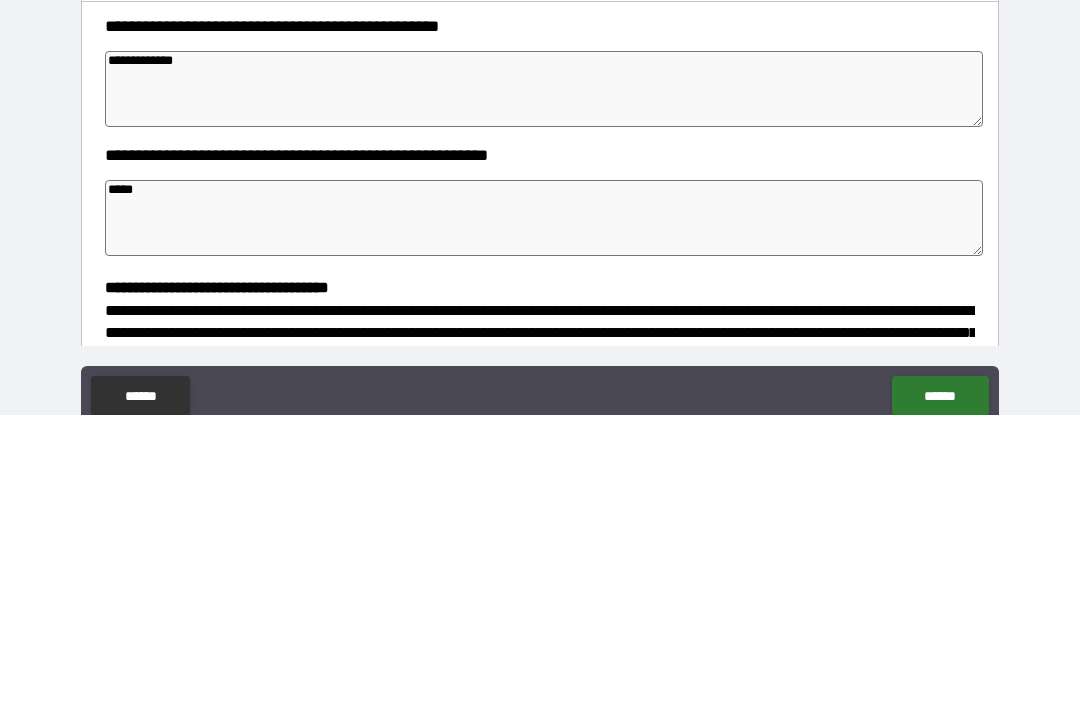 type on "******" 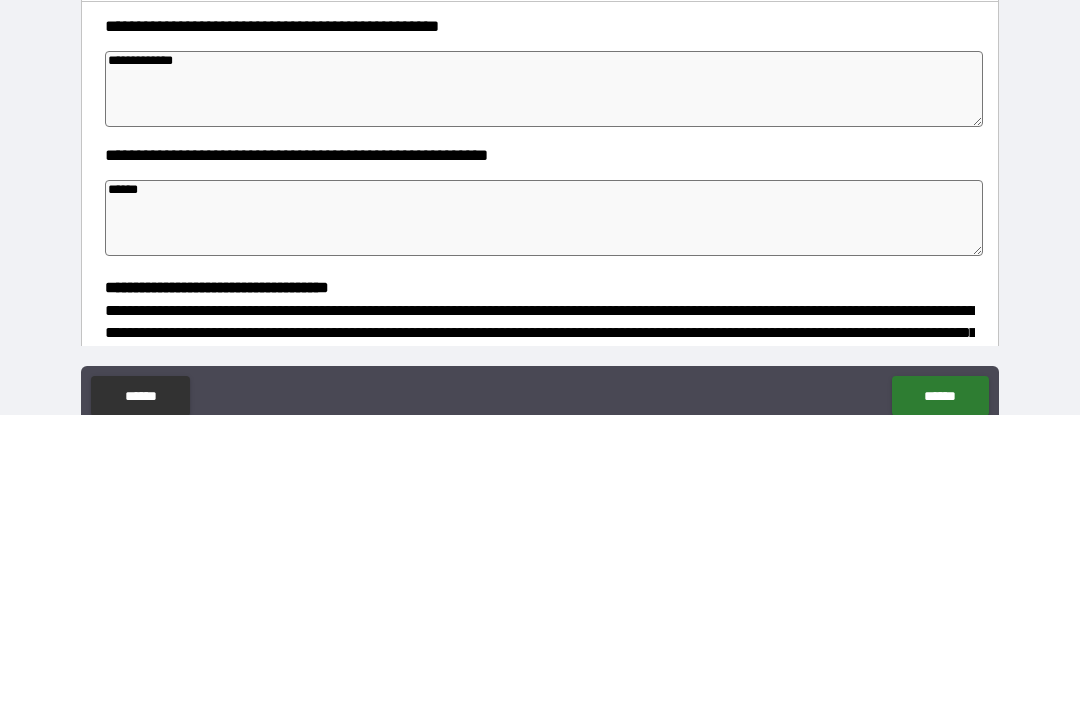 type on "*" 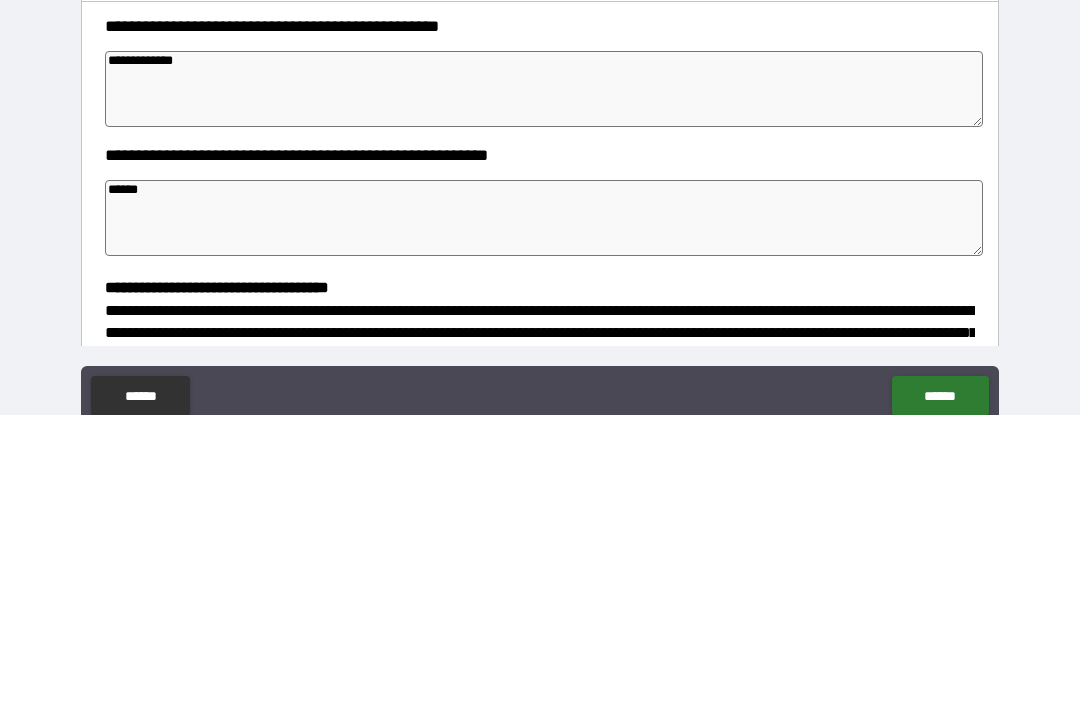 type on "*" 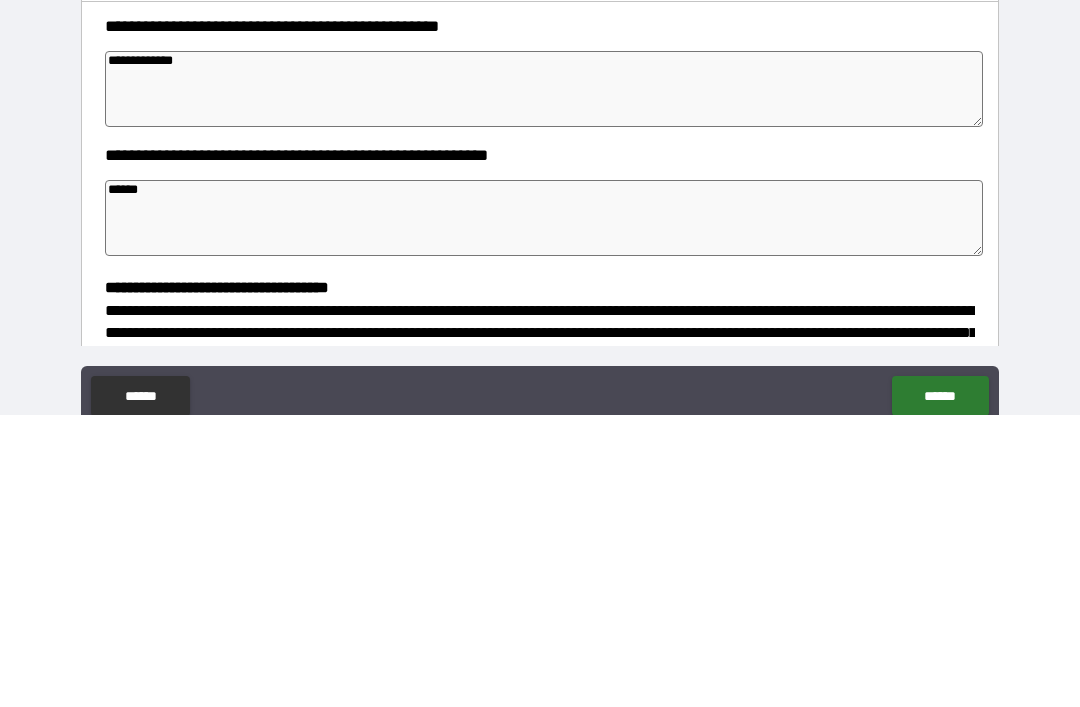 type on "*" 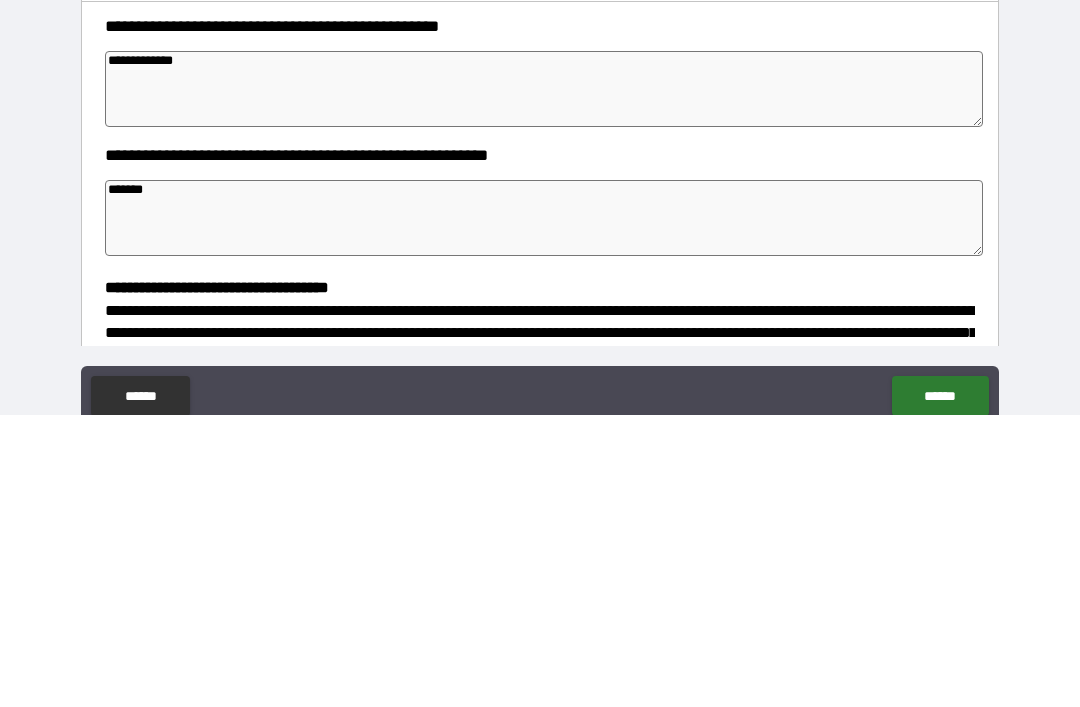 type on "*" 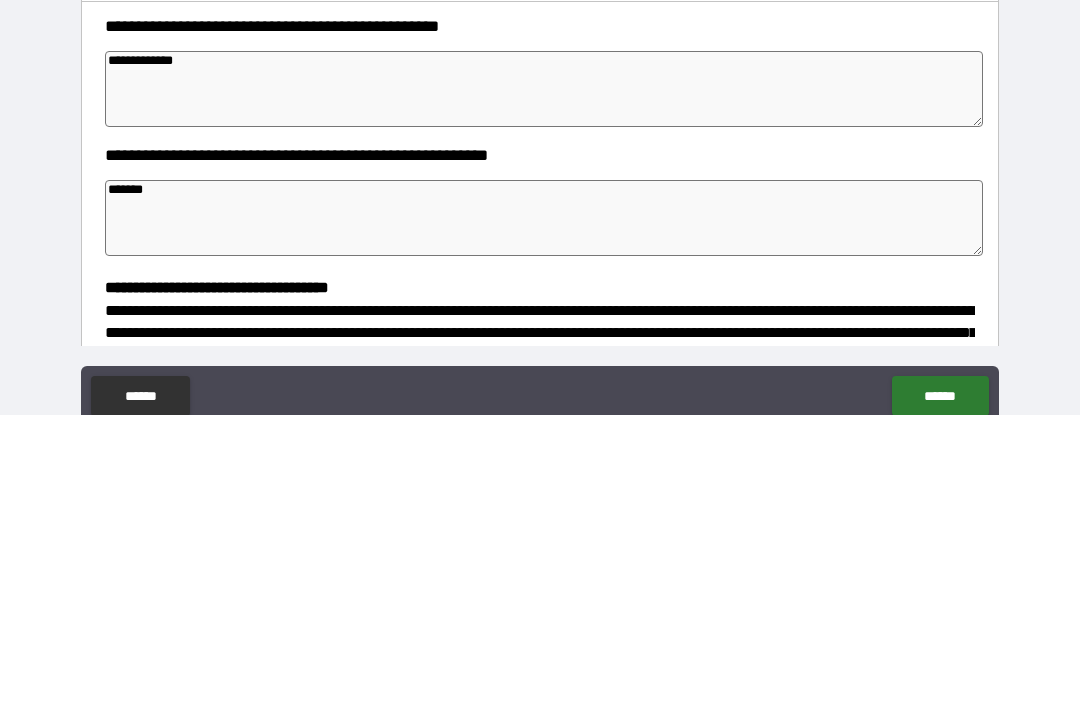type on "*" 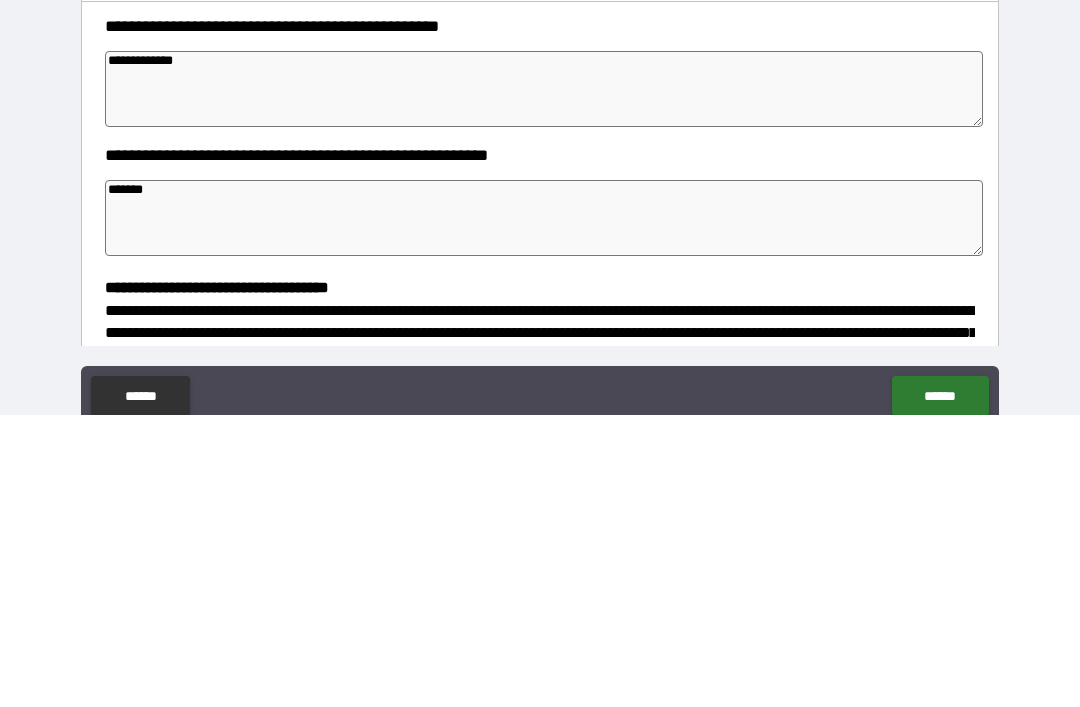 type on "*" 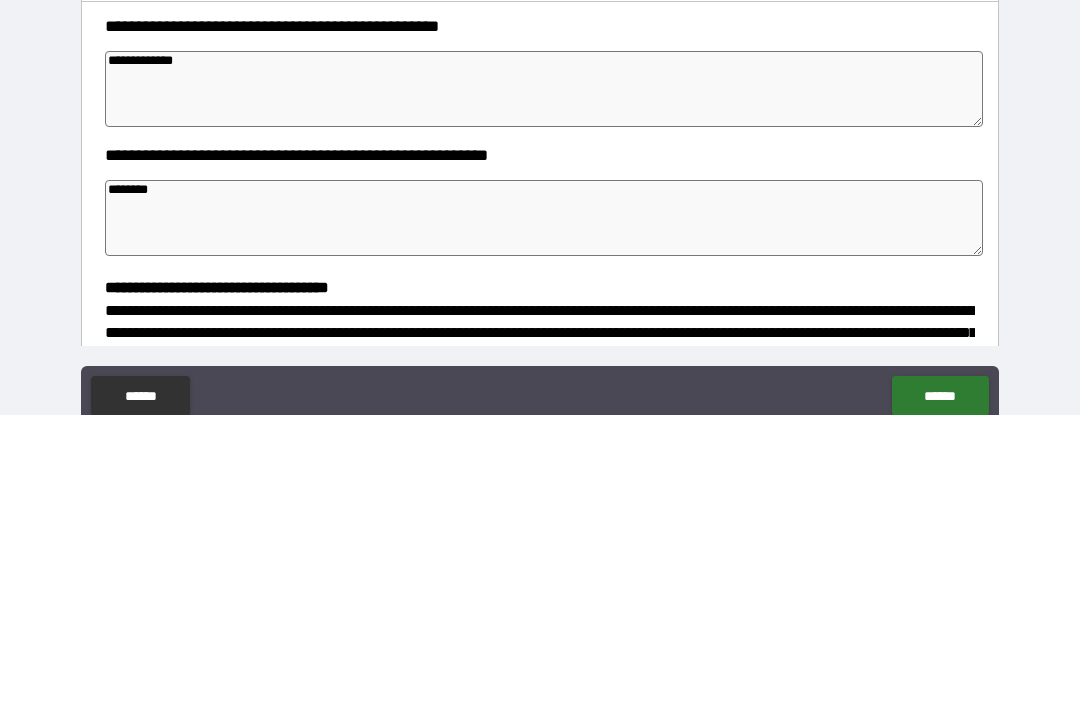 type on "*" 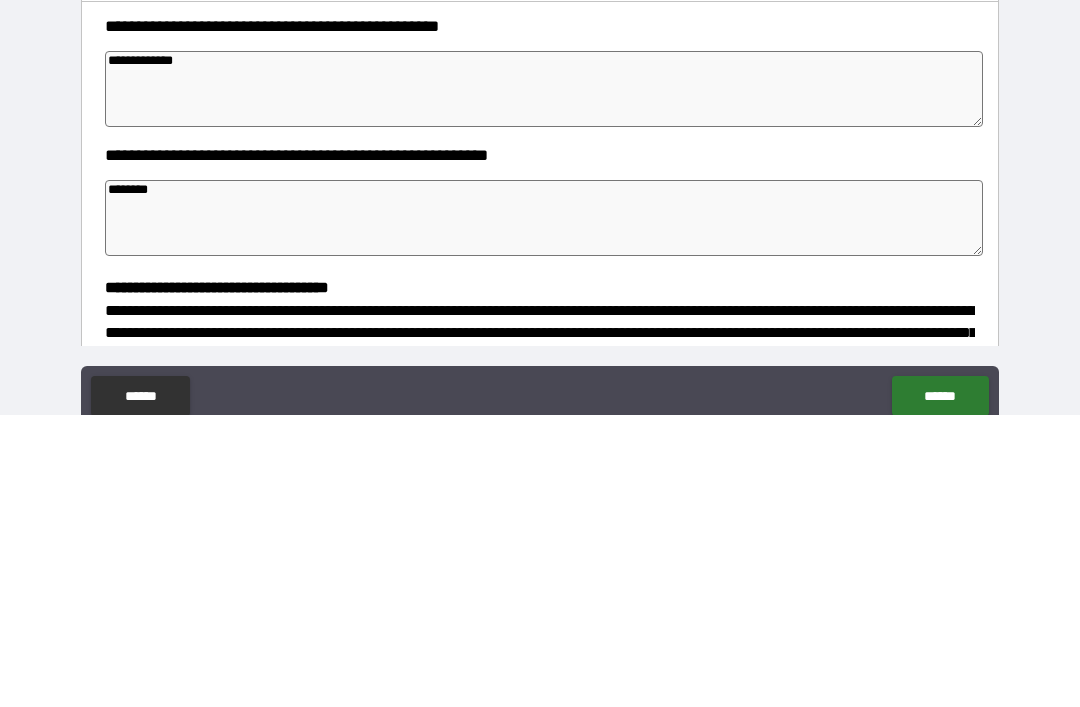 type on "*" 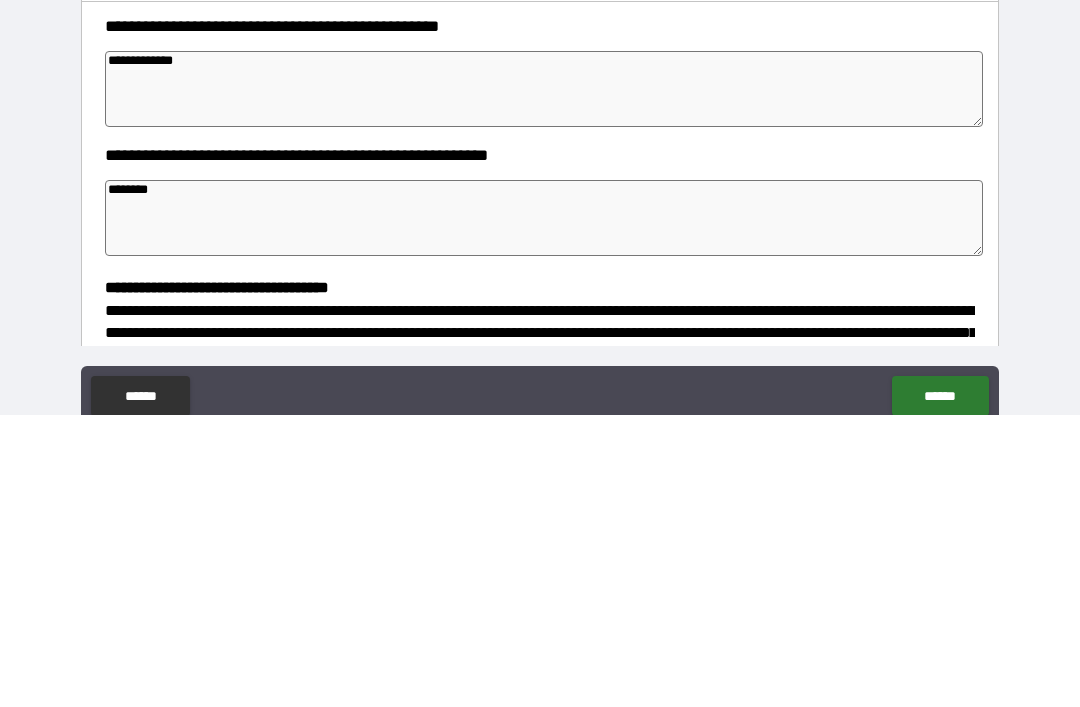 type on "*" 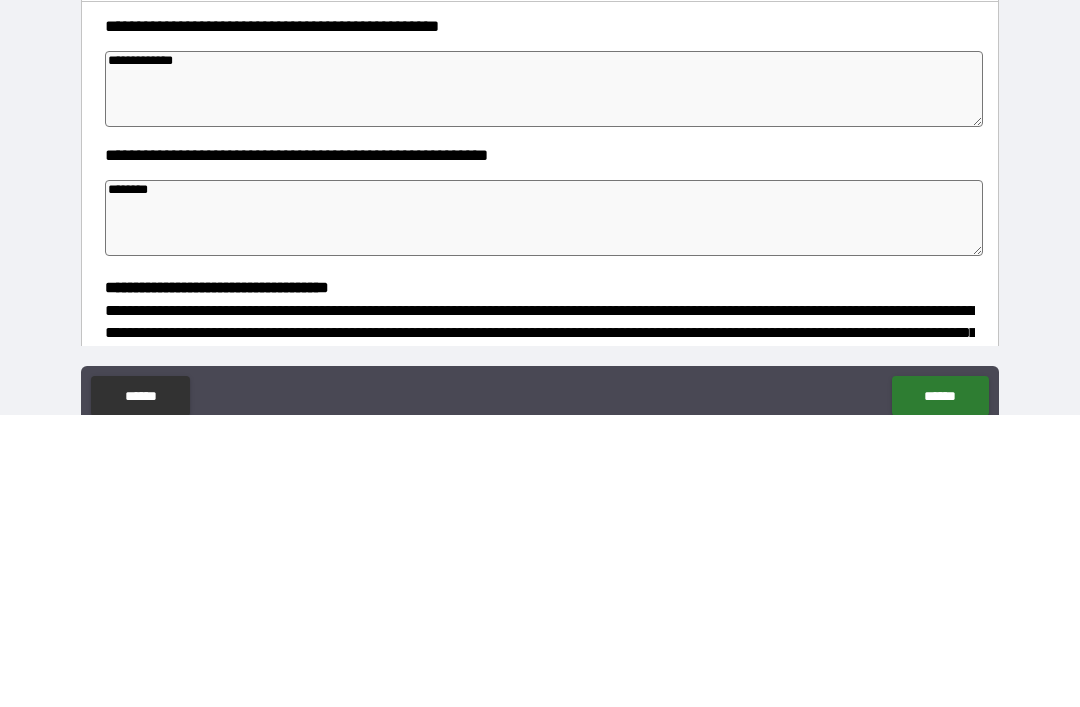 type on "********" 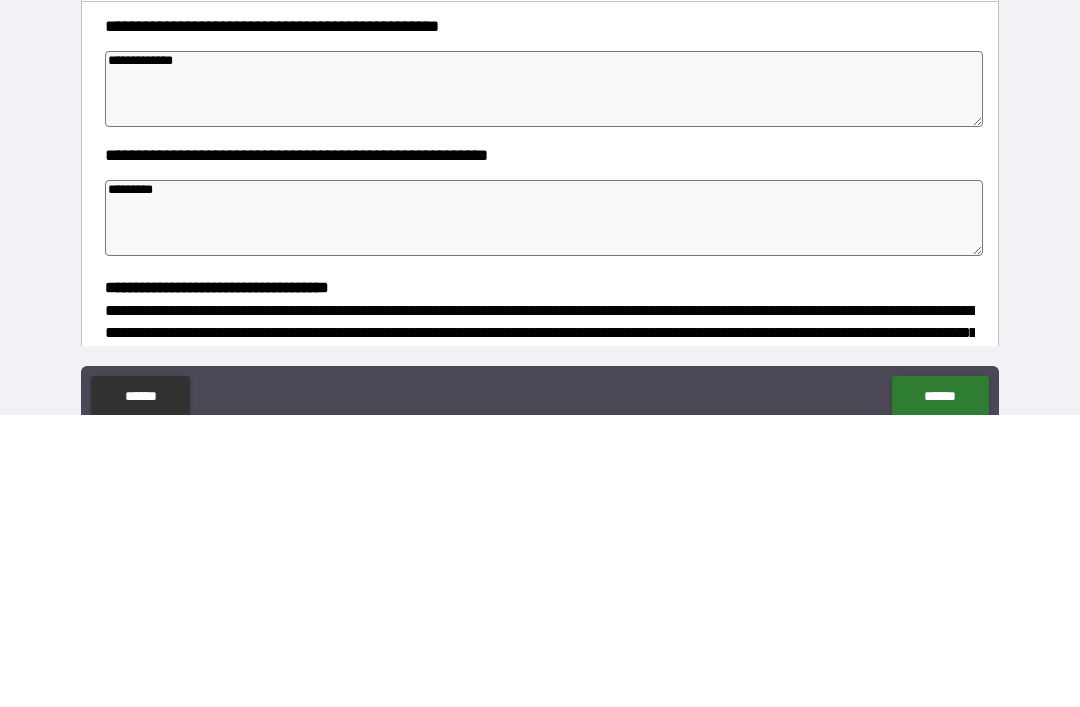type on "*" 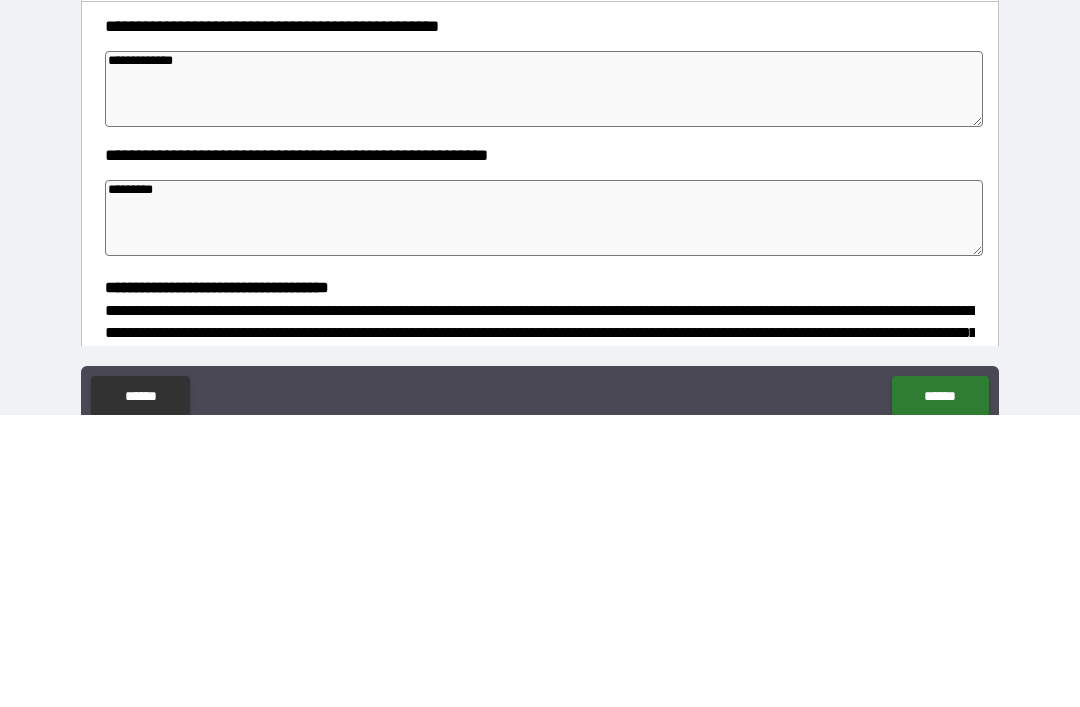 type on "*" 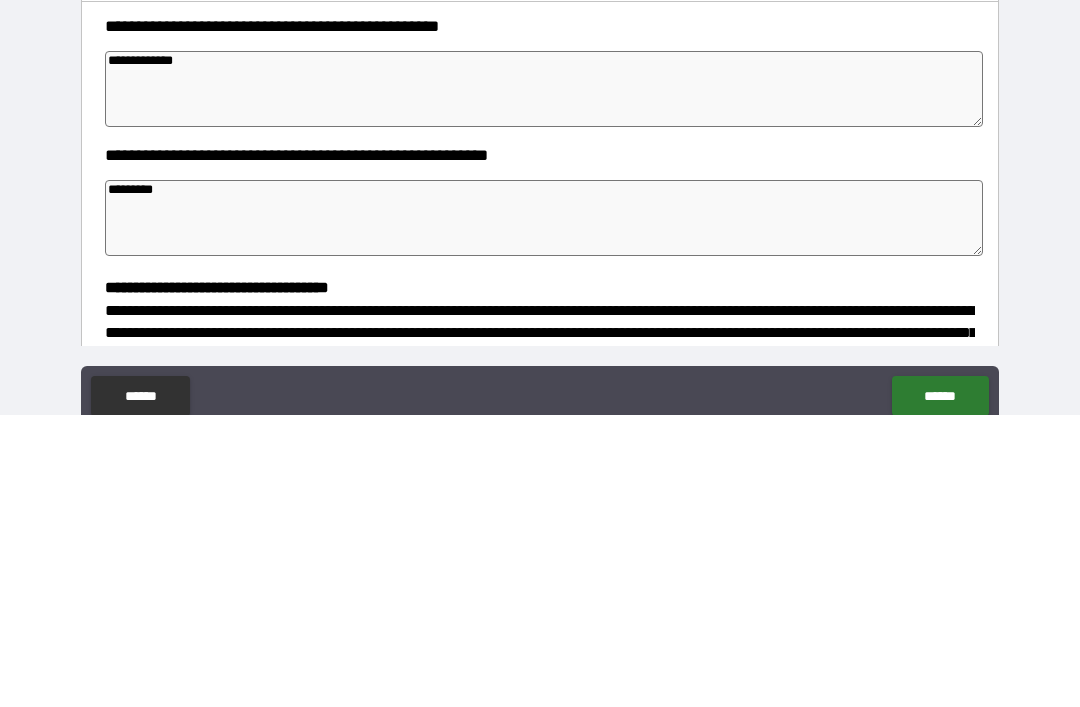 type on "*" 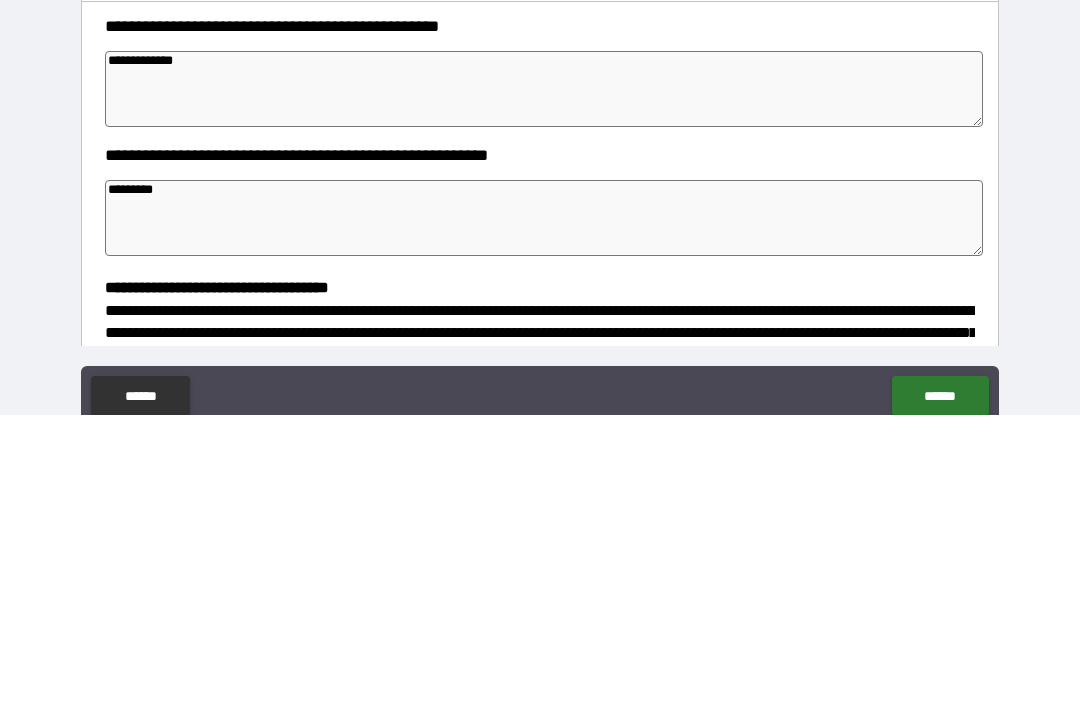 type on "********" 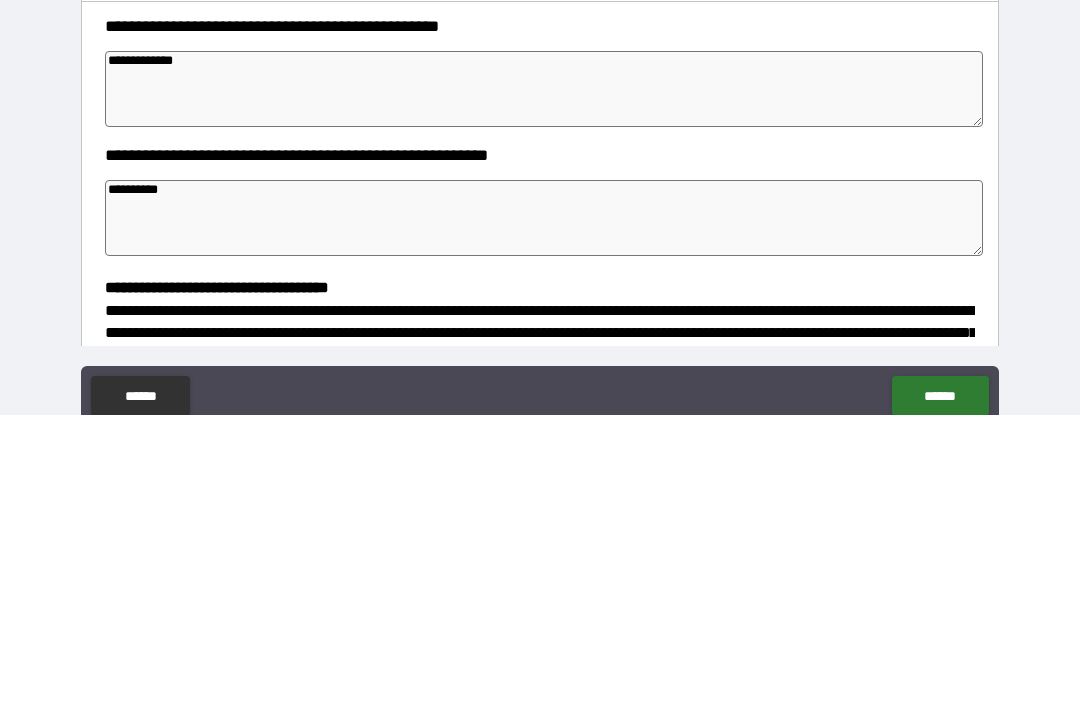 type on "*" 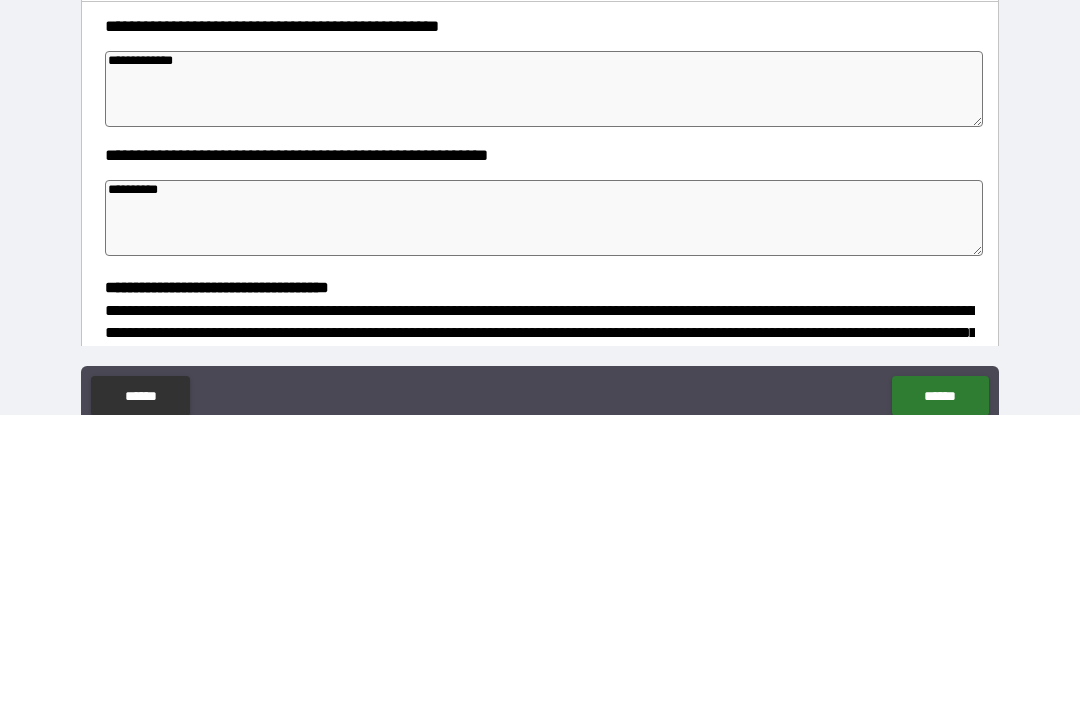 type on "*" 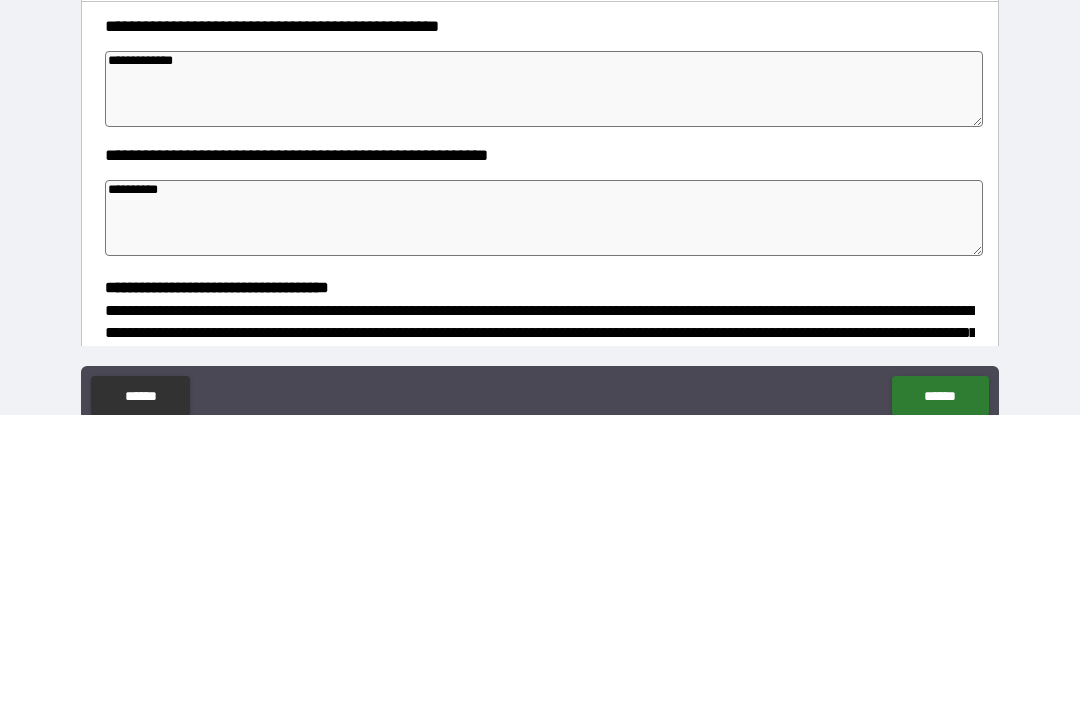type on "*" 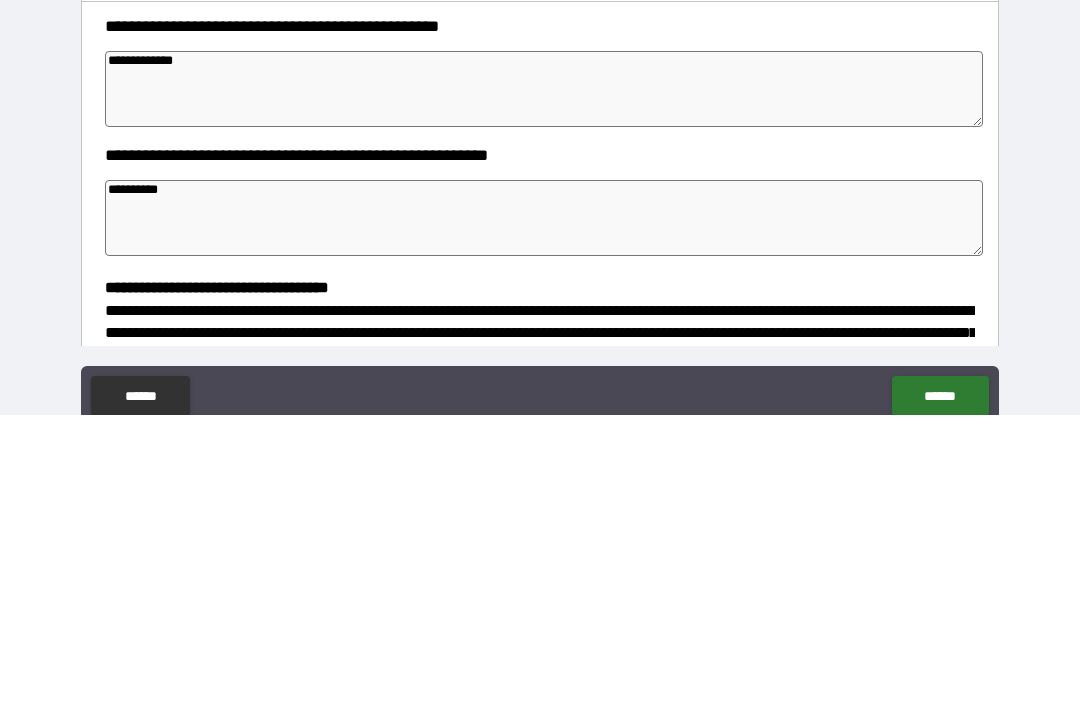 type on "**********" 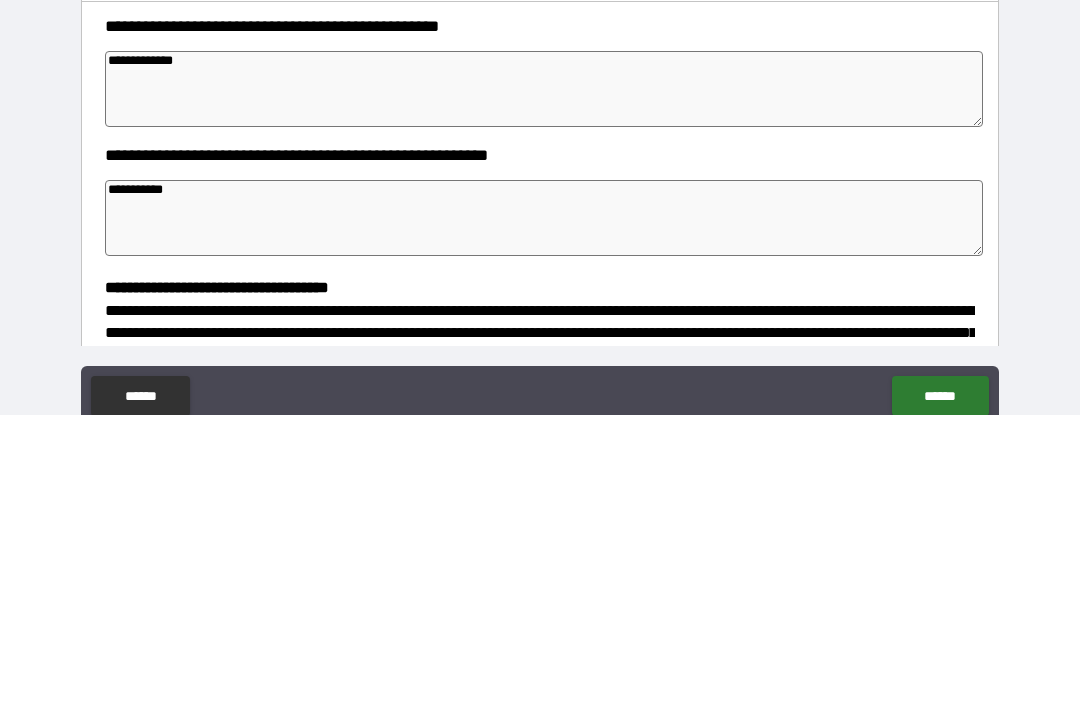 type on "*" 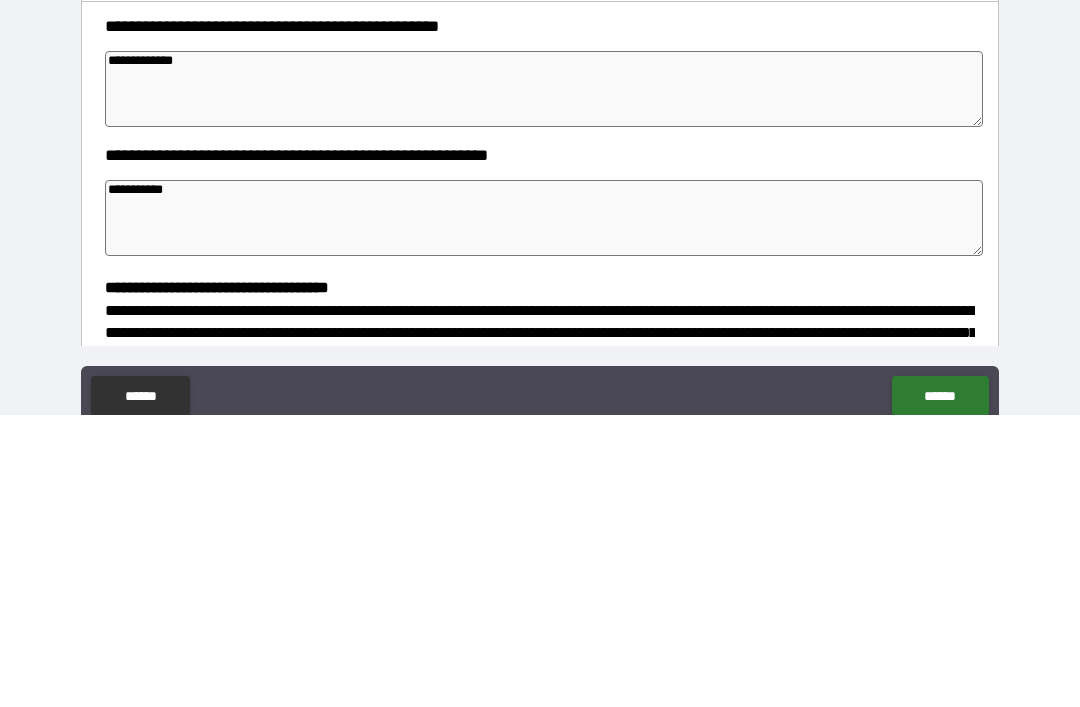 type on "*" 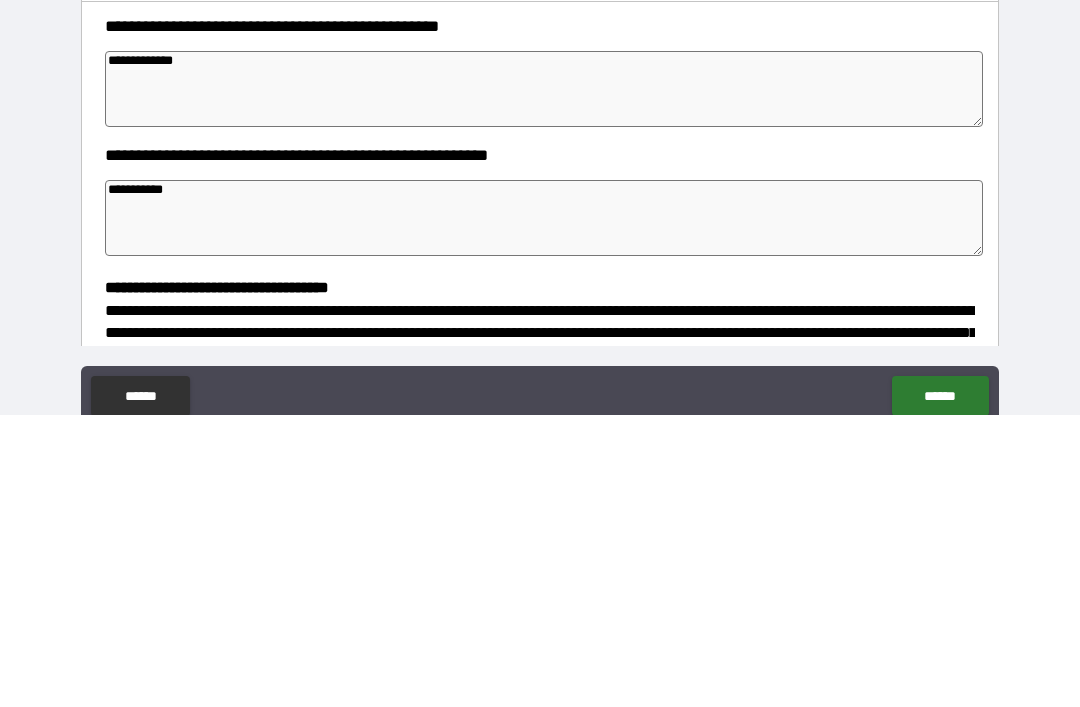 type on "*" 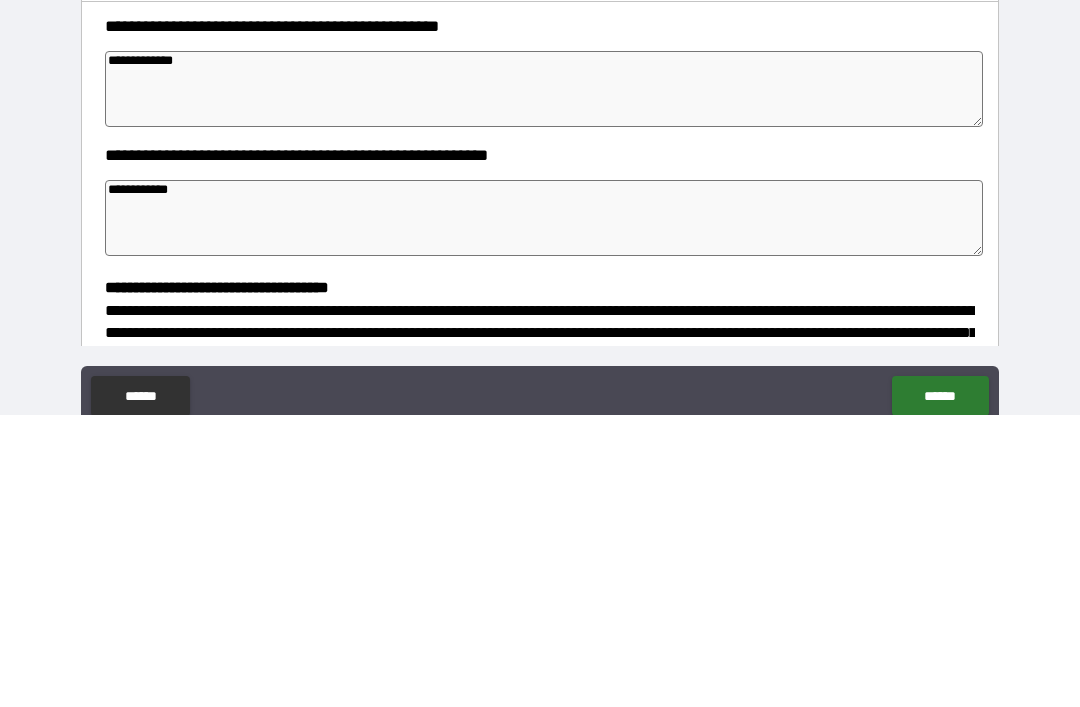 type on "*" 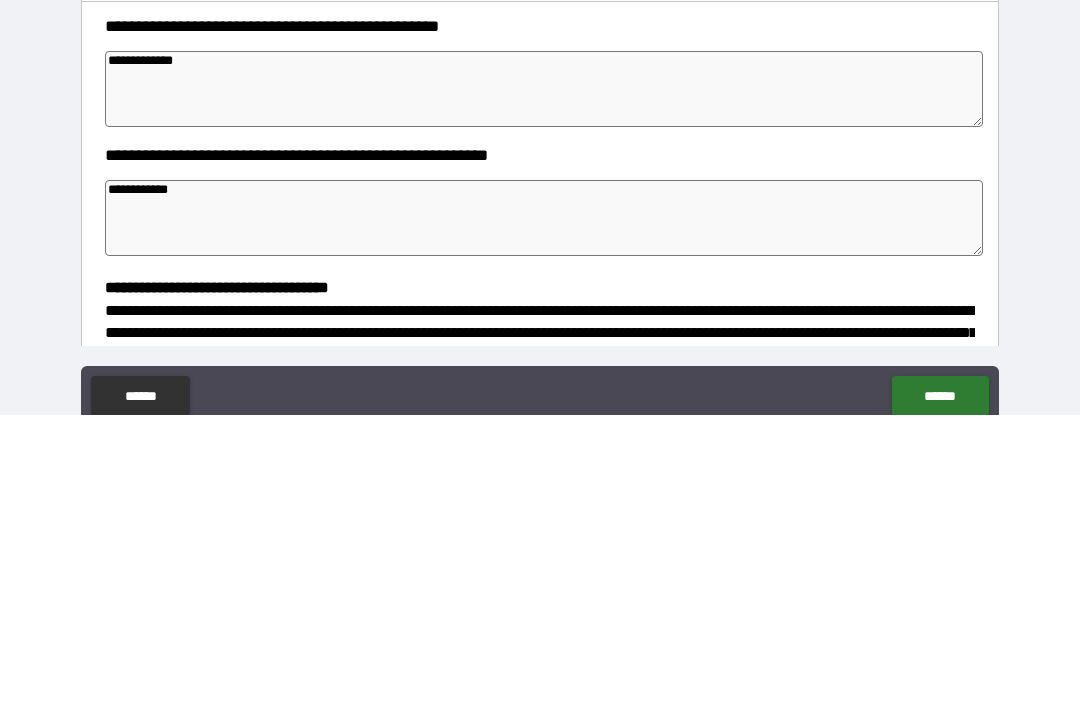 type on "*" 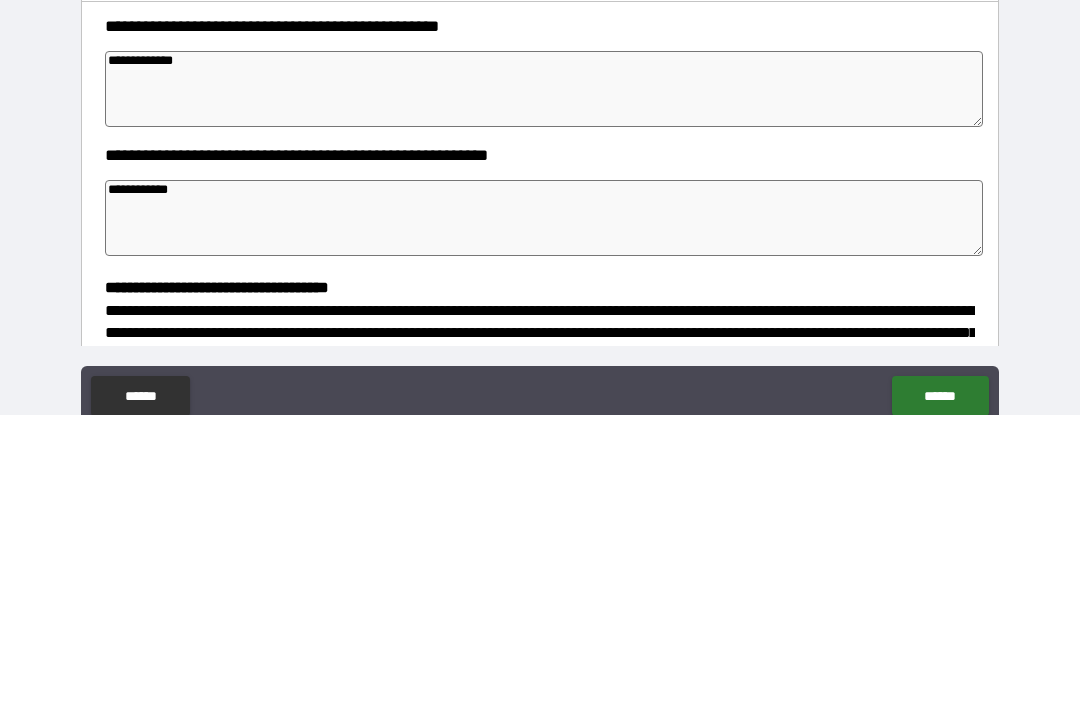 type on "*" 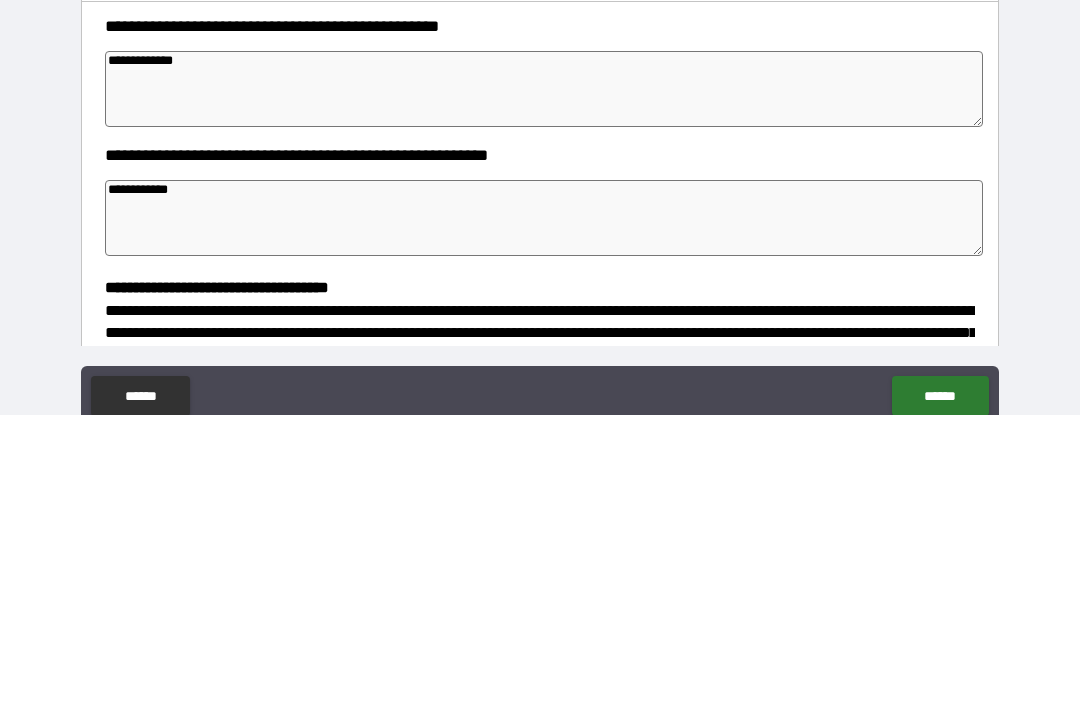 type on "**********" 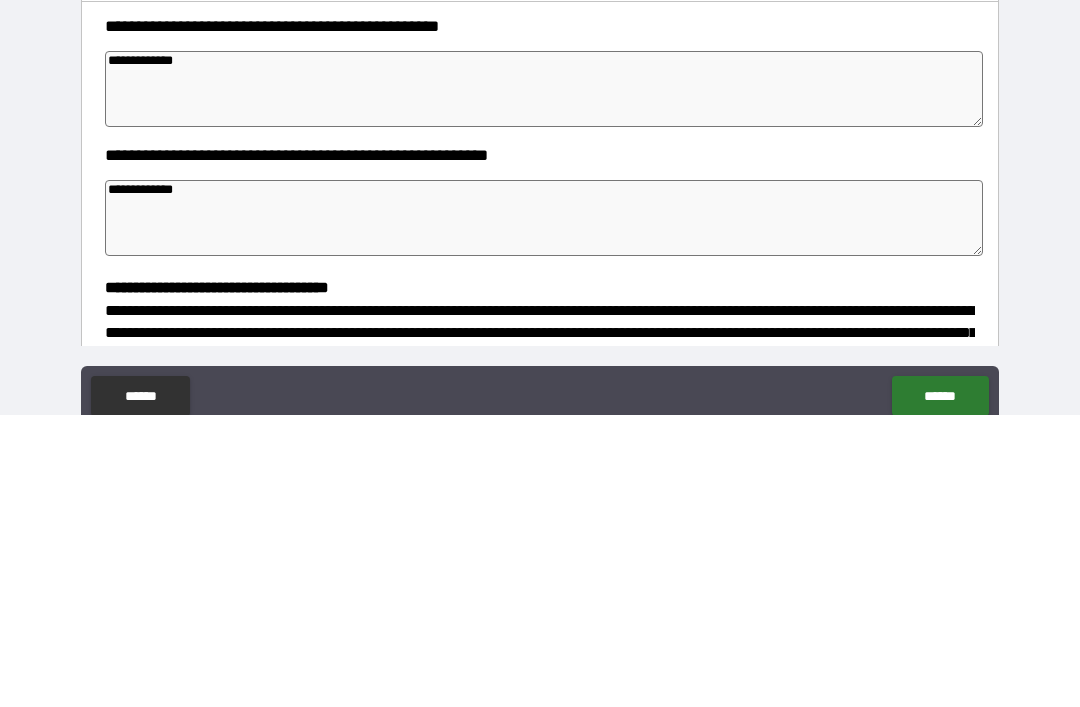 type on "*" 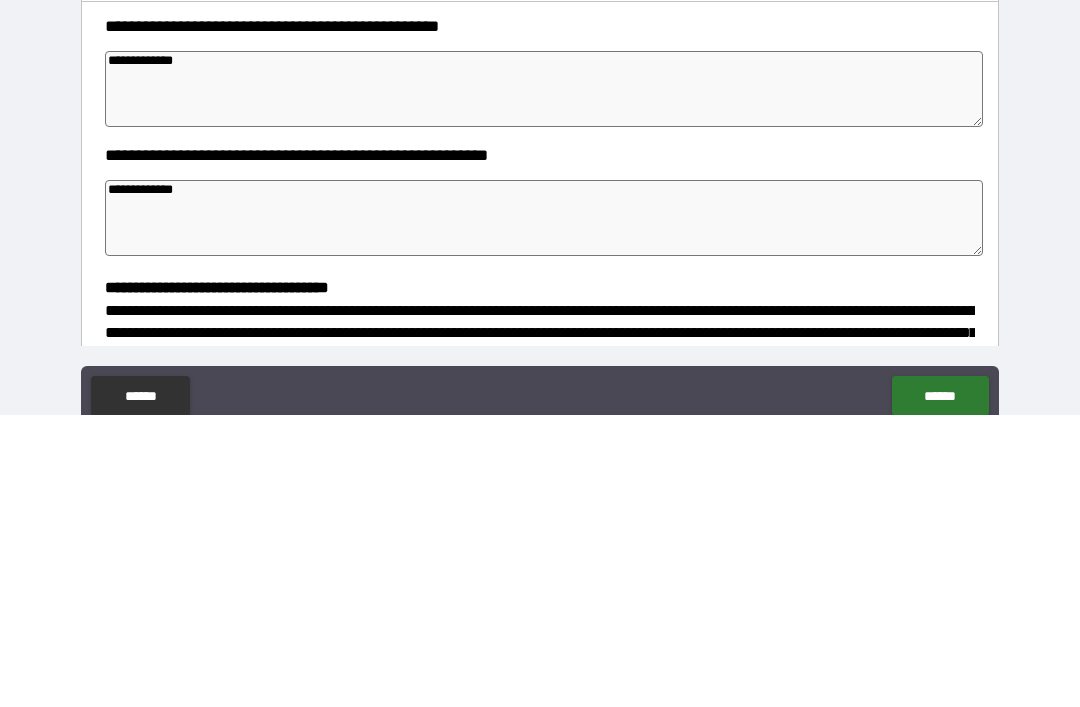 type on "**********" 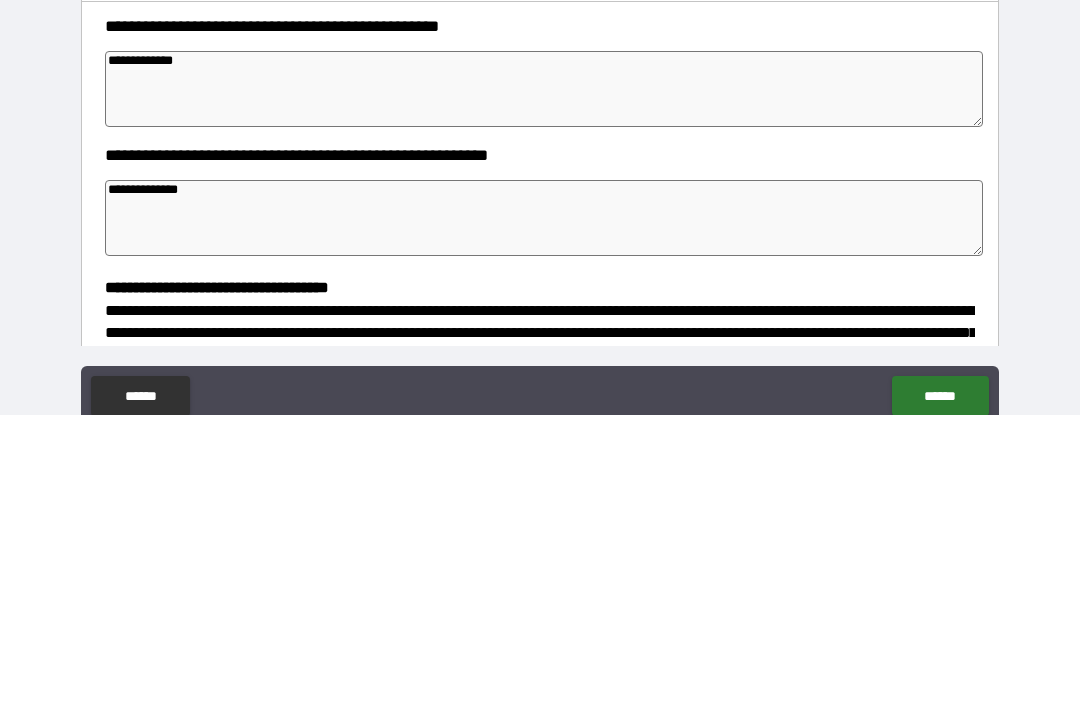 type on "*" 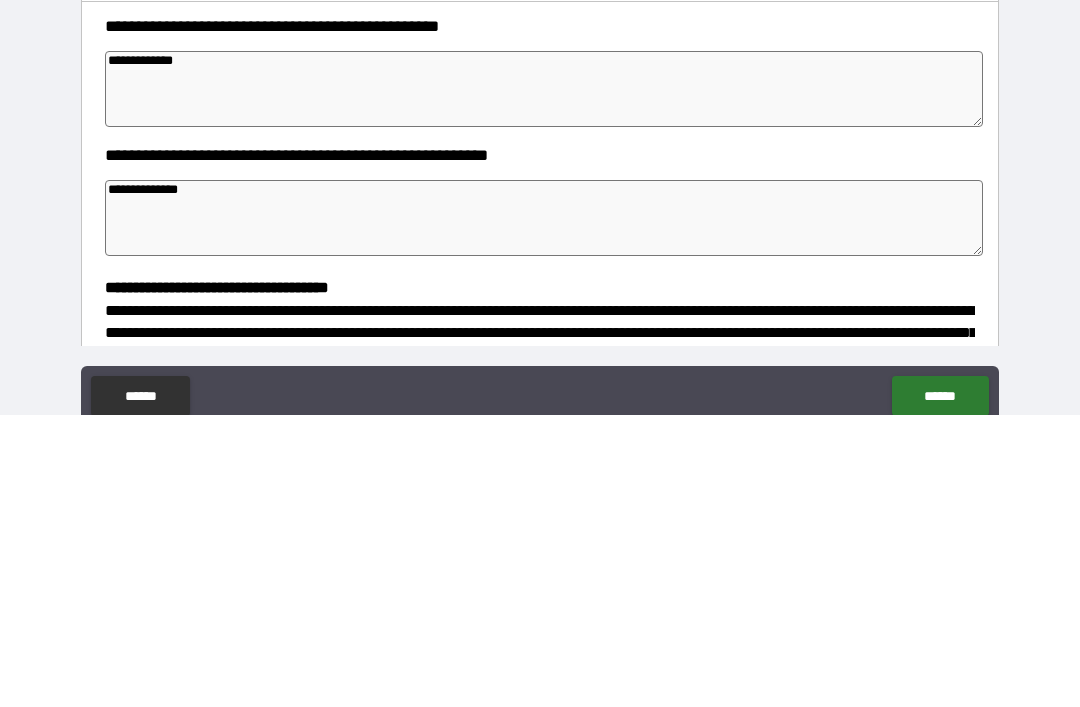 type on "*" 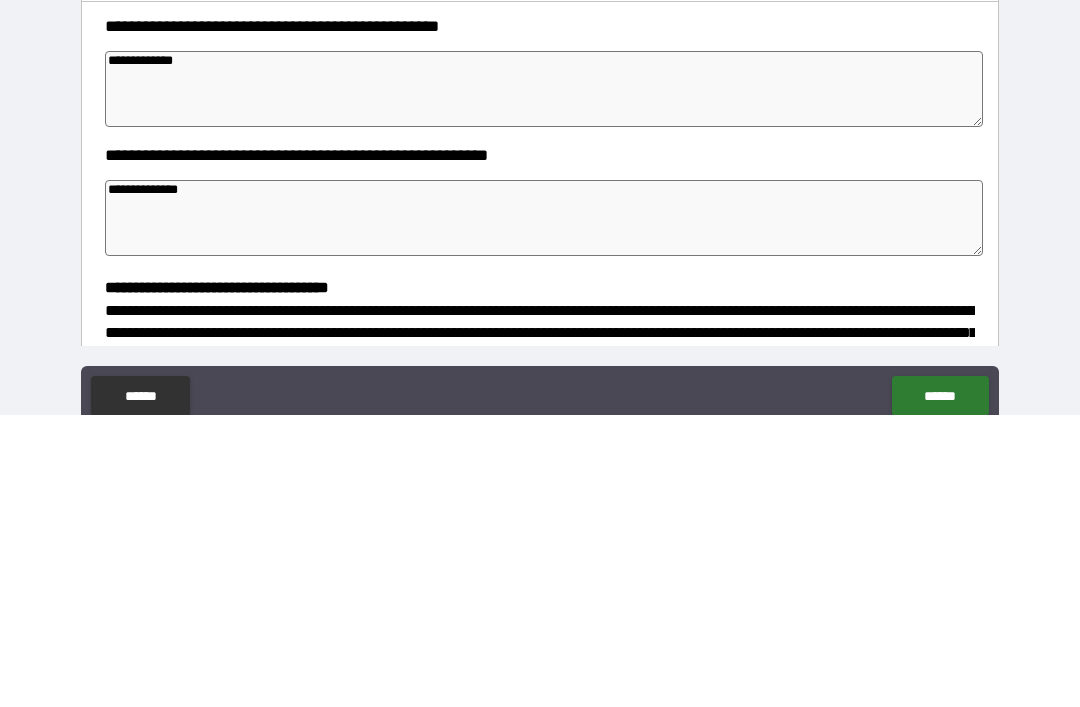 type on "*" 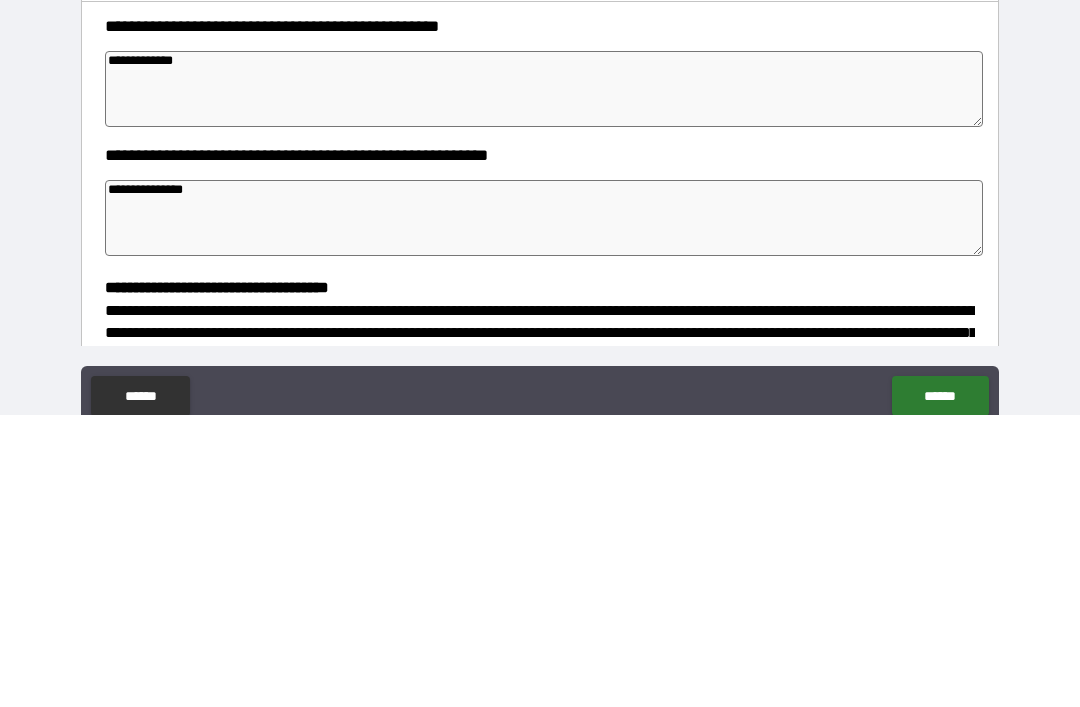 type on "*" 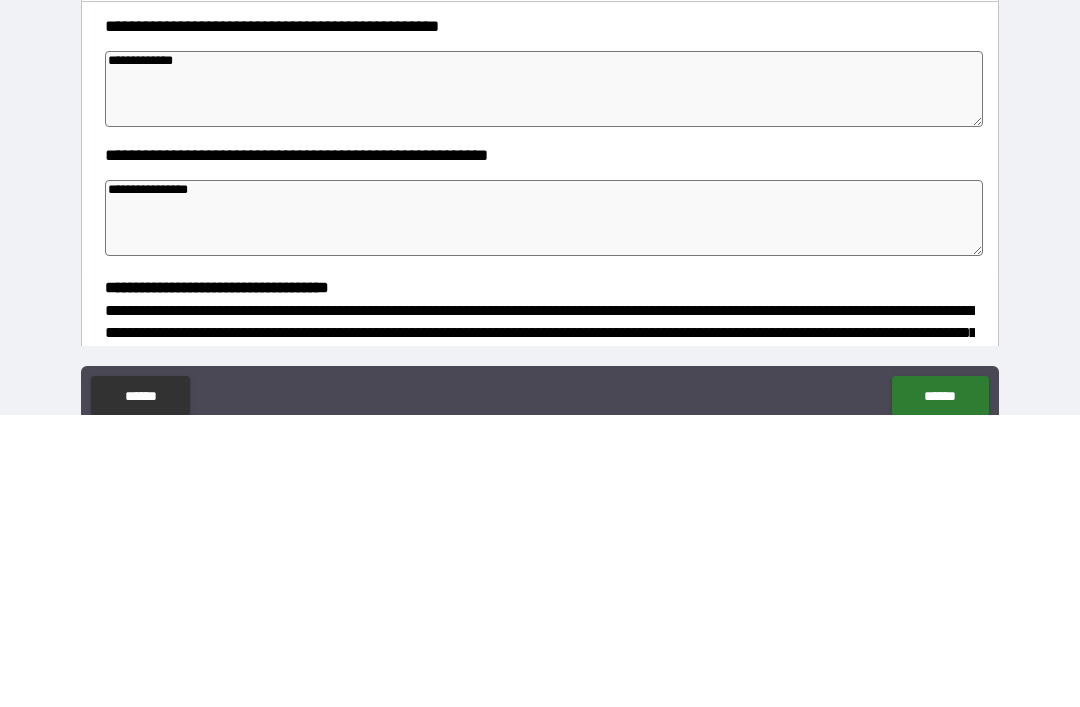 type on "*" 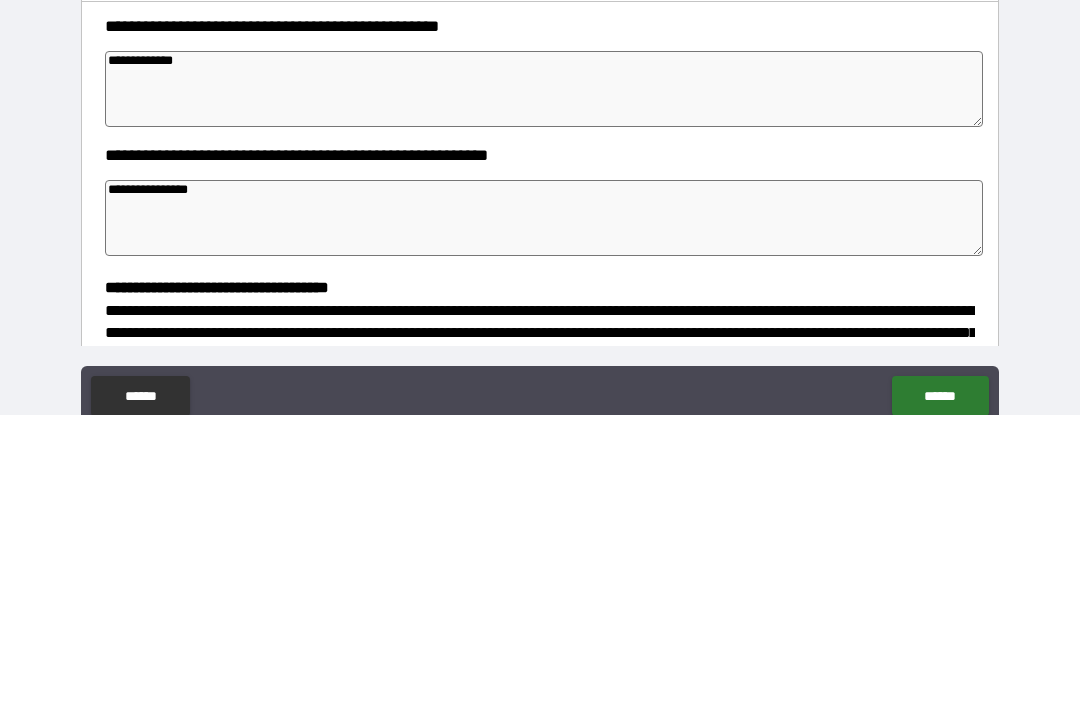 type on "*" 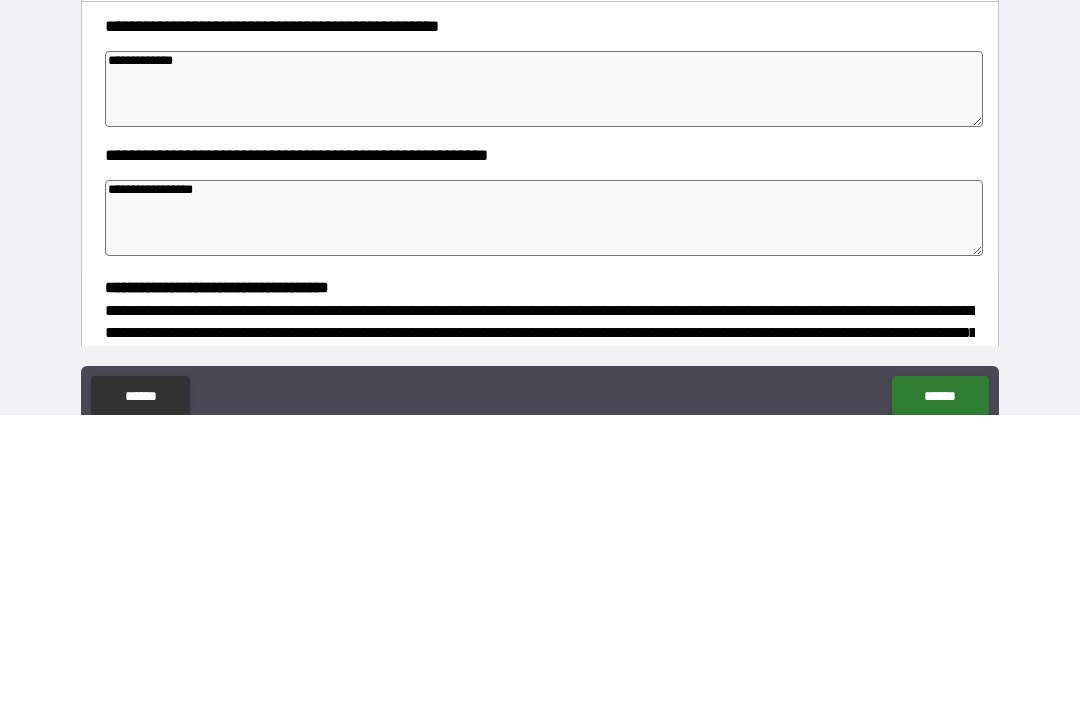 type on "*" 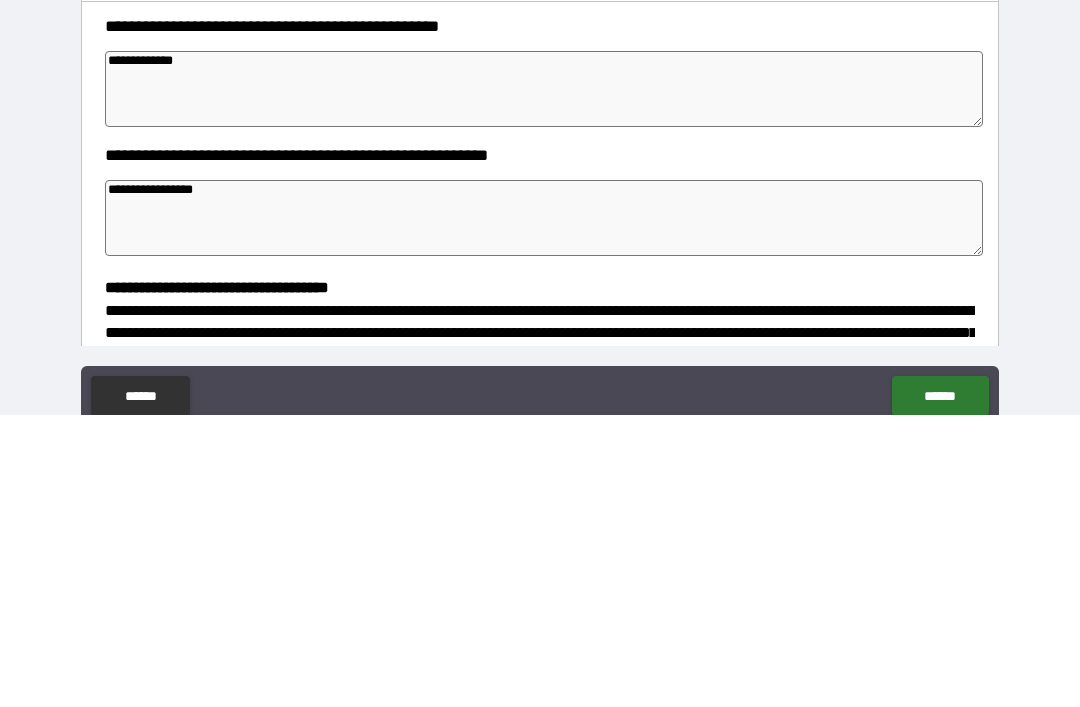 type on "*" 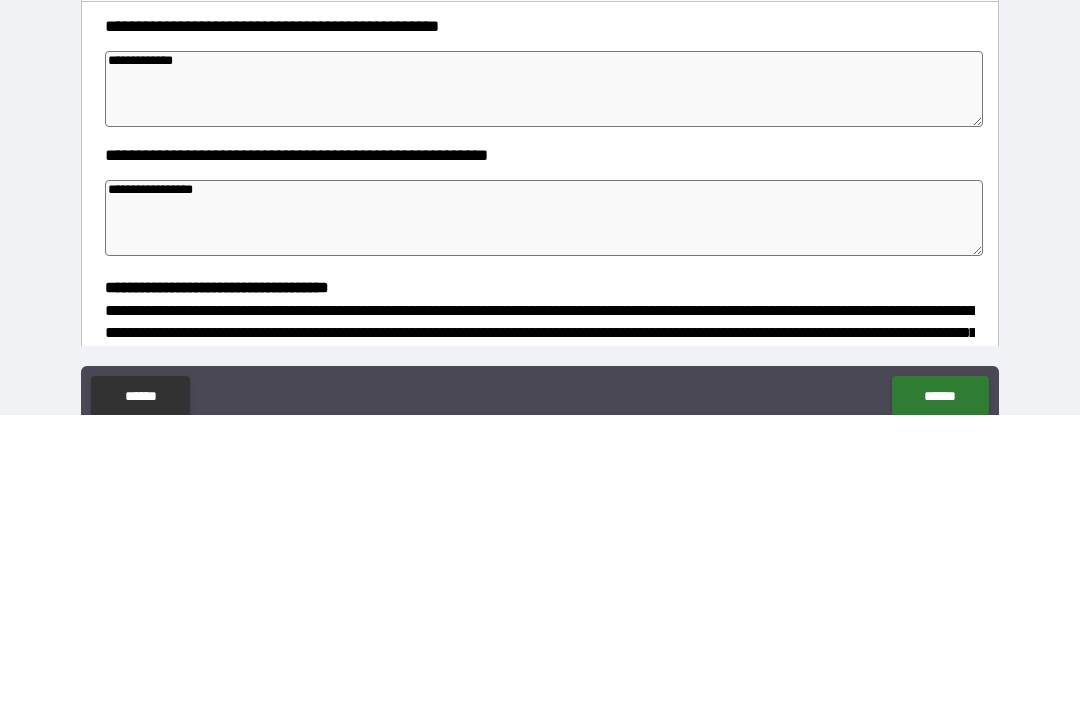 type on "*" 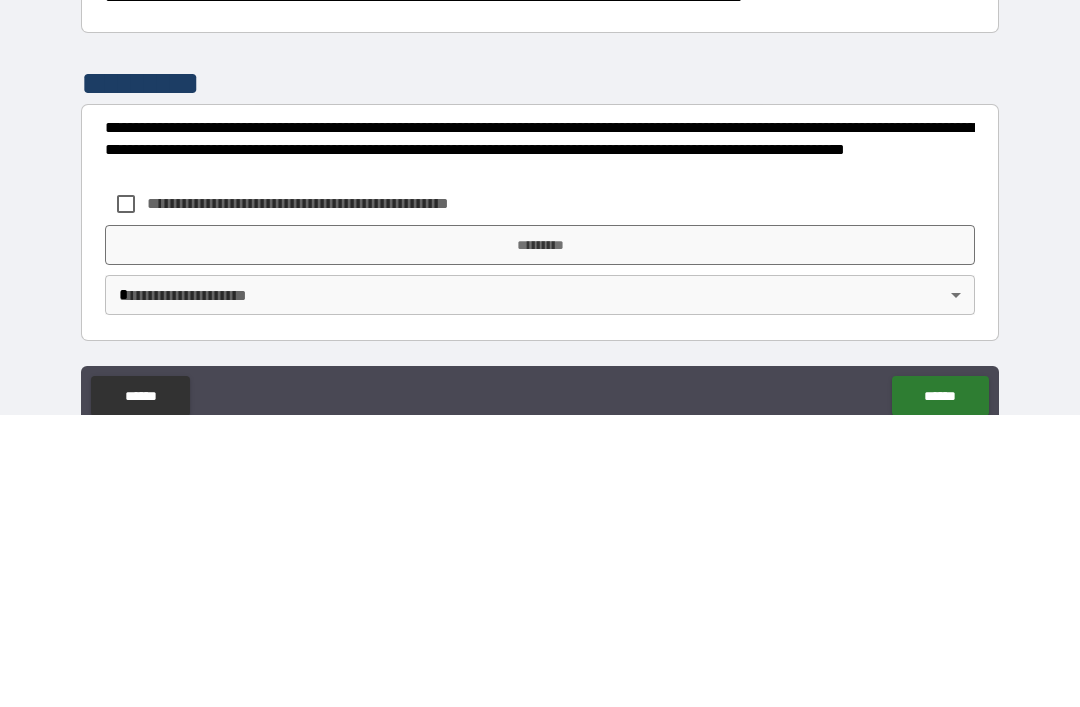 scroll, scrollTop: 526, scrollLeft: 0, axis: vertical 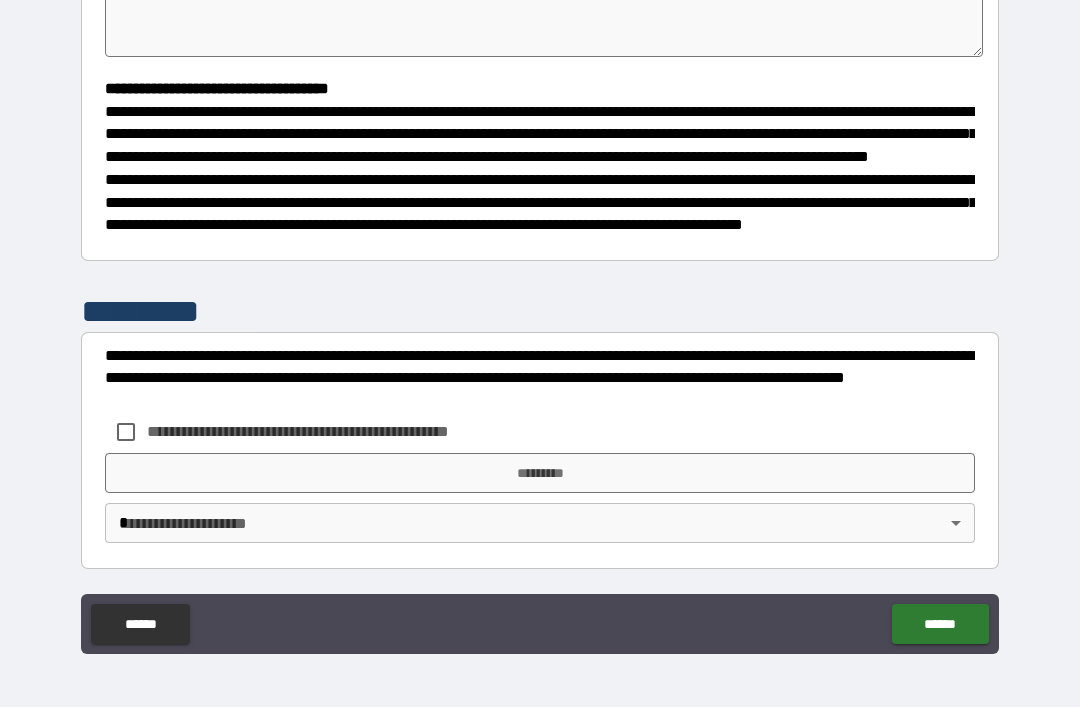 type on "*" 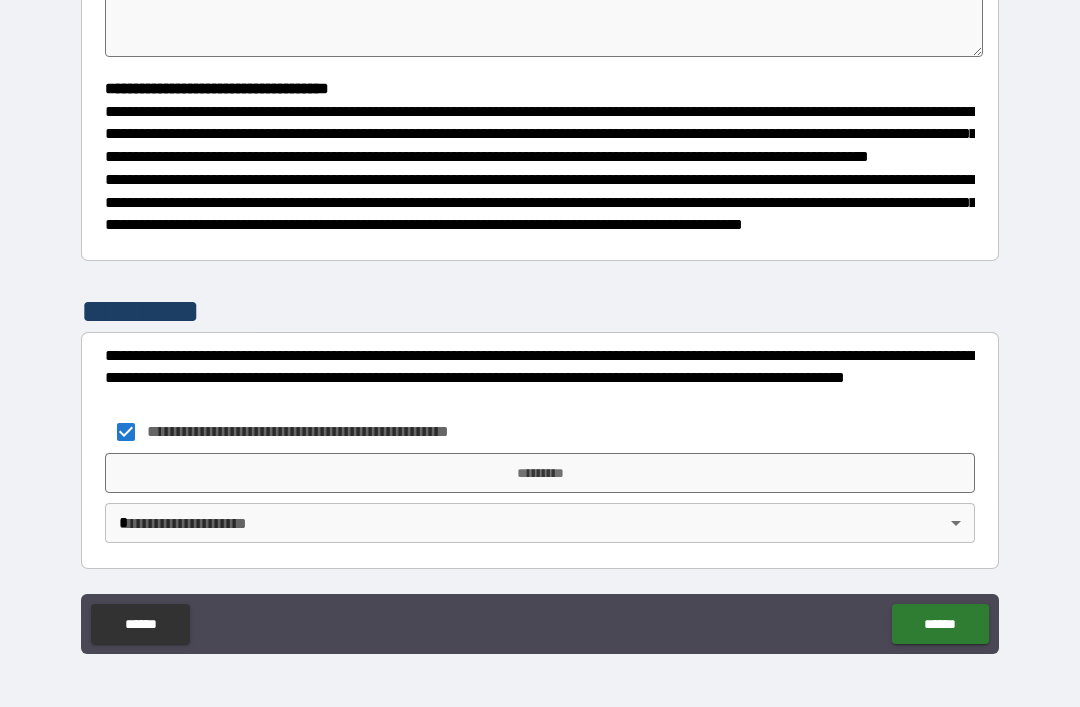 type on "*" 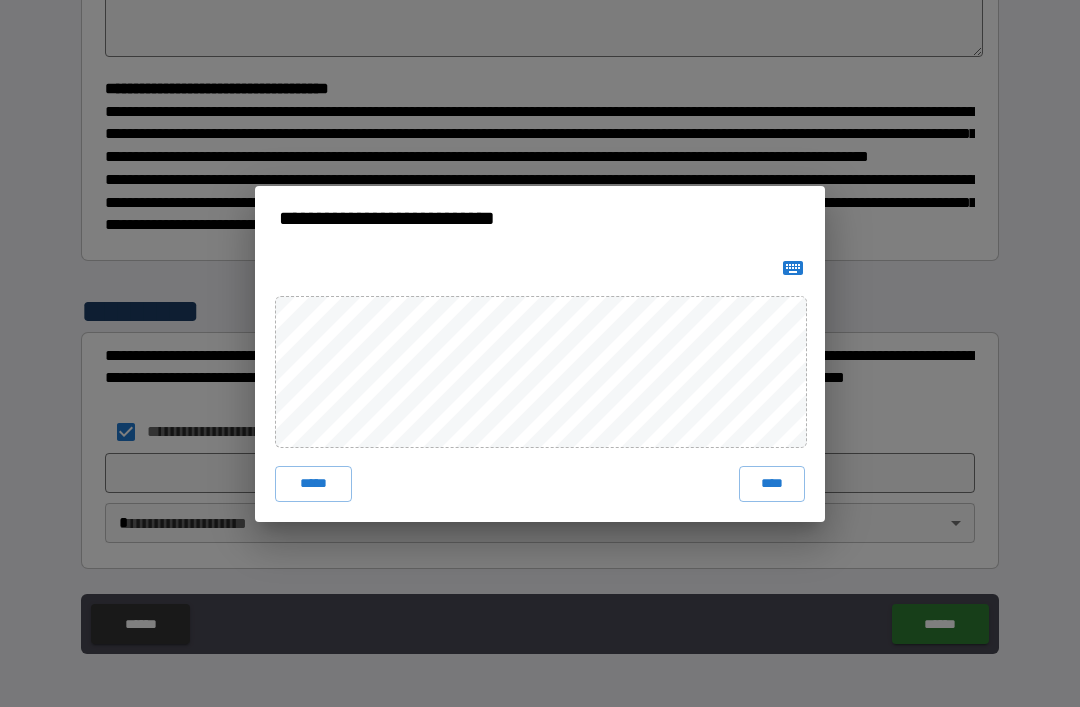 click on "****" at bounding box center (772, 484) 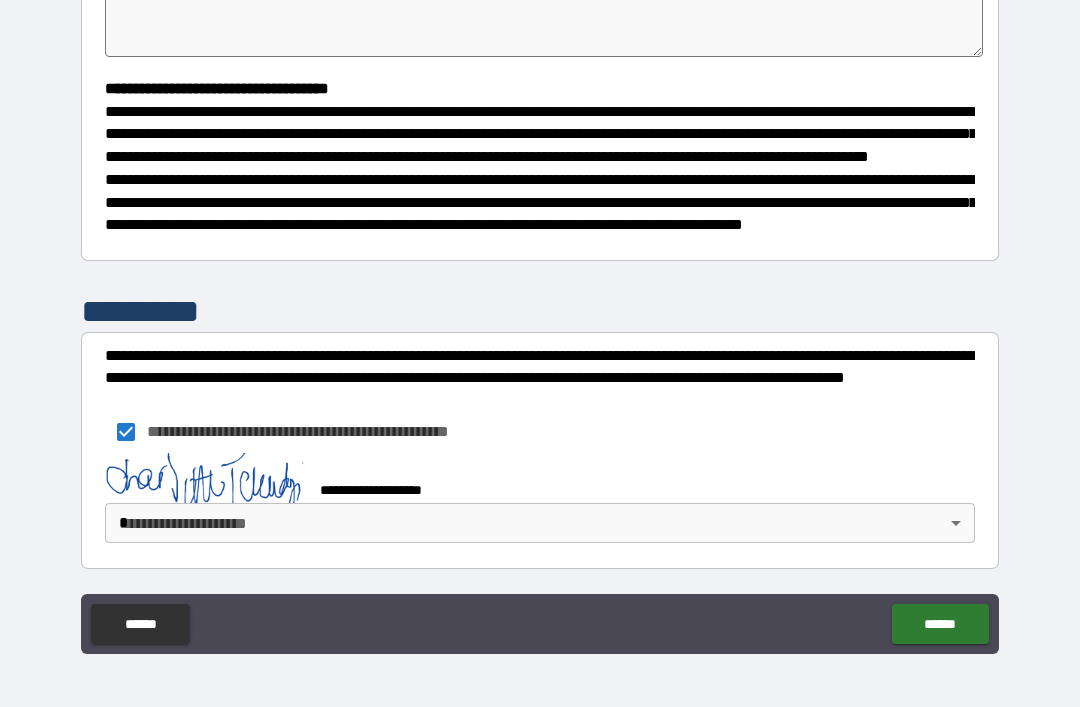 type on "*" 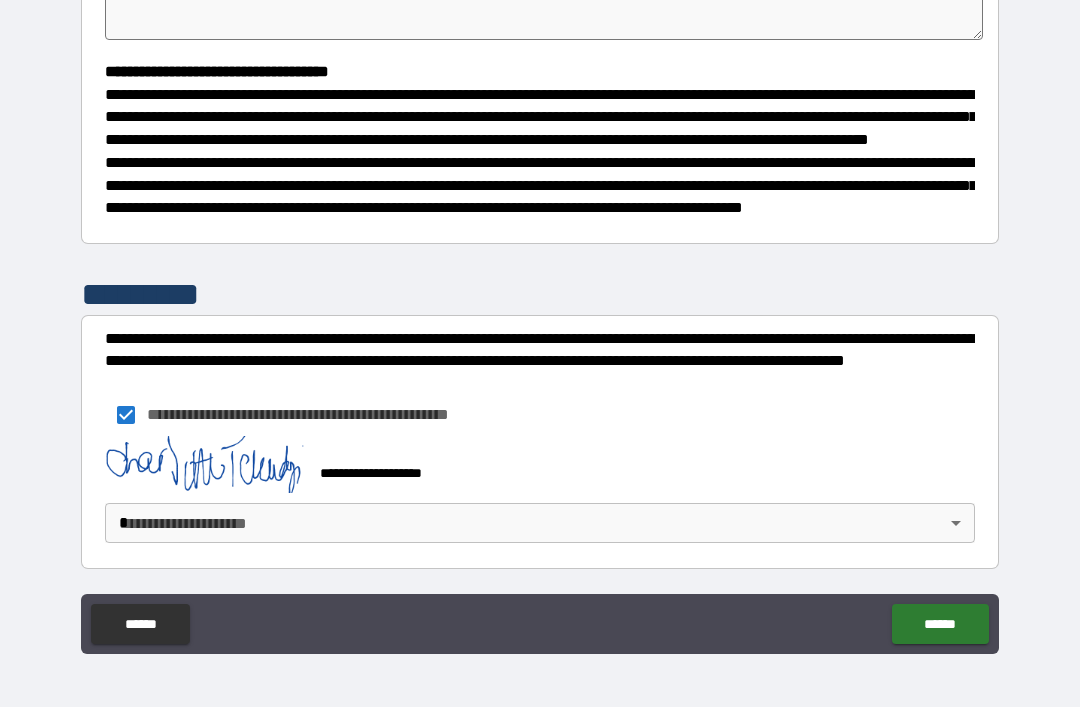 scroll, scrollTop: 543, scrollLeft: 0, axis: vertical 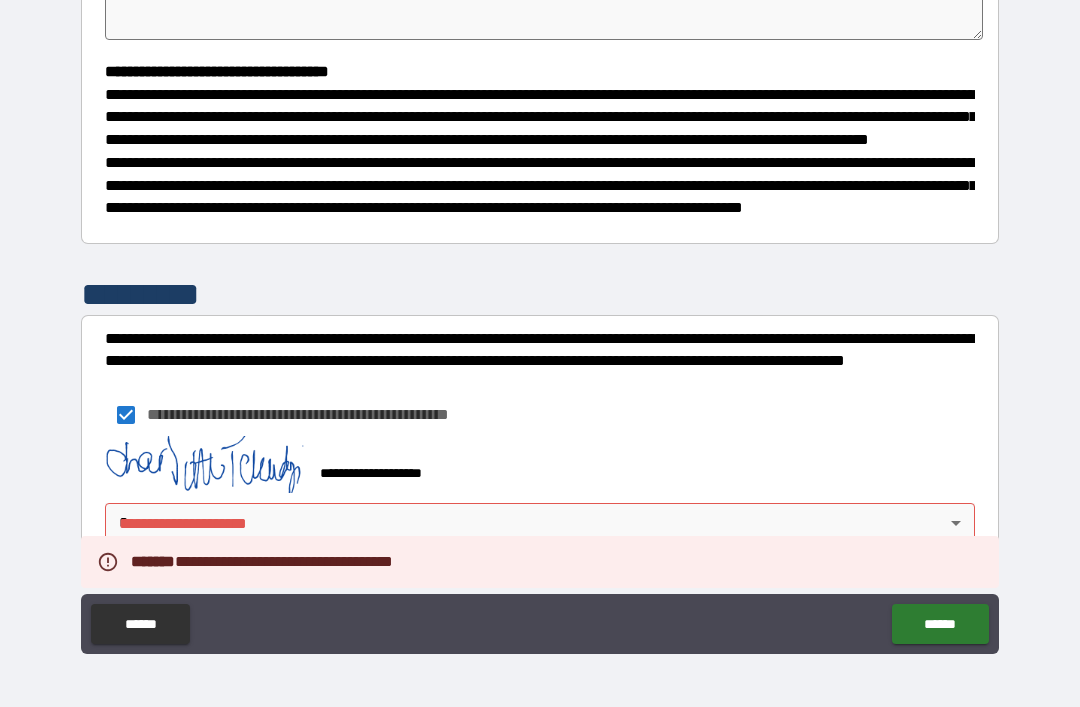 type on "*" 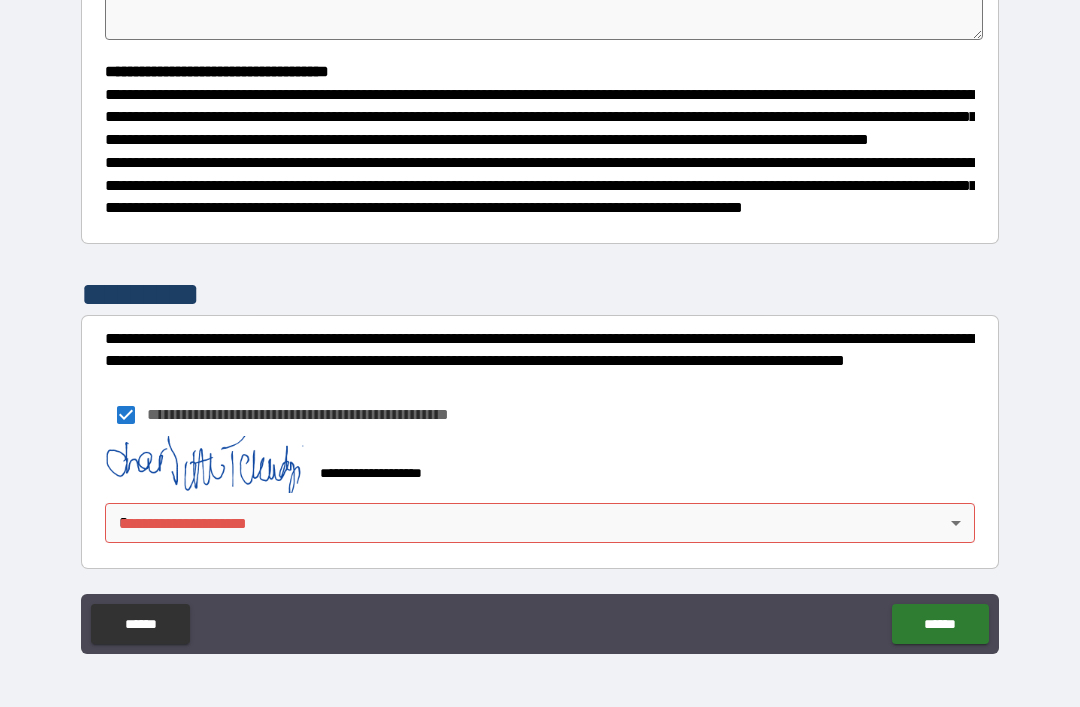 scroll, scrollTop: 543, scrollLeft: 0, axis: vertical 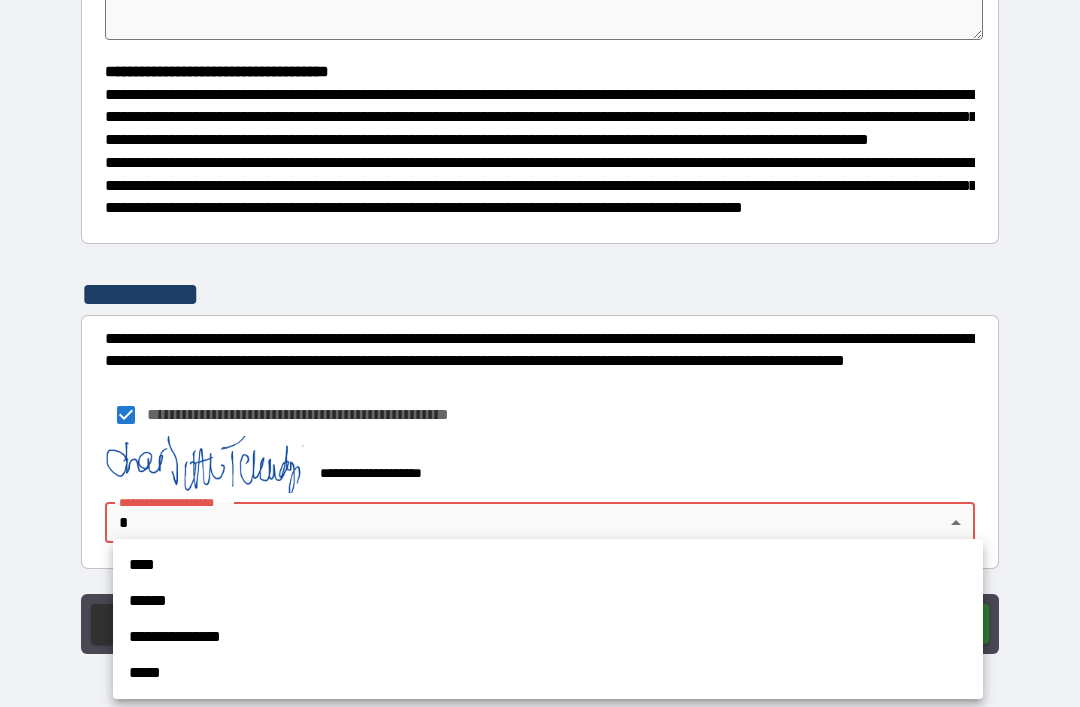 click on "******" at bounding box center (548, 601) 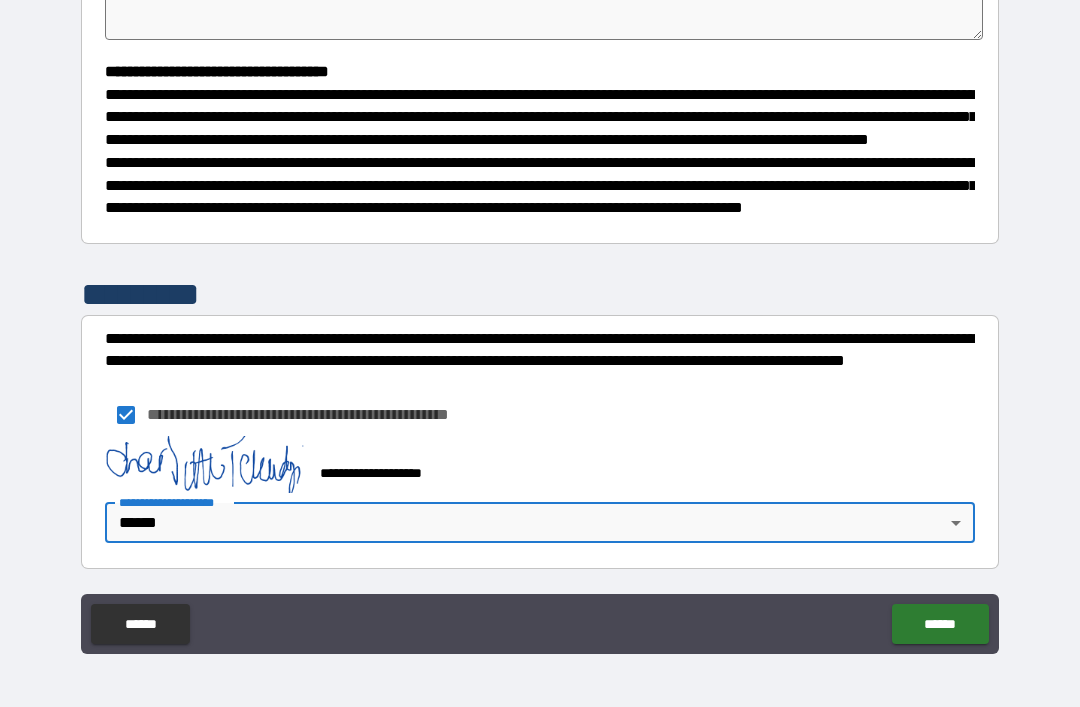 click on "******" at bounding box center [940, 624] 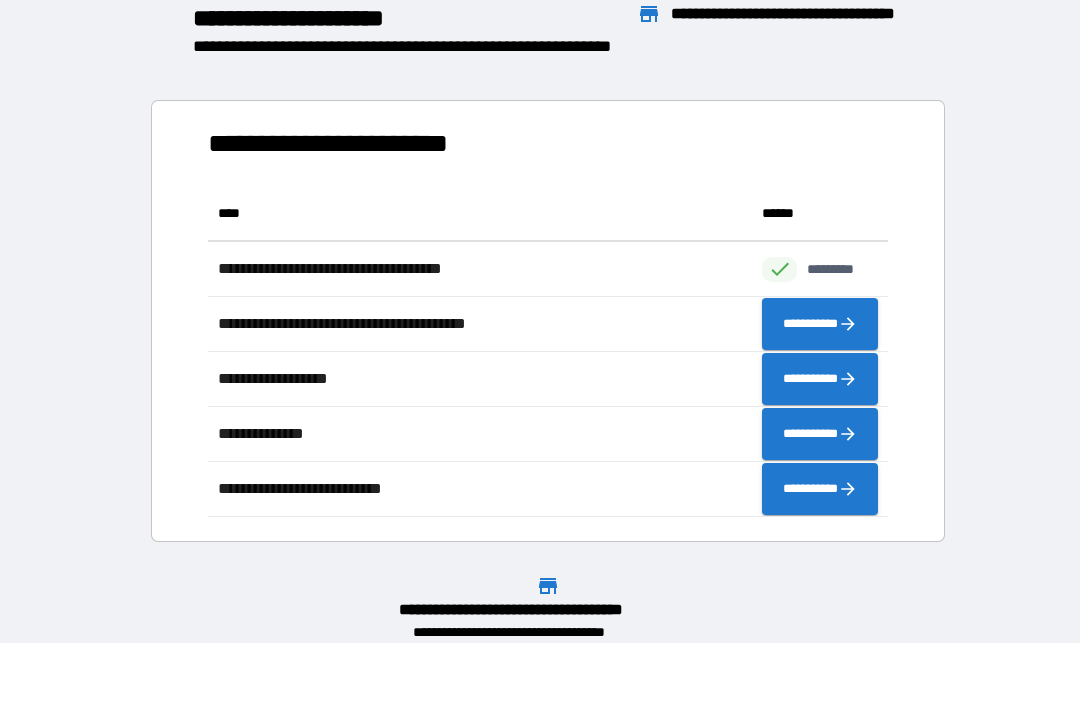 scroll, scrollTop: 1, scrollLeft: 1, axis: both 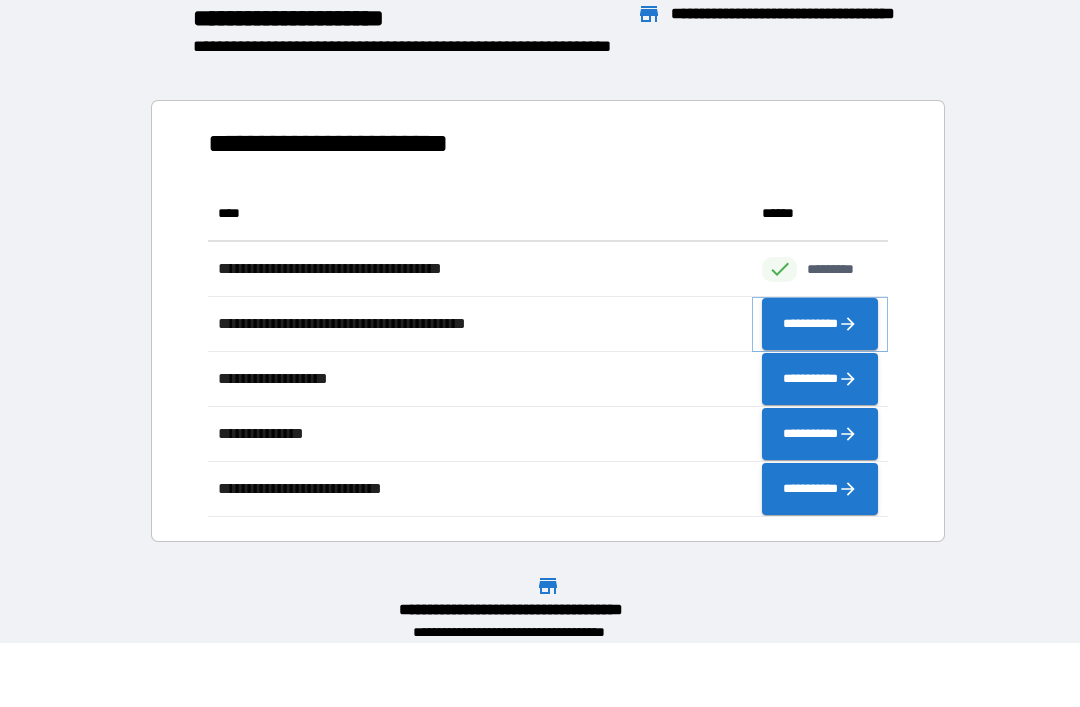 click on "**********" at bounding box center (820, 324) 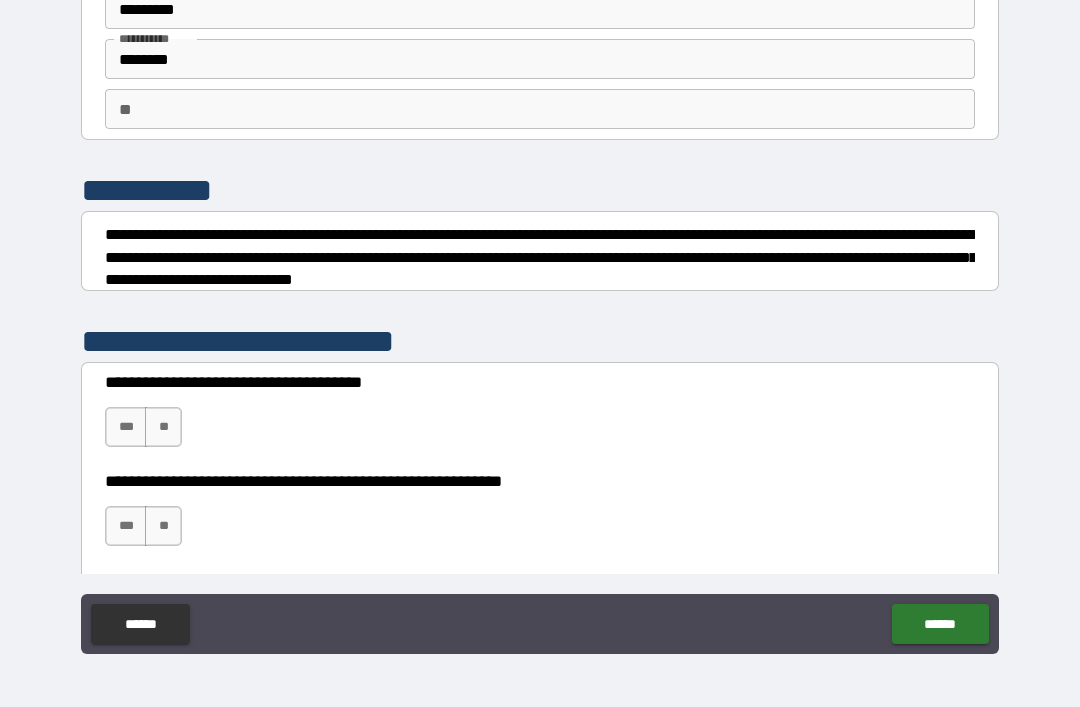 scroll, scrollTop: 100, scrollLeft: 0, axis: vertical 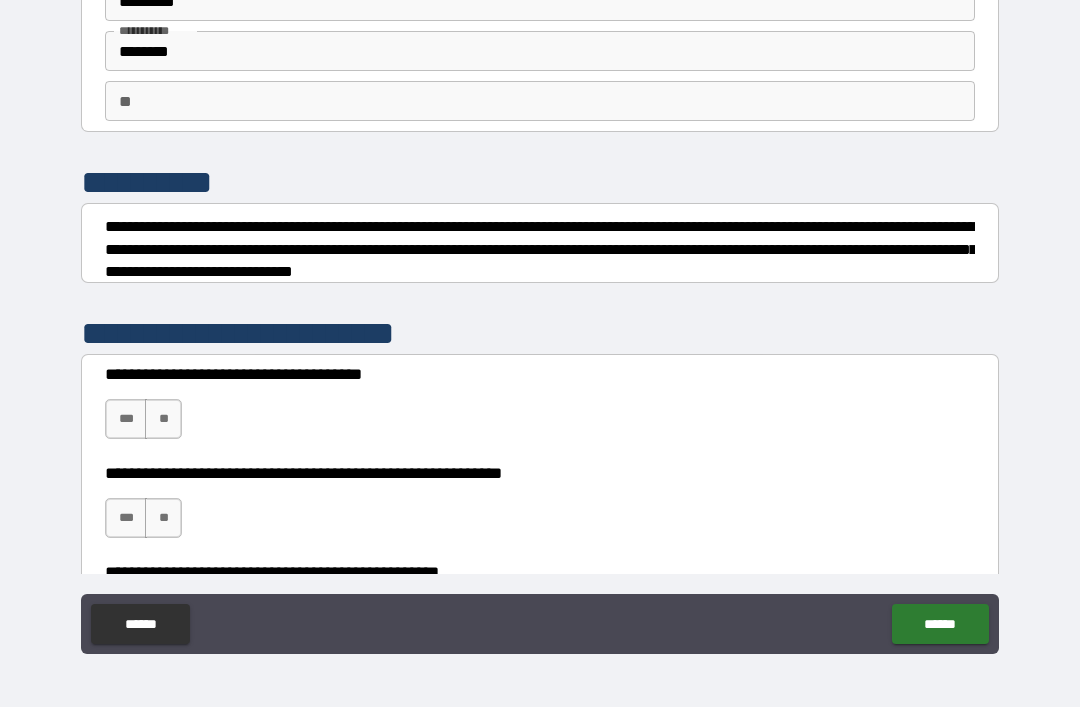 click on "**" at bounding box center [163, 518] 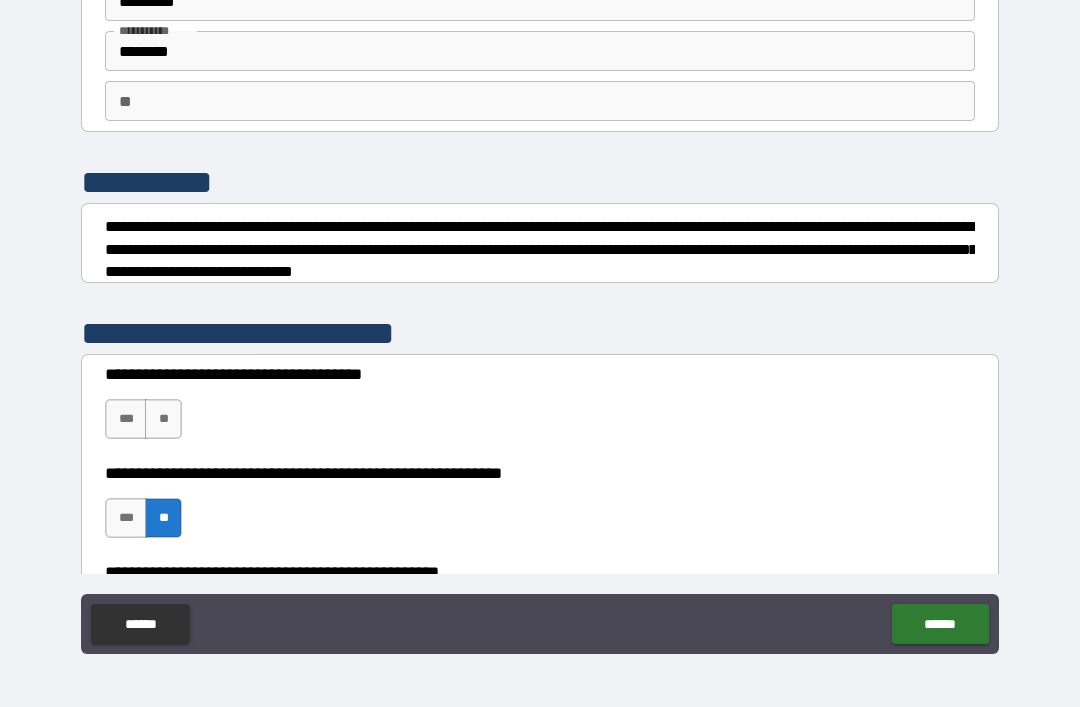 click on "**" at bounding box center [163, 419] 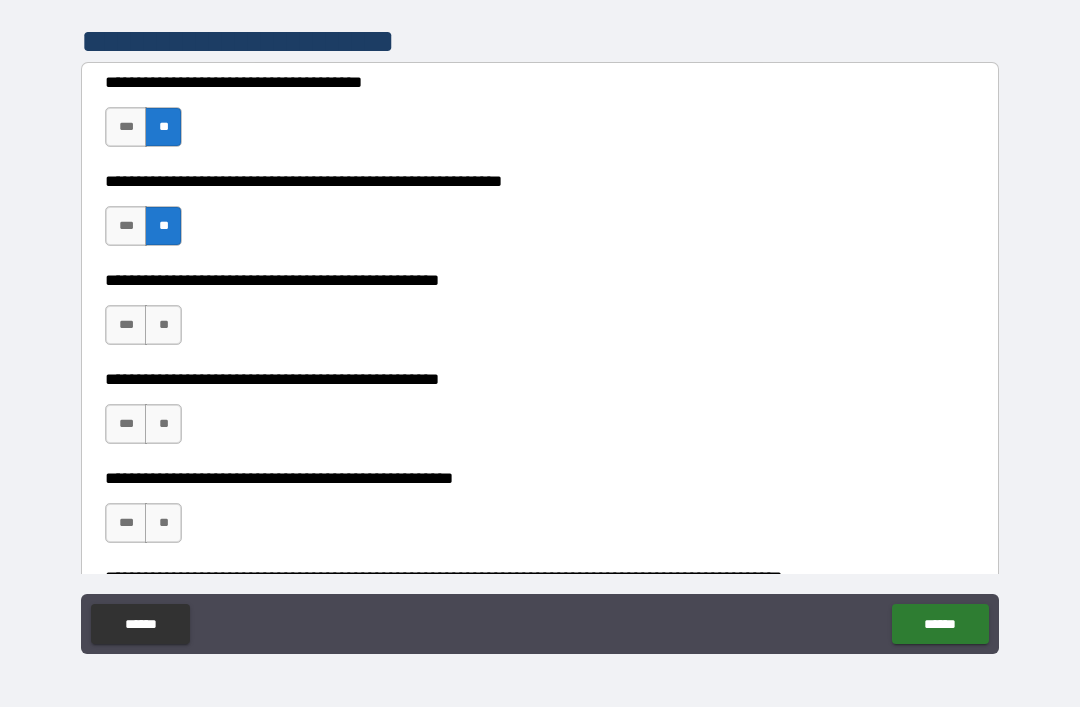 scroll, scrollTop: 393, scrollLeft: 0, axis: vertical 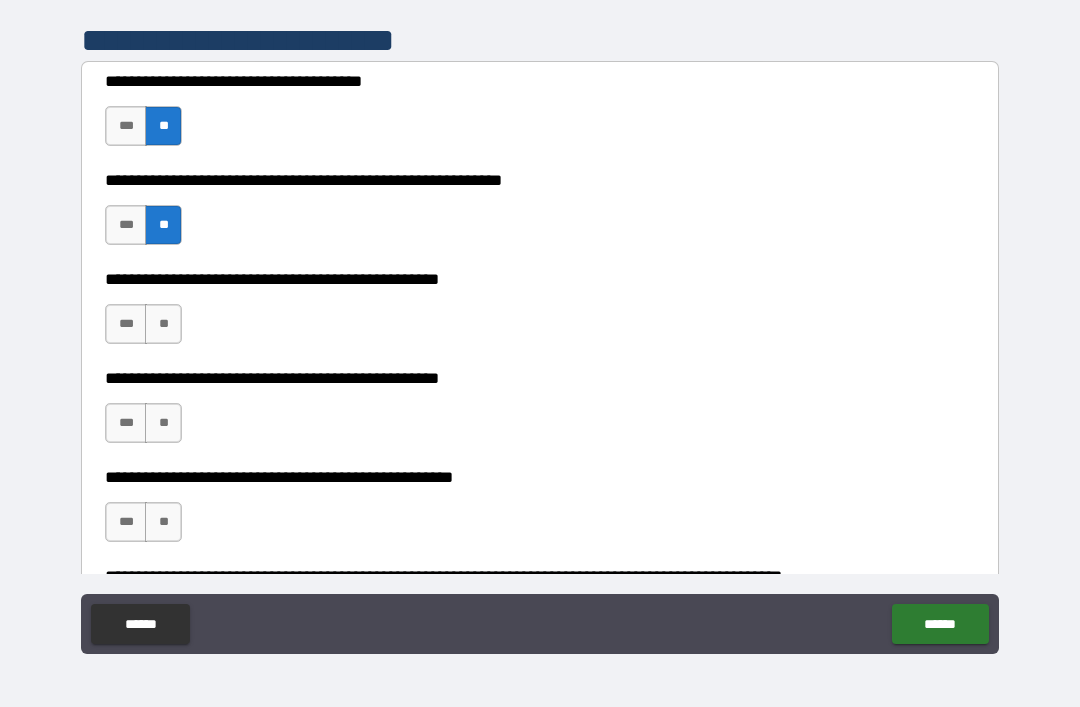 click on "**" at bounding box center [163, 324] 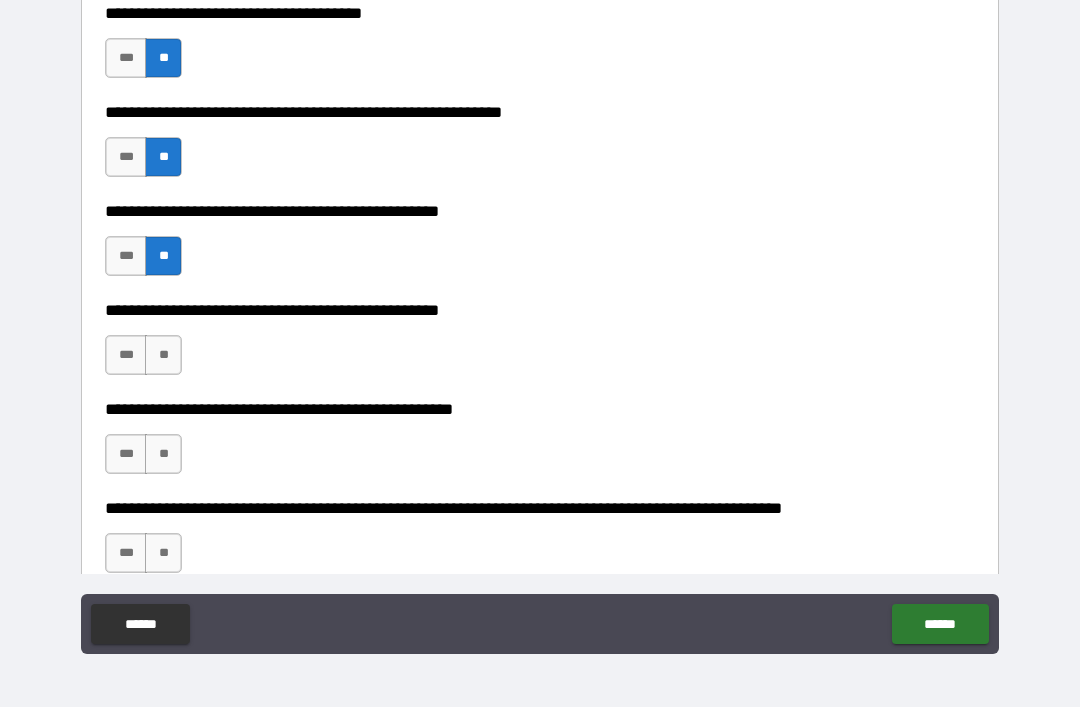 scroll, scrollTop: 472, scrollLeft: 0, axis: vertical 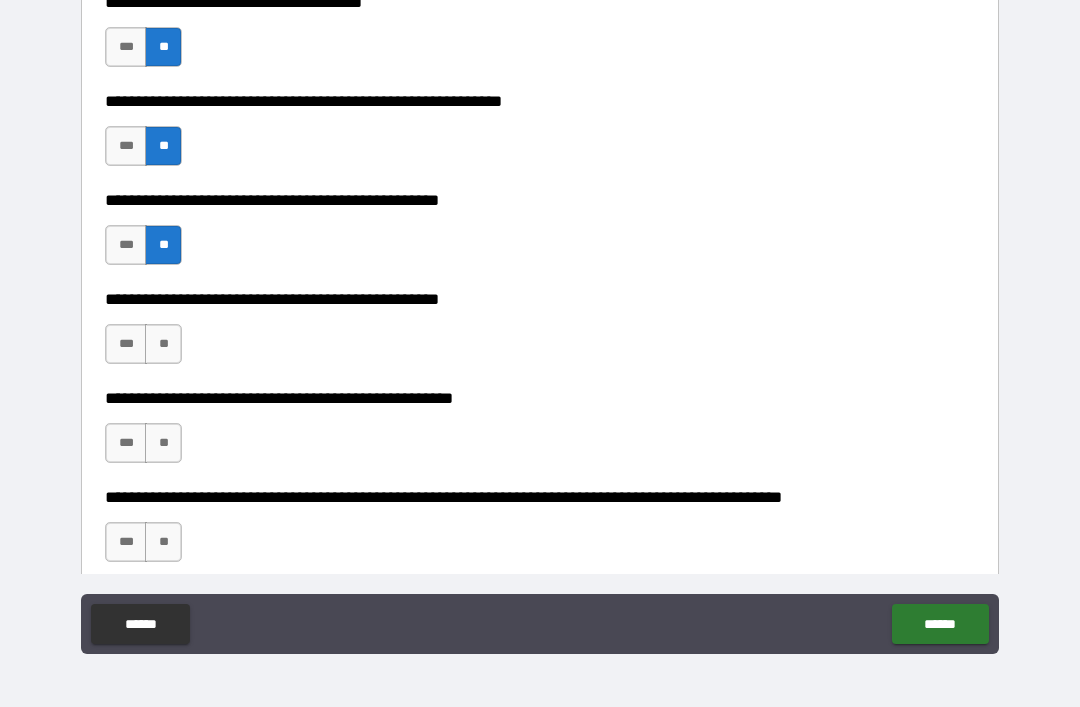 click on "**" at bounding box center (163, 344) 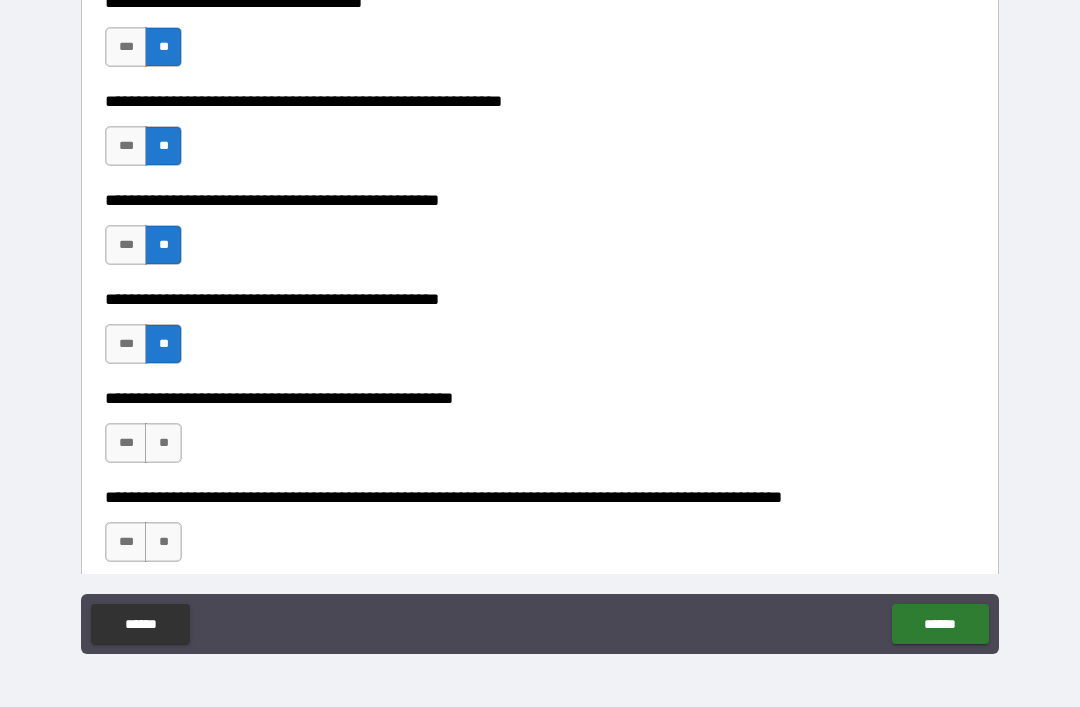 click on "**" at bounding box center (163, 443) 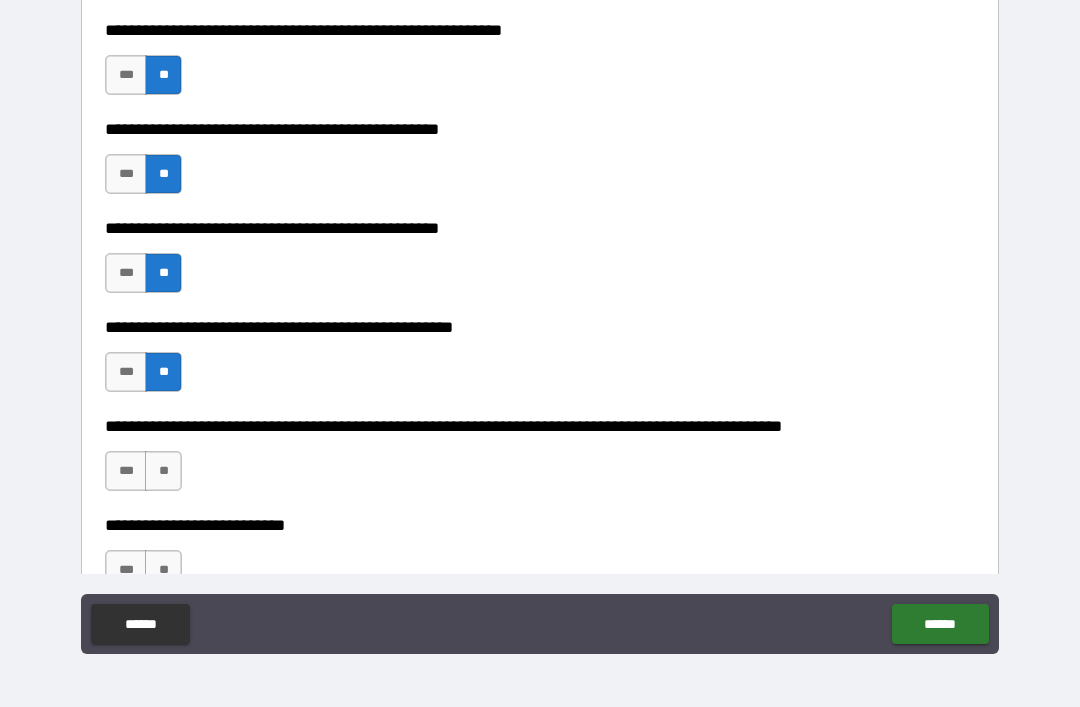 scroll, scrollTop: 544, scrollLeft: 0, axis: vertical 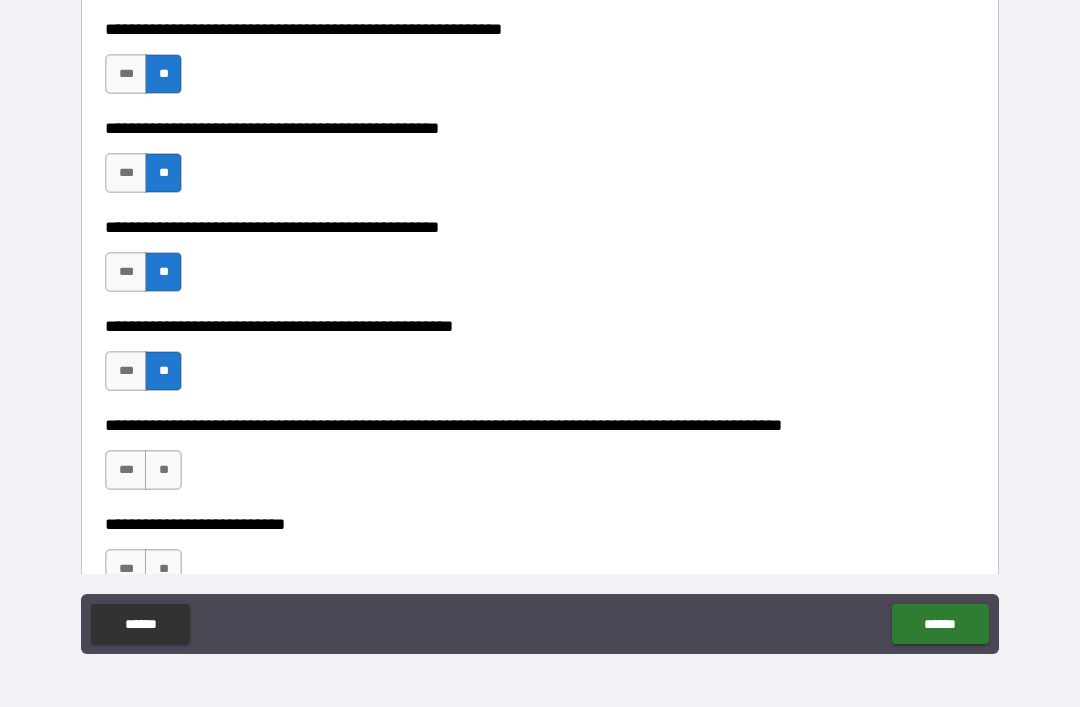 click on "**" at bounding box center (163, 470) 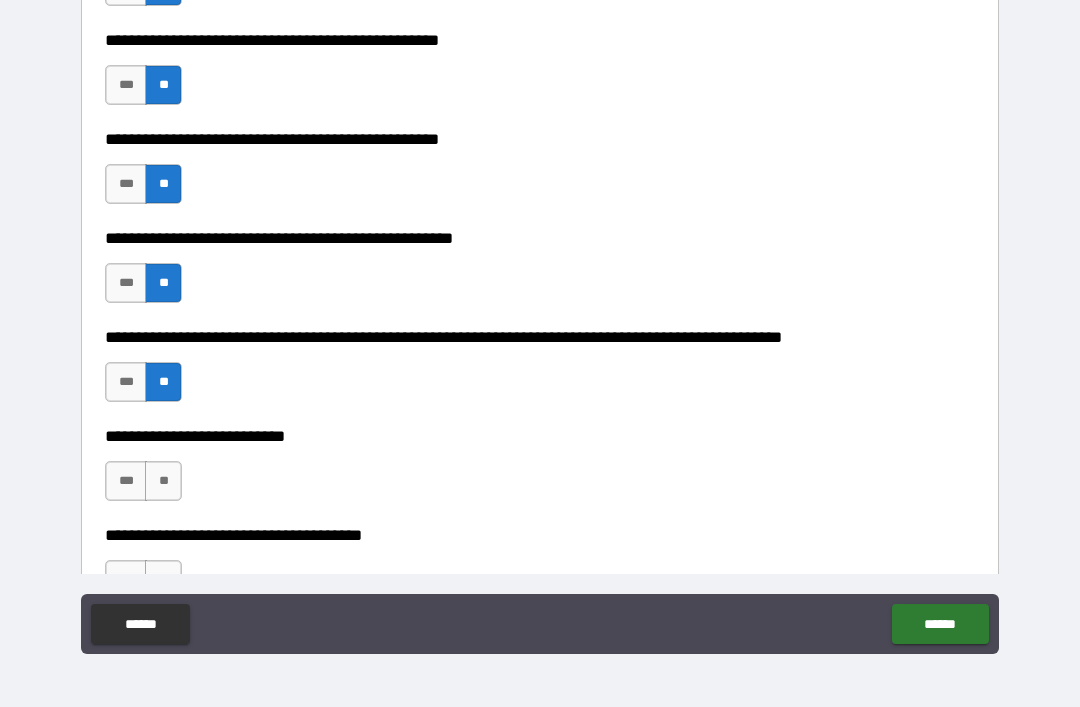 scroll, scrollTop: 639, scrollLeft: 0, axis: vertical 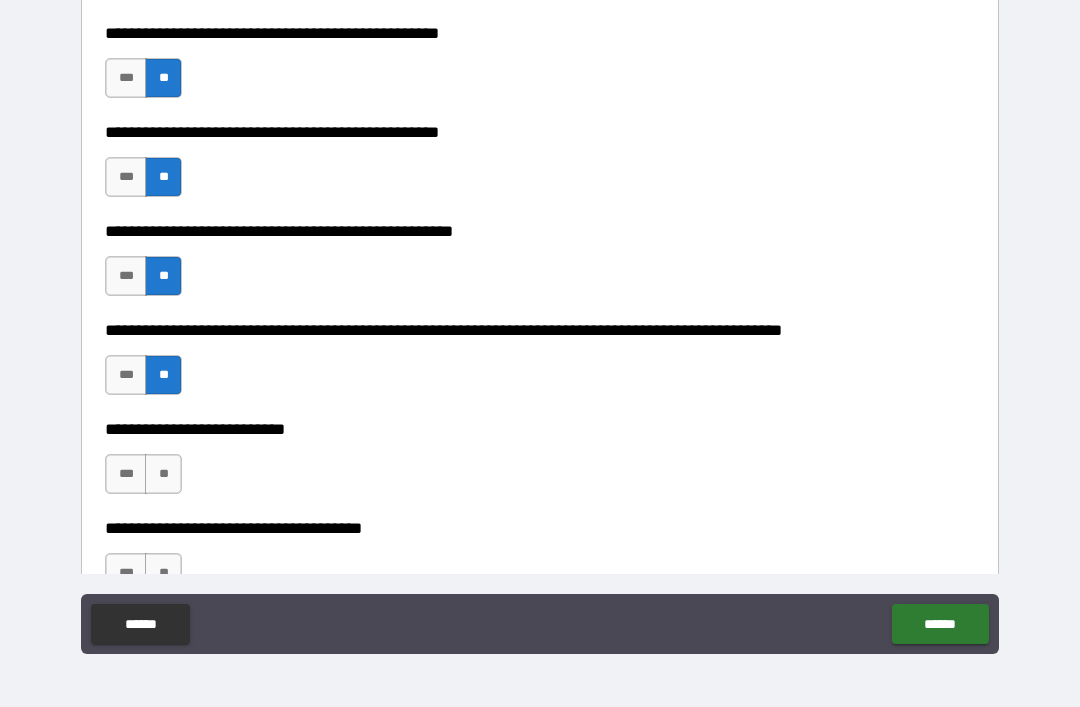 click on "**" at bounding box center (163, 474) 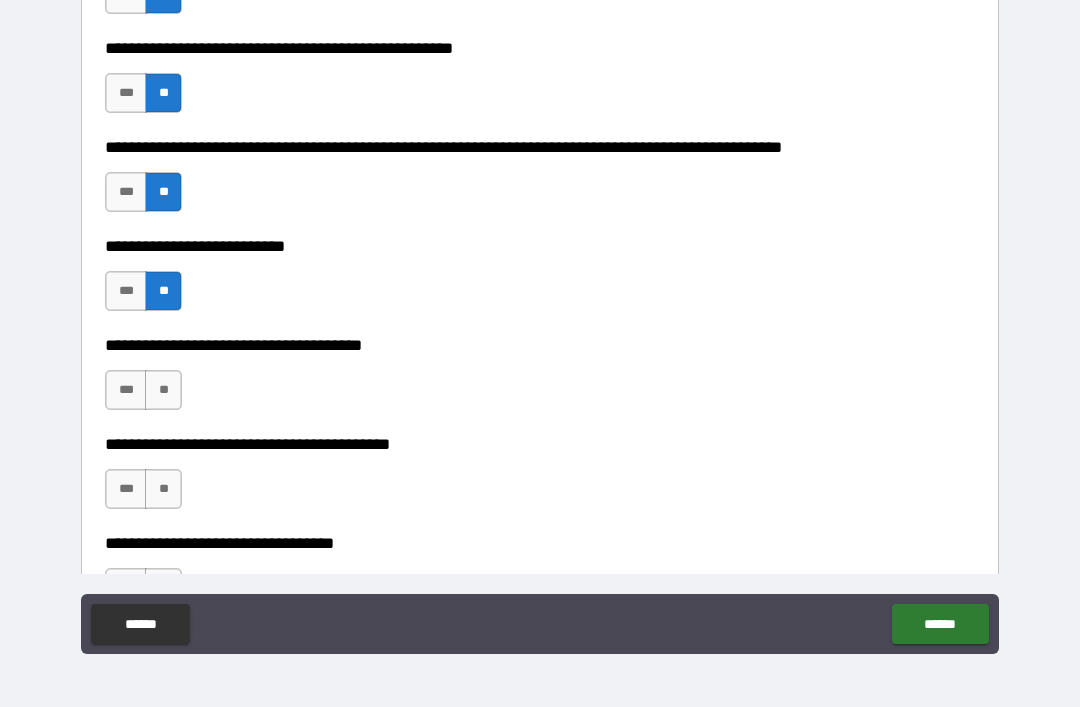 scroll, scrollTop: 823, scrollLeft: 0, axis: vertical 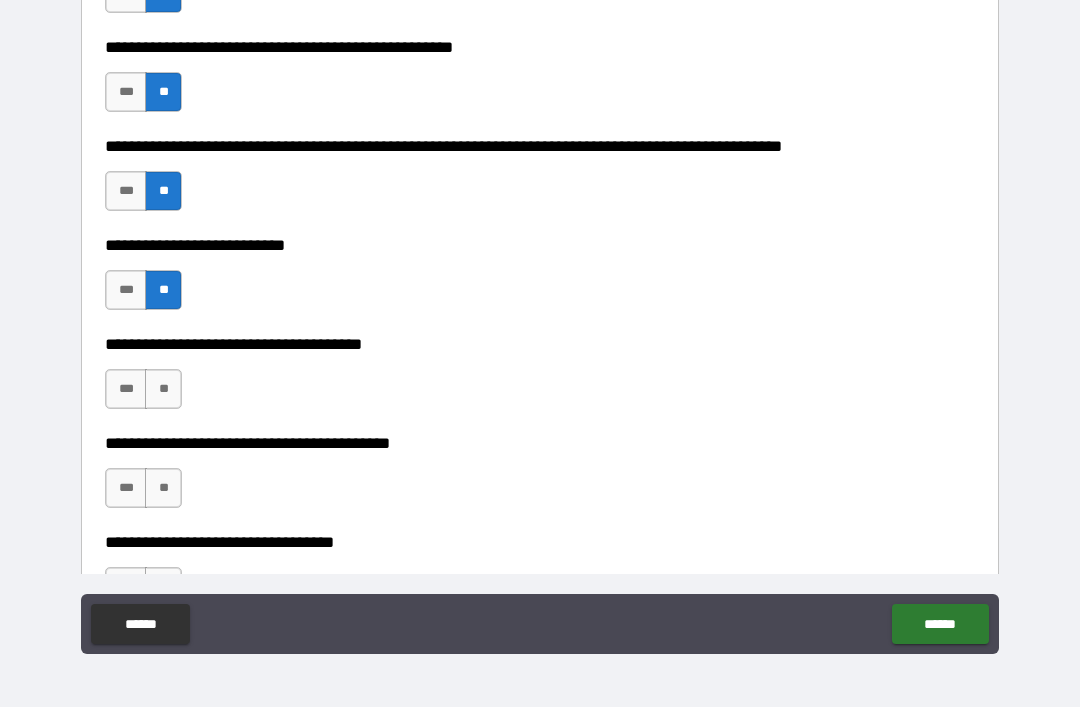 click on "**" at bounding box center (163, 389) 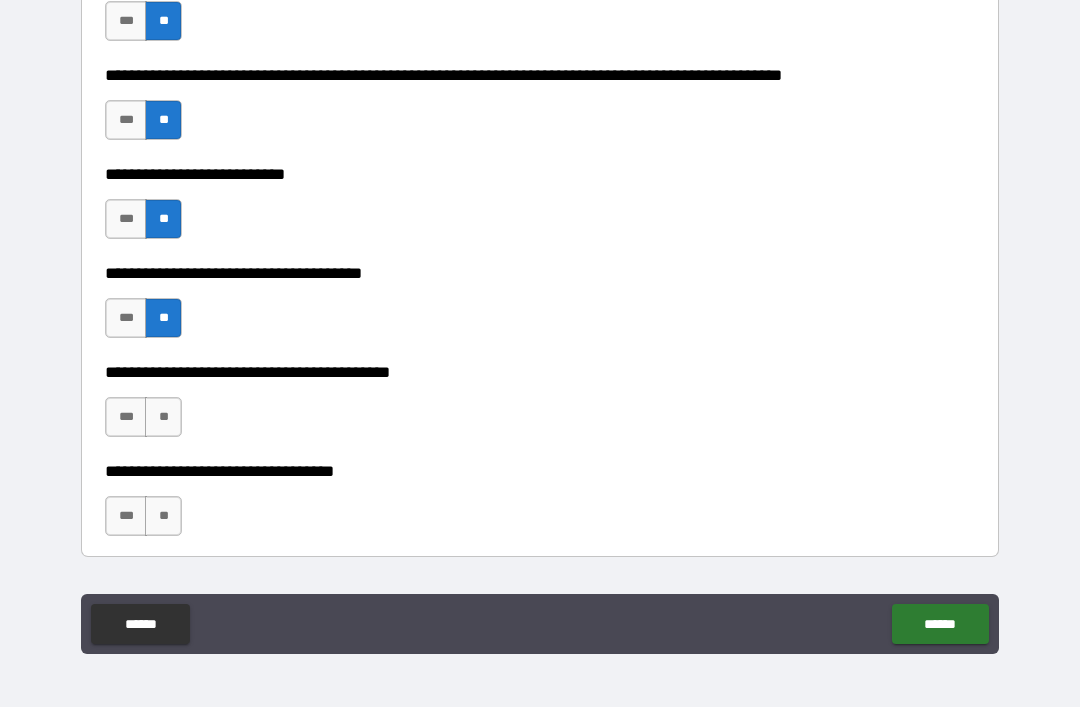 scroll, scrollTop: 896, scrollLeft: 0, axis: vertical 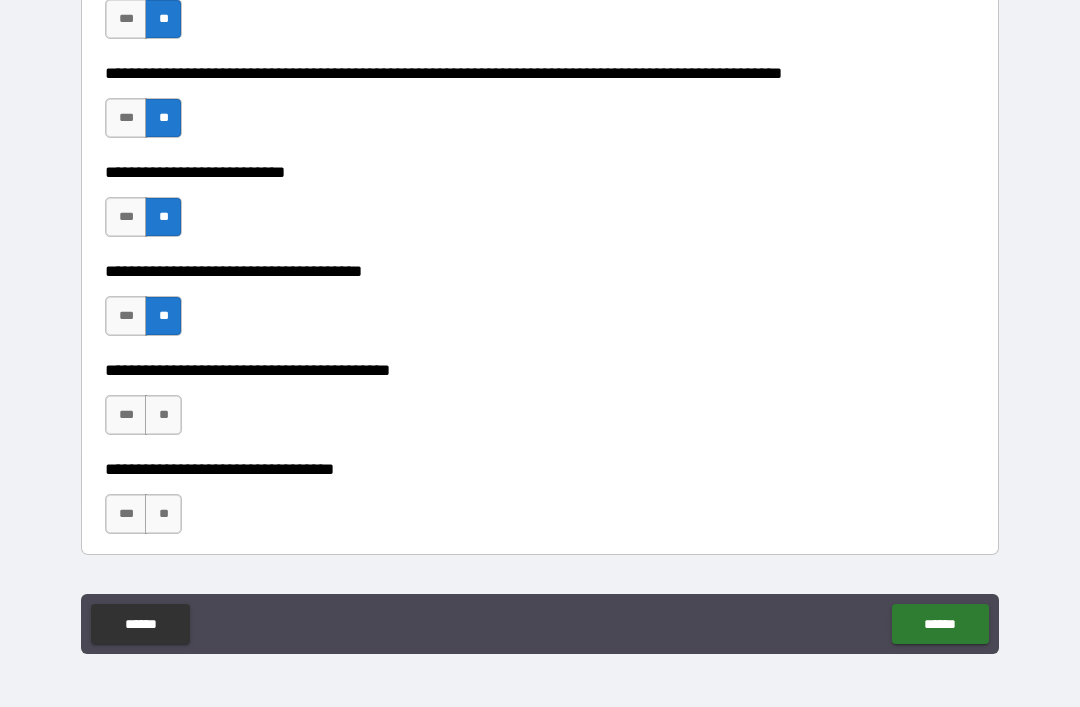 click on "**" at bounding box center (163, 415) 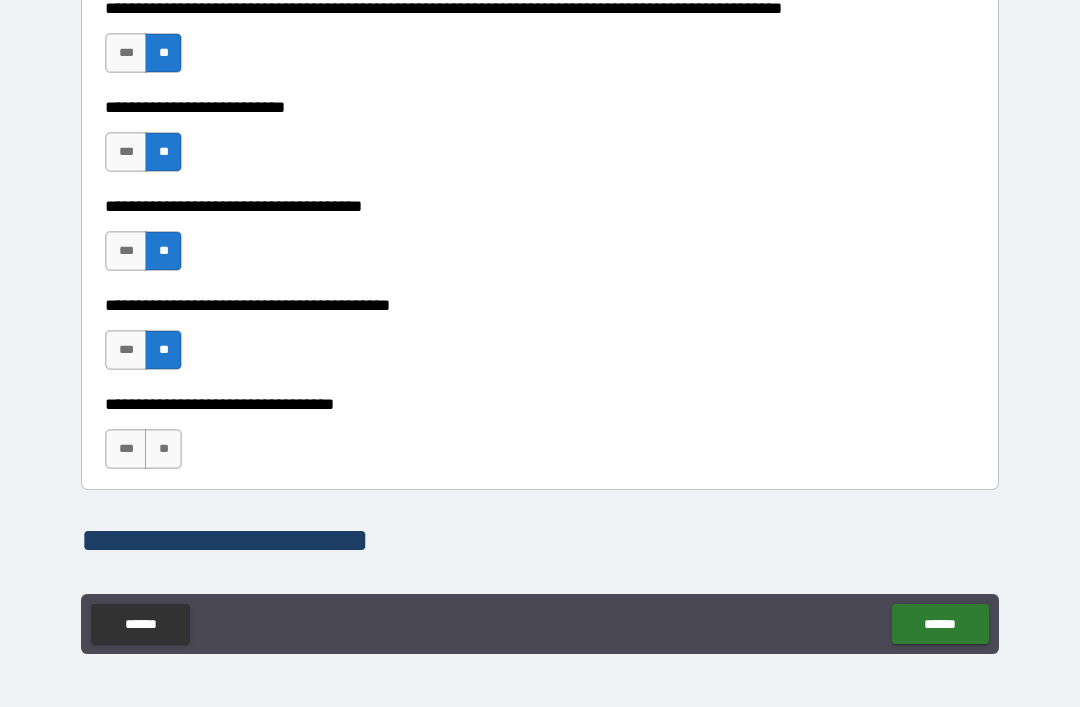 scroll, scrollTop: 969, scrollLeft: 0, axis: vertical 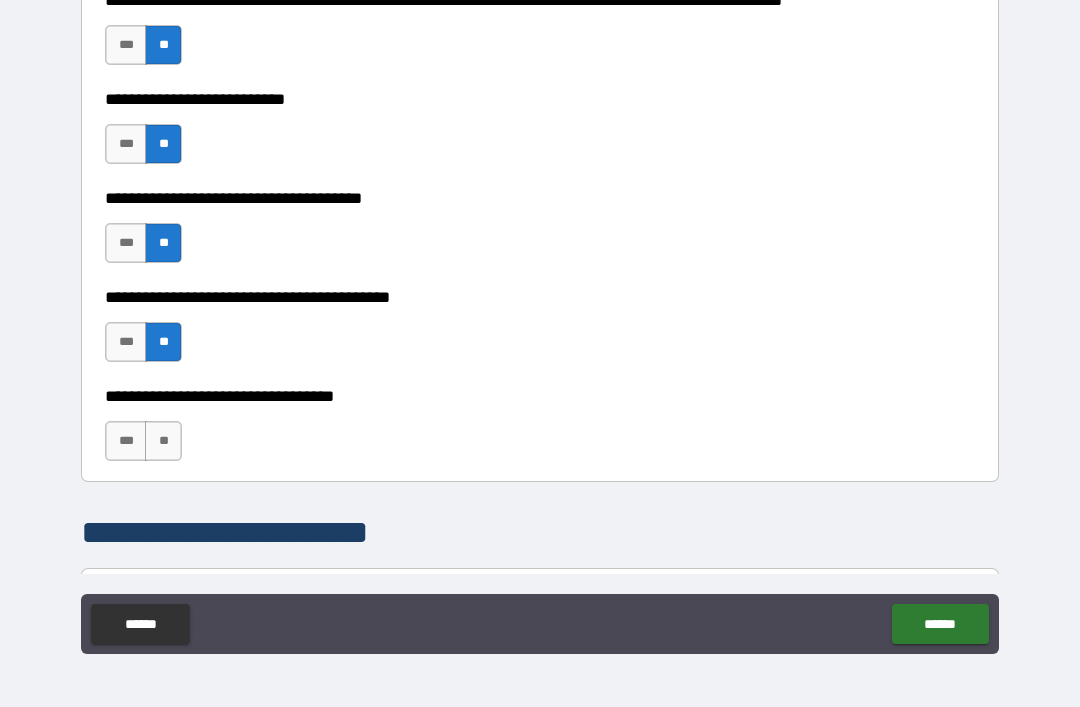 click on "**" at bounding box center (163, 441) 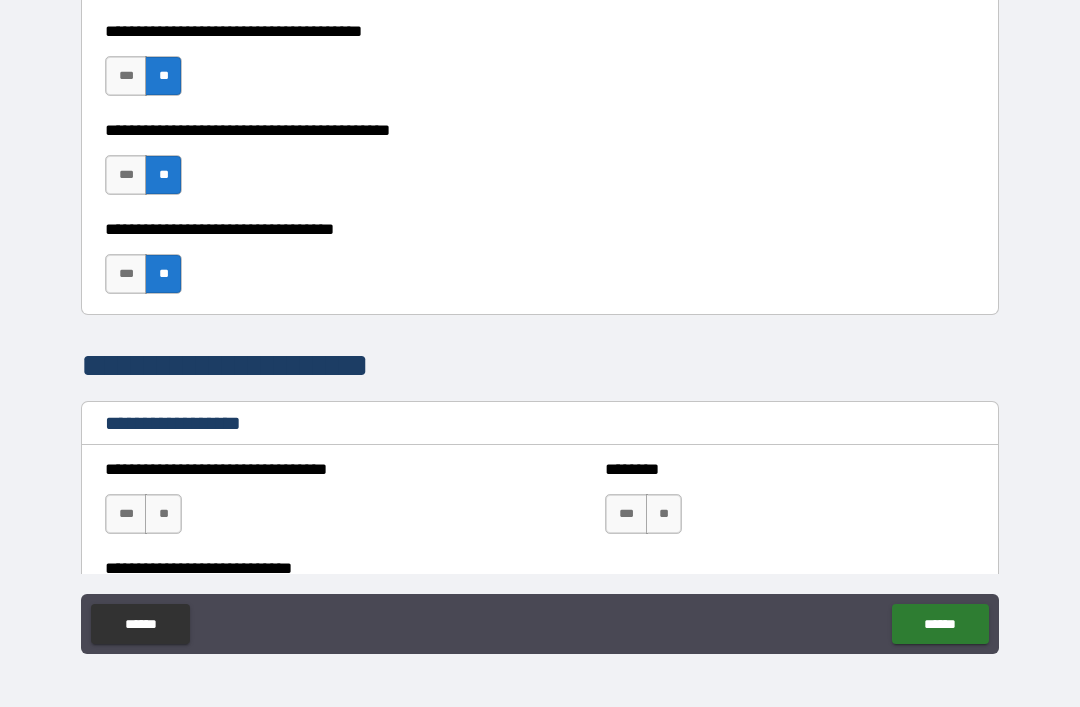 scroll, scrollTop: 1143, scrollLeft: 0, axis: vertical 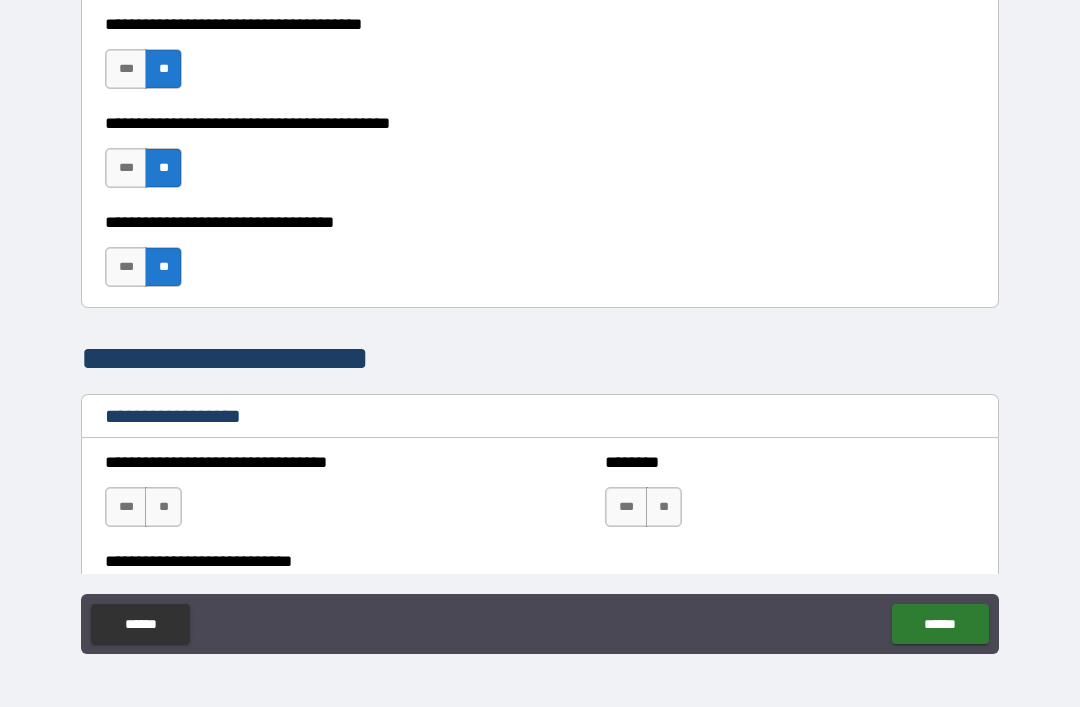 click on "**" at bounding box center (163, 507) 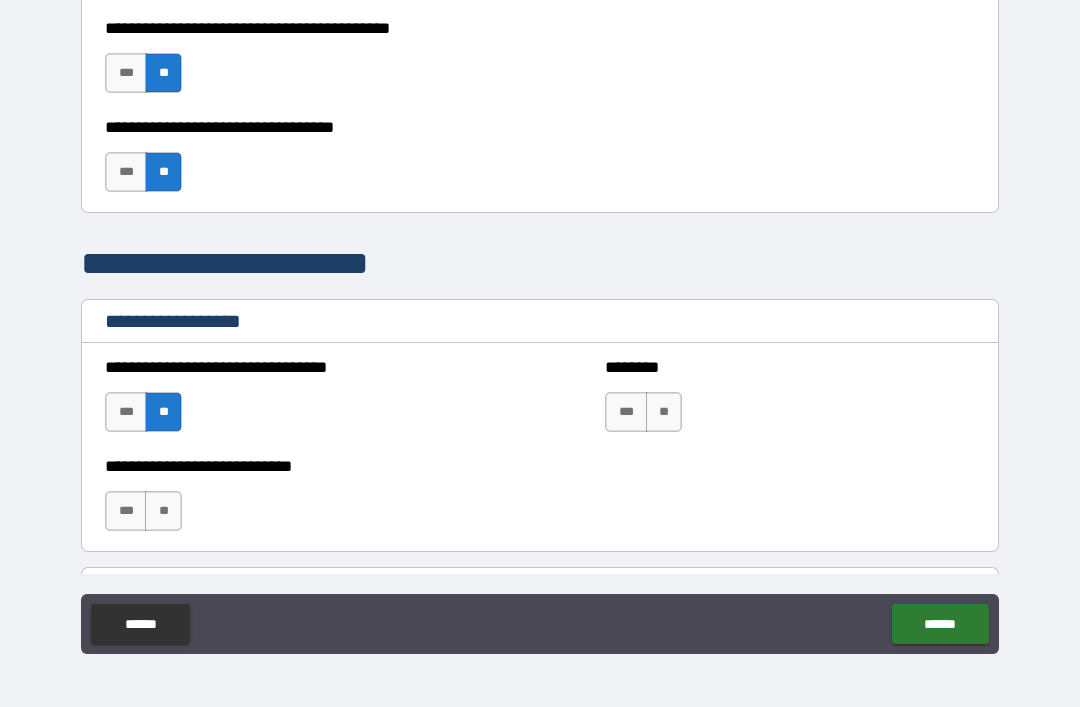 scroll, scrollTop: 1242, scrollLeft: 0, axis: vertical 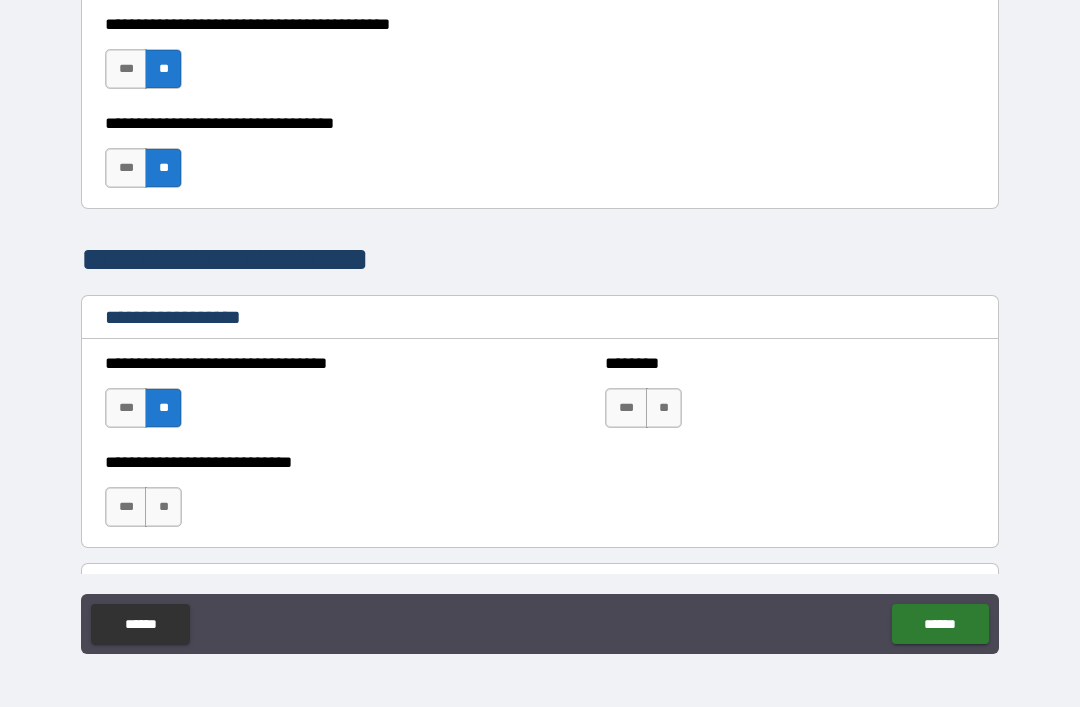 click on "**" at bounding box center (664, 408) 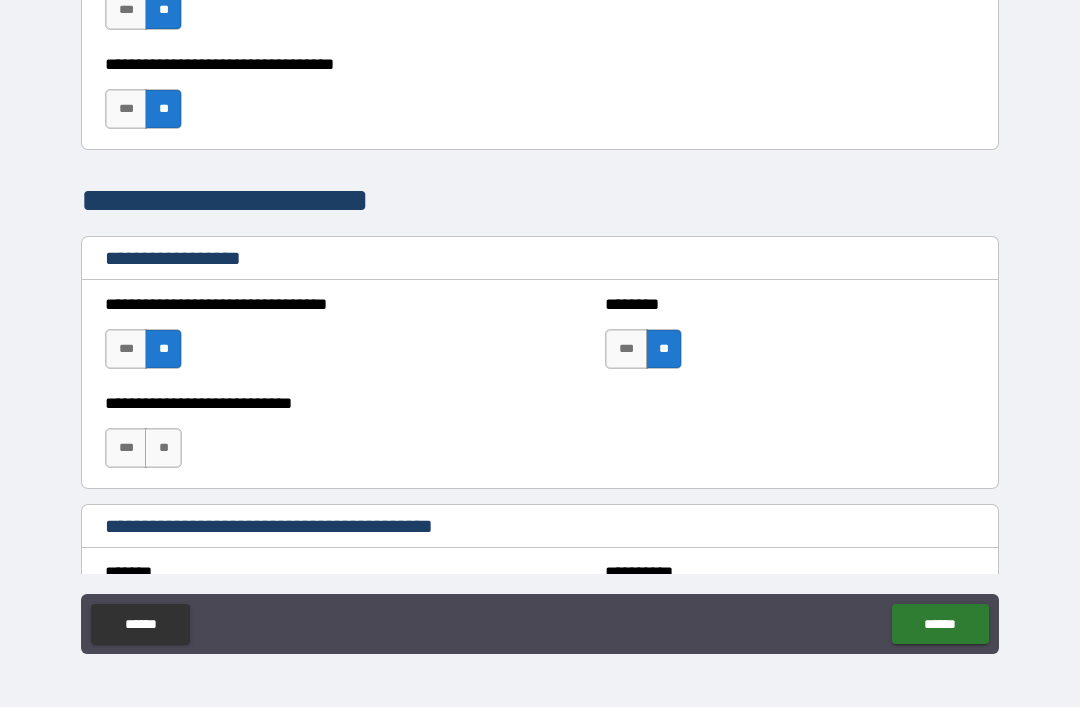scroll, scrollTop: 1306, scrollLeft: 0, axis: vertical 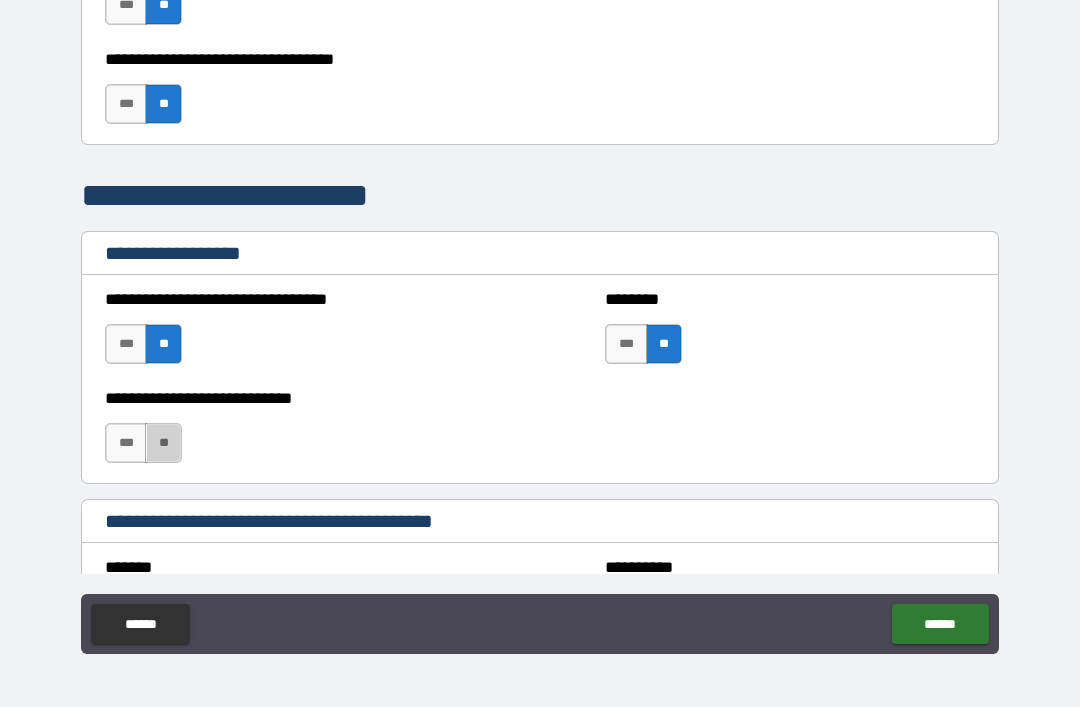 click on "**" at bounding box center [163, 443] 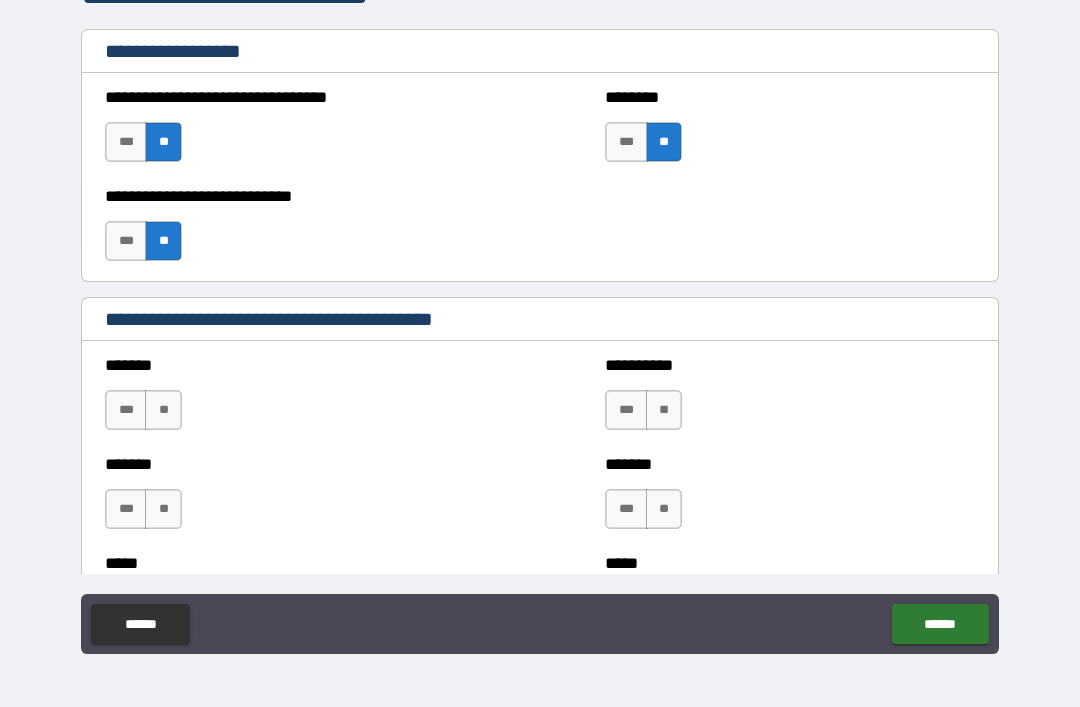 scroll, scrollTop: 1509, scrollLeft: 0, axis: vertical 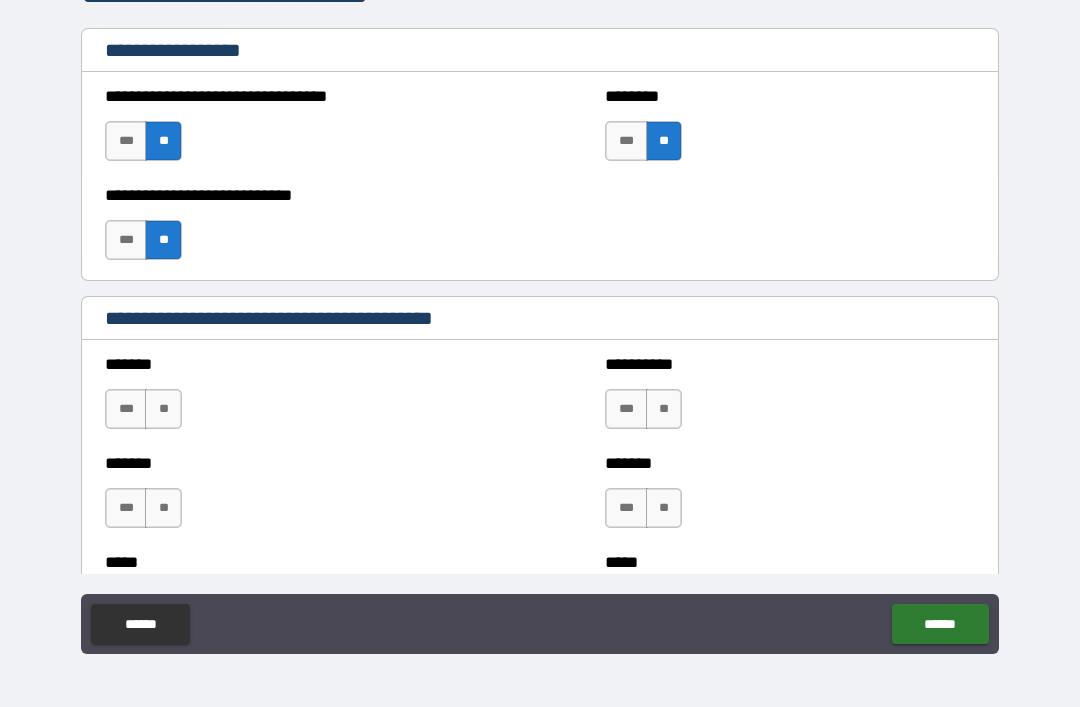 click on "******* *** **" at bounding box center (290, 399) 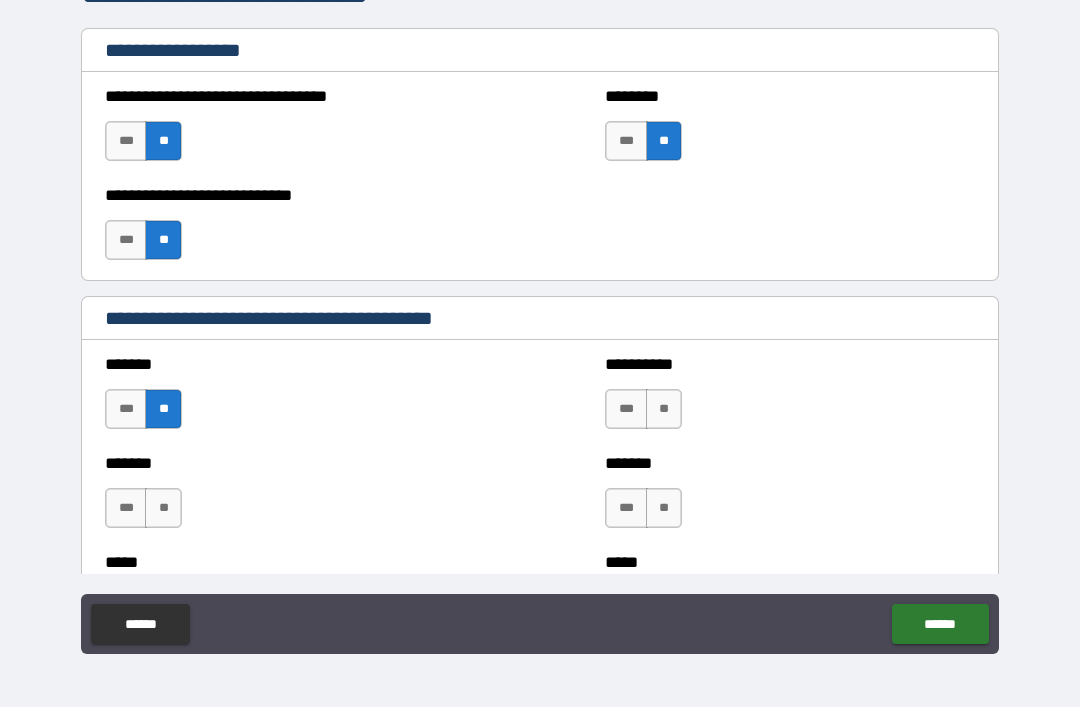 click on "**" at bounding box center [163, 508] 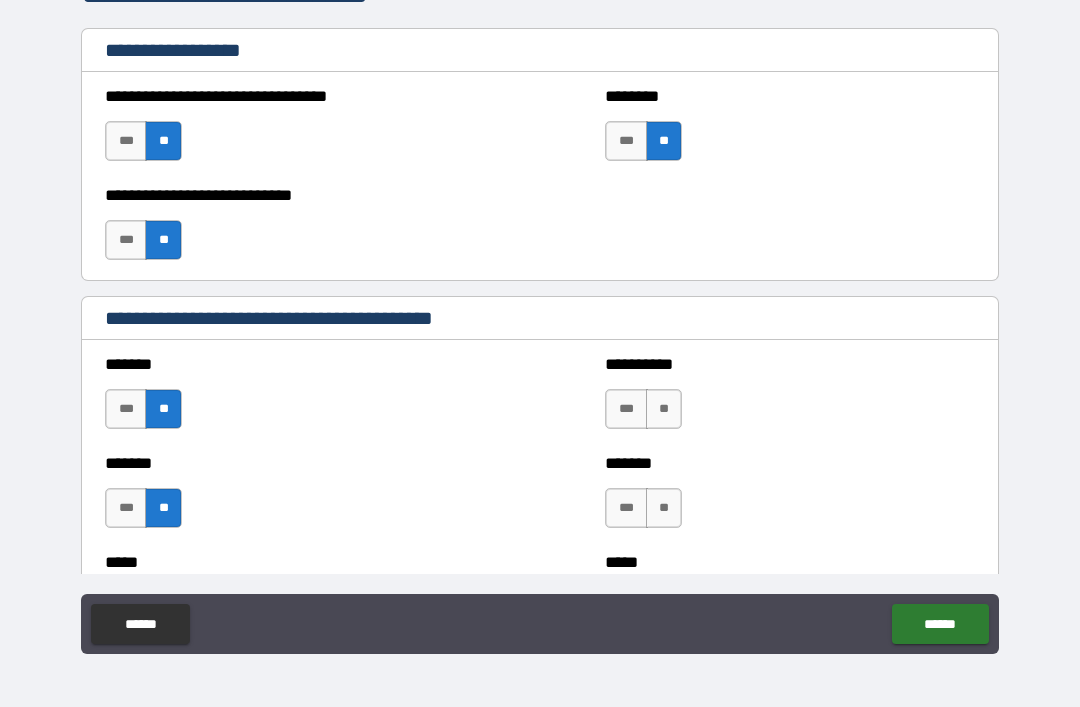 click on "**" at bounding box center [664, 409] 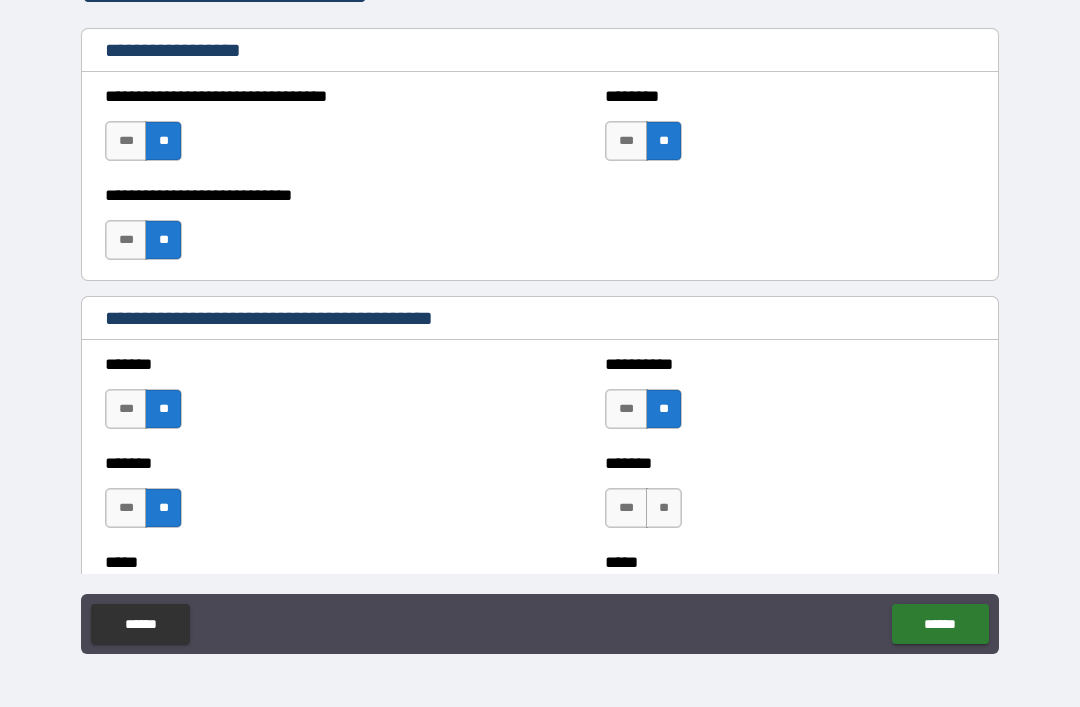 click on "**" at bounding box center (664, 508) 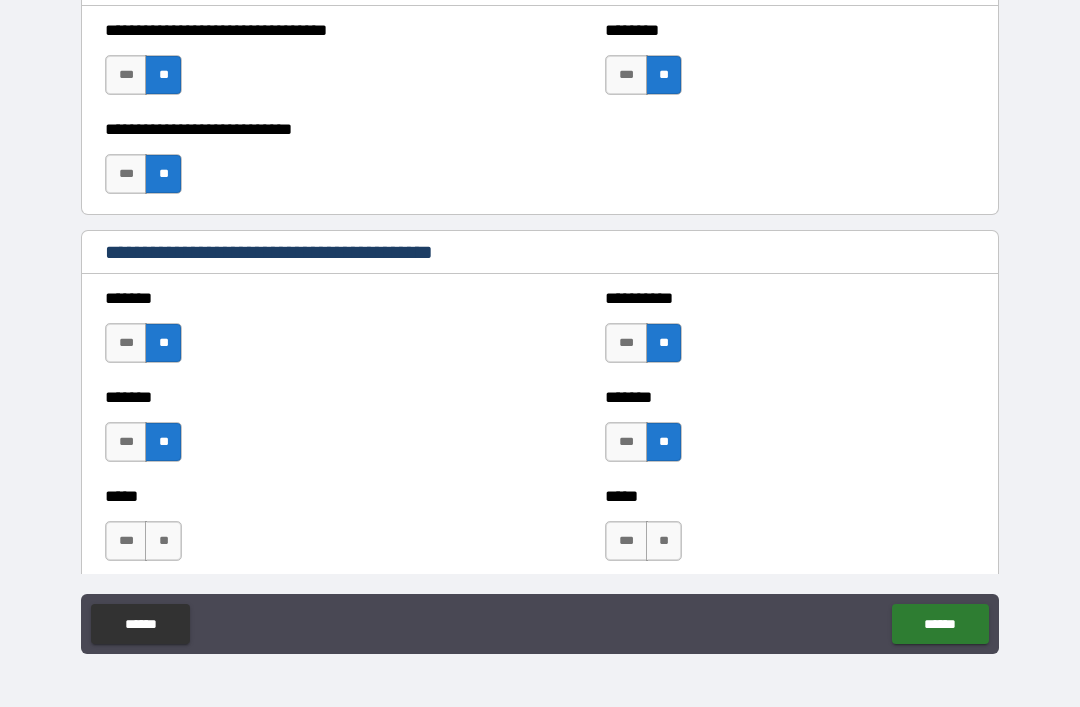 scroll, scrollTop: 1587, scrollLeft: 0, axis: vertical 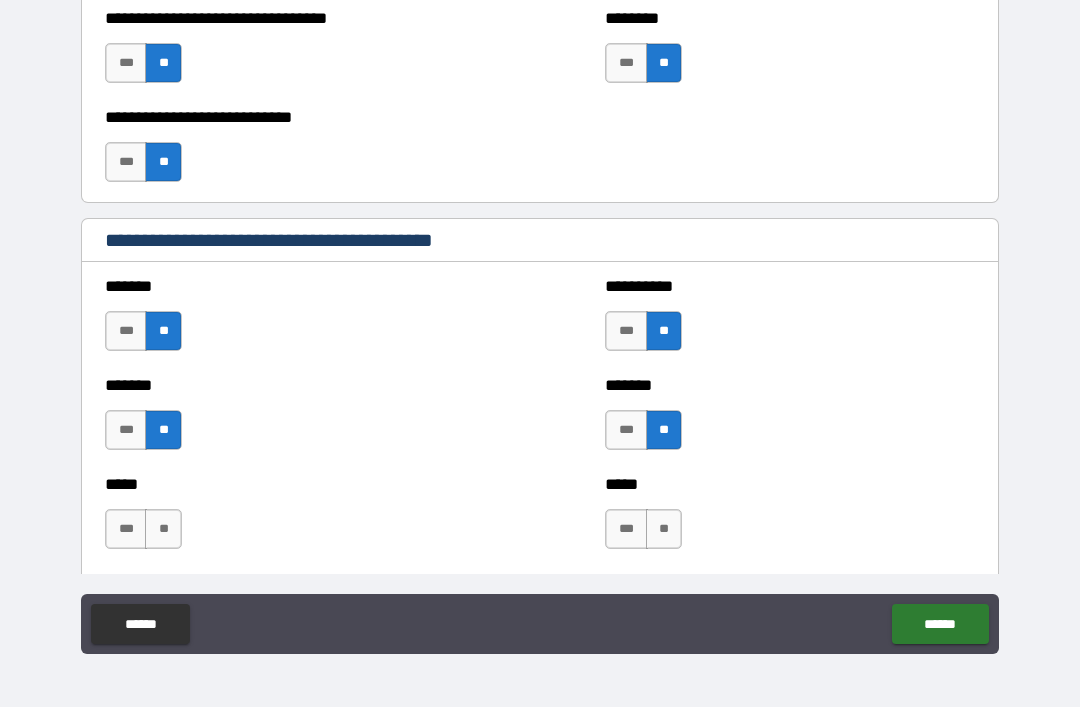 click on "**" at bounding box center (664, 529) 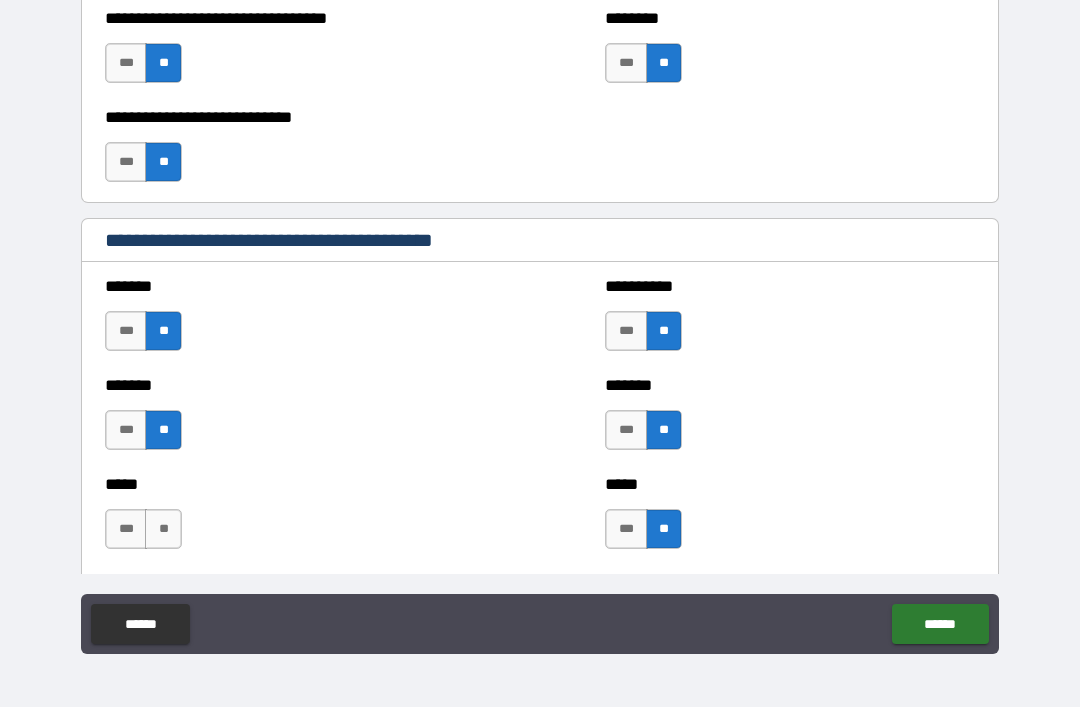 click on "**" at bounding box center [163, 529] 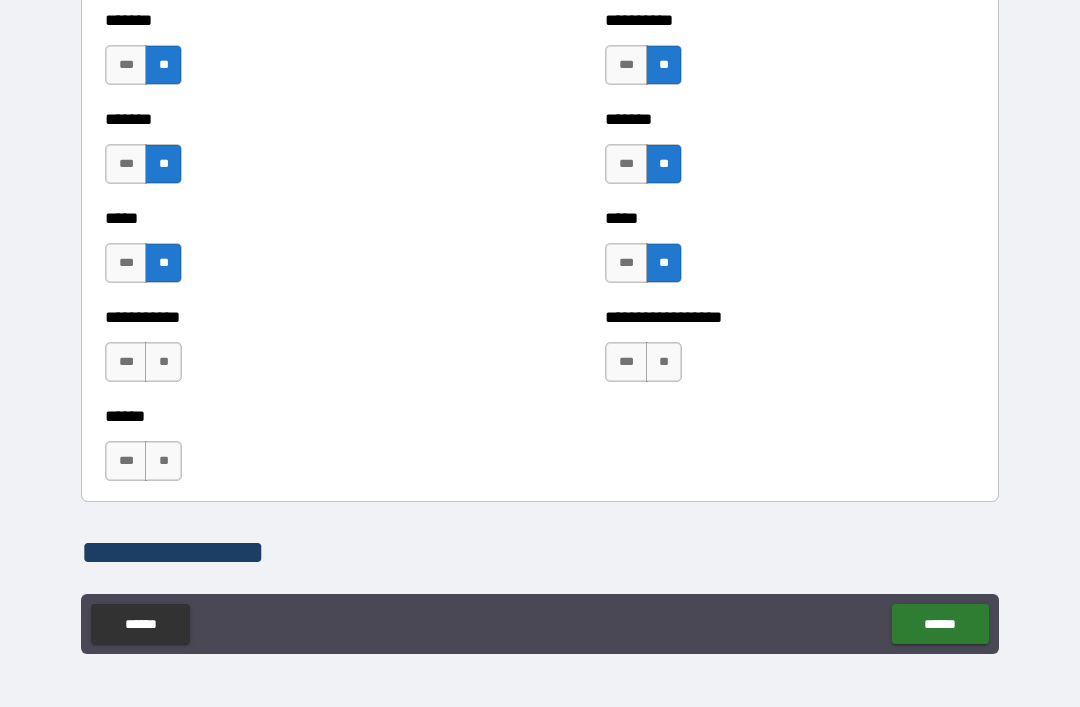 scroll, scrollTop: 1901, scrollLeft: 0, axis: vertical 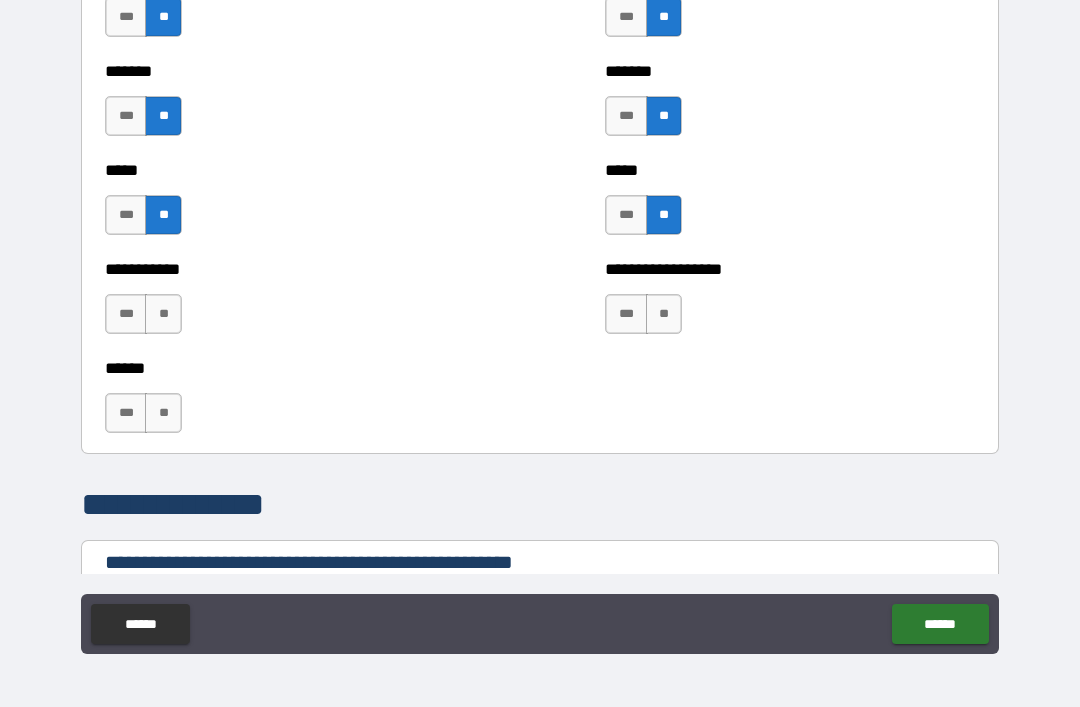 click on "**" at bounding box center [664, 314] 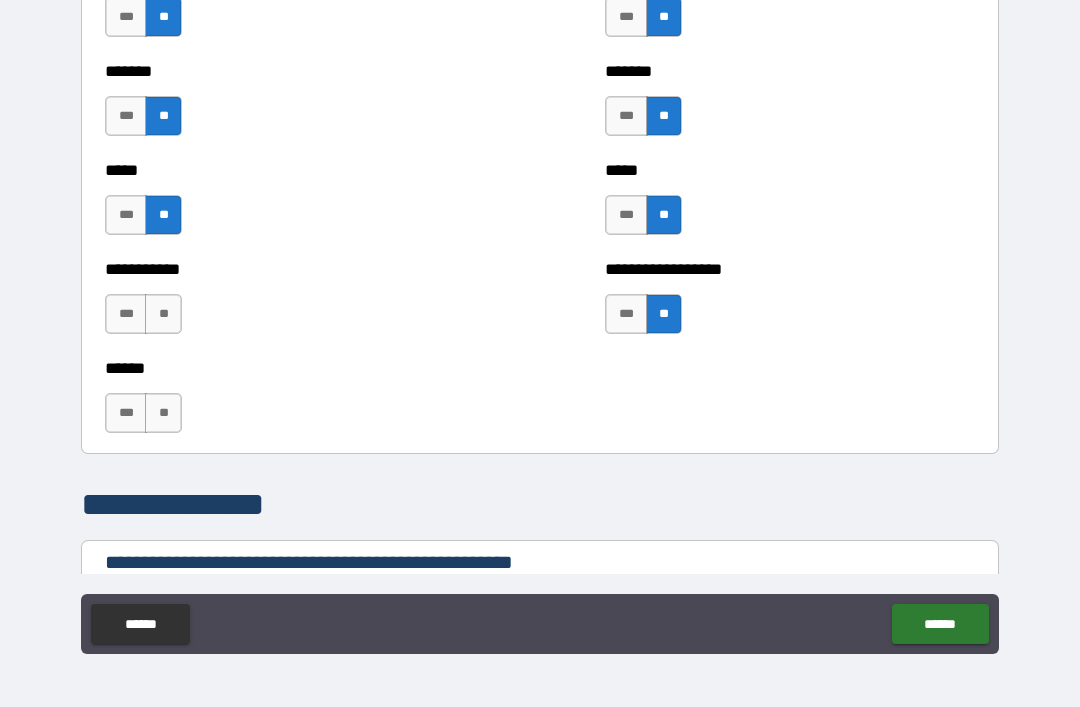 click on "**" at bounding box center (163, 314) 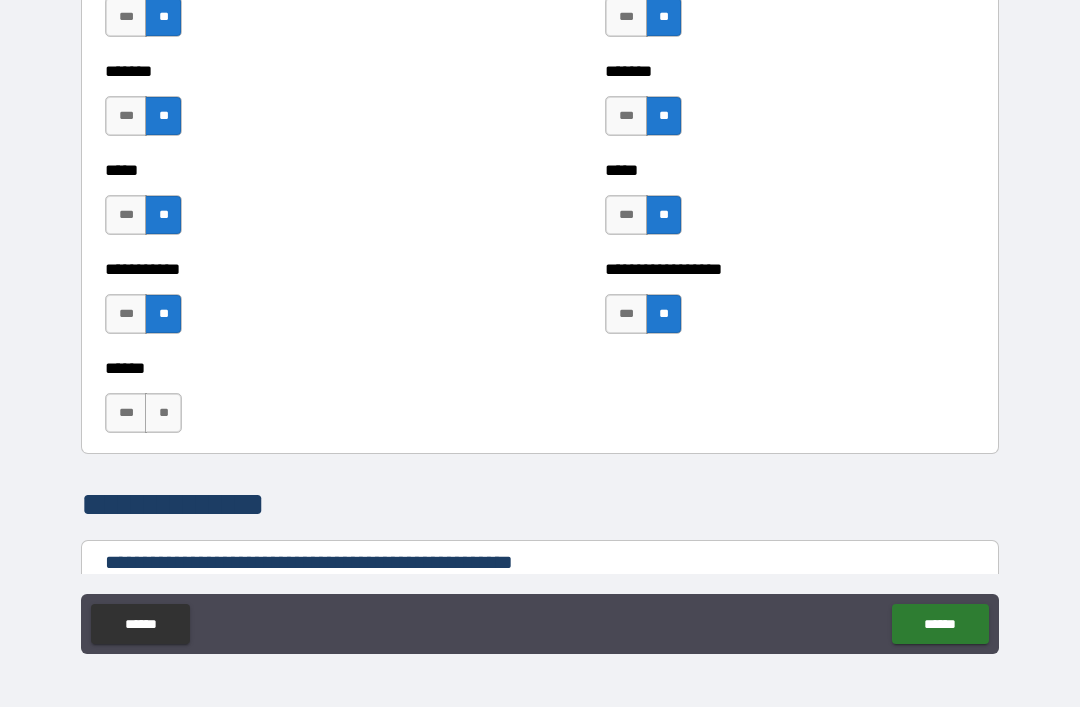click on "**" at bounding box center (163, 314) 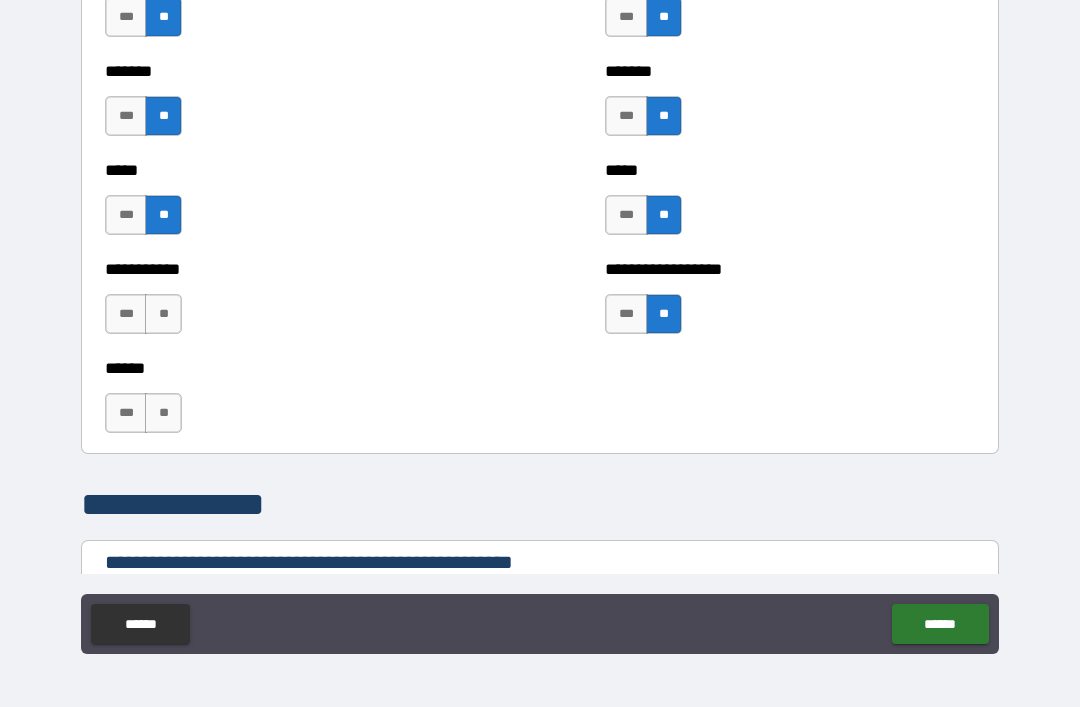 click on "***" at bounding box center (126, 314) 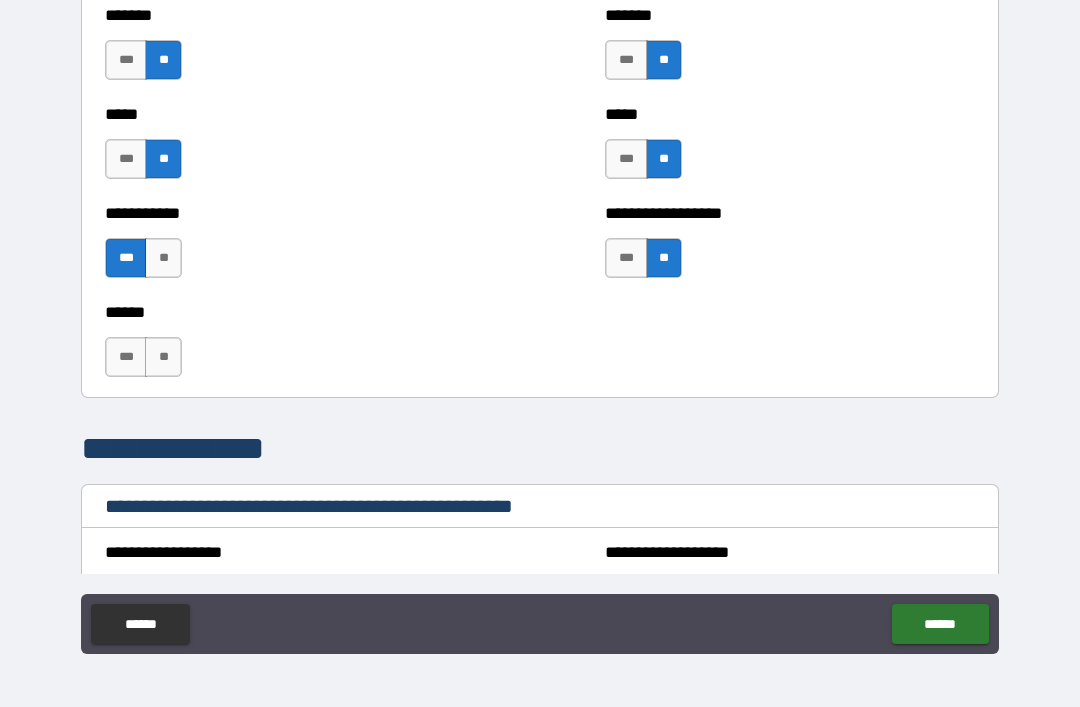 scroll, scrollTop: 1958, scrollLeft: 0, axis: vertical 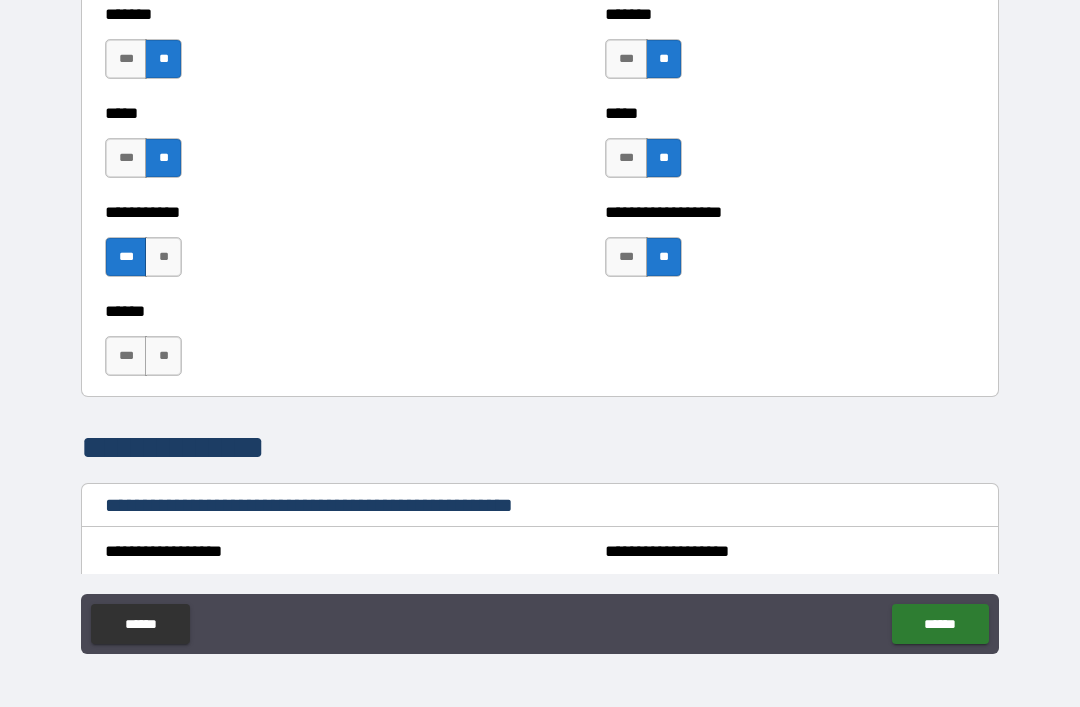 click on "**" at bounding box center (163, 356) 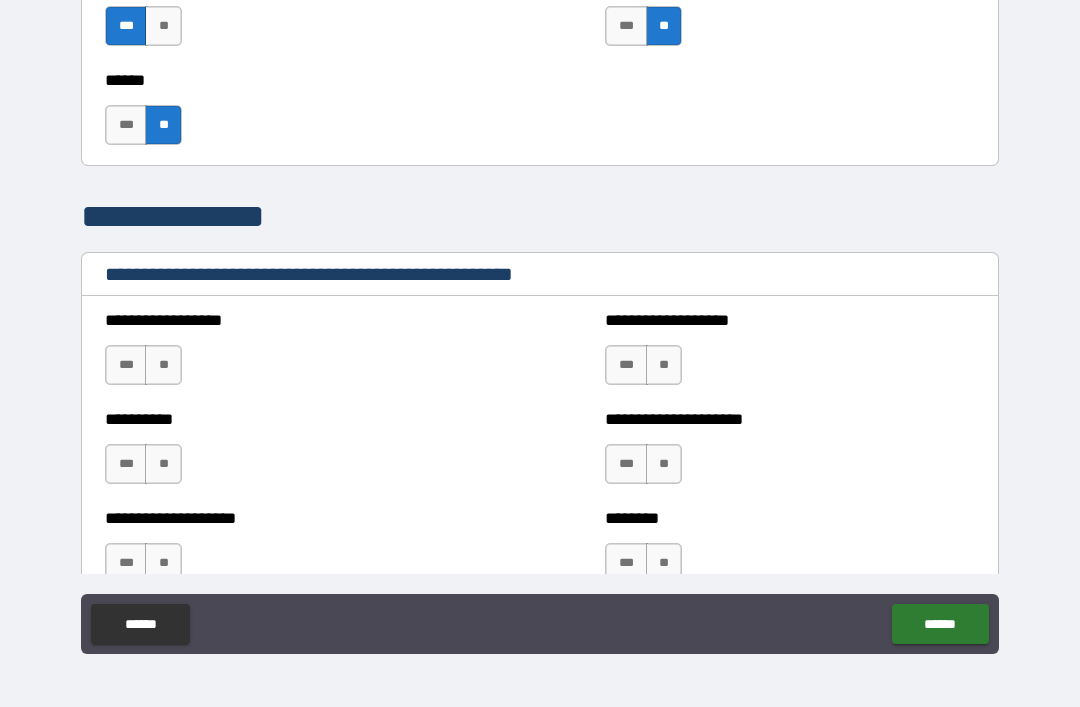 scroll, scrollTop: 2203, scrollLeft: 0, axis: vertical 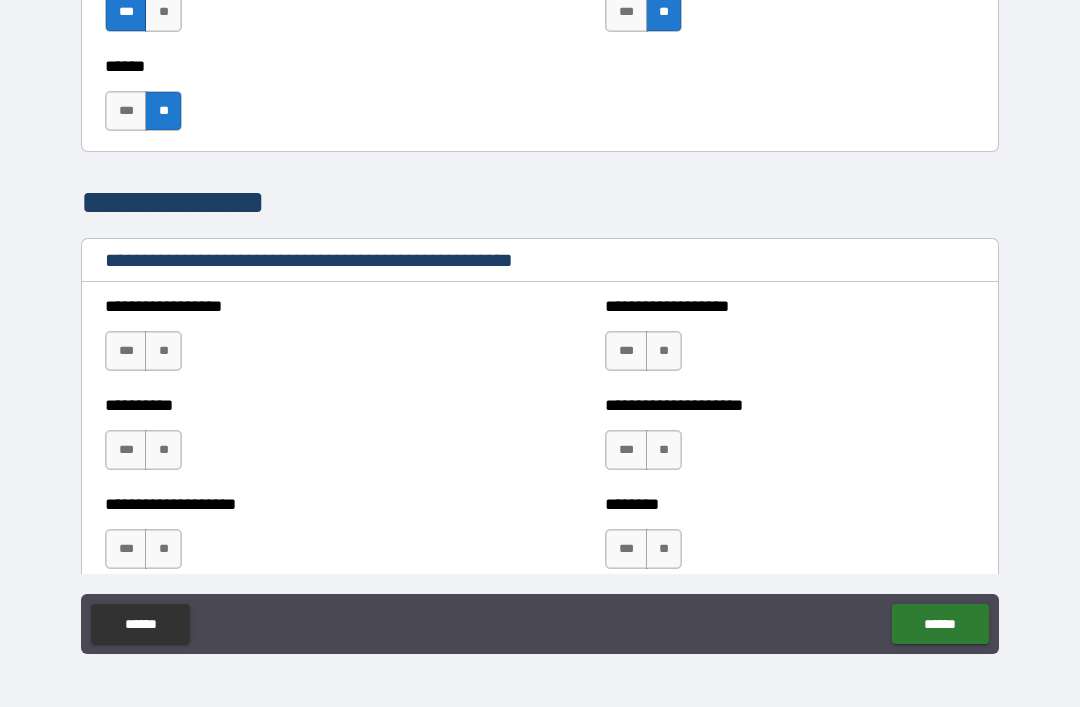 click on "**" at bounding box center [163, 351] 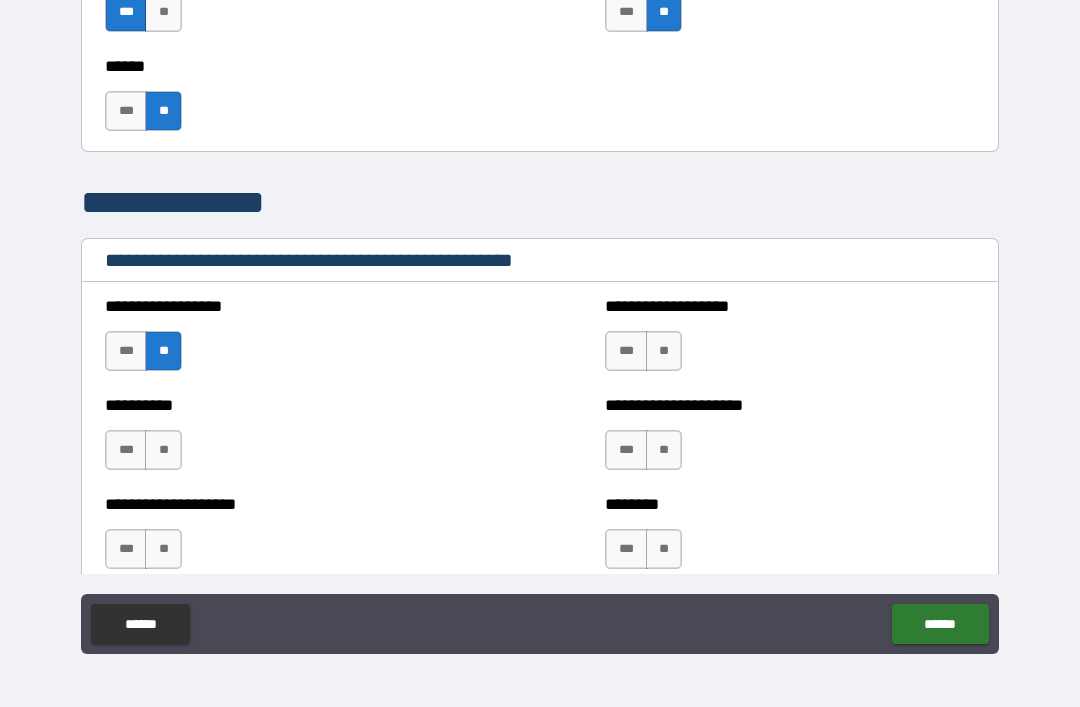 click on "**" at bounding box center (163, 450) 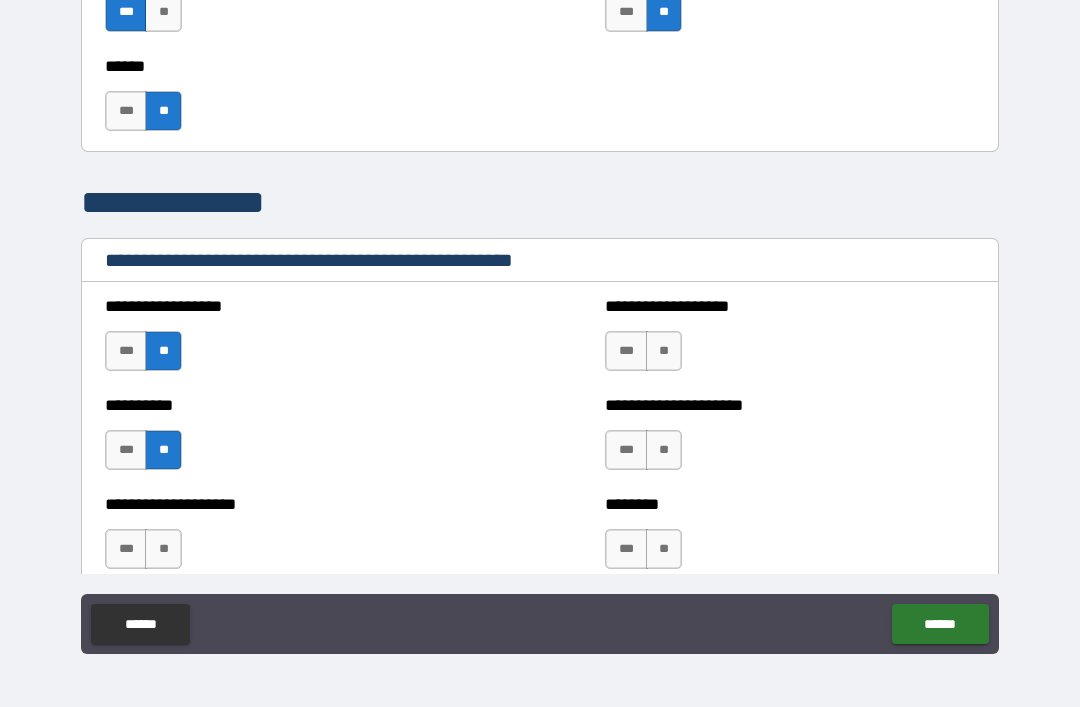click on "**" at bounding box center (163, 549) 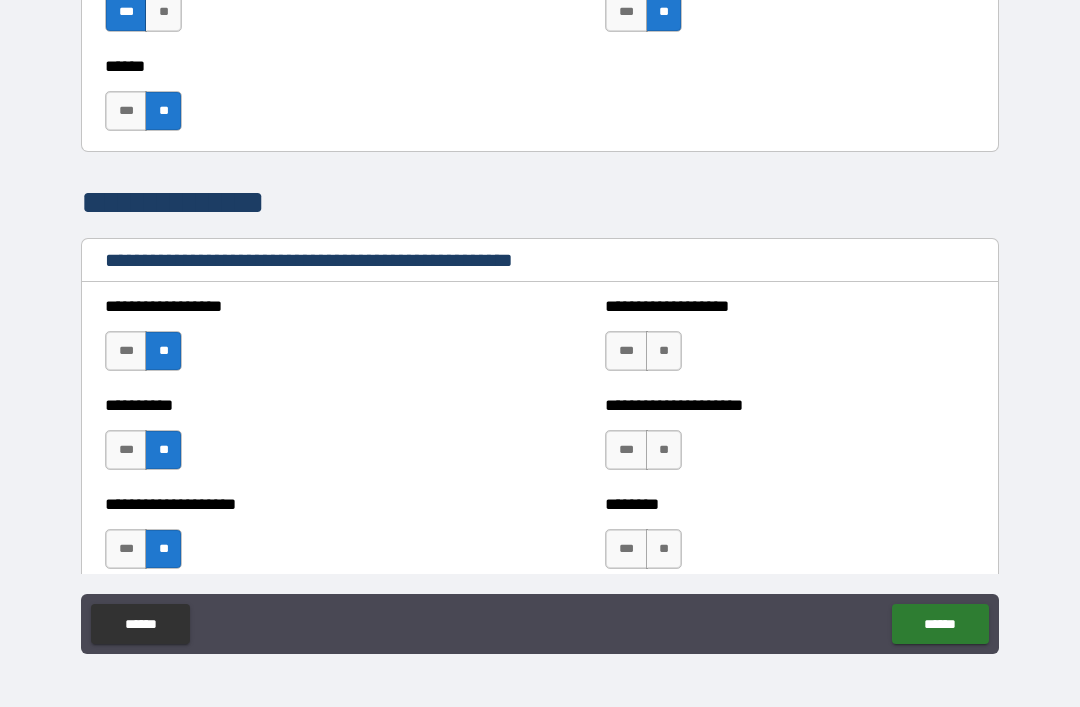 click on "**" at bounding box center (664, 351) 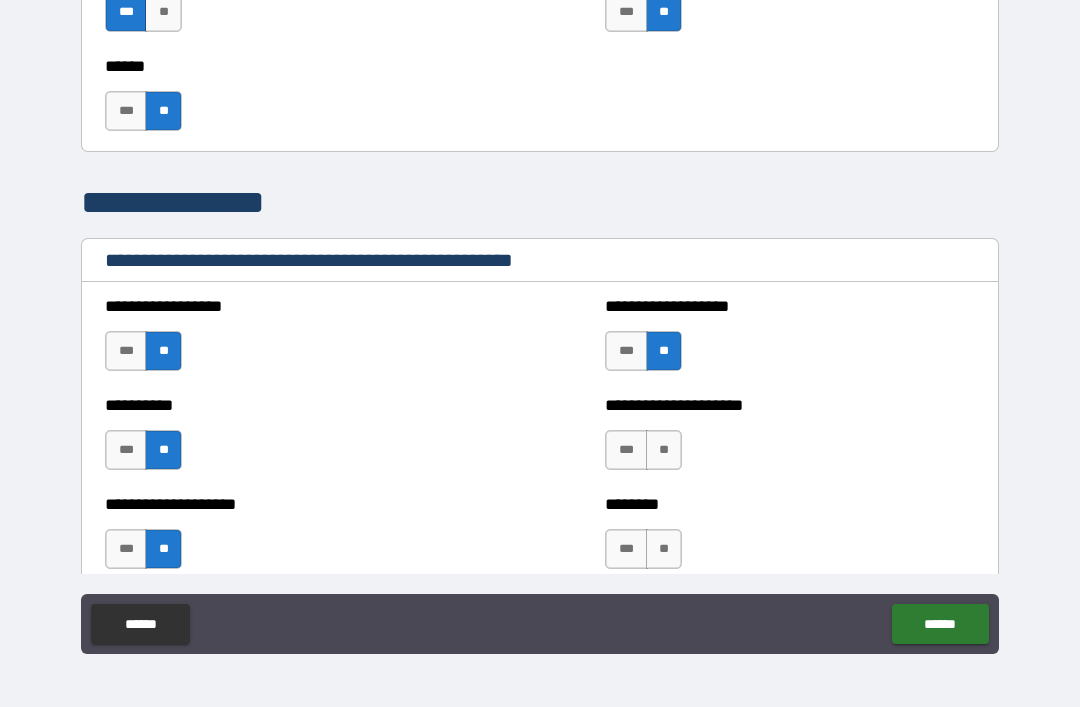 click on "**" at bounding box center [664, 450] 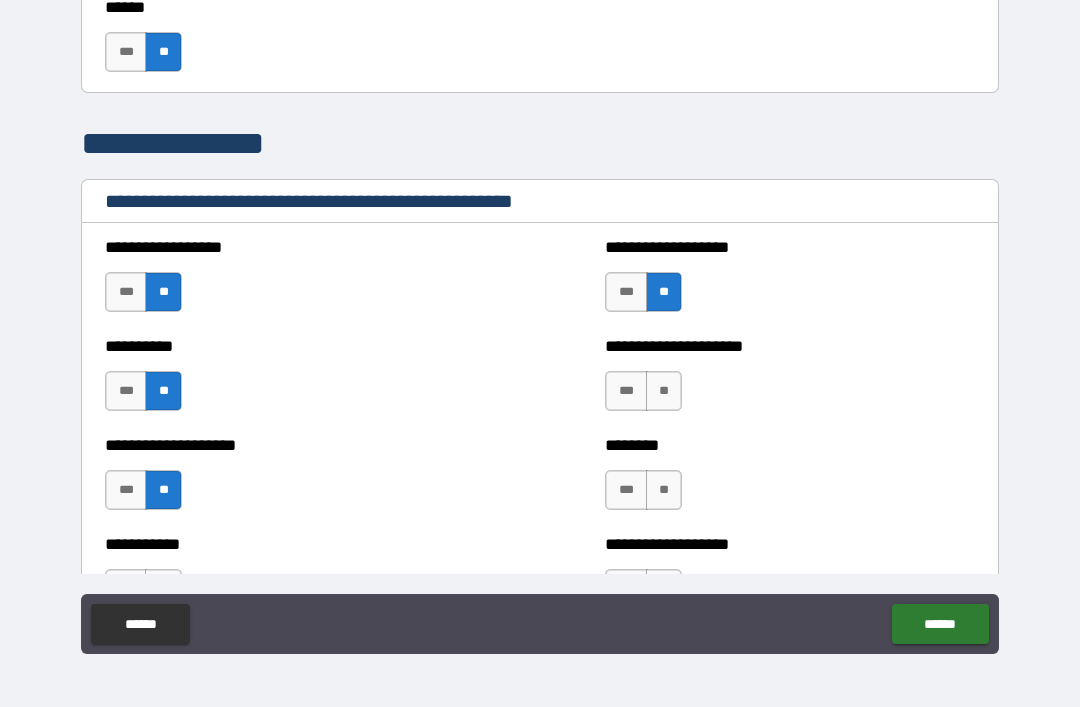 scroll, scrollTop: 2263, scrollLeft: 0, axis: vertical 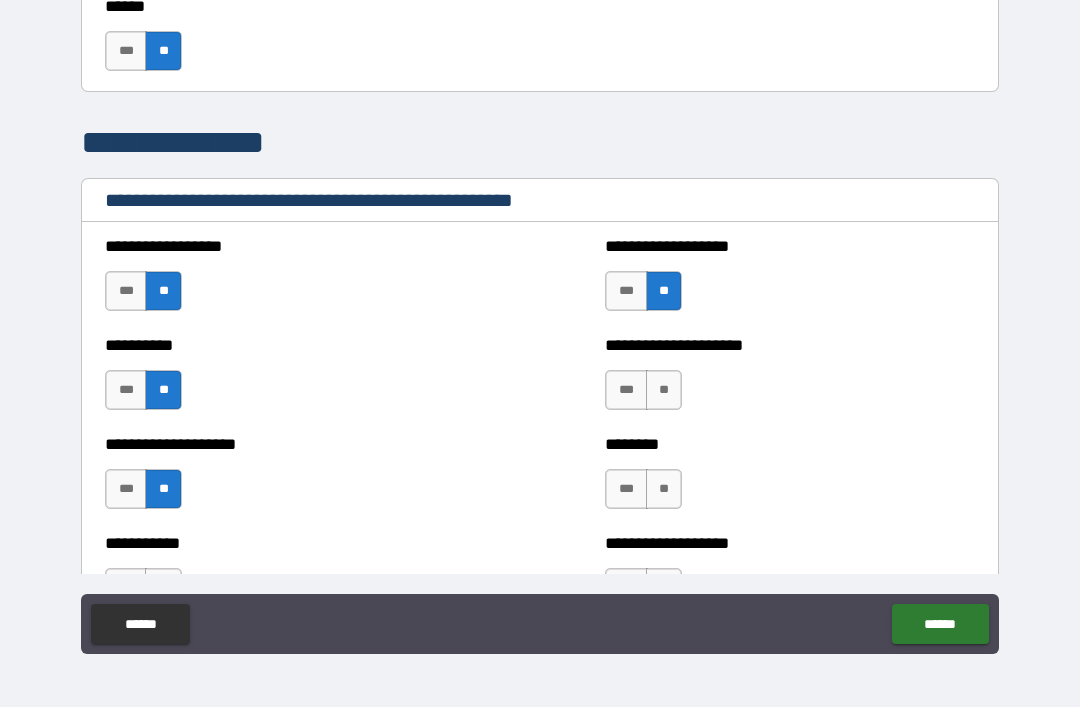 click on "**" at bounding box center [664, 489] 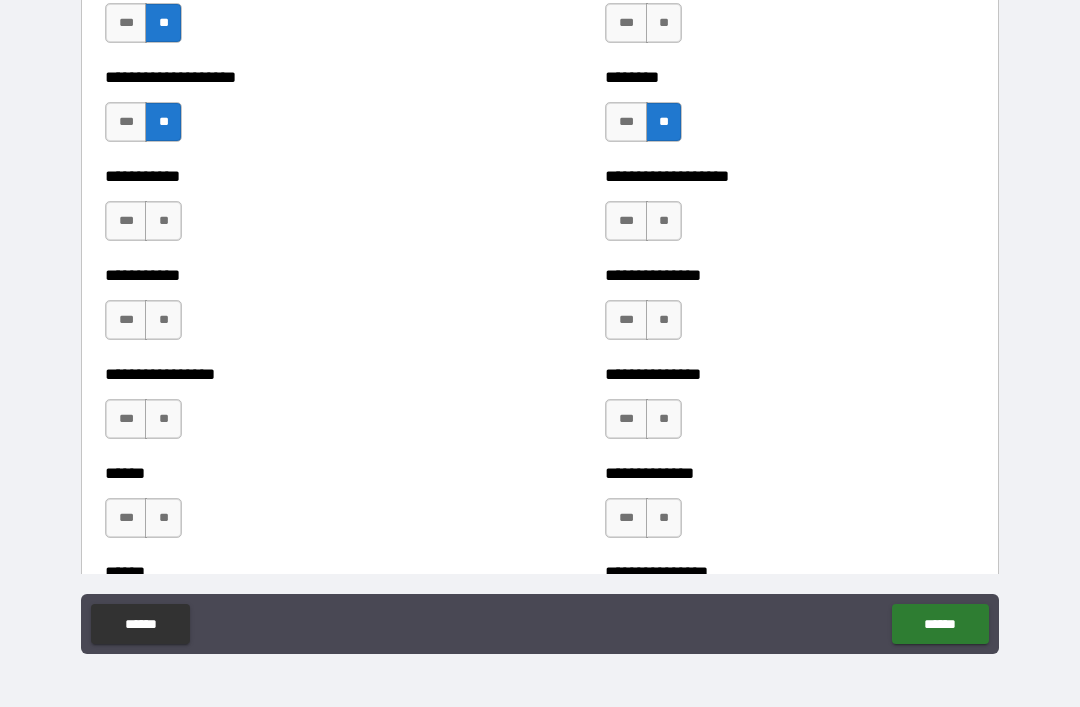 scroll, scrollTop: 2655, scrollLeft: 0, axis: vertical 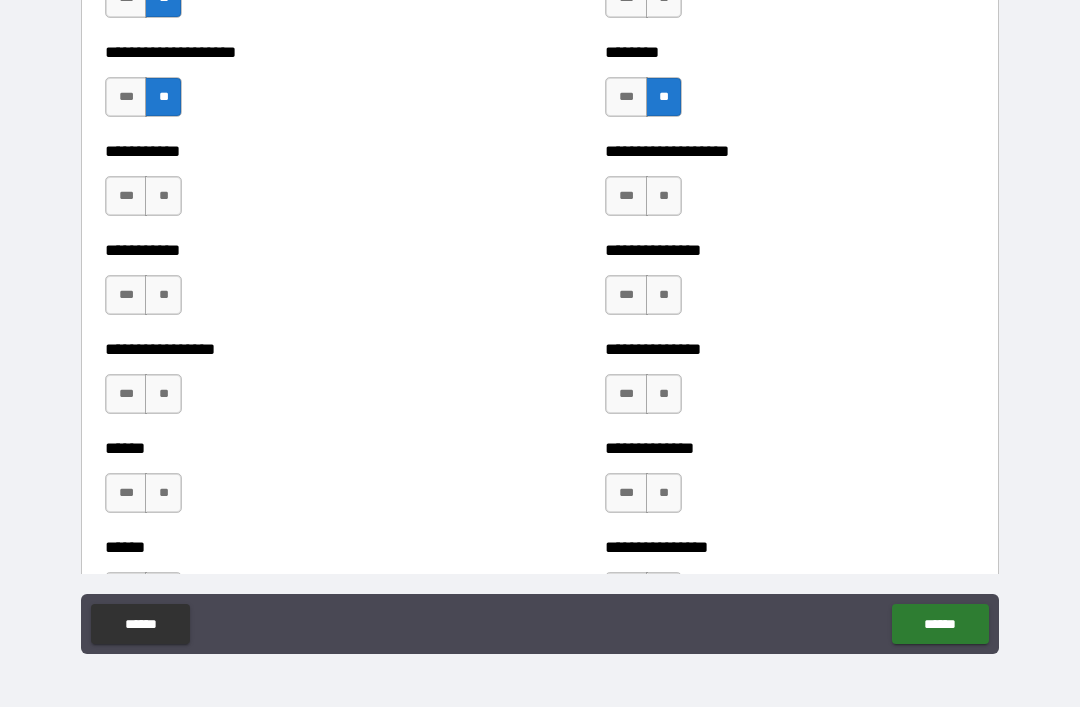 click on "**" at bounding box center [664, 493] 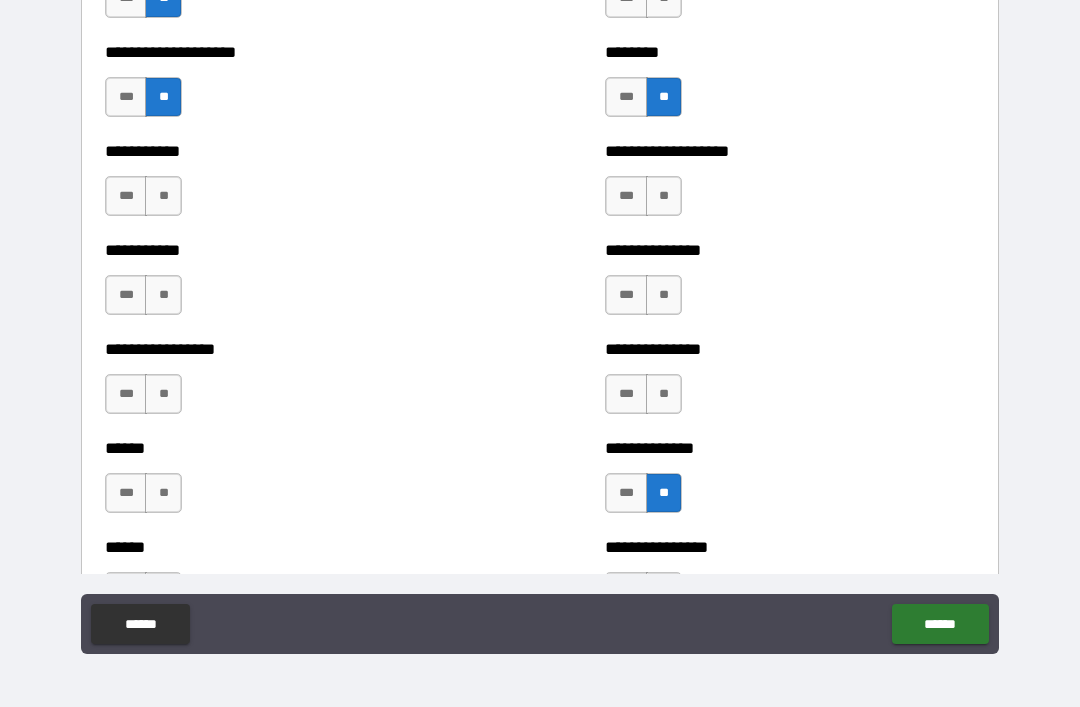click on "**" at bounding box center [163, 493] 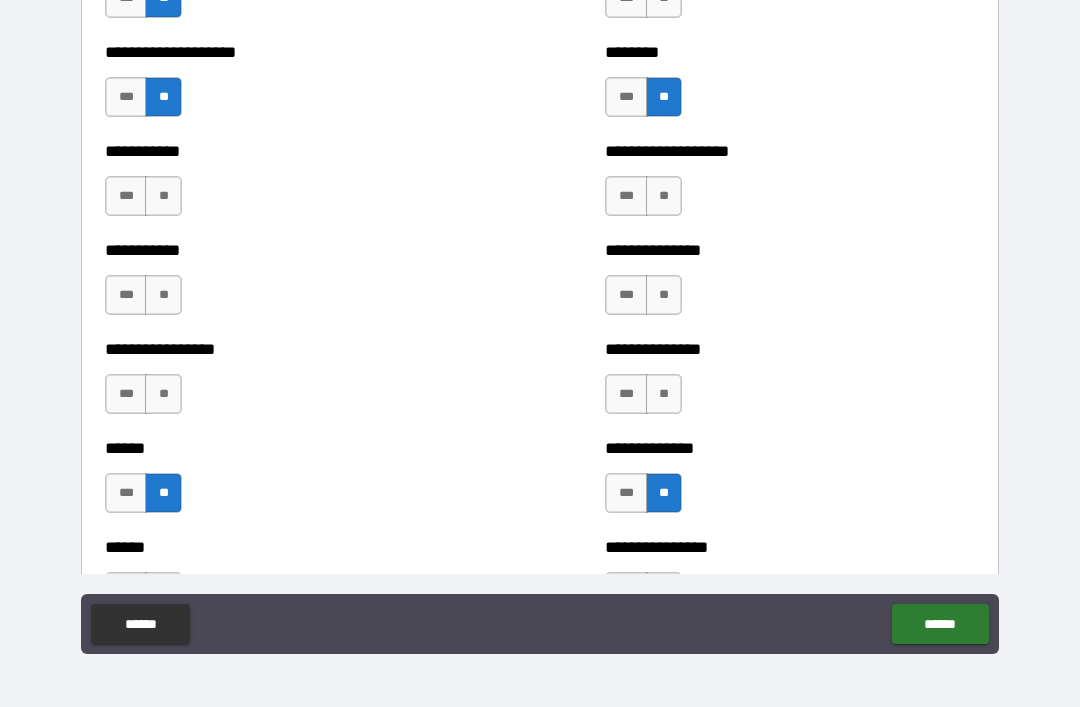 click on "**" at bounding box center [163, 394] 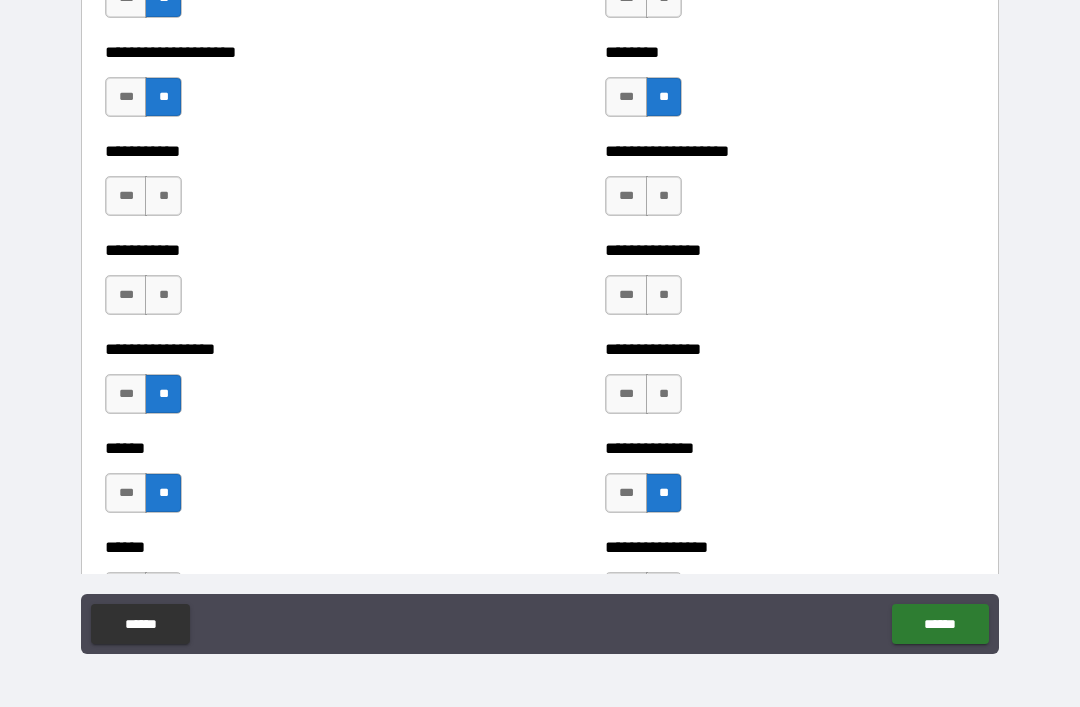 click on "**" at bounding box center (163, 295) 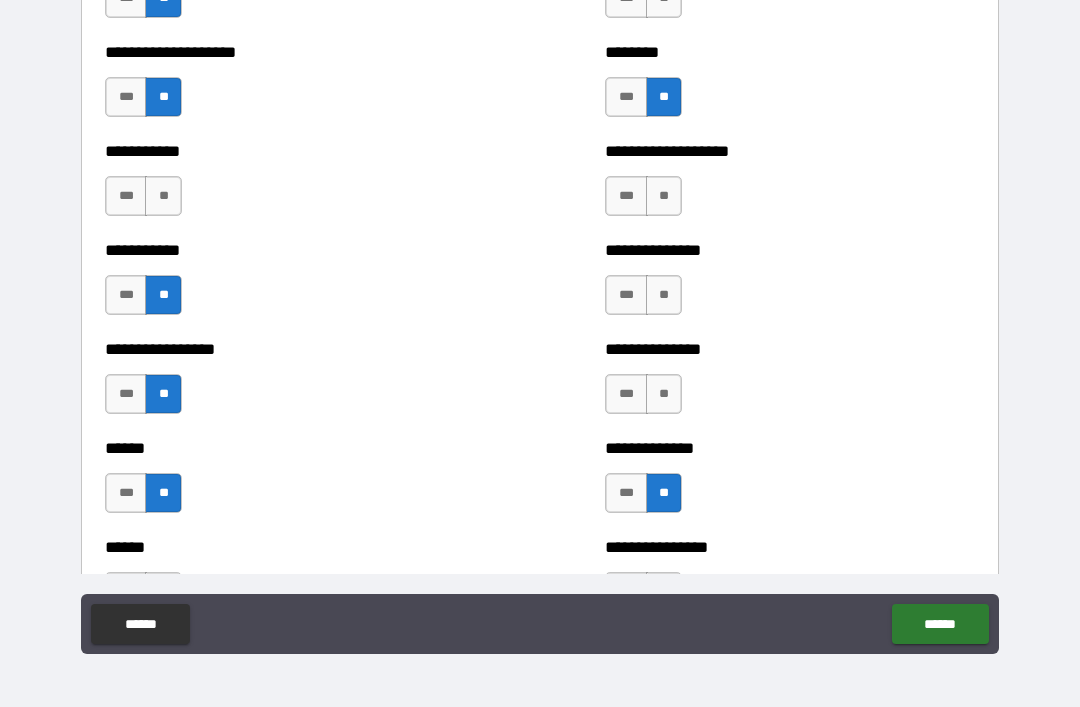 click on "**" at bounding box center [163, 196] 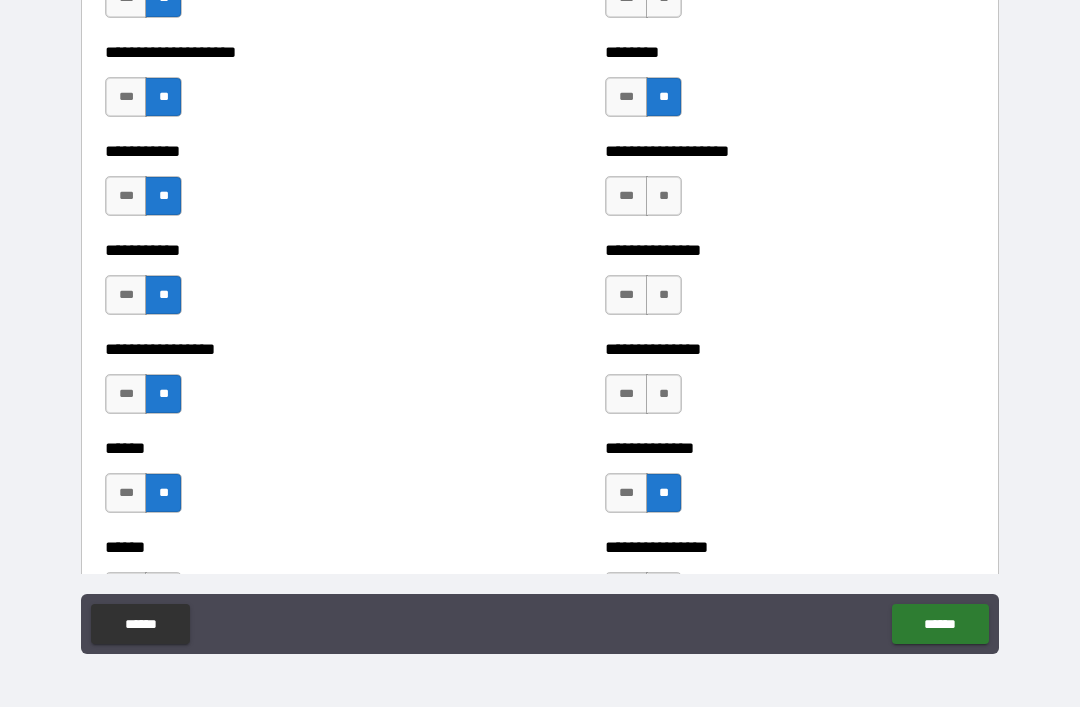 click on "**" at bounding box center [664, 196] 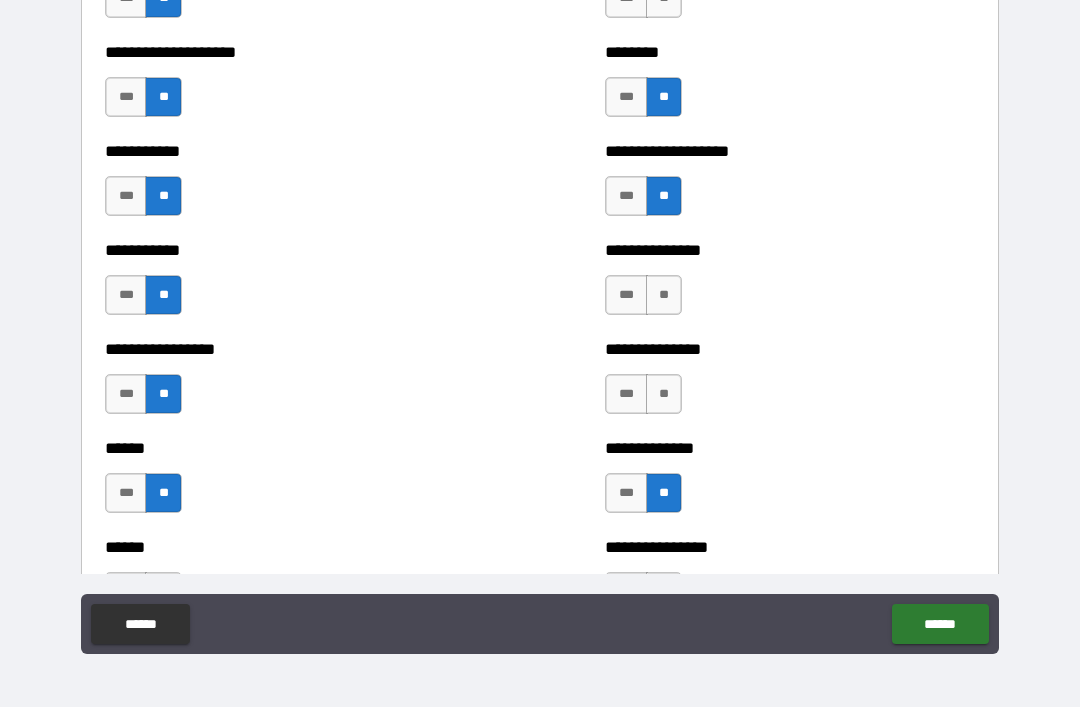 click on "**" at bounding box center (664, 295) 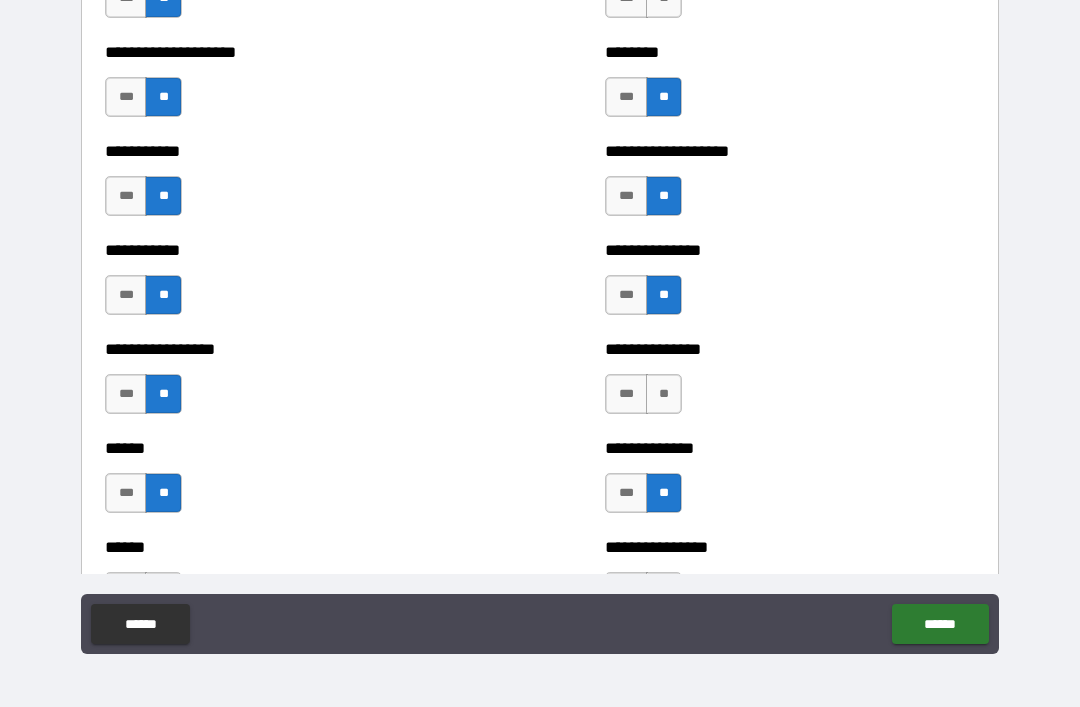 click on "**" at bounding box center [664, 394] 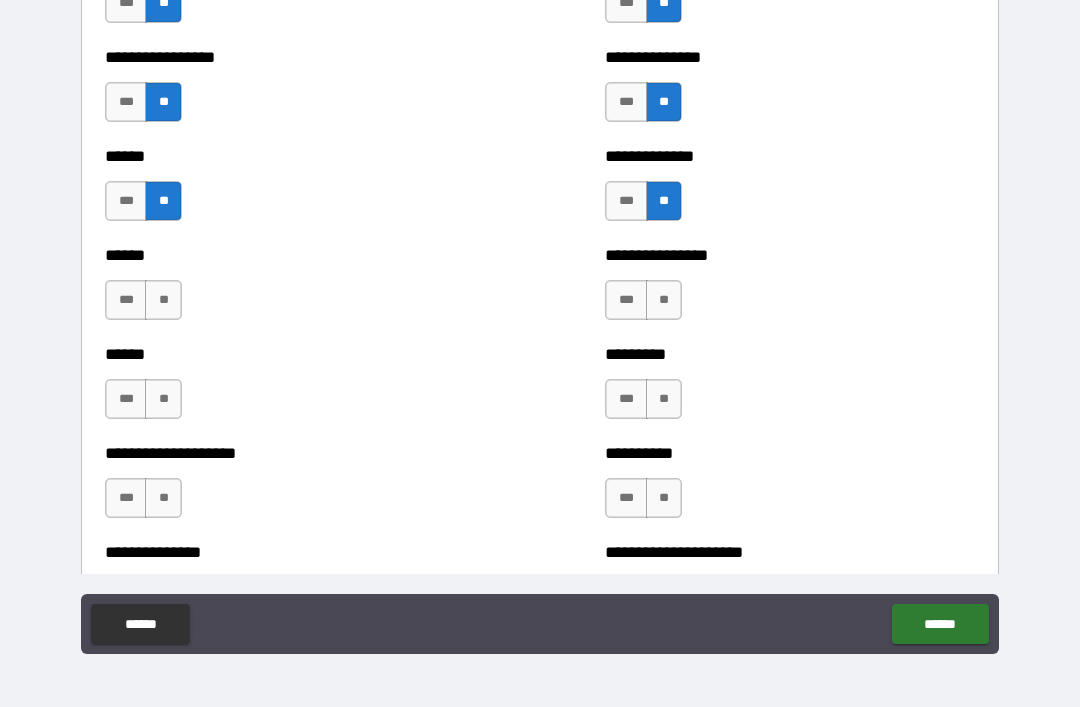 scroll, scrollTop: 2949, scrollLeft: 0, axis: vertical 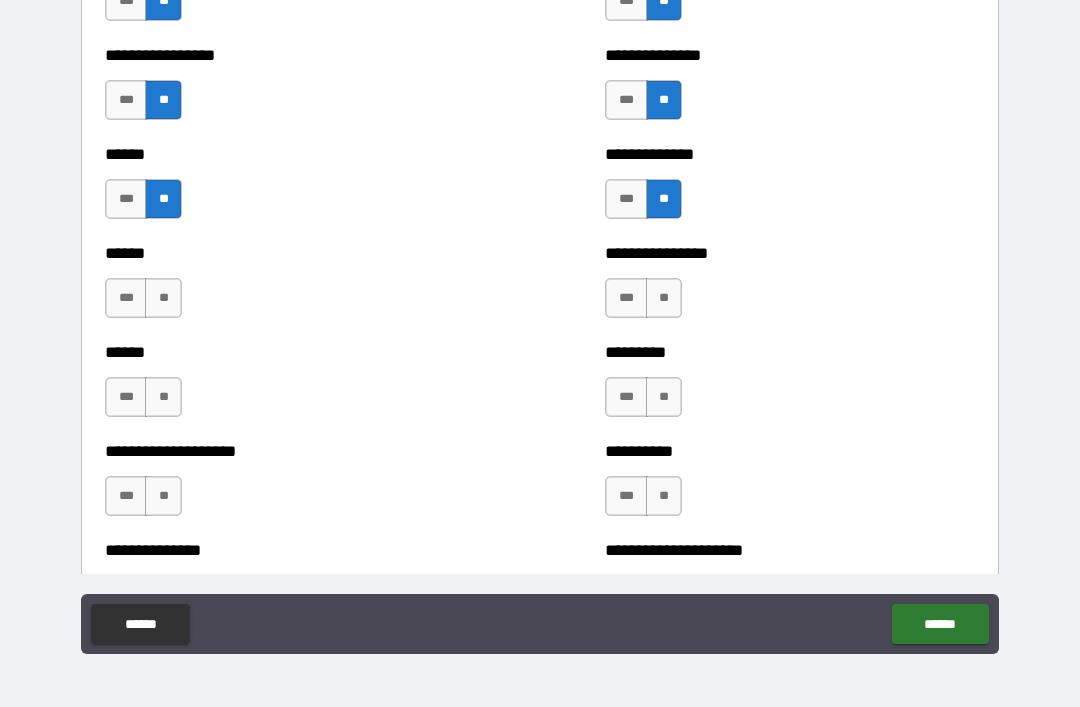 click on "**" at bounding box center (163, 298) 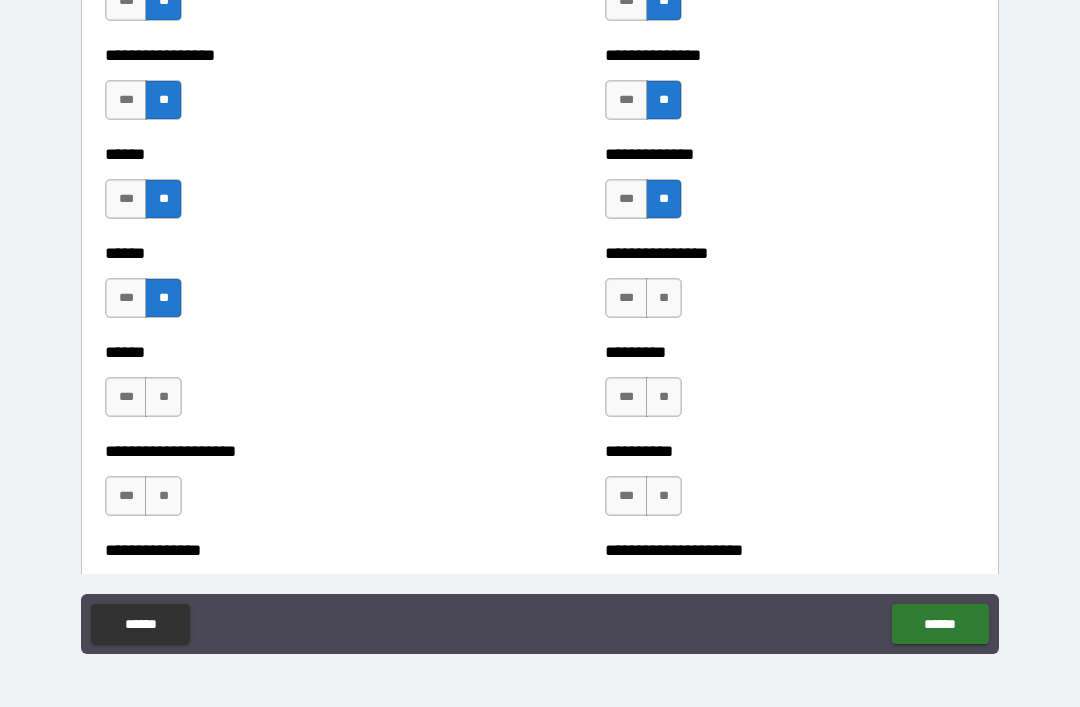 click on "**" at bounding box center [163, 397] 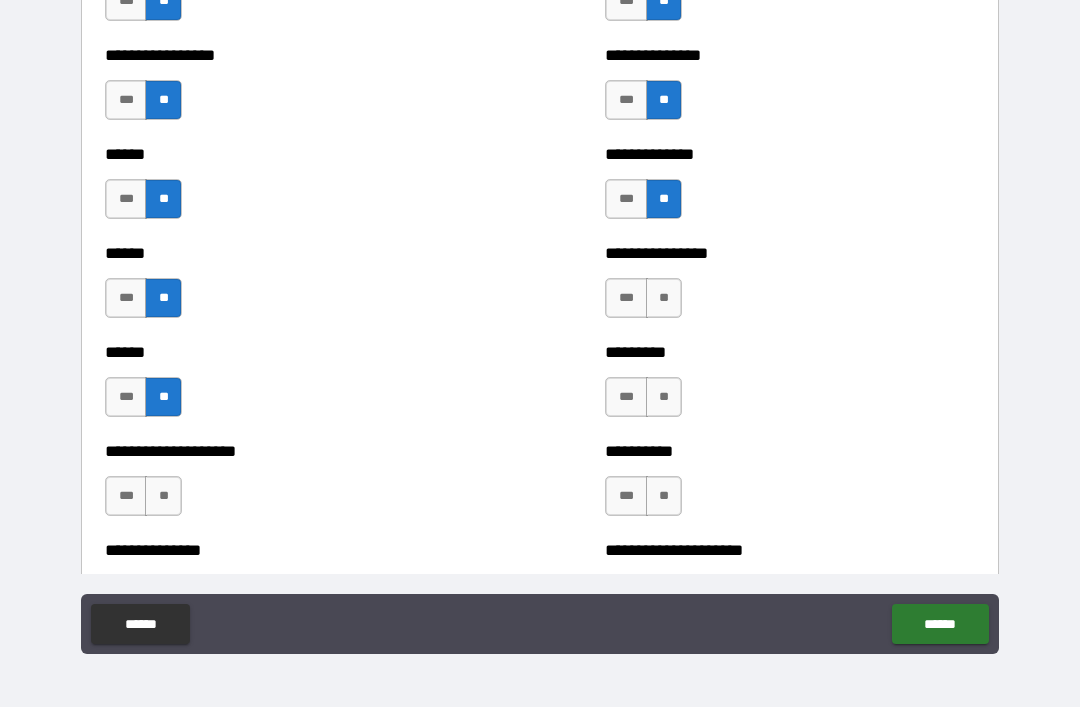 click on "**" at bounding box center [163, 496] 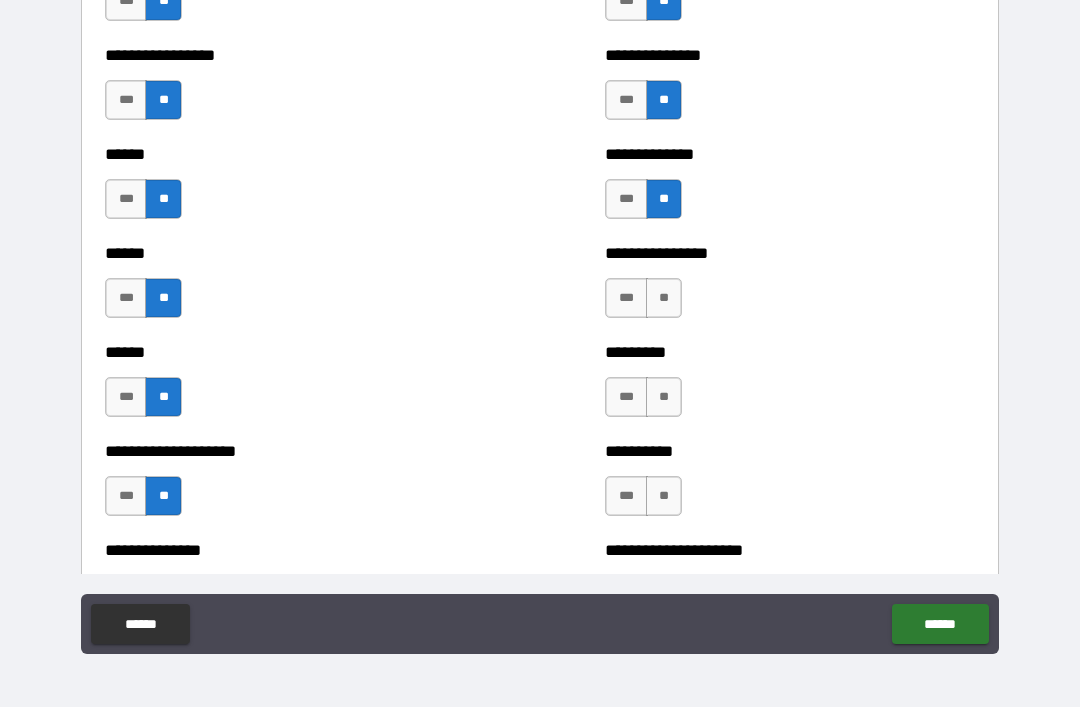 click on "**" at bounding box center (664, 298) 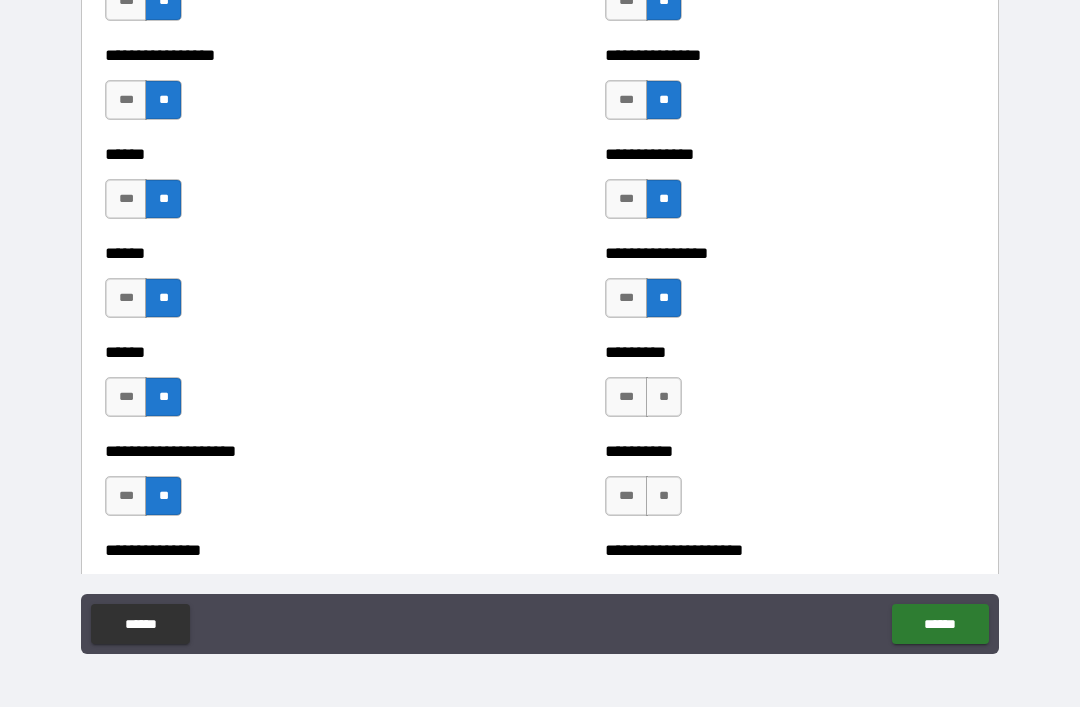 click on "**" at bounding box center [664, 397] 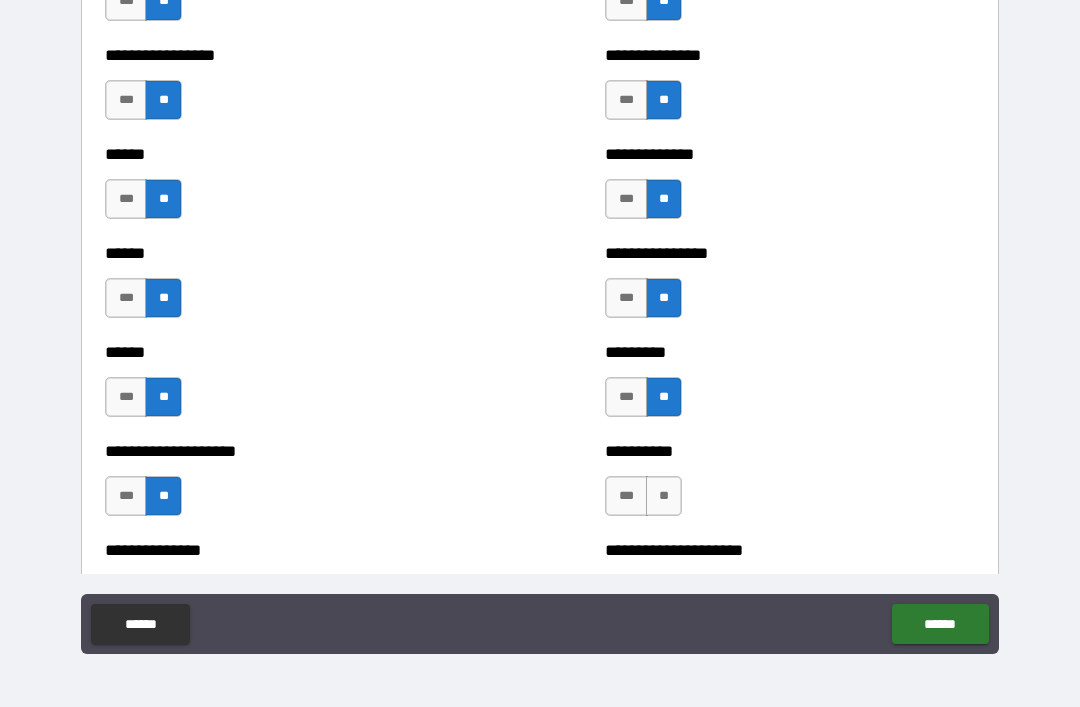 click on "**" at bounding box center [664, 496] 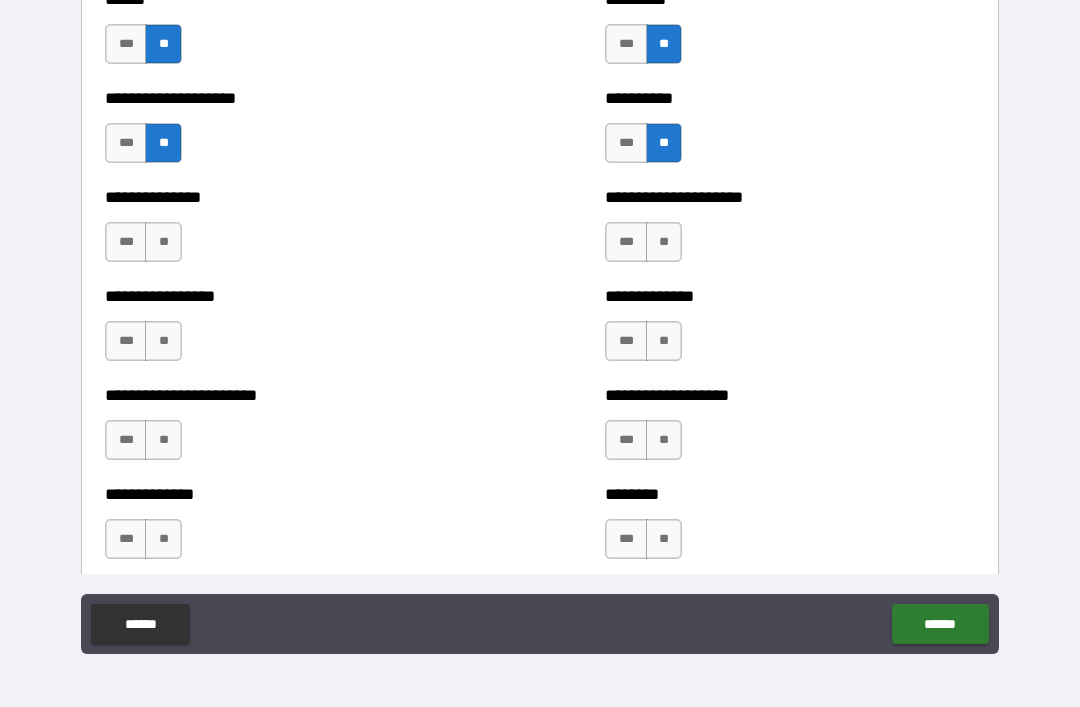 scroll, scrollTop: 3306, scrollLeft: 0, axis: vertical 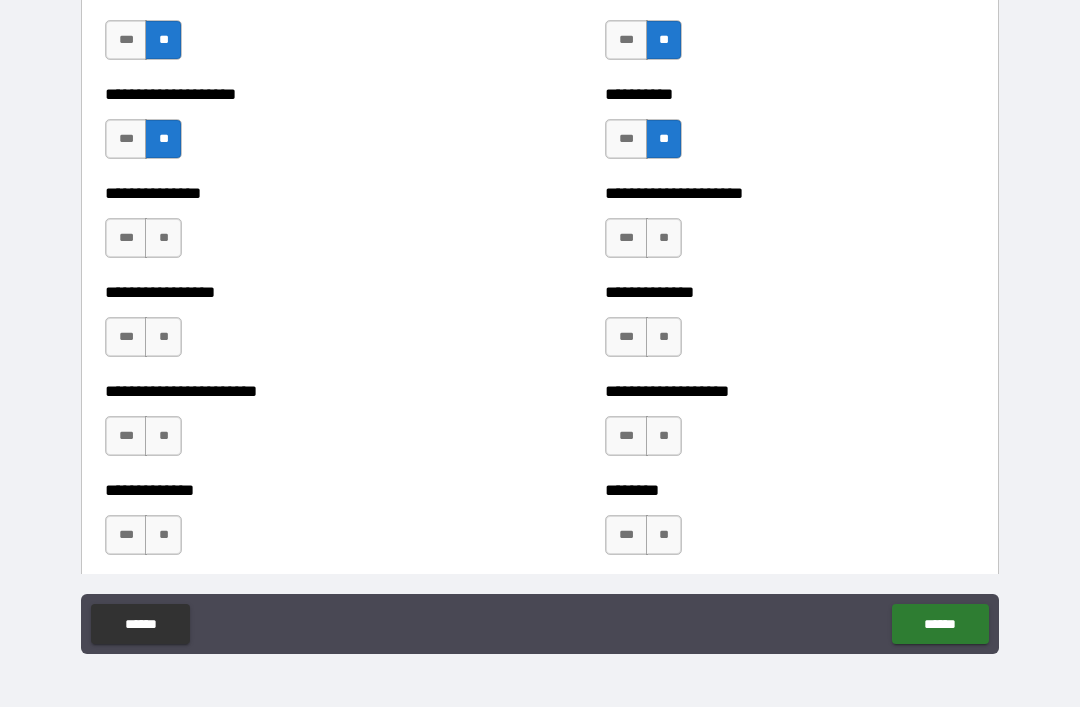 click on "**" at bounding box center (163, 337) 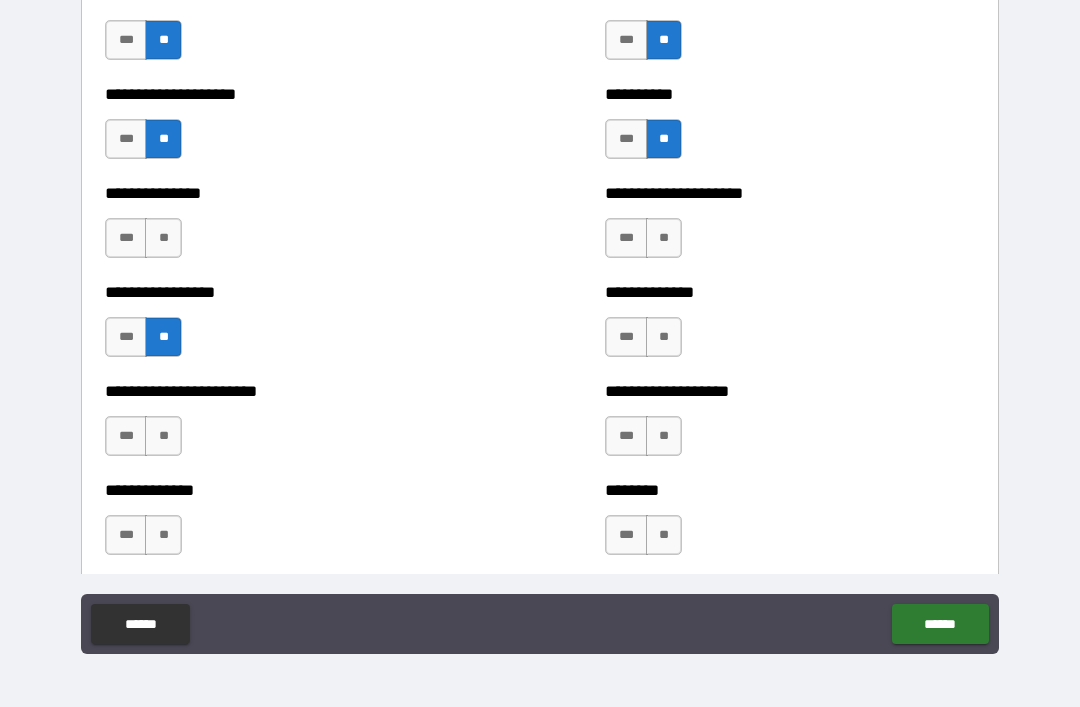 click on "**" at bounding box center [163, 436] 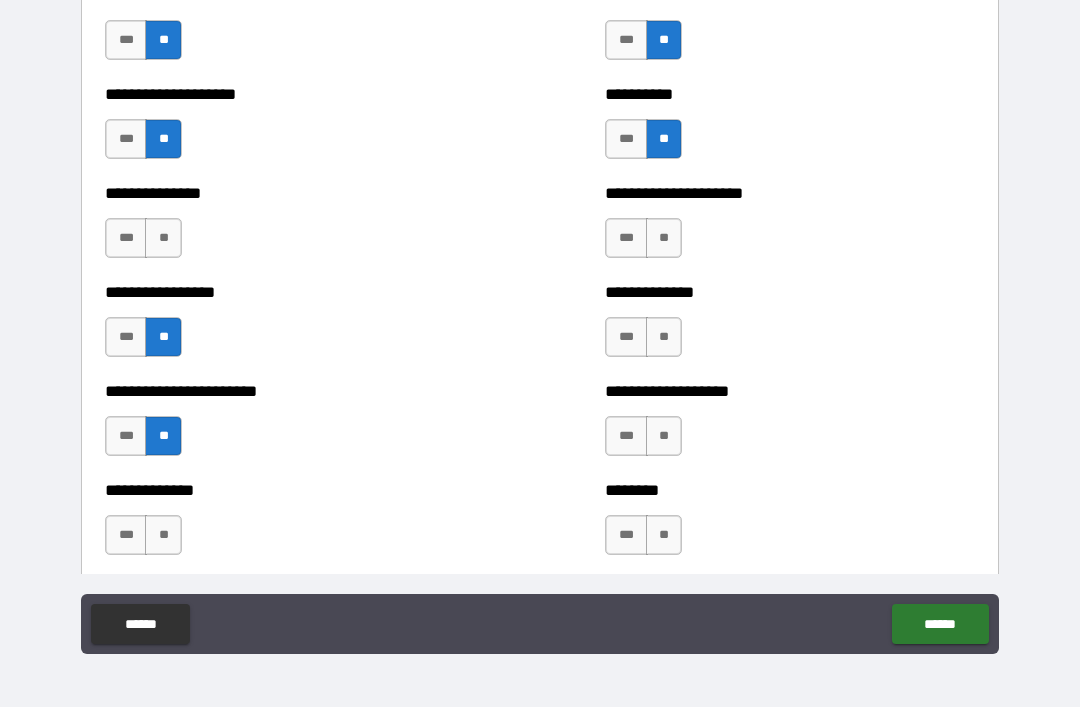 click on "**" at bounding box center [163, 535] 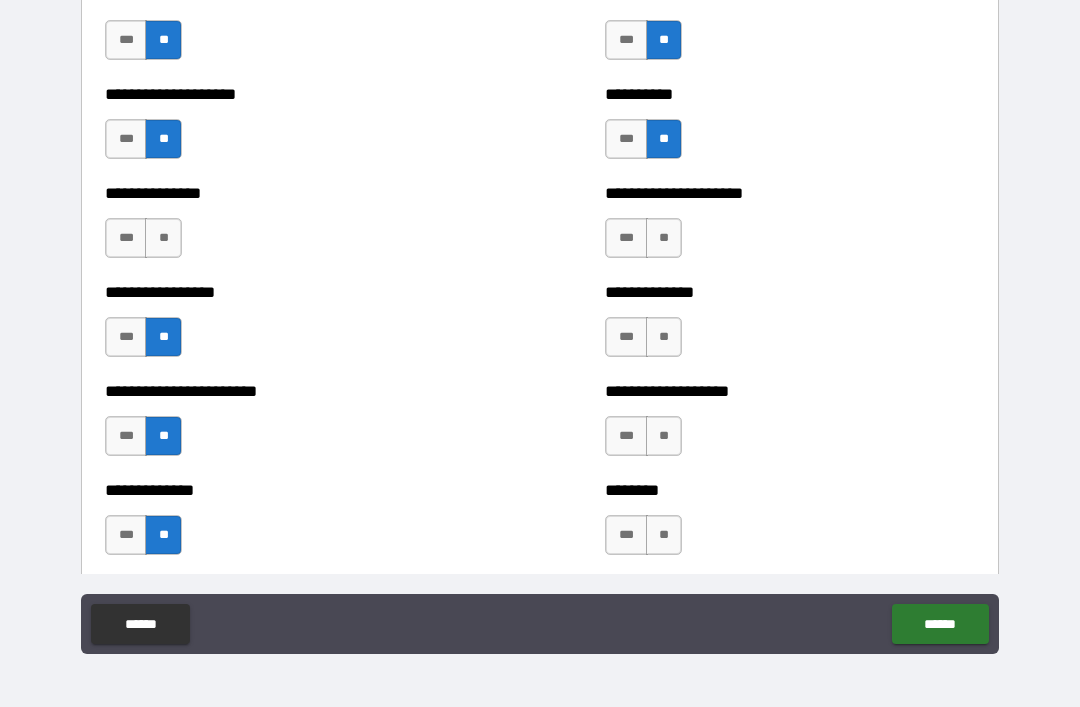 click on "**" at bounding box center (163, 238) 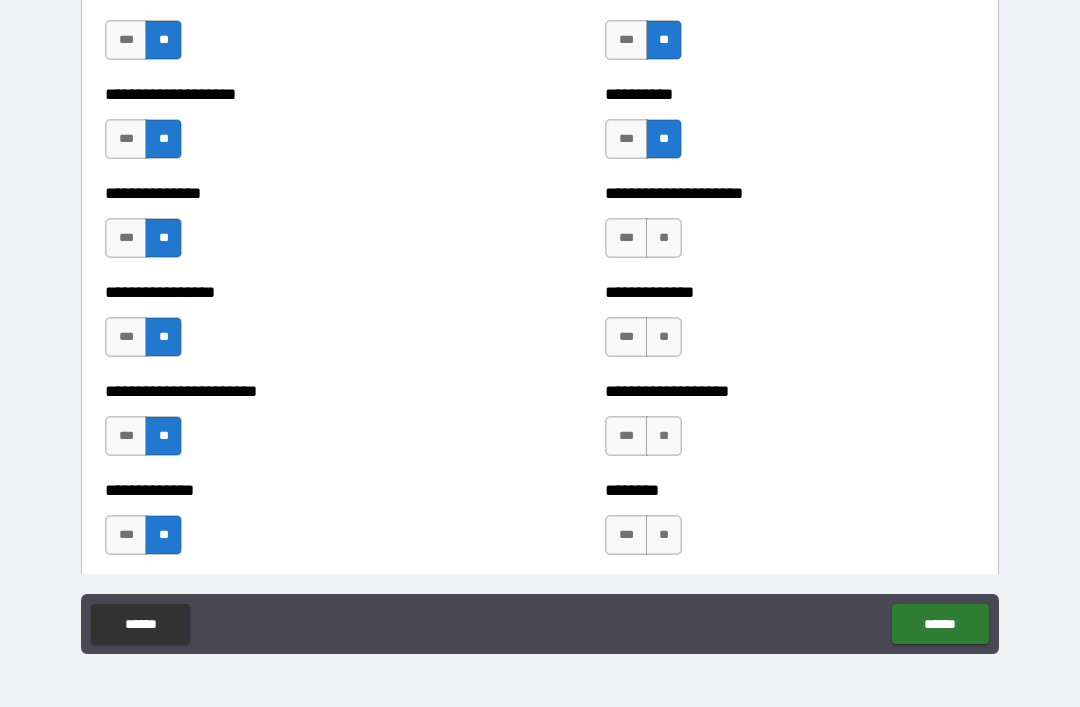 click on "**" at bounding box center (664, 238) 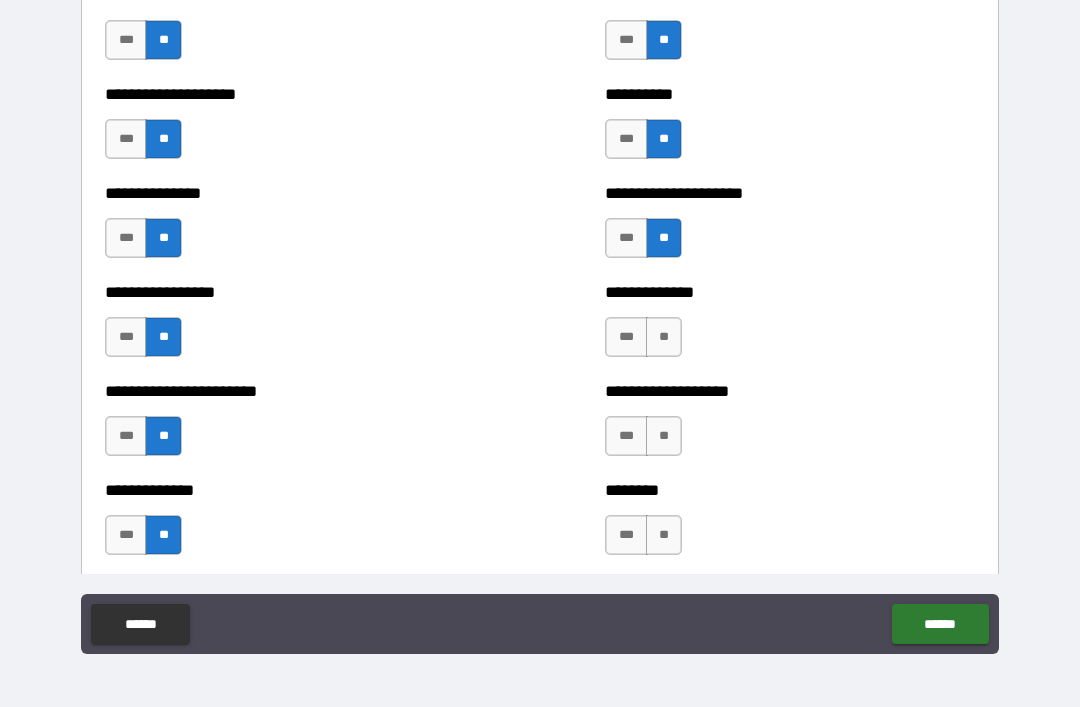 click on "**" at bounding box center [664, 337] 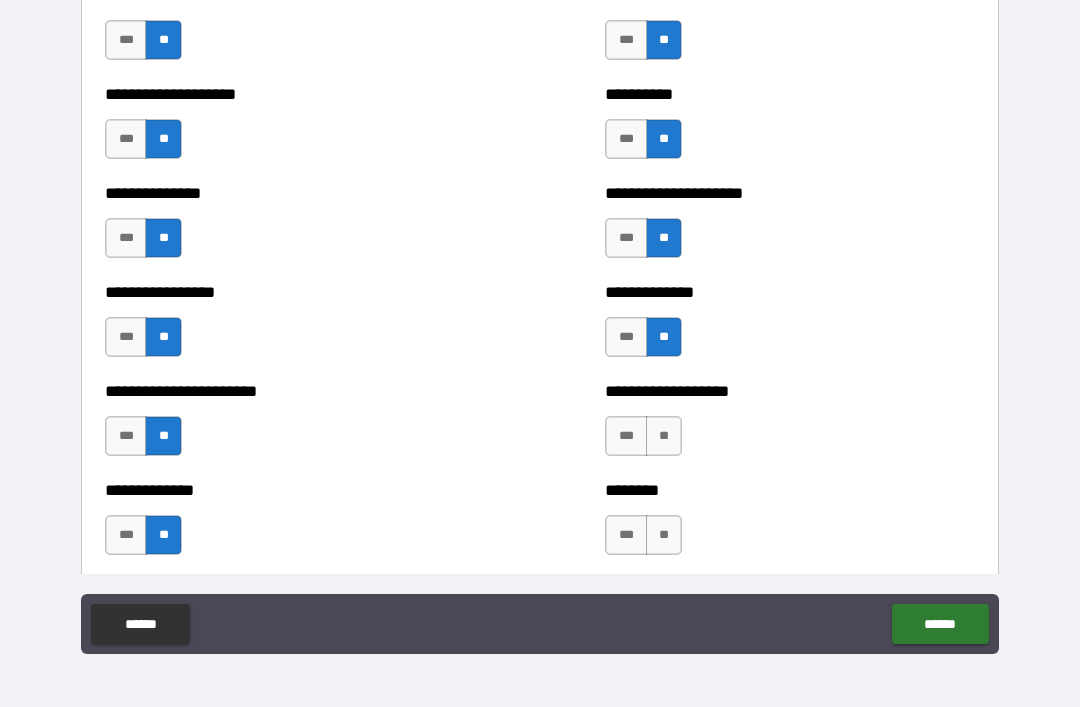 click on "**" at bounding box center (664, 436) 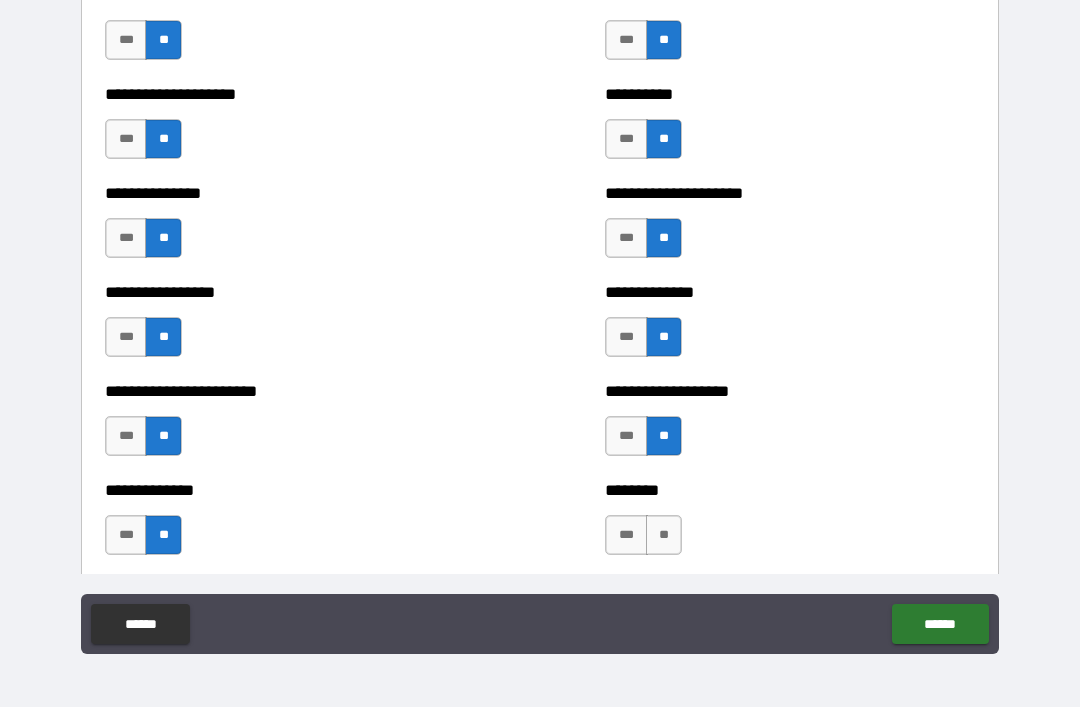 click on "**" at bounding box center (664, 535) 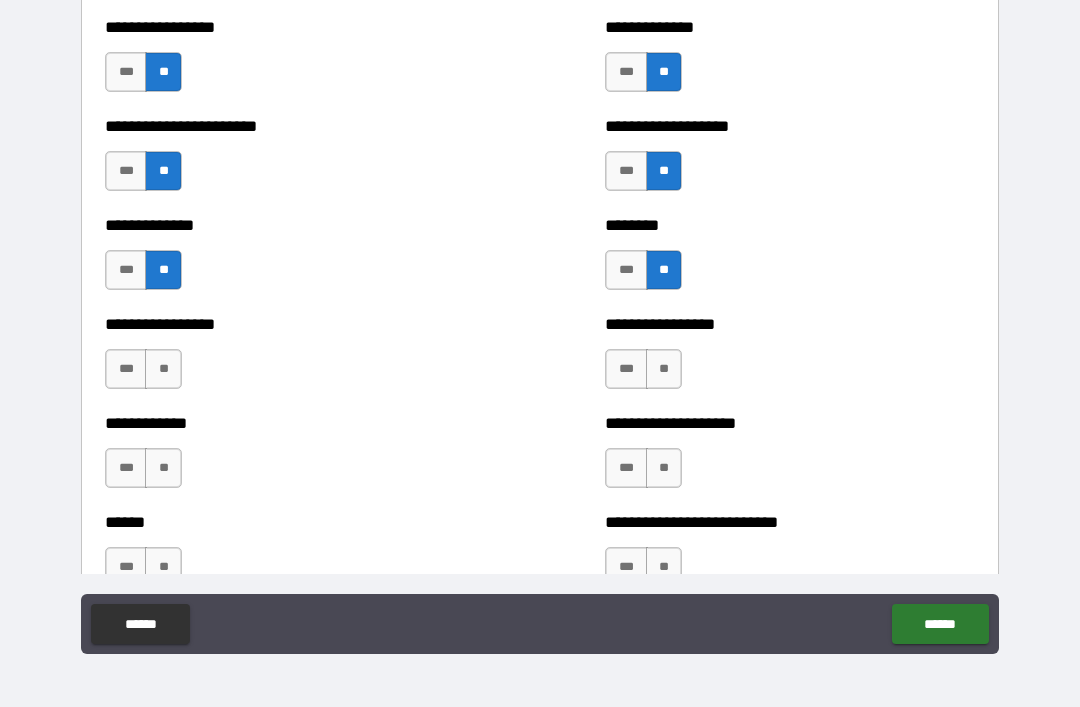 scroll, scrollTop: 3573, scrollLeft: 0, axis: vertical 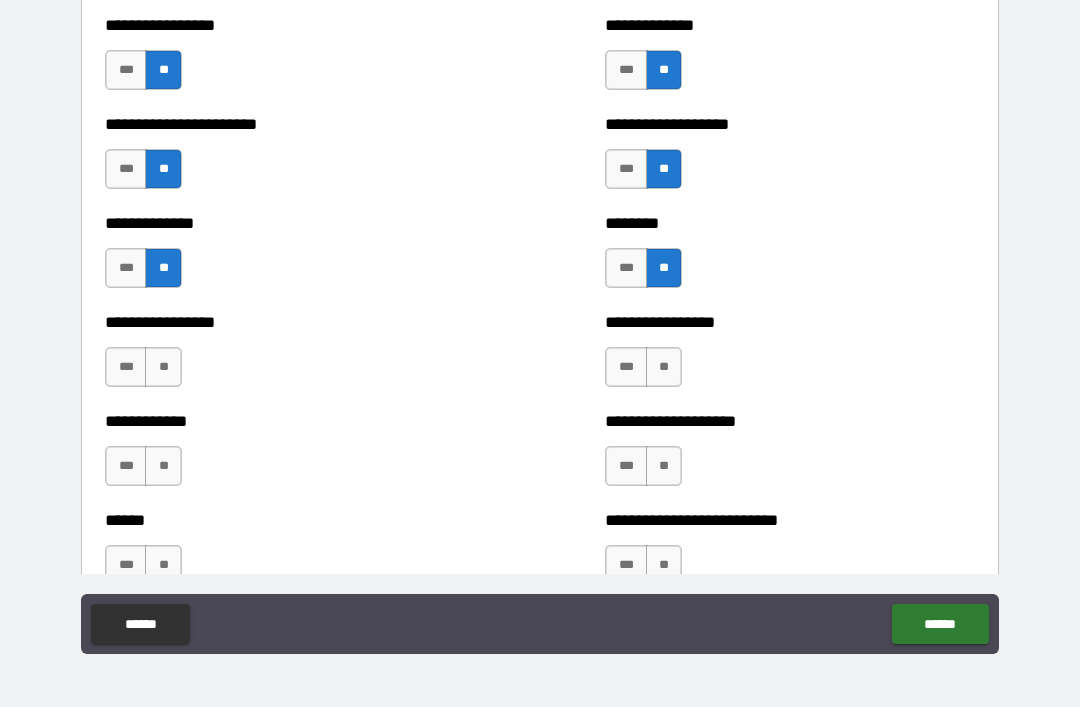 click on "**" at bounding box center [163, 367] 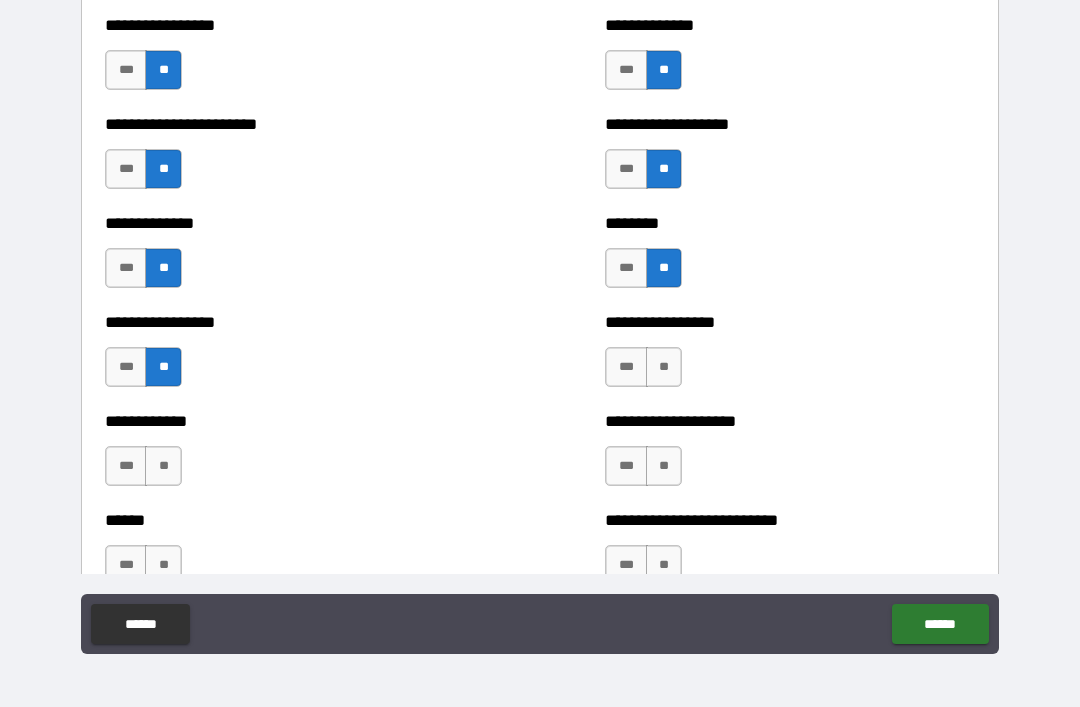 click on "**" at bounding box center [163, 466] 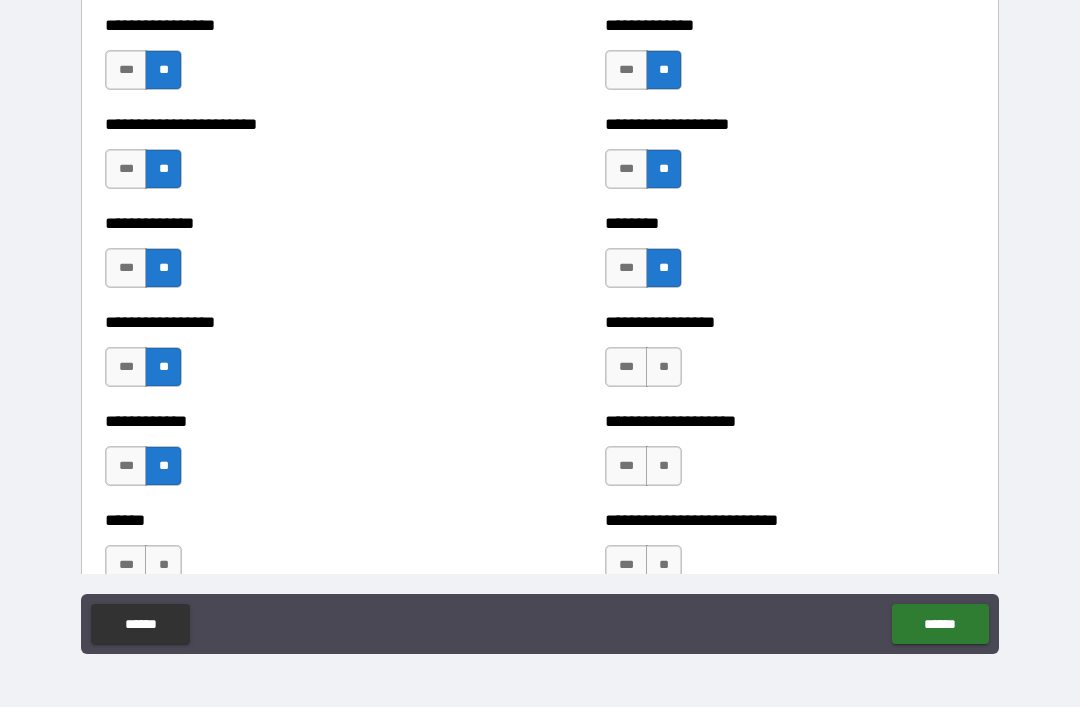 click on "**" at bounding box center [664, 367] 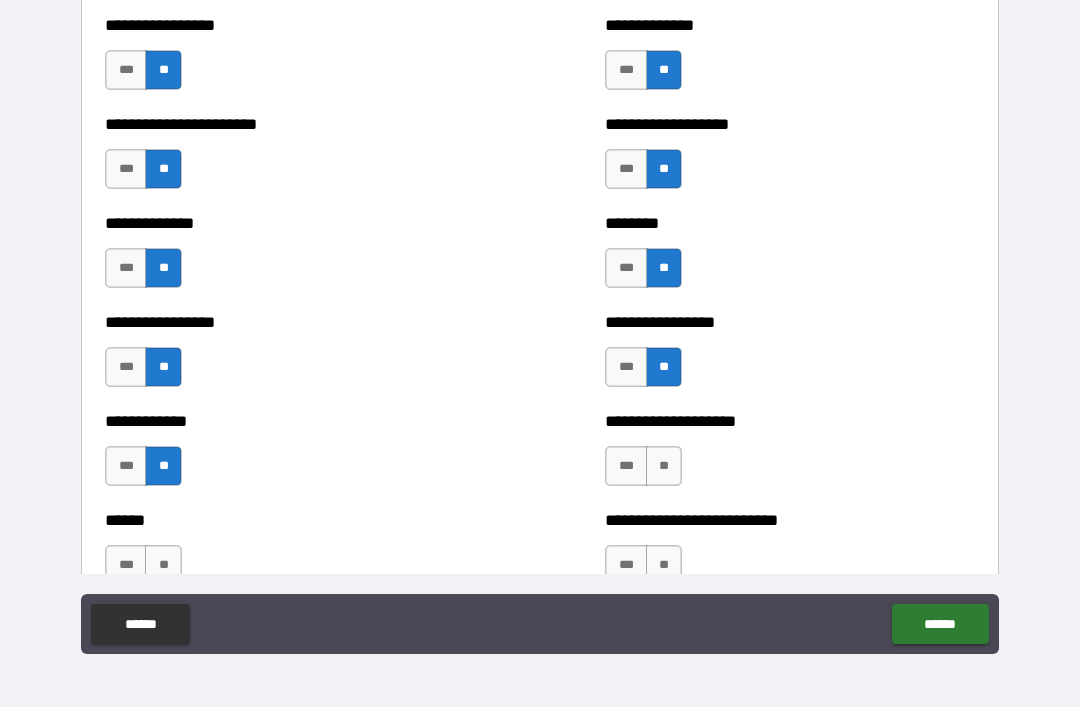 click on "**" at bounding box center (664, 466) 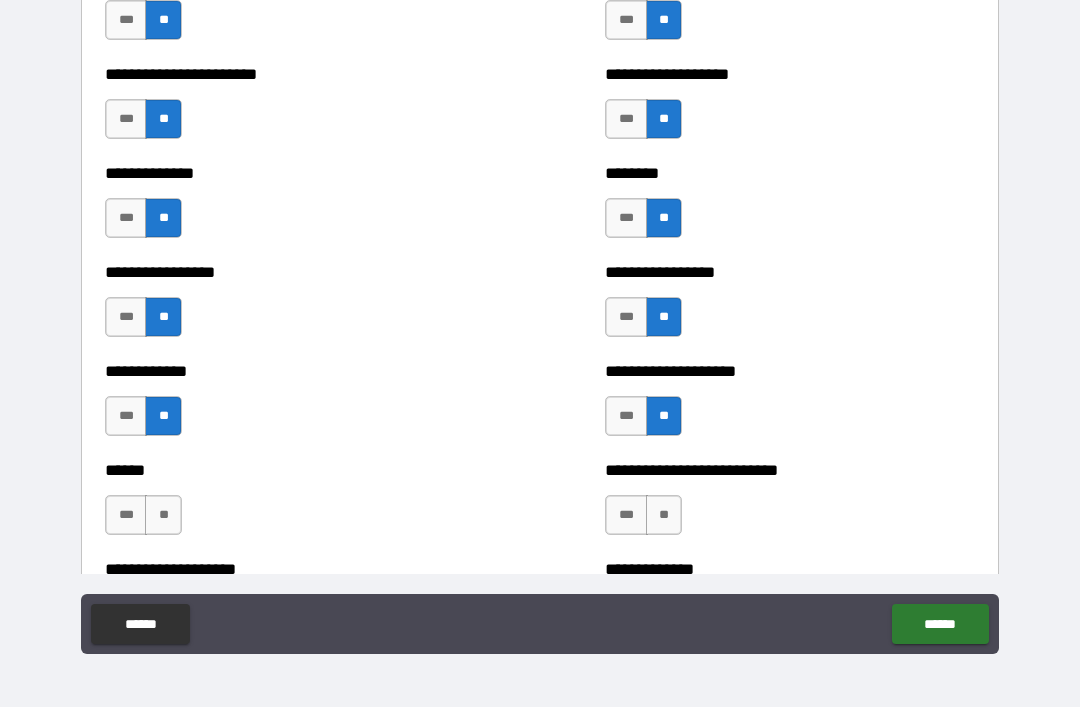 scroll, scrollTop: 3630, scrollLeft: 0, axis: vertical 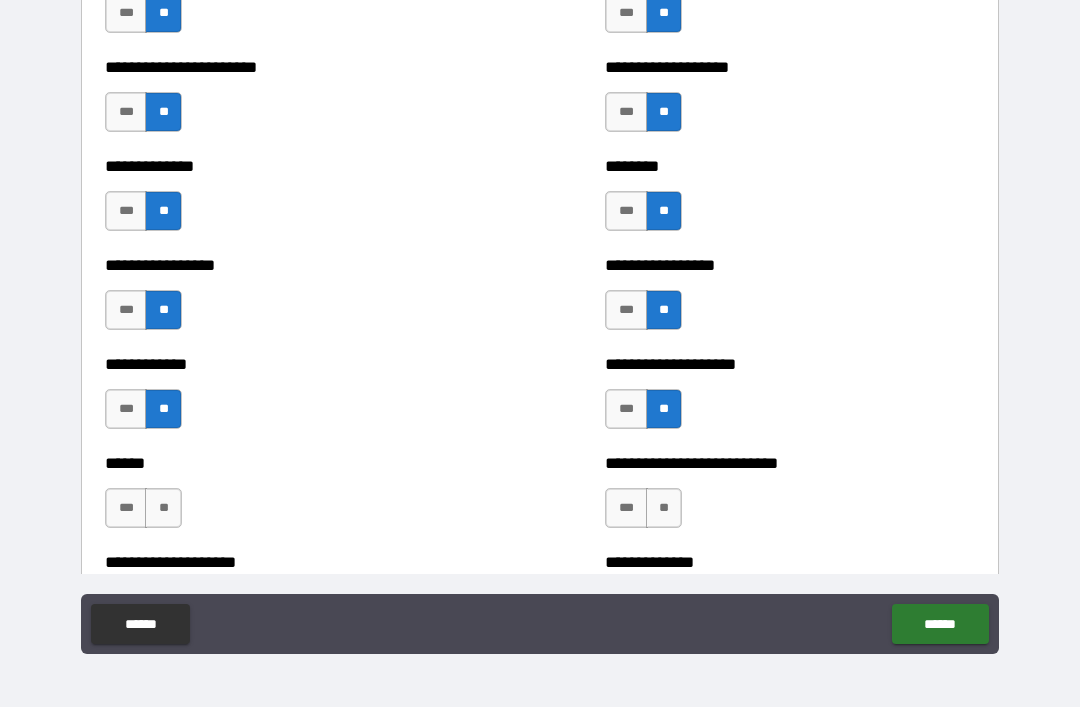 click on "**" at bounding box center (664, 508) 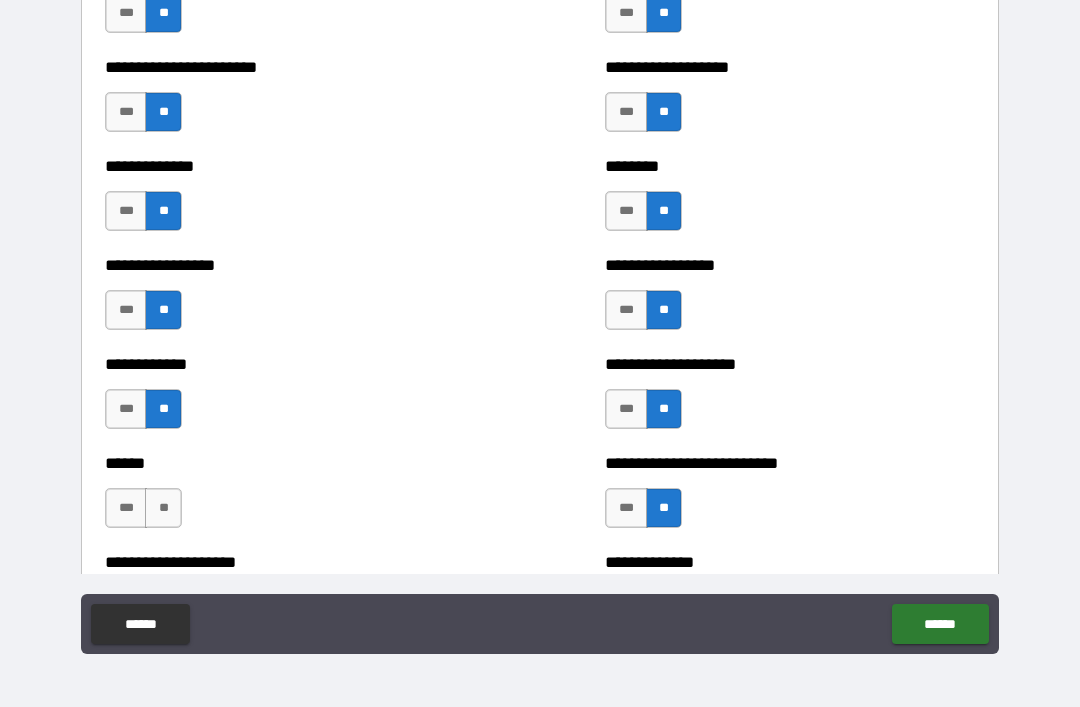 click on "**" at bounding box center [163, 508] 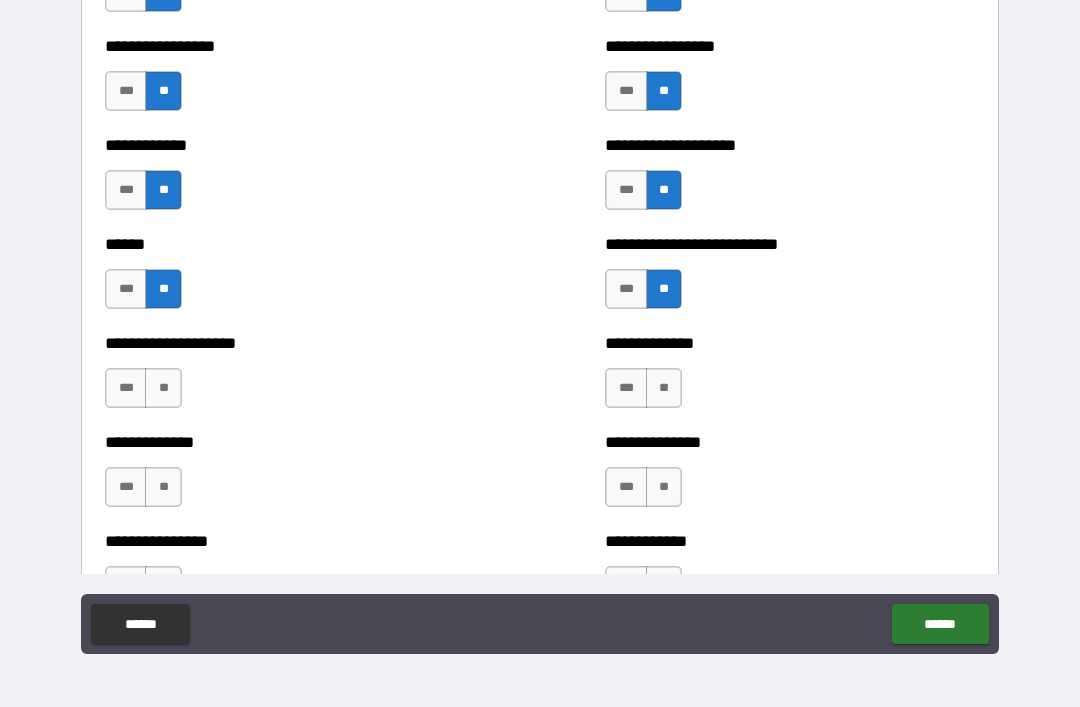scroll, scrollTop: 3850, scrollLeft: 0, axis: vertical 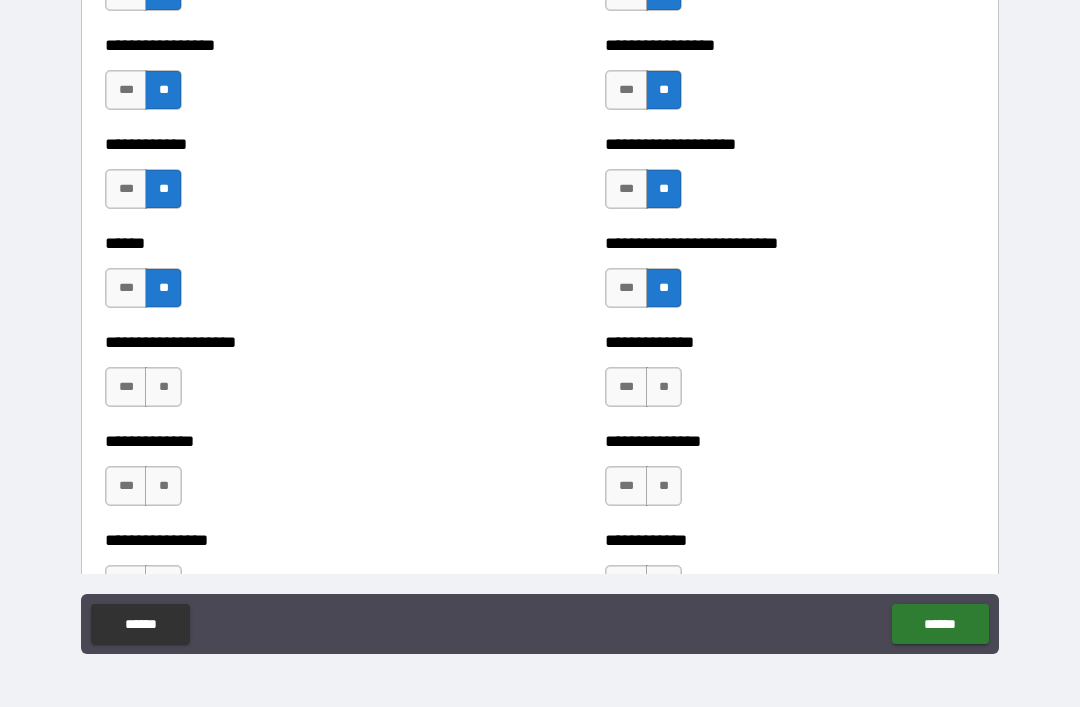click on "**" at bounding box center (163, 387) 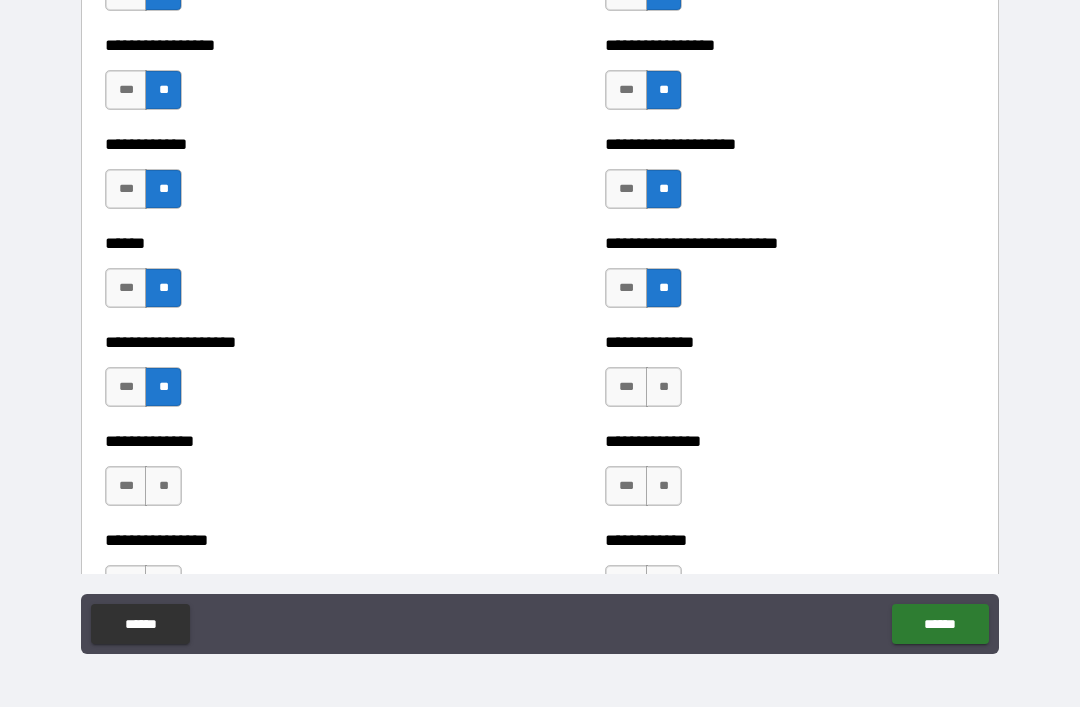 click on "**" at bounding box center (664, 387) 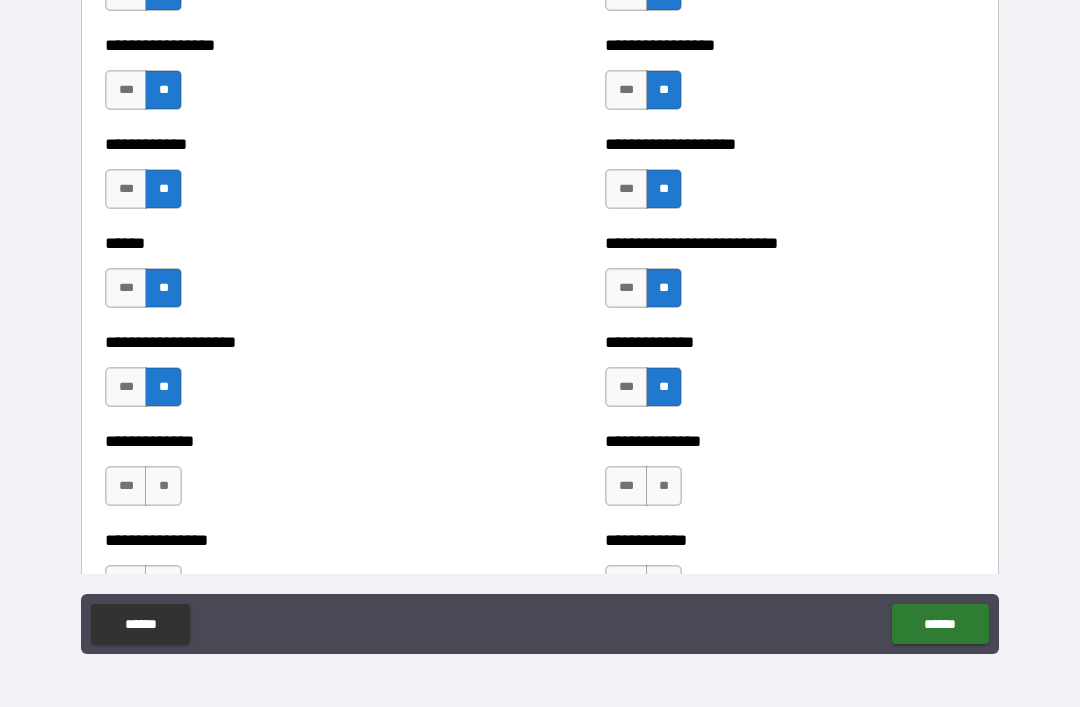 click on "**" at bounding box center (664, 486) 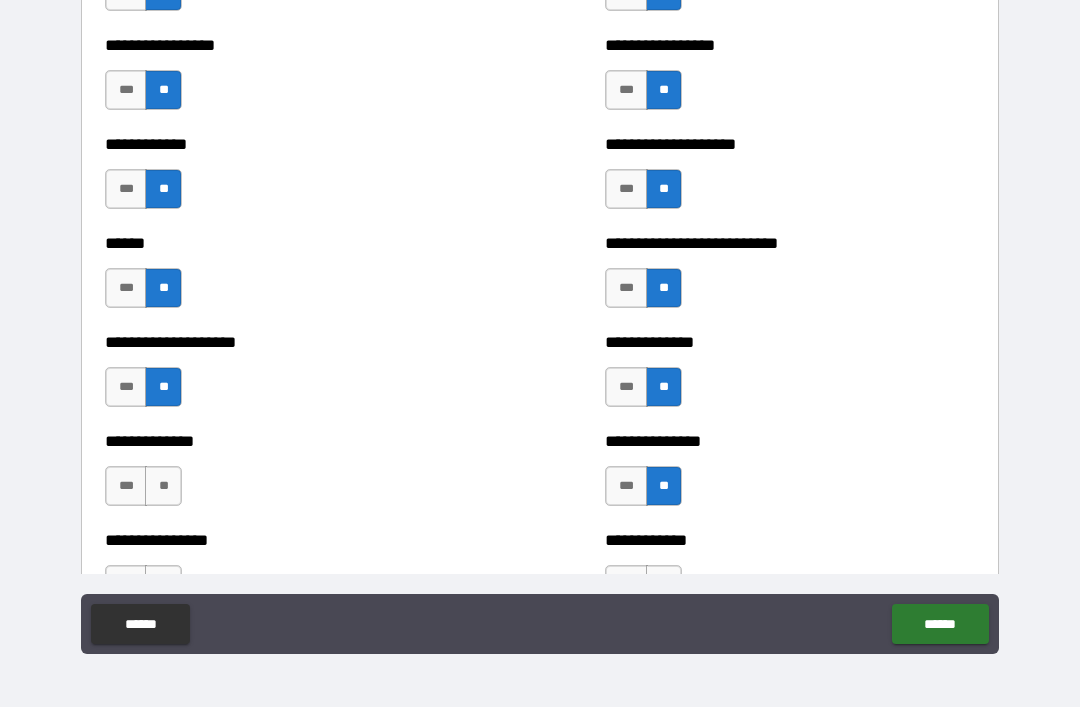 click on "**" at bounding box center (163, 486) 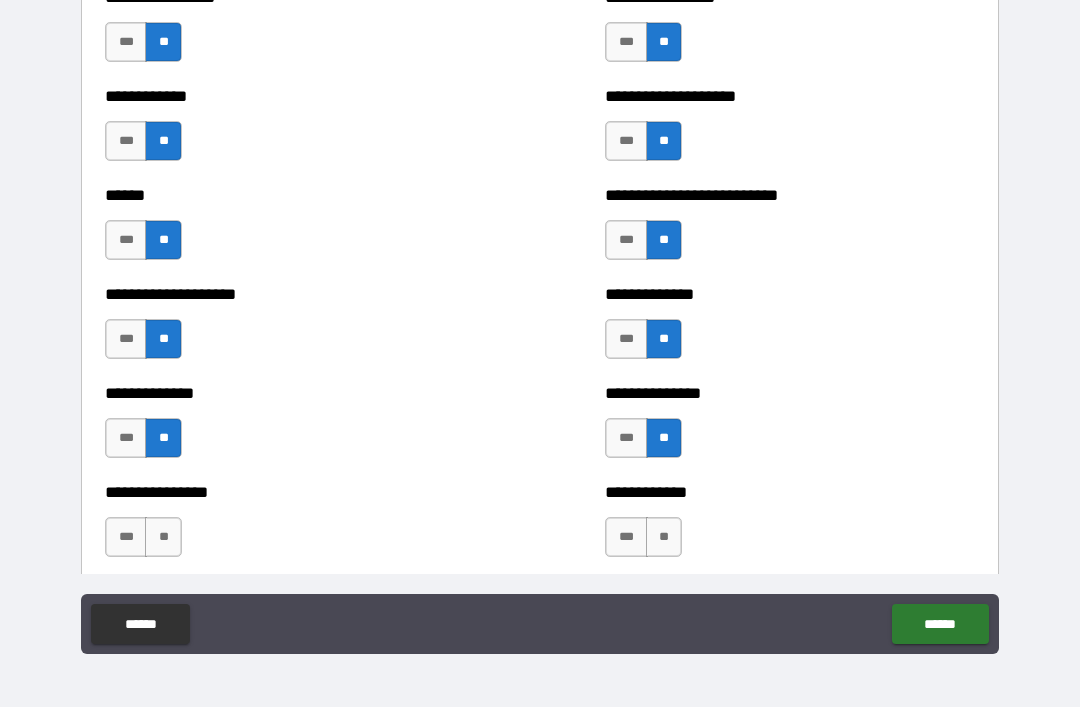 scroll, scrollTop: 3939, scrollLeft: 0, axis: vertical 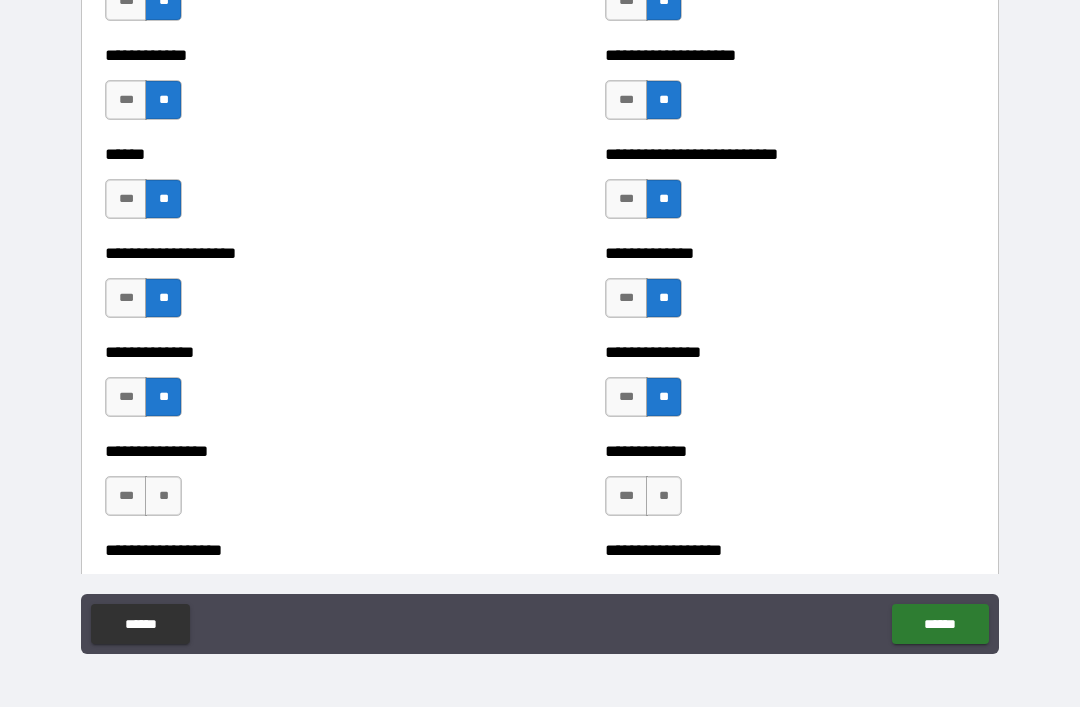 click on "**" at bounding box center [664, 496] 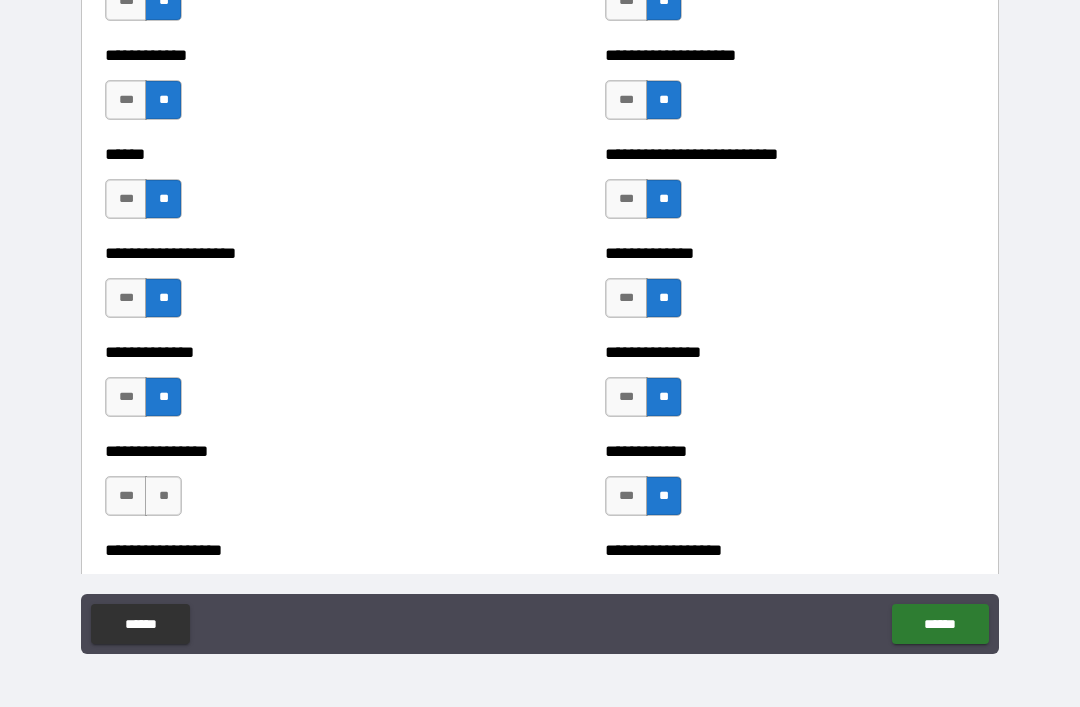 click on "**" at bounding box center (163, 496) 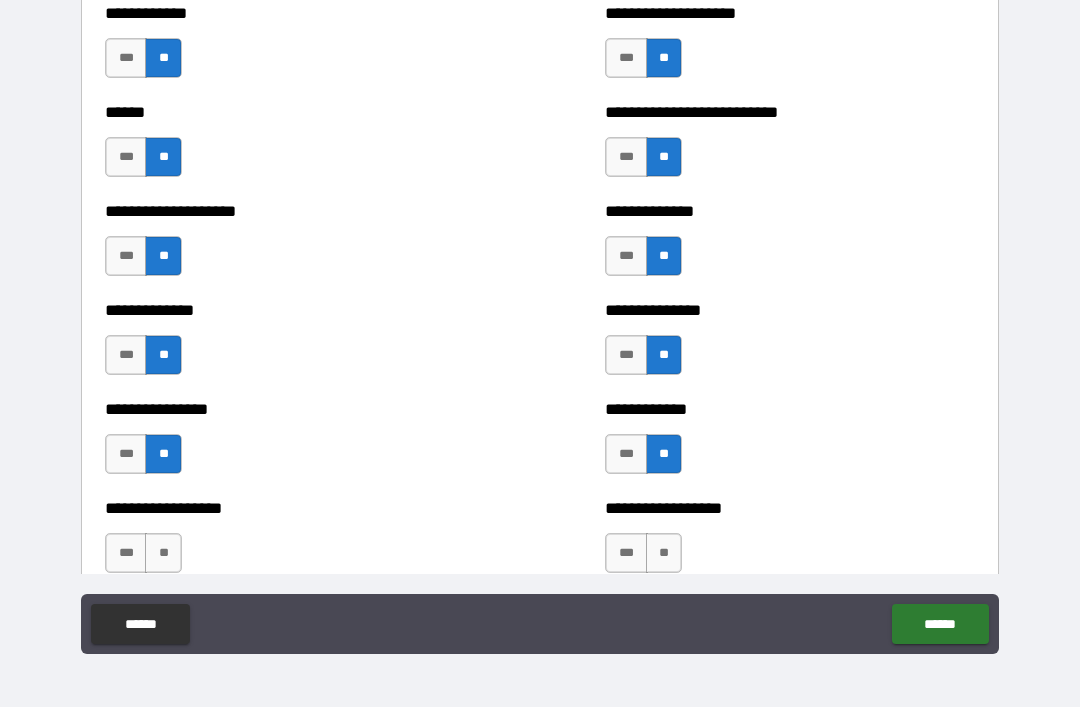 scroll, scrollTop: 4074, scrollLeft: 0, axis: vertical 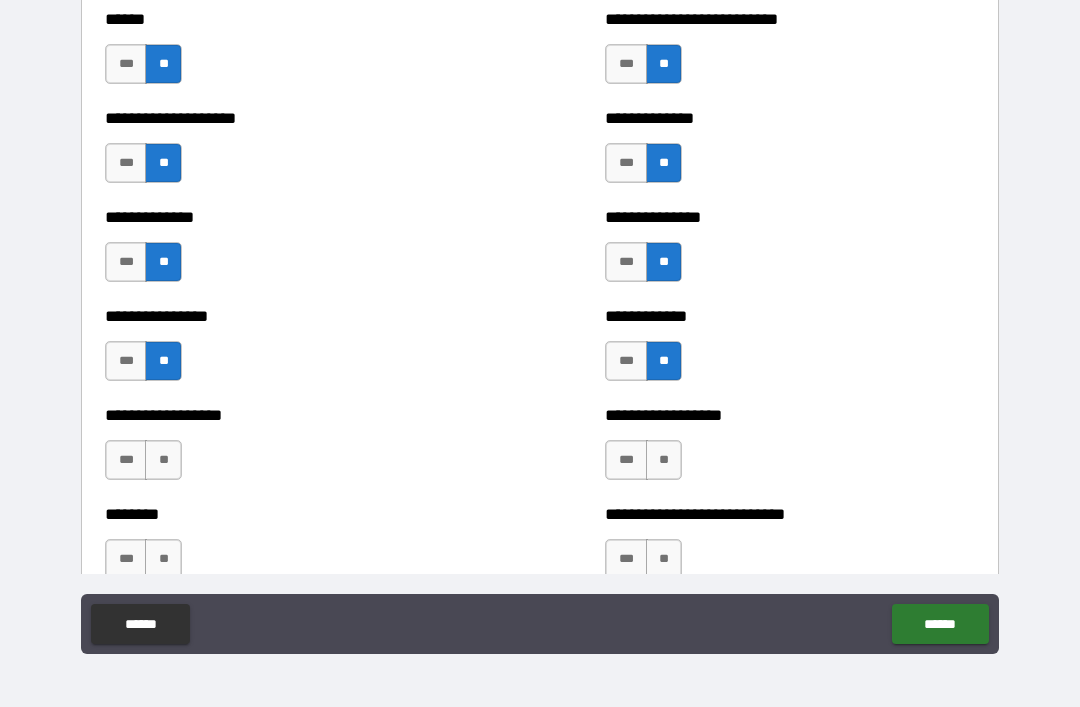 click on "**" at bounding box center [664, 460] 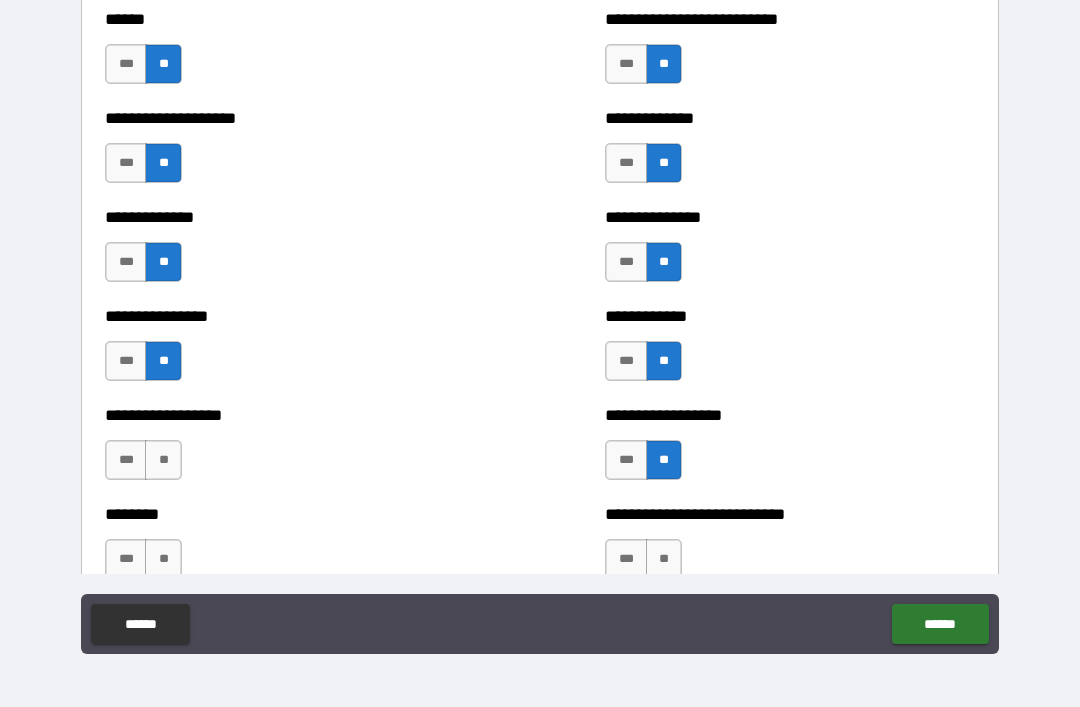 click on "**" at bounding box center [163, 460] 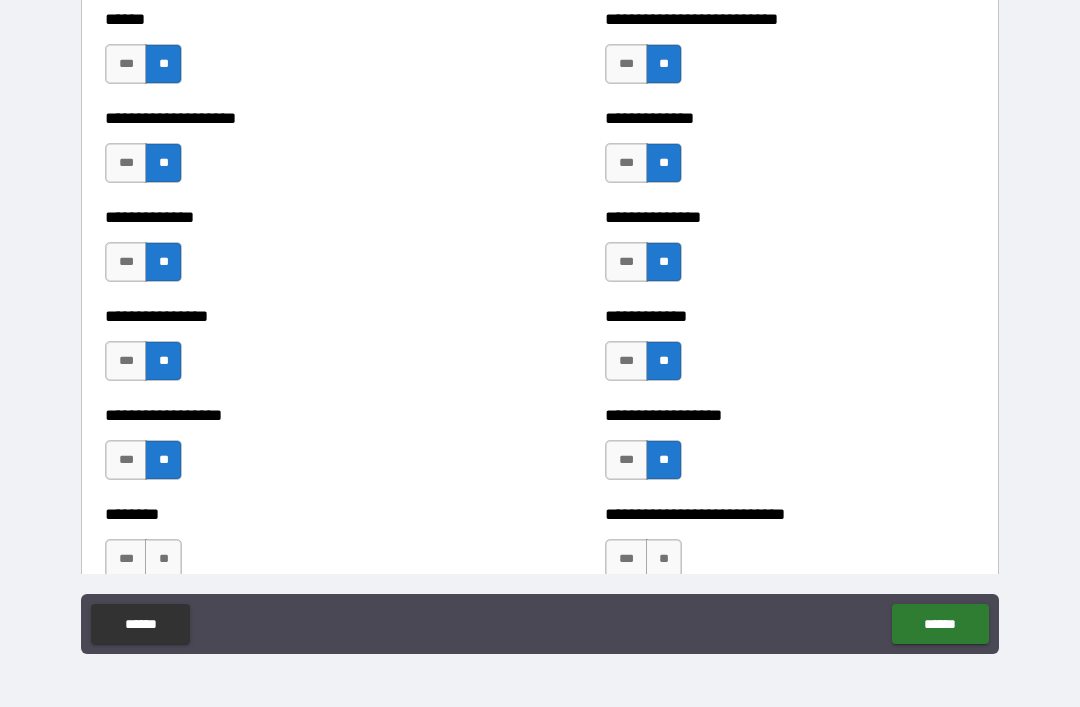 click on "**" at bounding box center [163, 559] 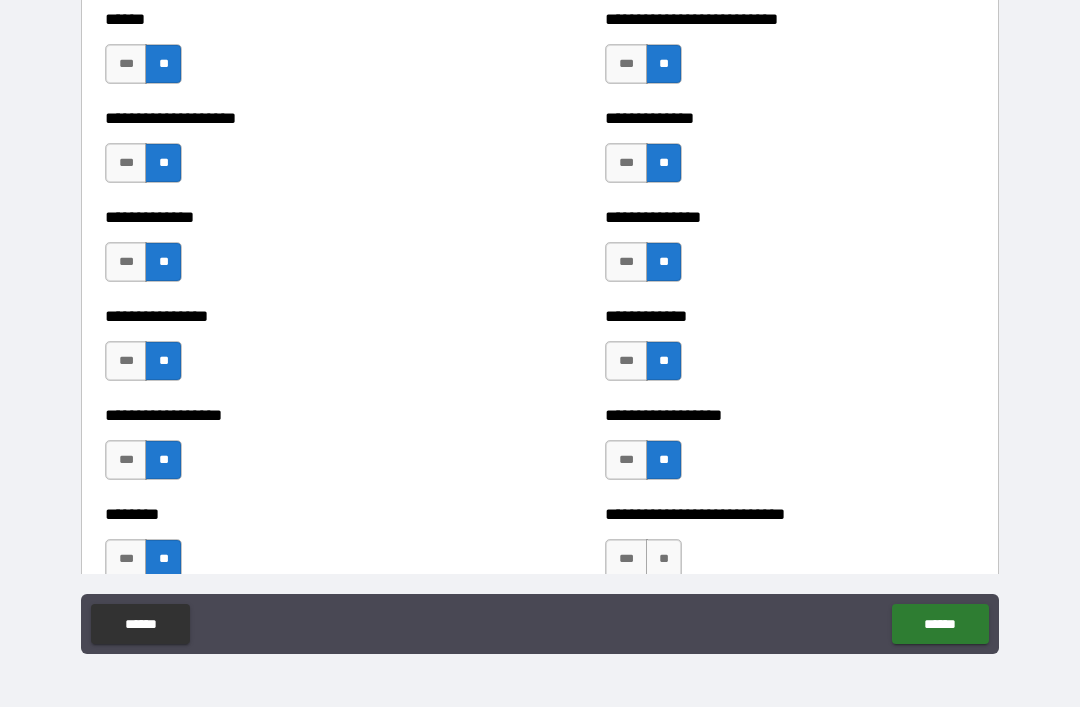 click on "**" at bounding box center (664, 559) 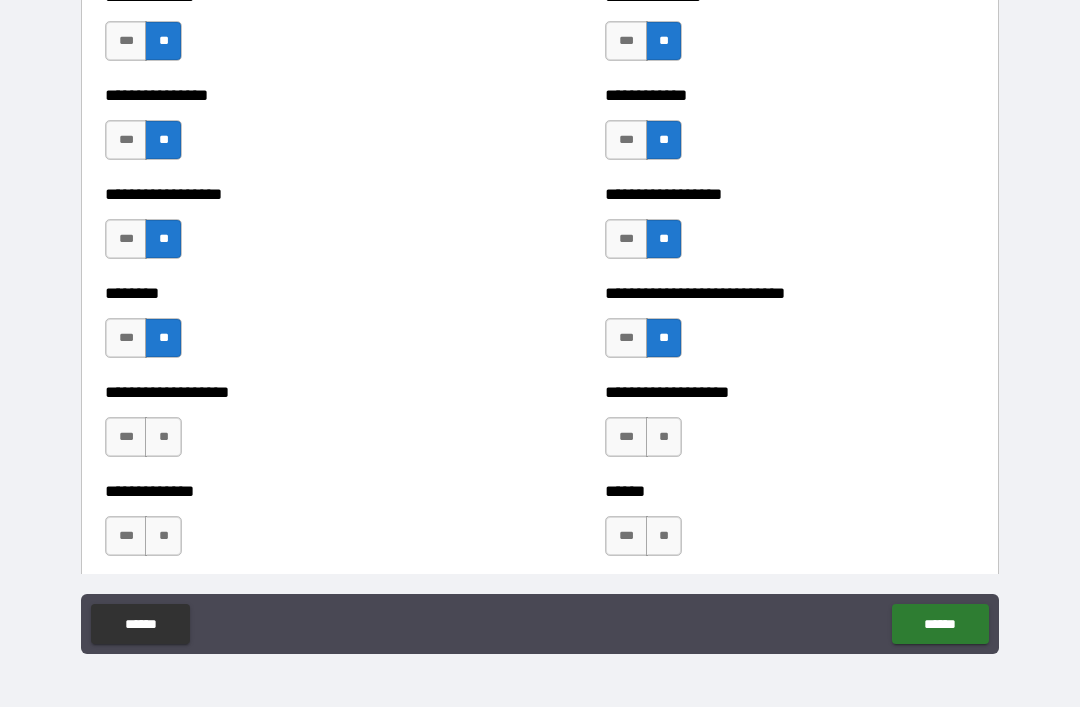 scroll, scrollTop: 4297, scrollLeft: 0, axis: vertical 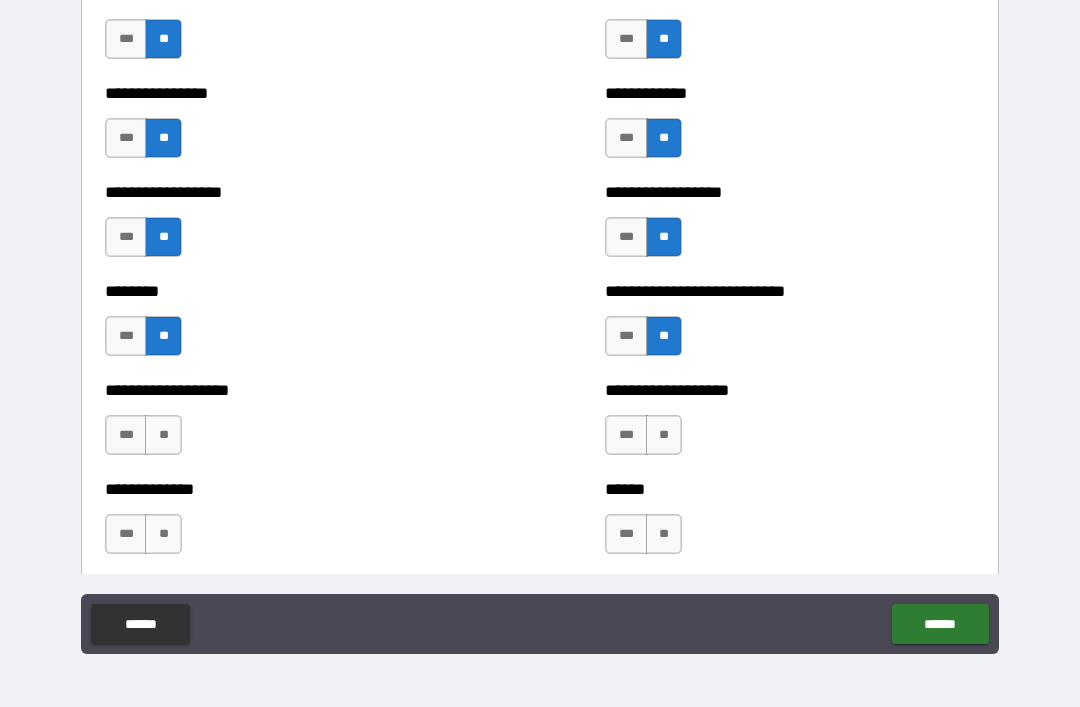click on "**" at bounding box center [163, 435] 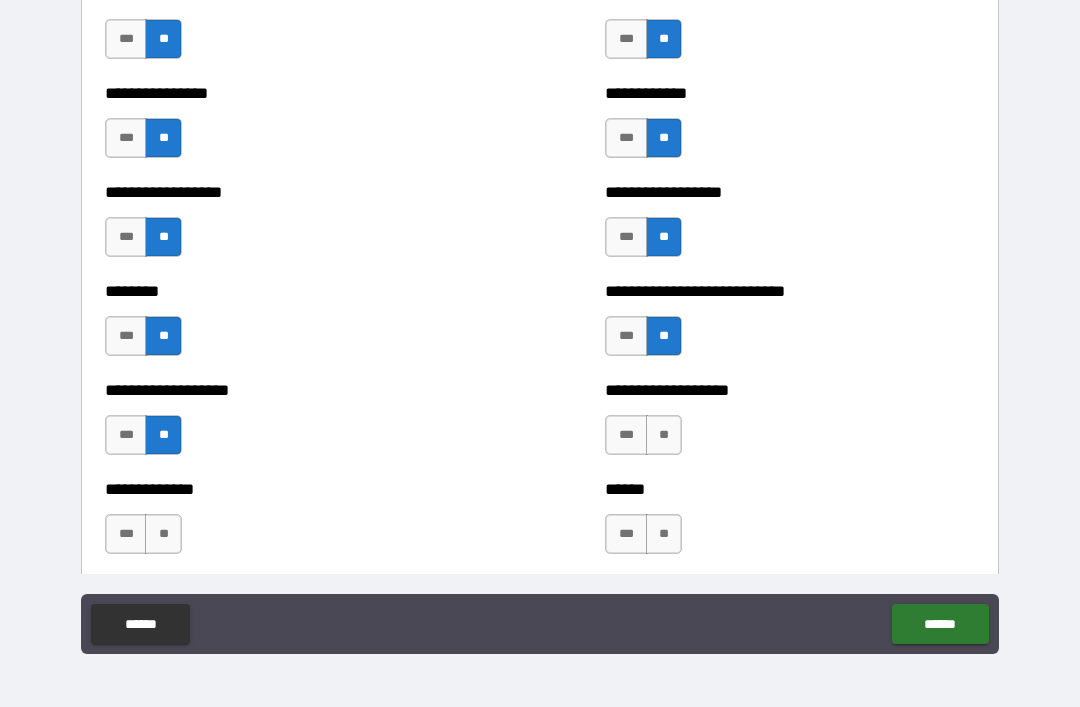 click on "**" at bounding box center [664, 435] 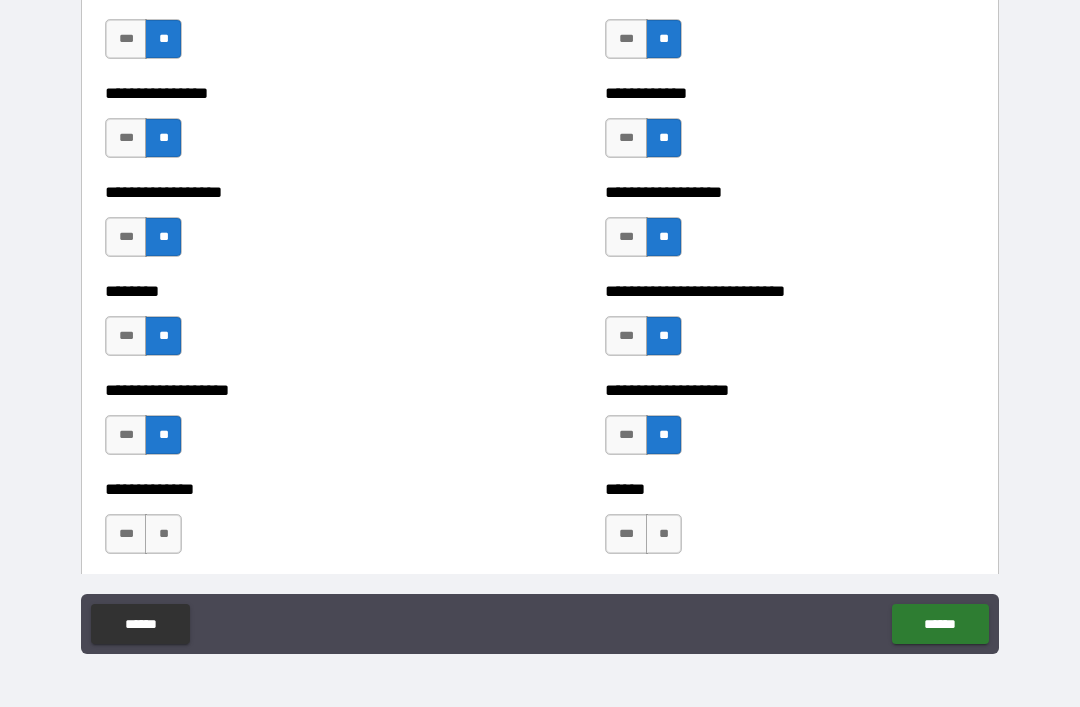 click on "**" at bounding box center (163, 534) 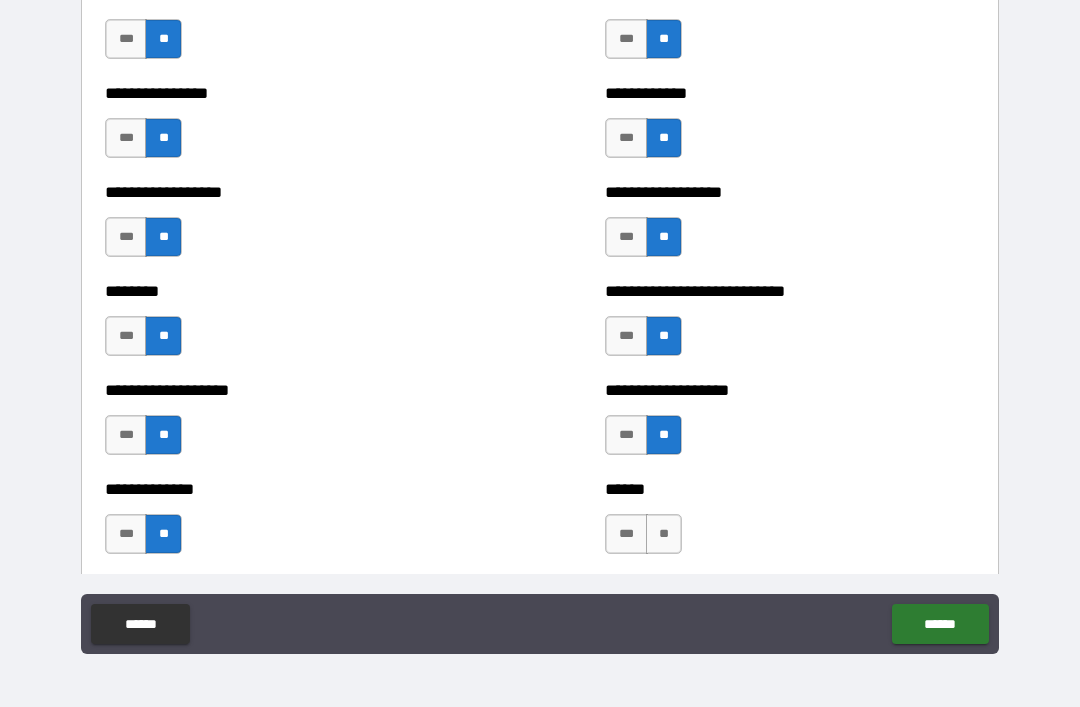 click on "**" at bounding box center [664, 534] 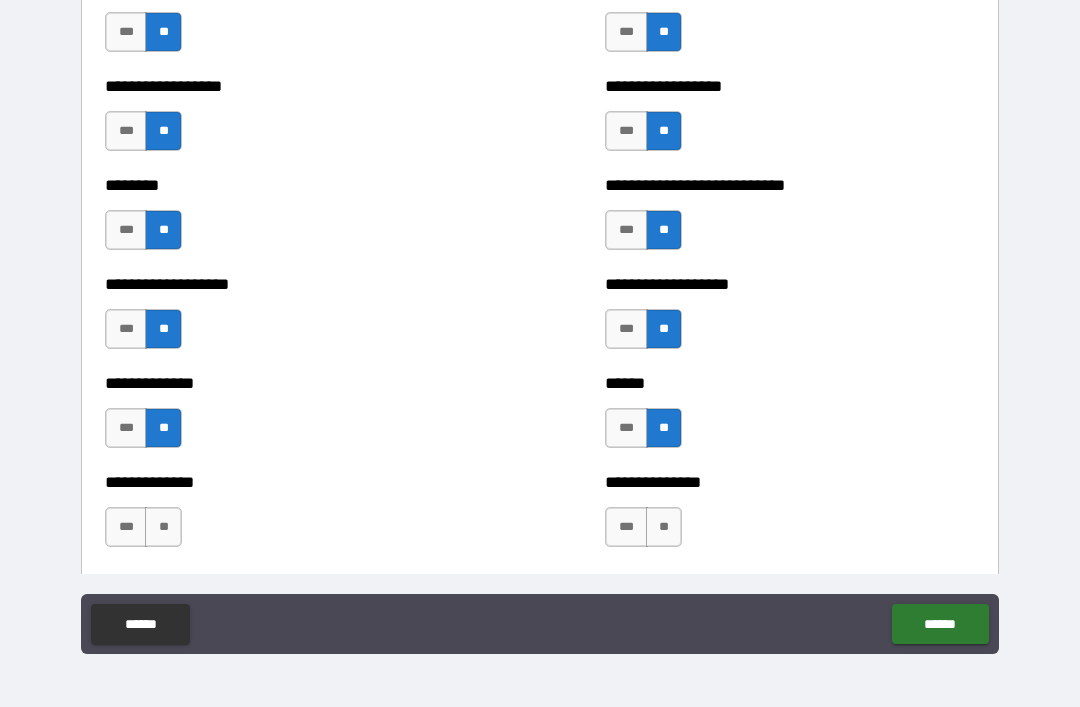 scroll, scrollTop: 4441, scrollLeft: 0, axis: vertical 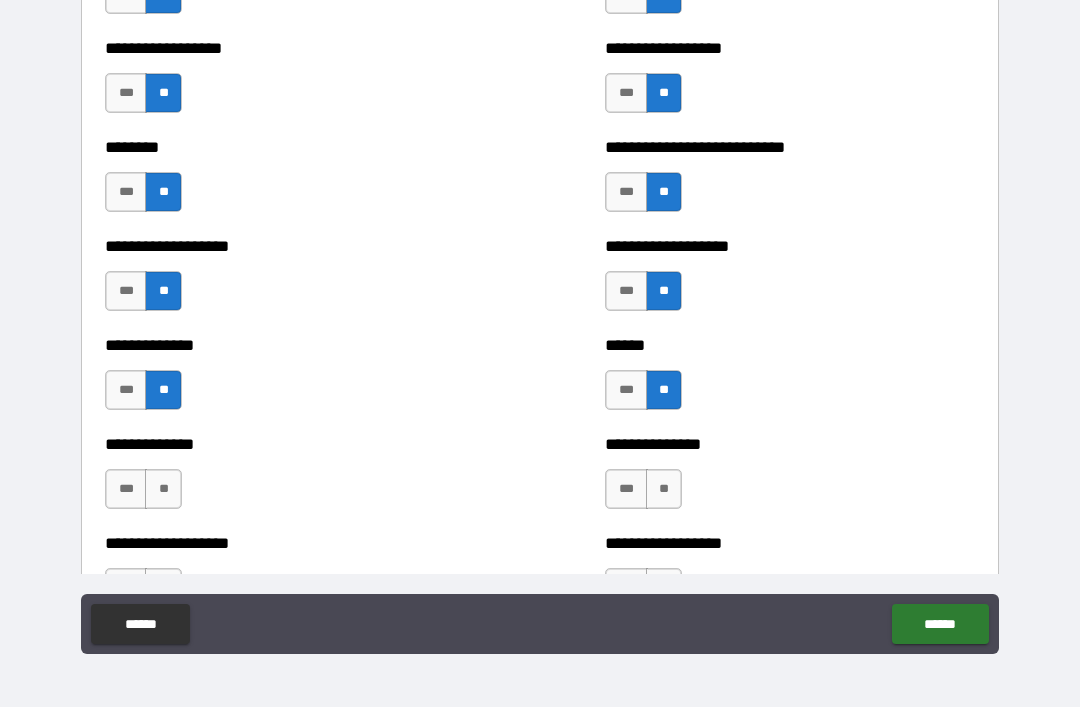 click on "**" at bounding box center [163, 489] 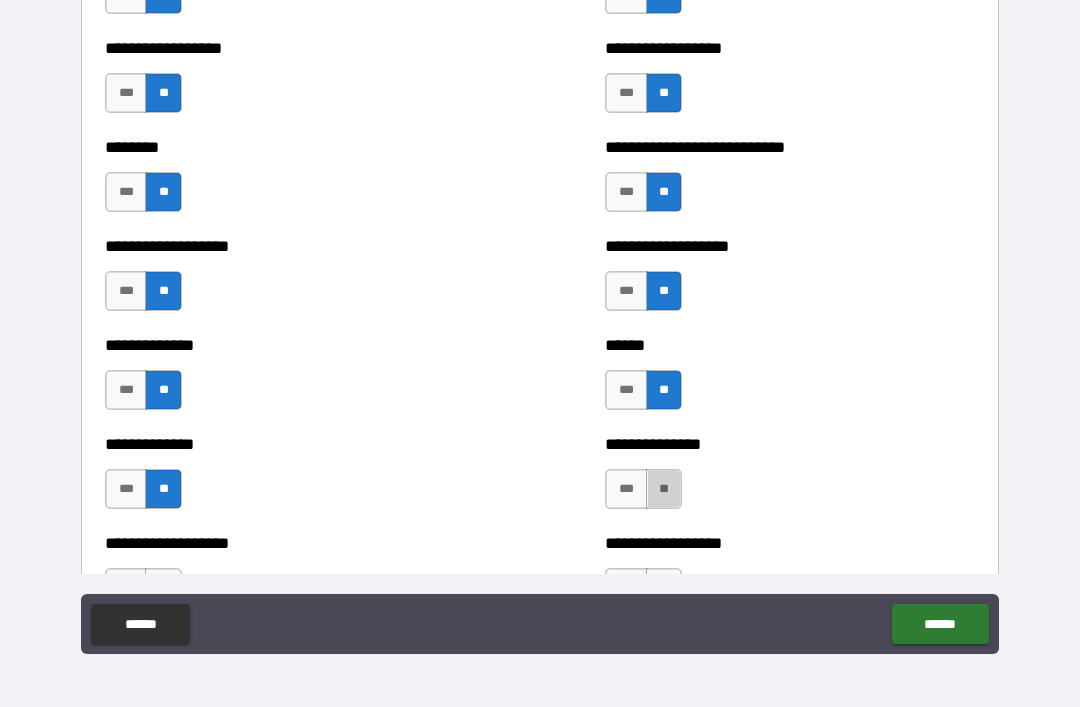 click on "**" at bounding box center [664, 489] 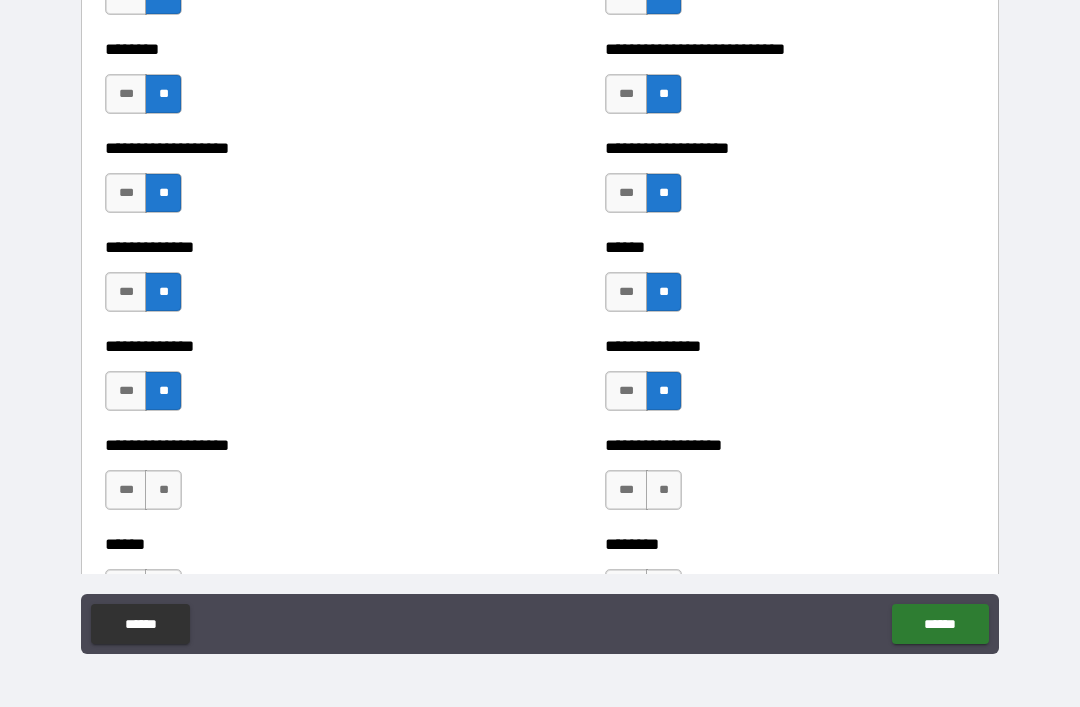 scroll, scrollTop: 4564, scrollLeft: 0, axis: vertical 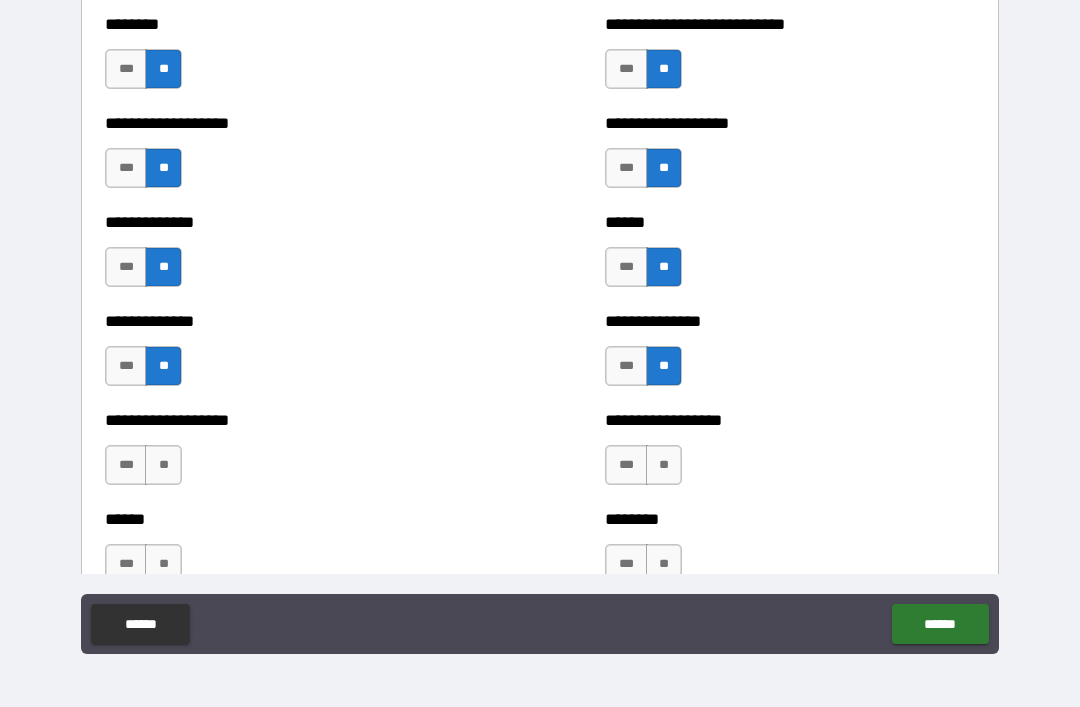 click on "**" at bounding box center [163, 465] 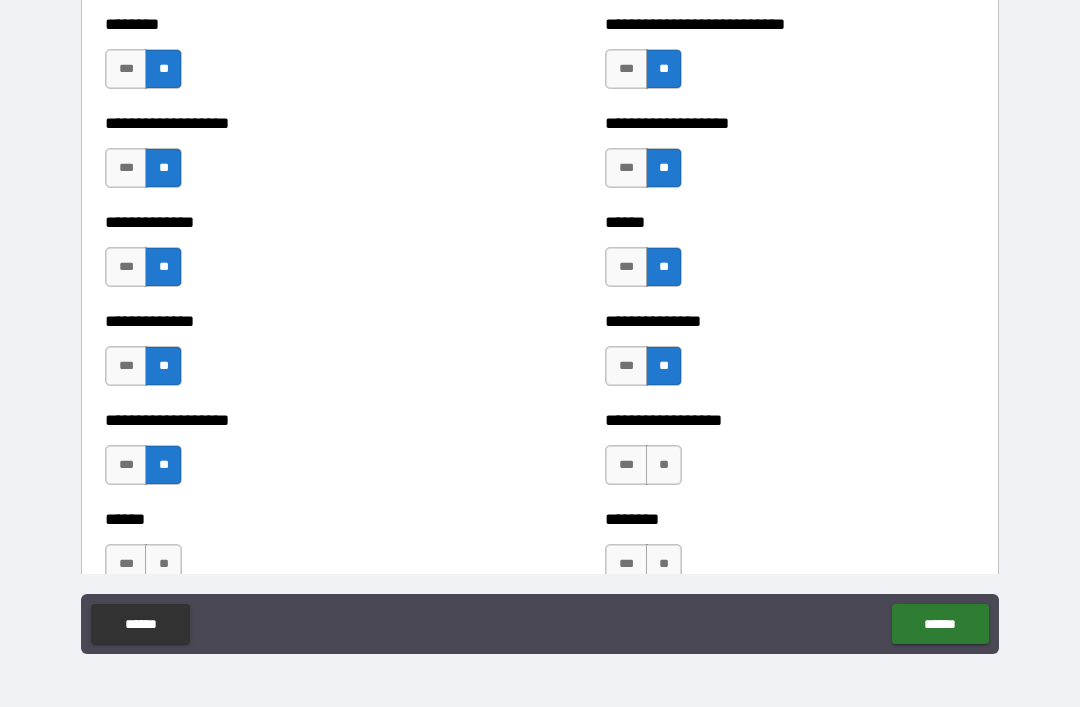 click on "**" at bounding box center [664, 465] 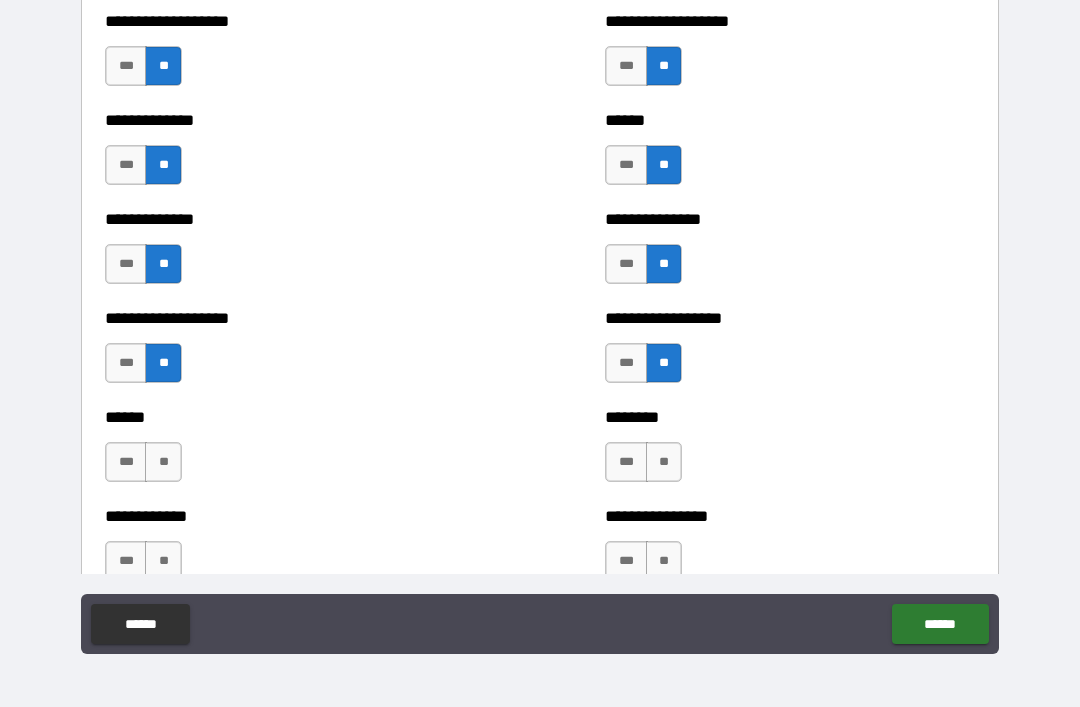 scroll, scrollTop: 4688, scrollLeft: 0, axis: vertical 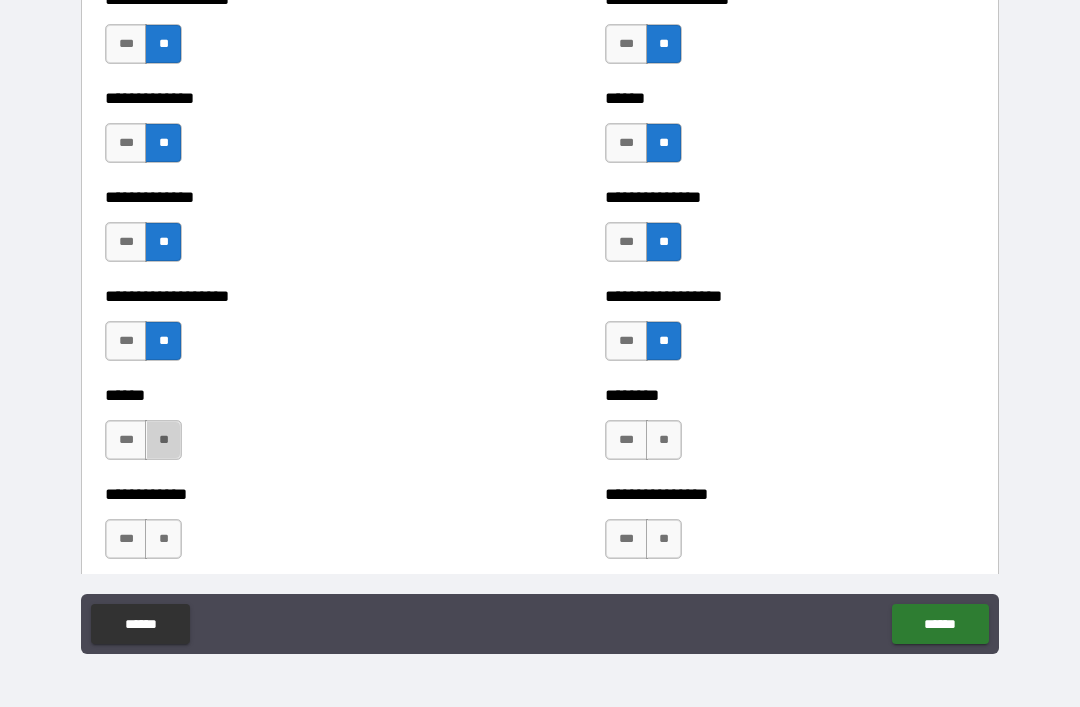 click on "**" at bounding box center (163, 539) 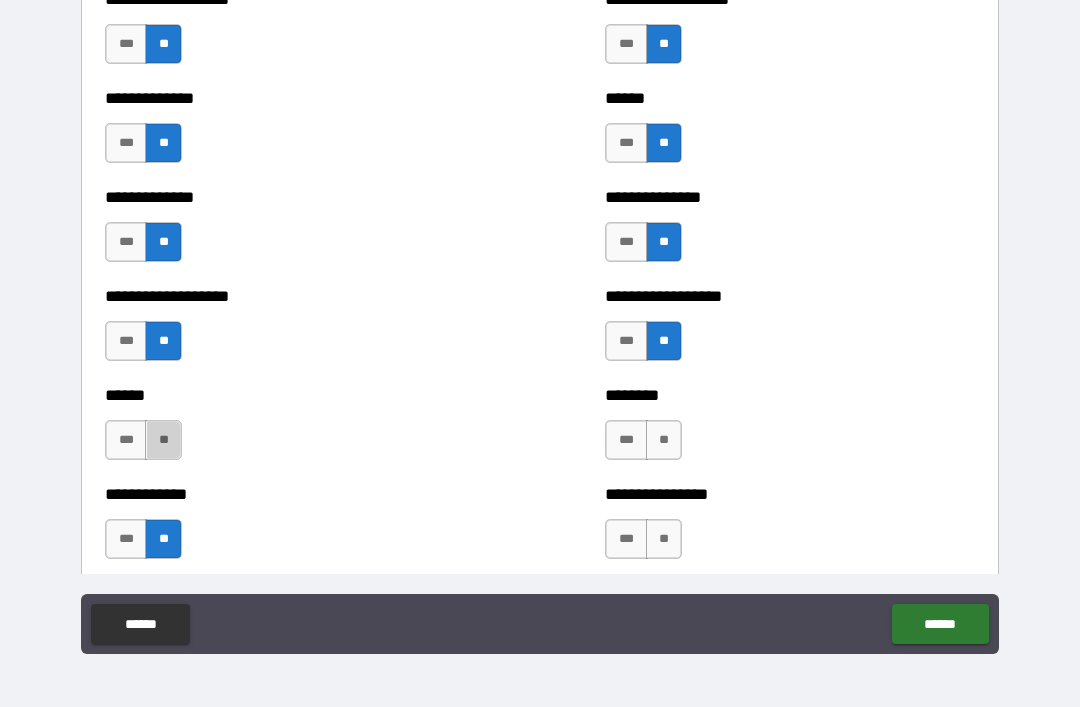 click on "**" at bounding box center (163, 440) 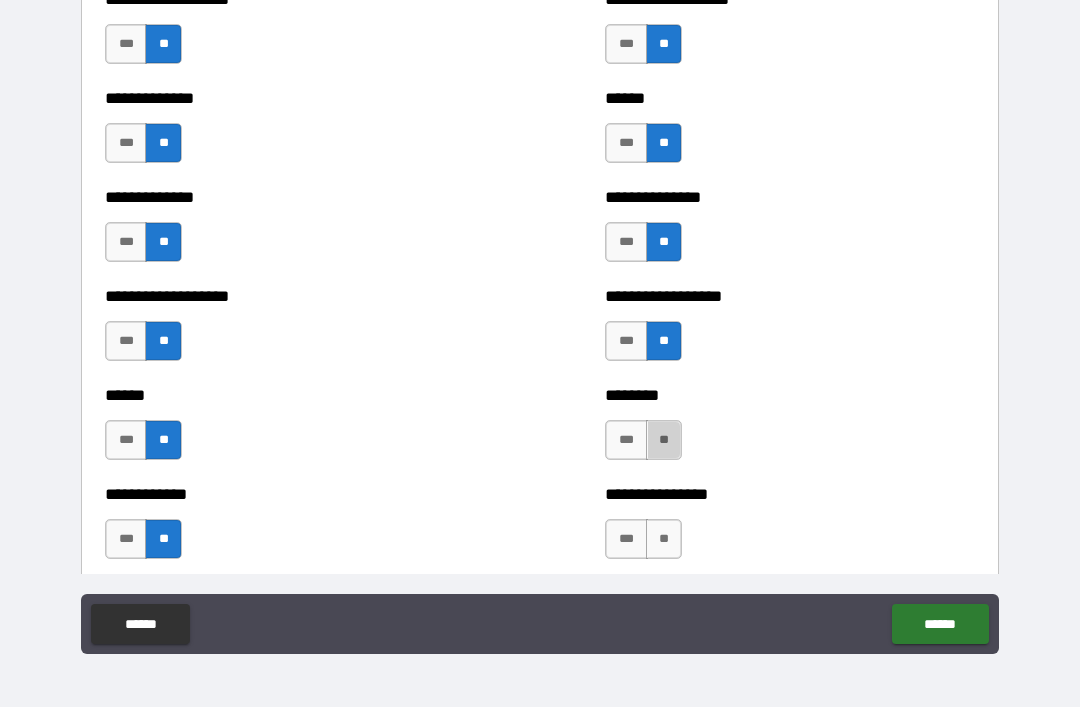 click on "**" at bounding box center (664, 440) 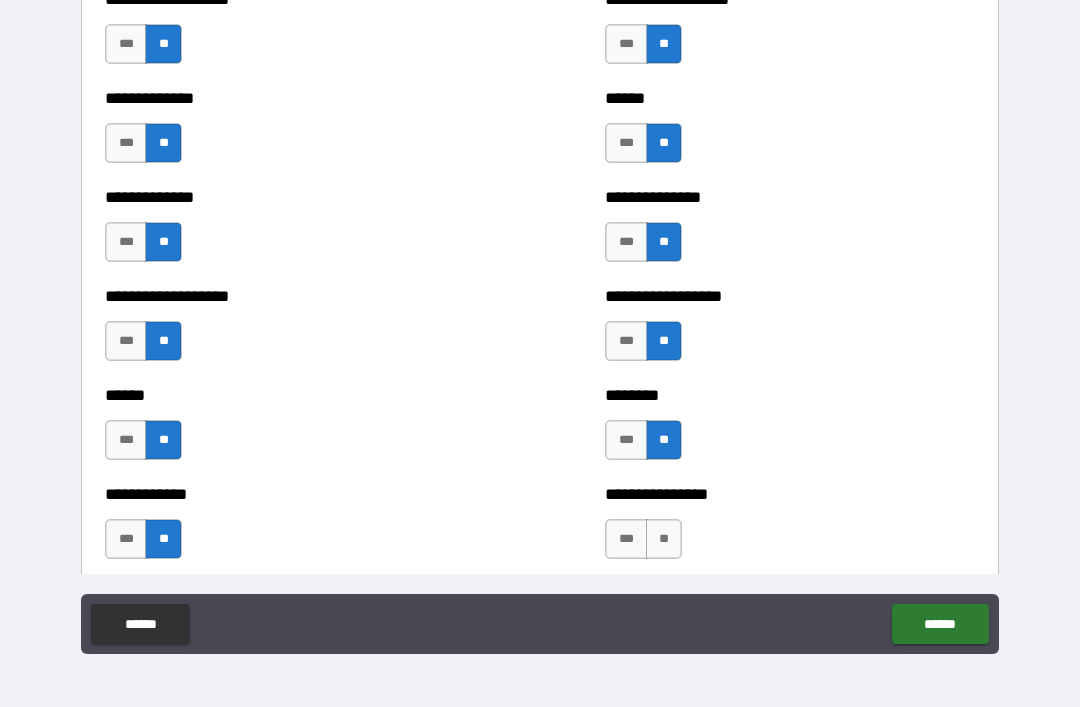 click on "**" at bounding box center (664, 539) 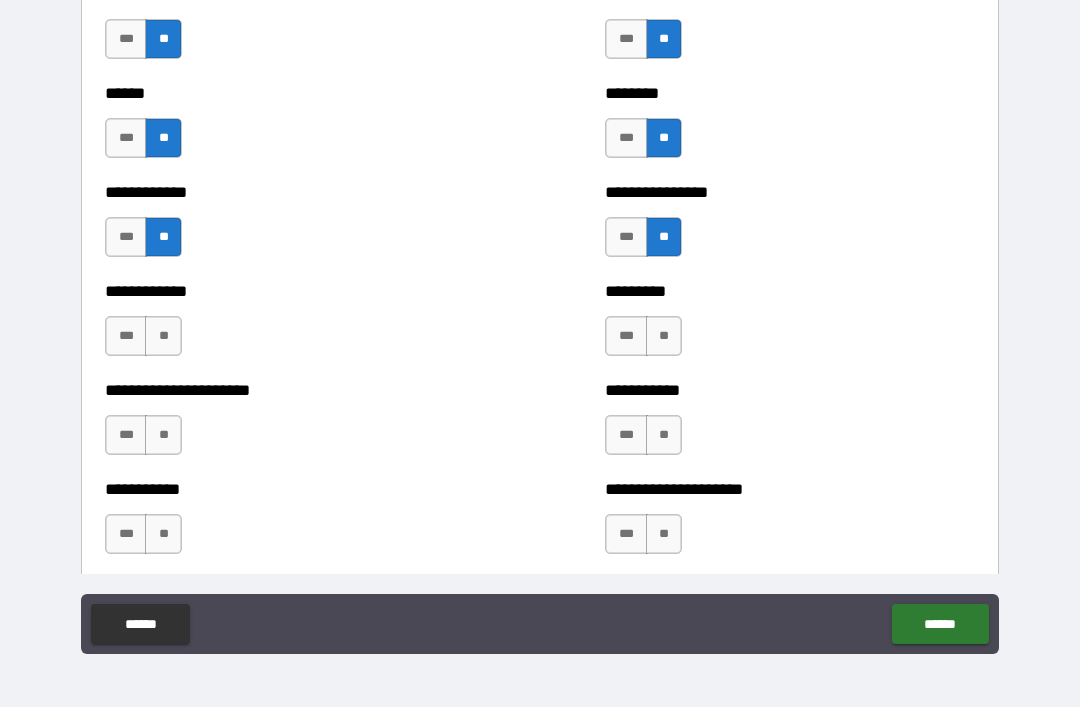 scroll, scrollTop: 4992, scrollLeft: 0, axis: vertical 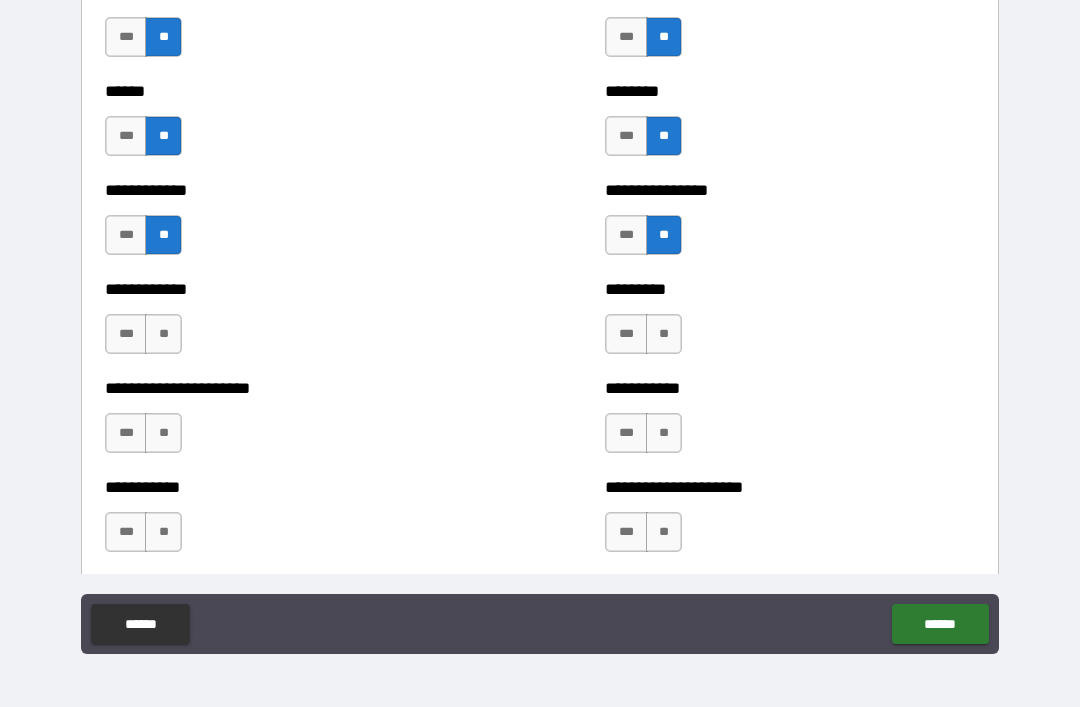 click on "**" at bounding box center (163, 334) 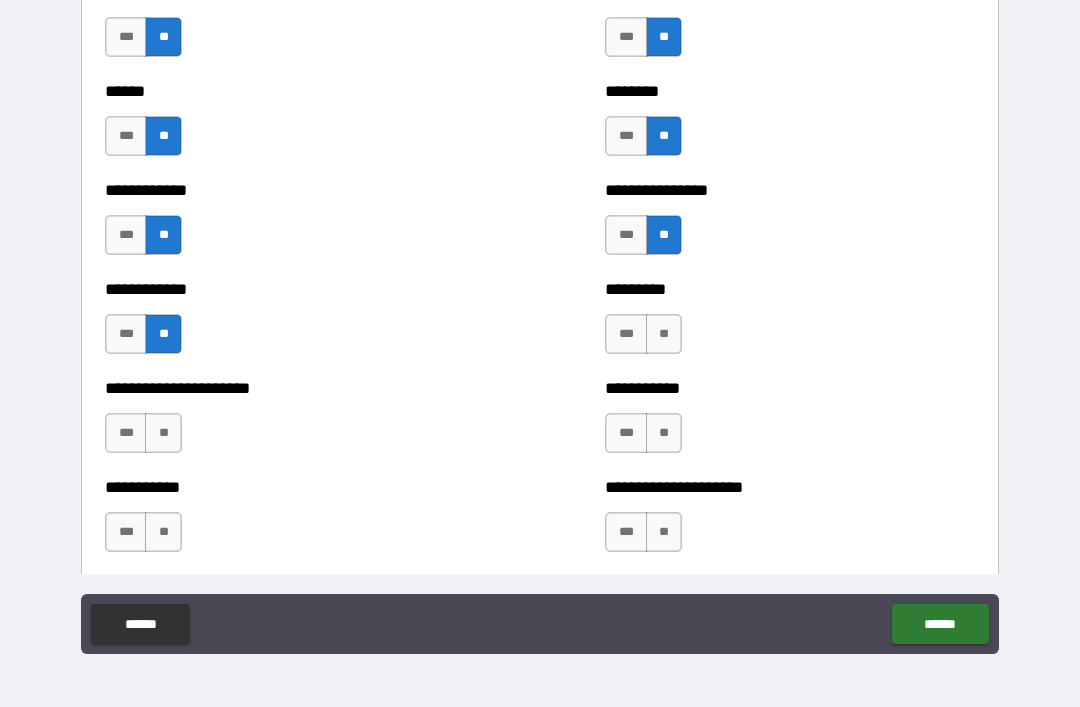 click on "**" at bounding box center [163, 433] 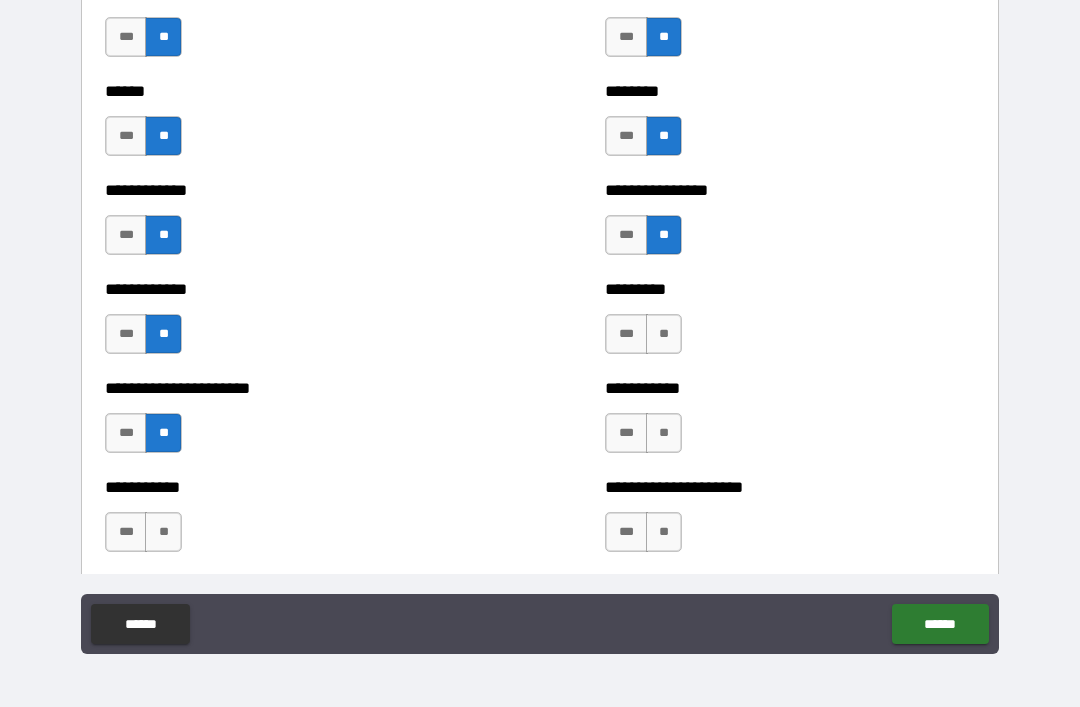 click on "**" at bounding box center (664, 334) 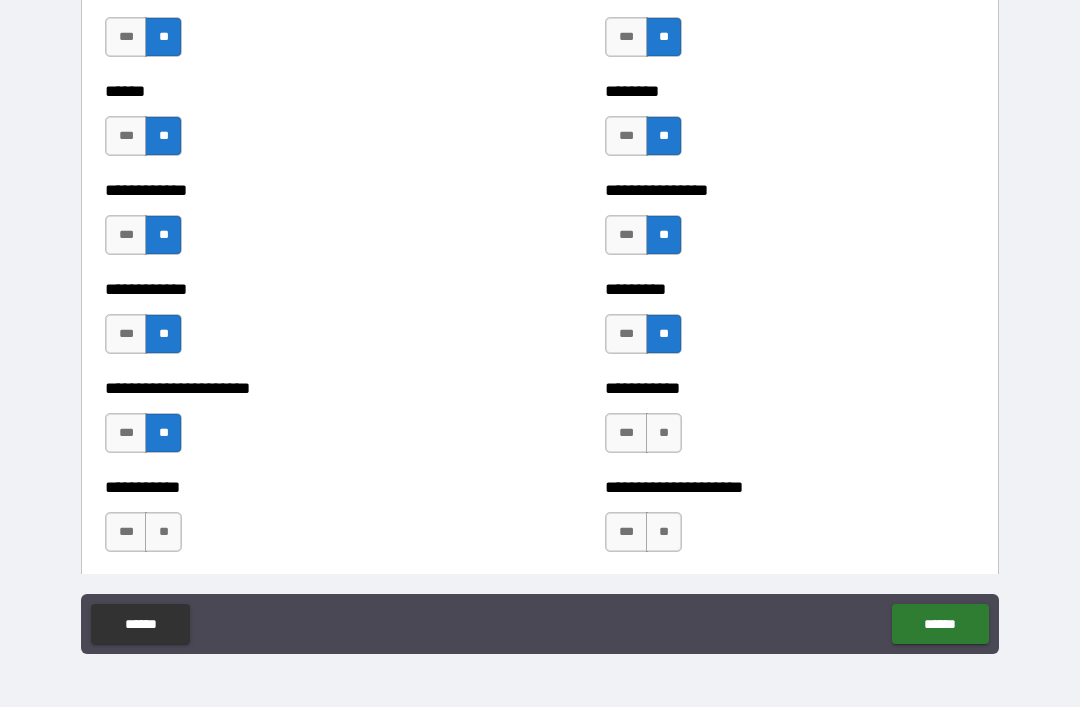 click on "**" at bounding box center (664, 433) 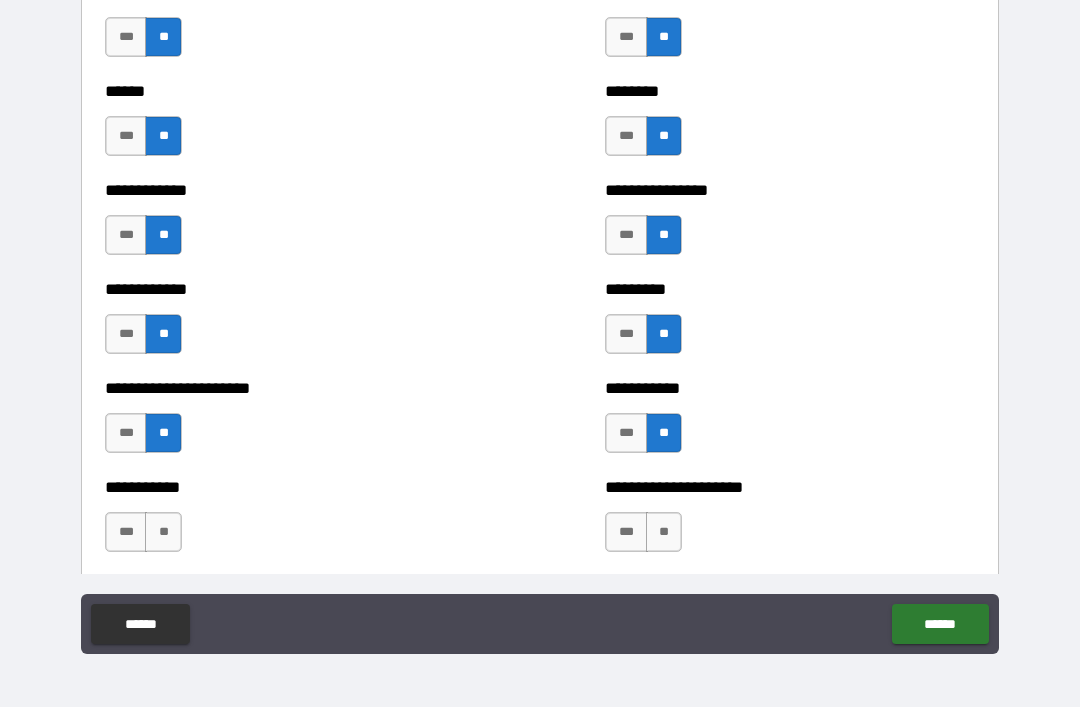 click on "**" at bounding box center (664, 532) 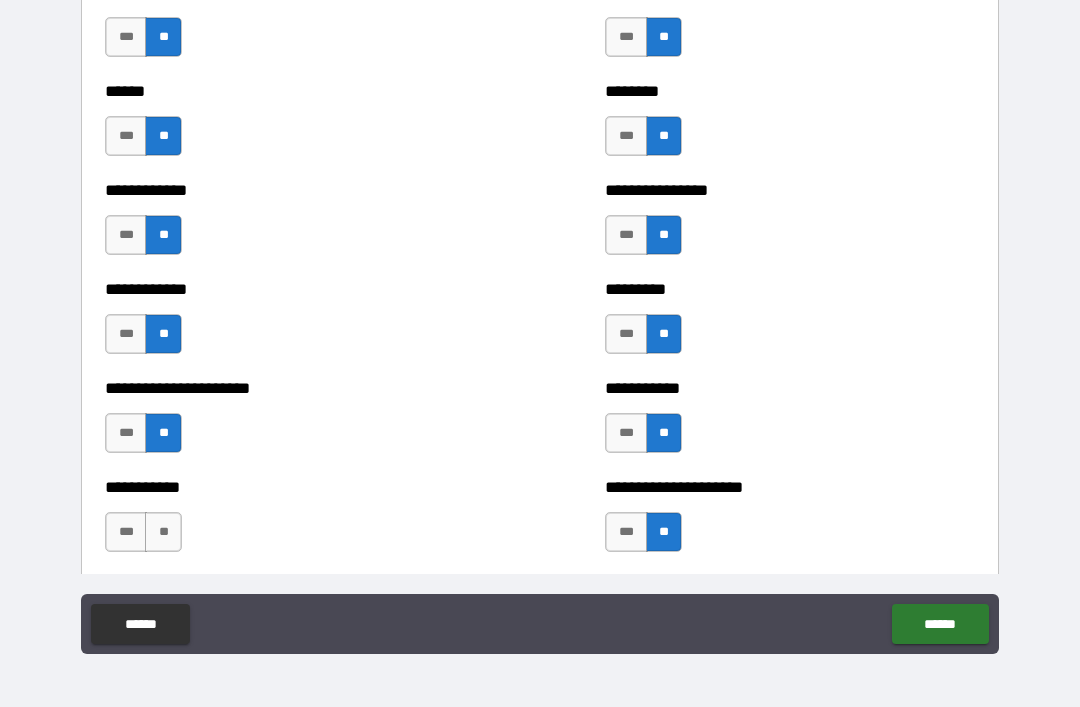 click on "**" at bounding box center (163, 532) 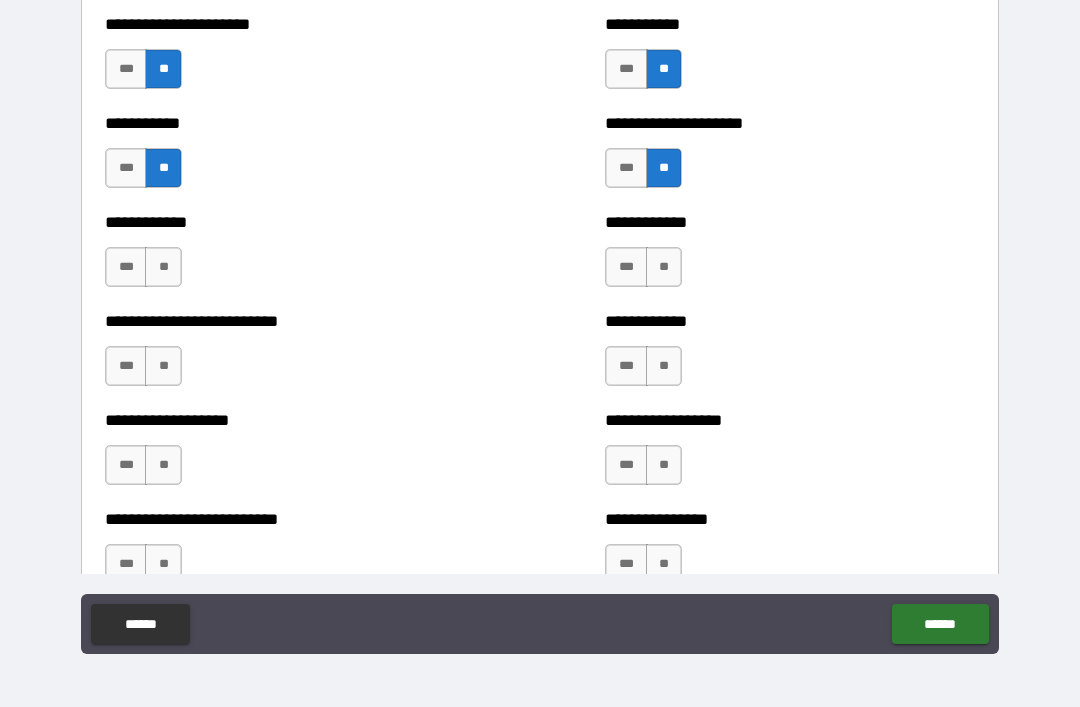 scroll, scrollTop: 5358, scrollLeft: 0, axis: vertical 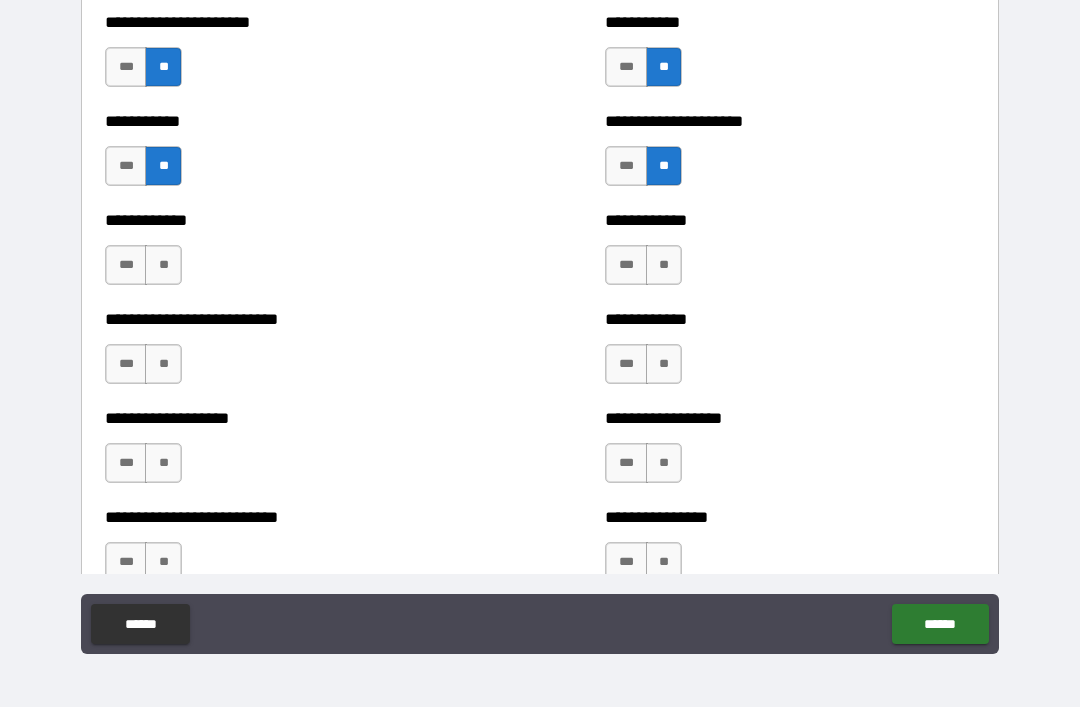 click on "**" at bounding box center (163, 265) 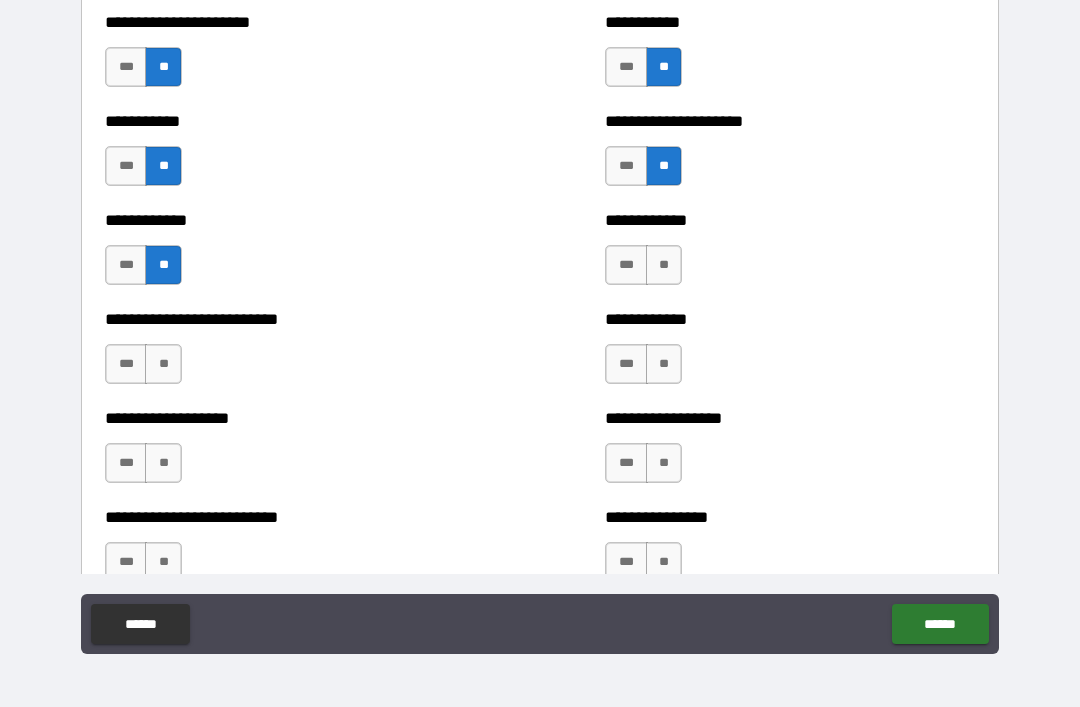 click on "**" at bounding box center (163, 364) 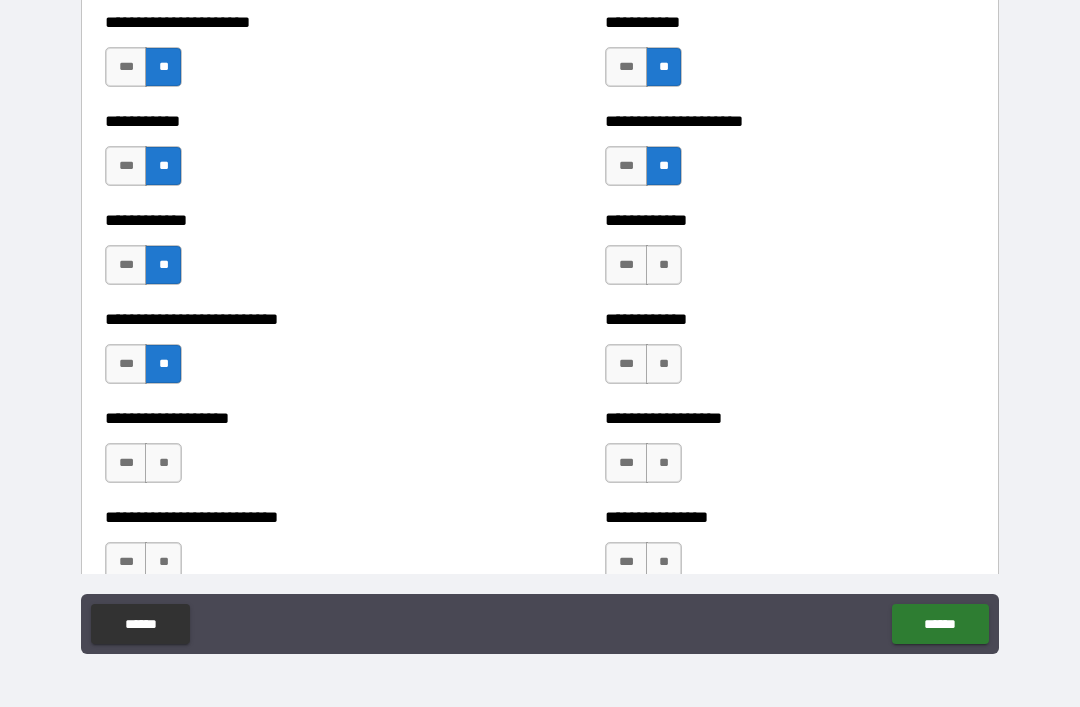 click on "**" at bounding box center (163, 463) 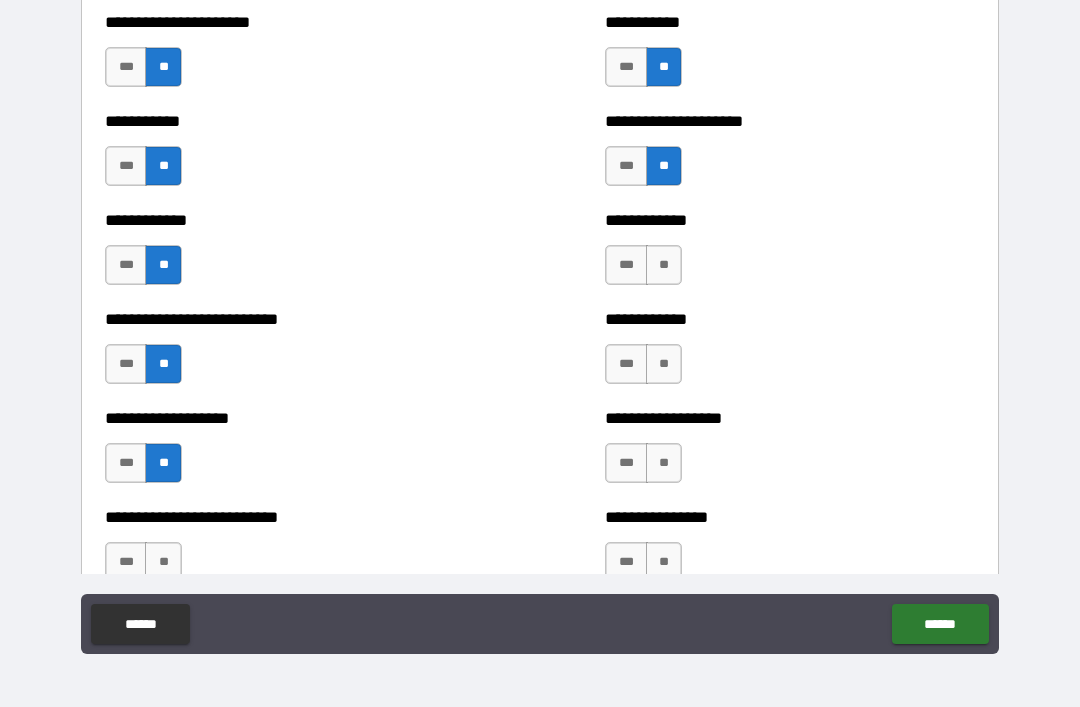 click on "**" at bounding box center [163, 562] 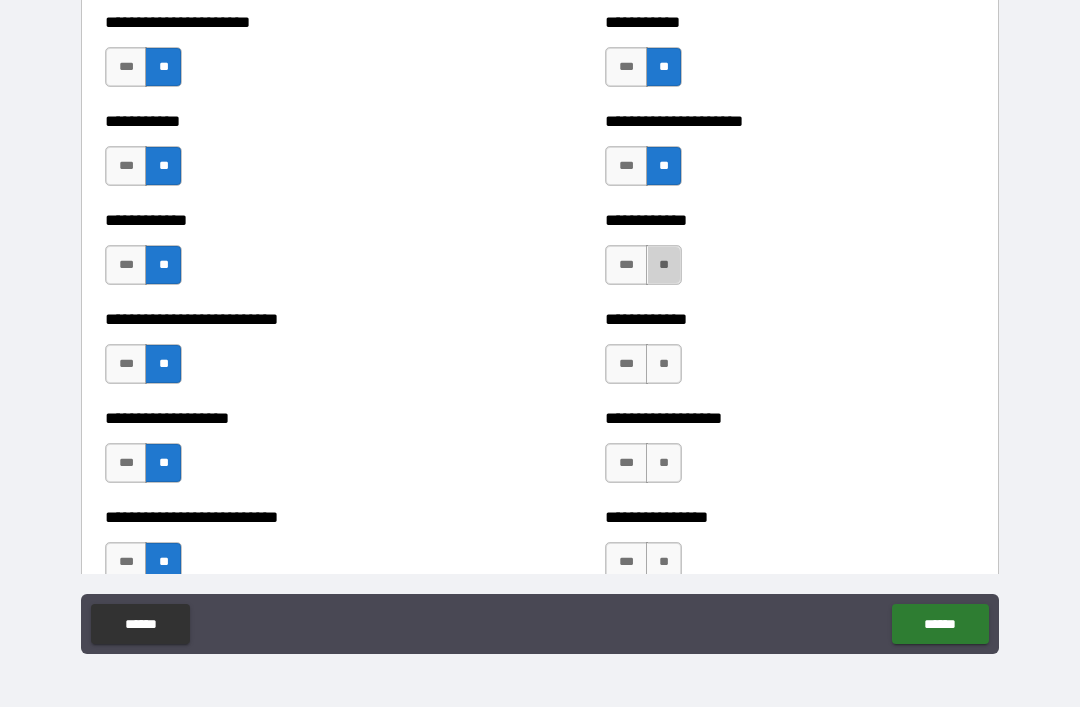 click on "**" at bounding box center [664, 265] 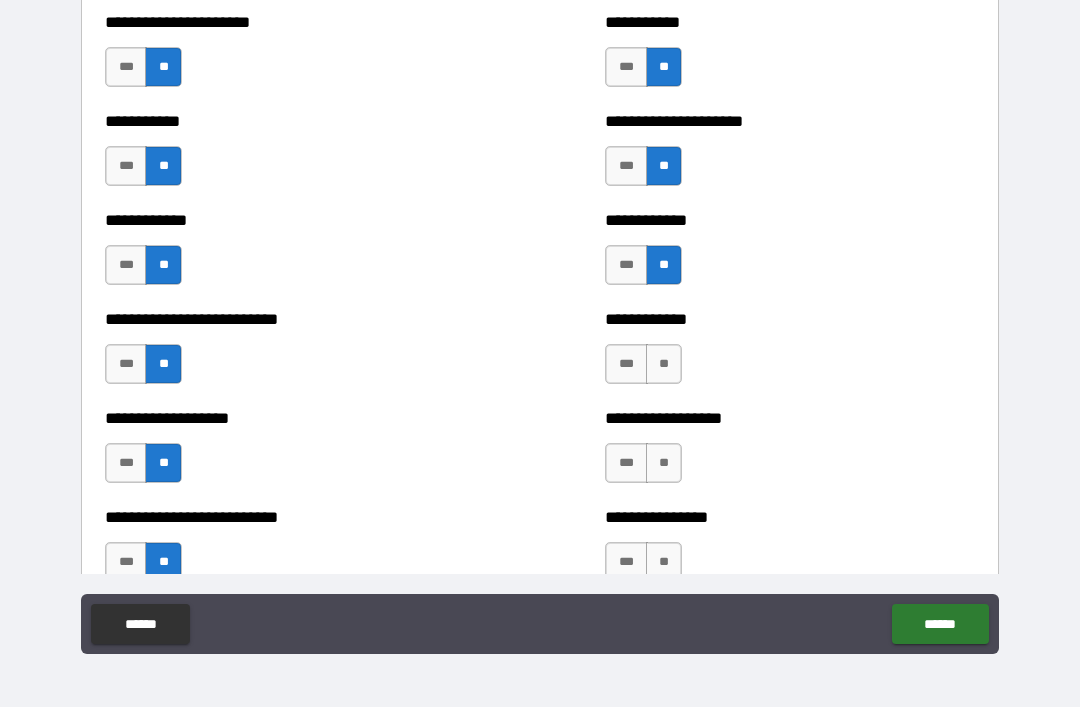 click on "**" at bounding box center [664, 364] 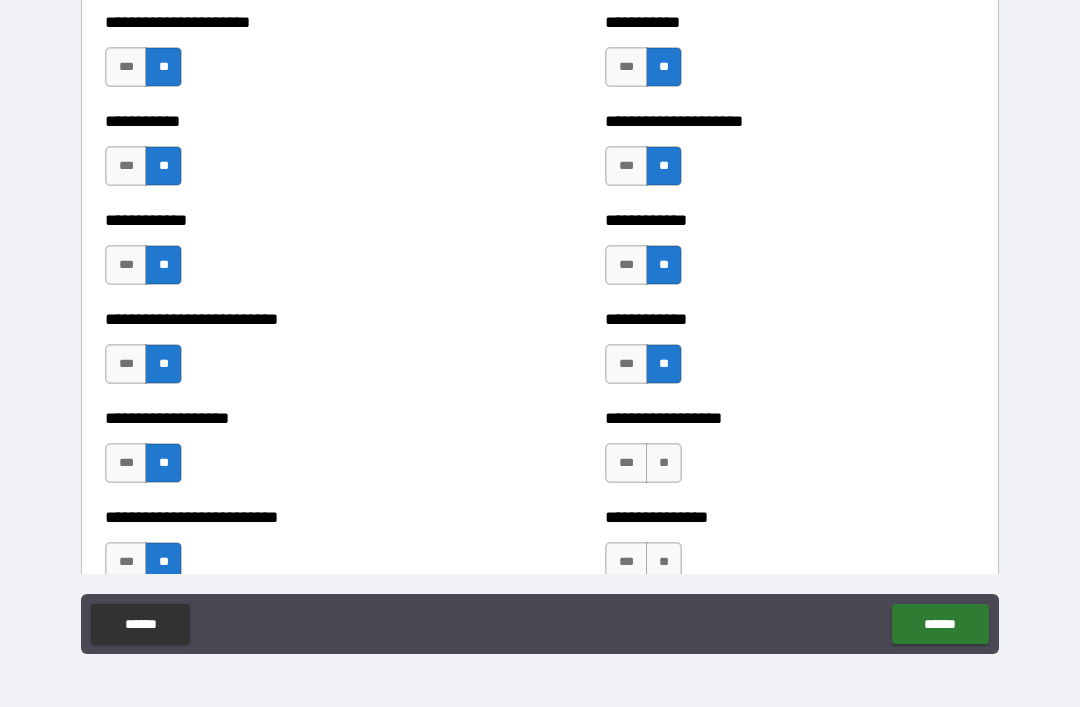 click on "**" at bounding box center [664, 463] 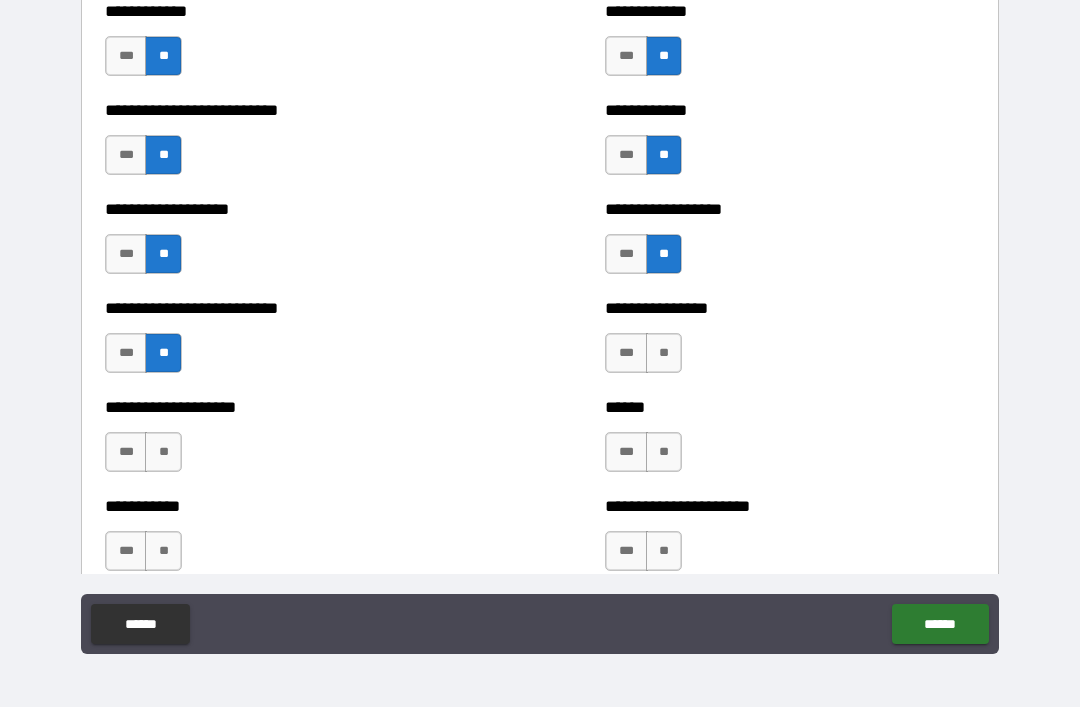 scroll, scrollTop: 5575, scrollLeft: 0, axis: vertical 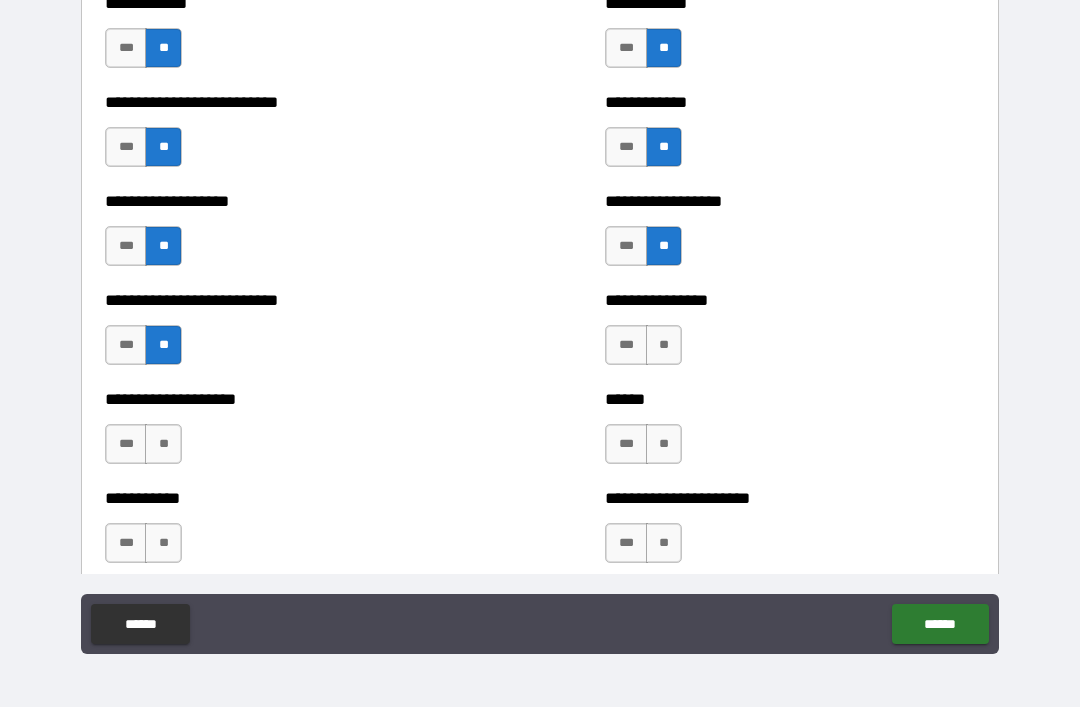 click on "**" at bounding box center [664, 345] 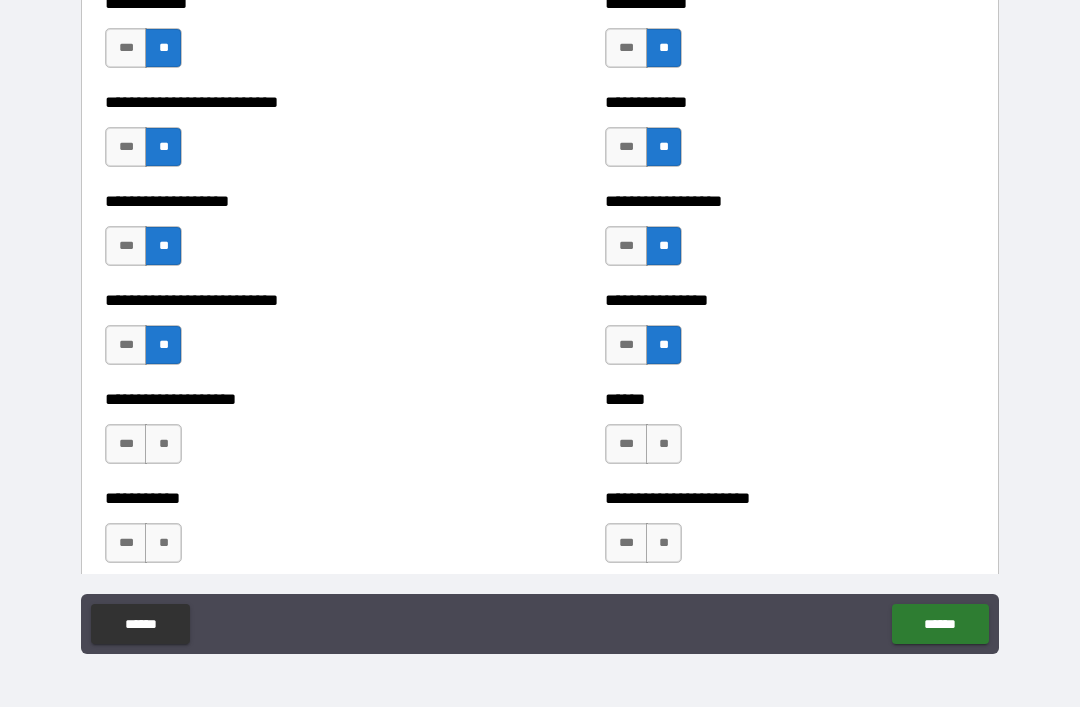 click on "***" at bounding box center (626, 444) 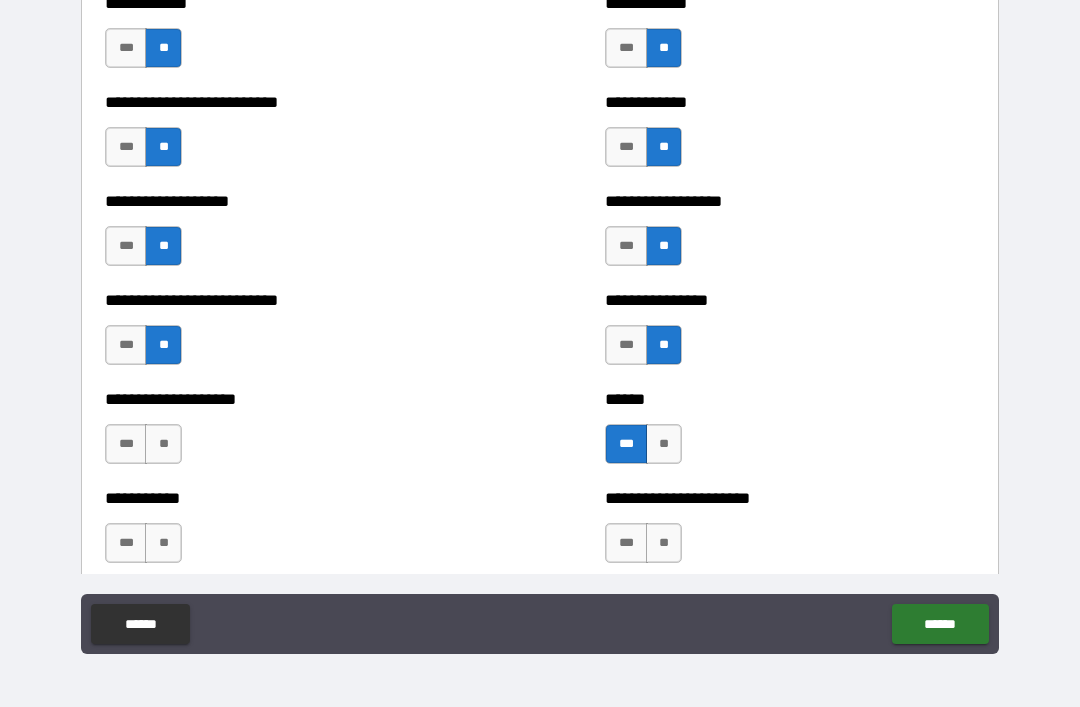 click on "**" at bounding box center (163, 444) 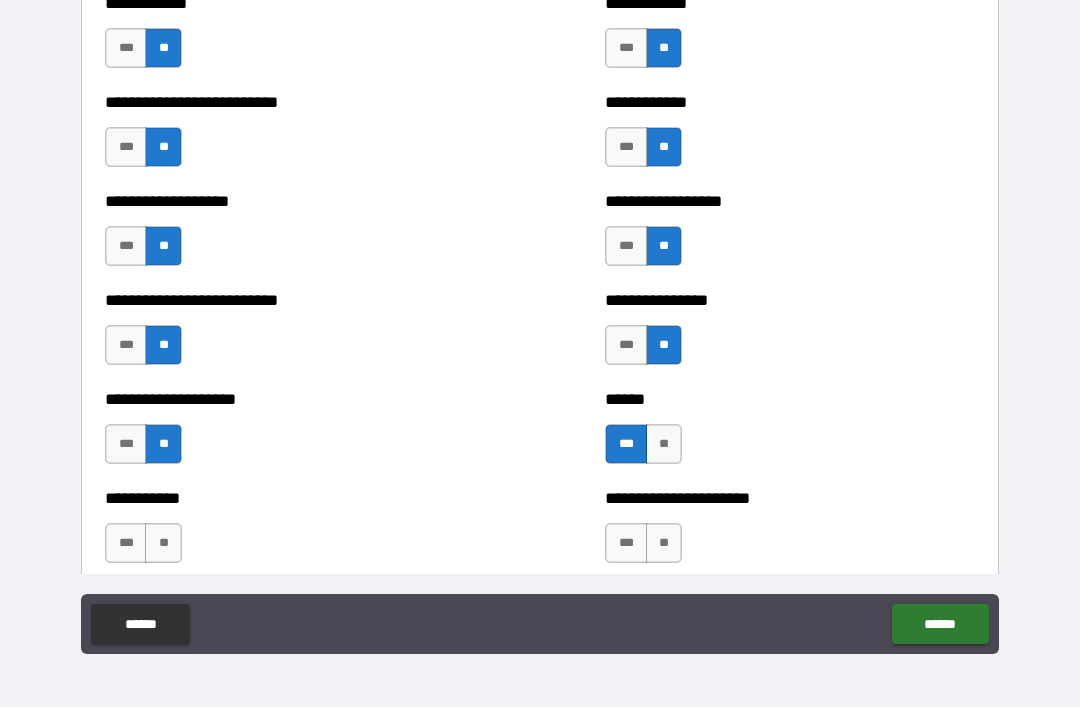 click on "**" at bounding box center (163, 543) 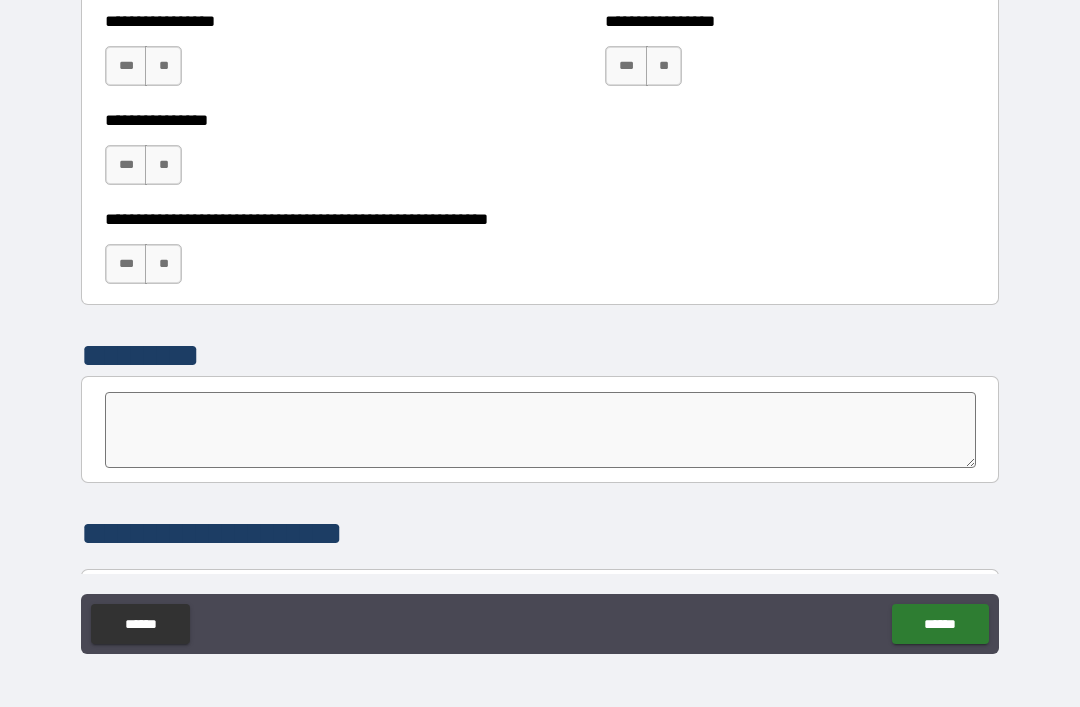 scroll, scrollTop: 6152, scrollLeft: 0, axis: vertical 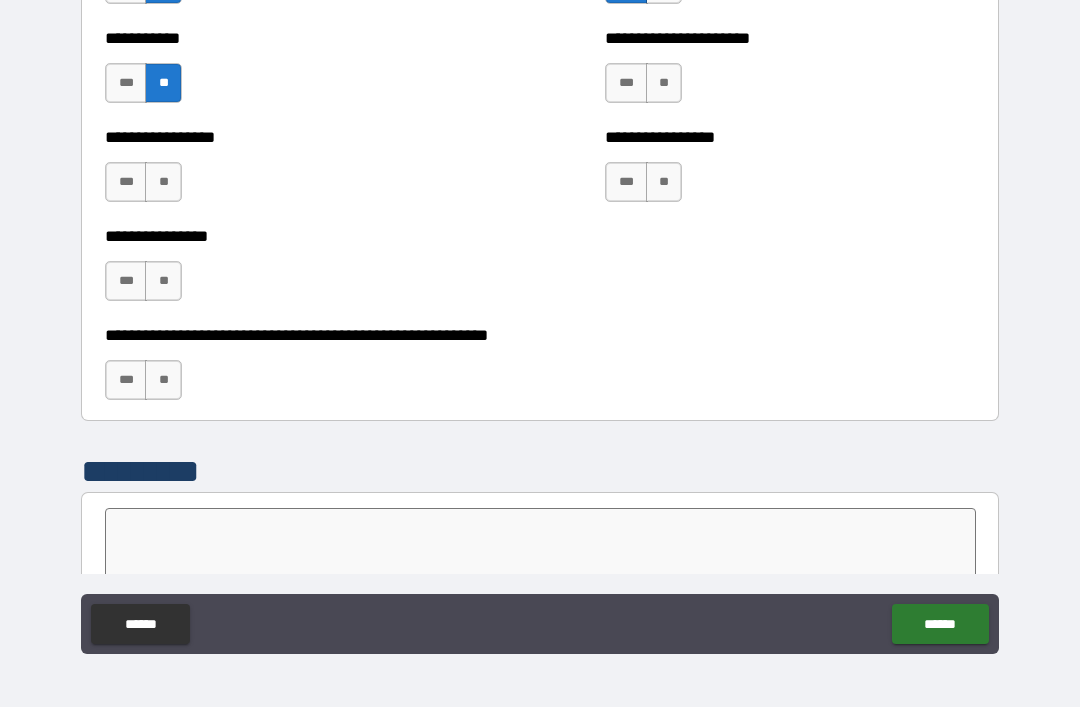 click on "**" at bounding box center (664, 83) 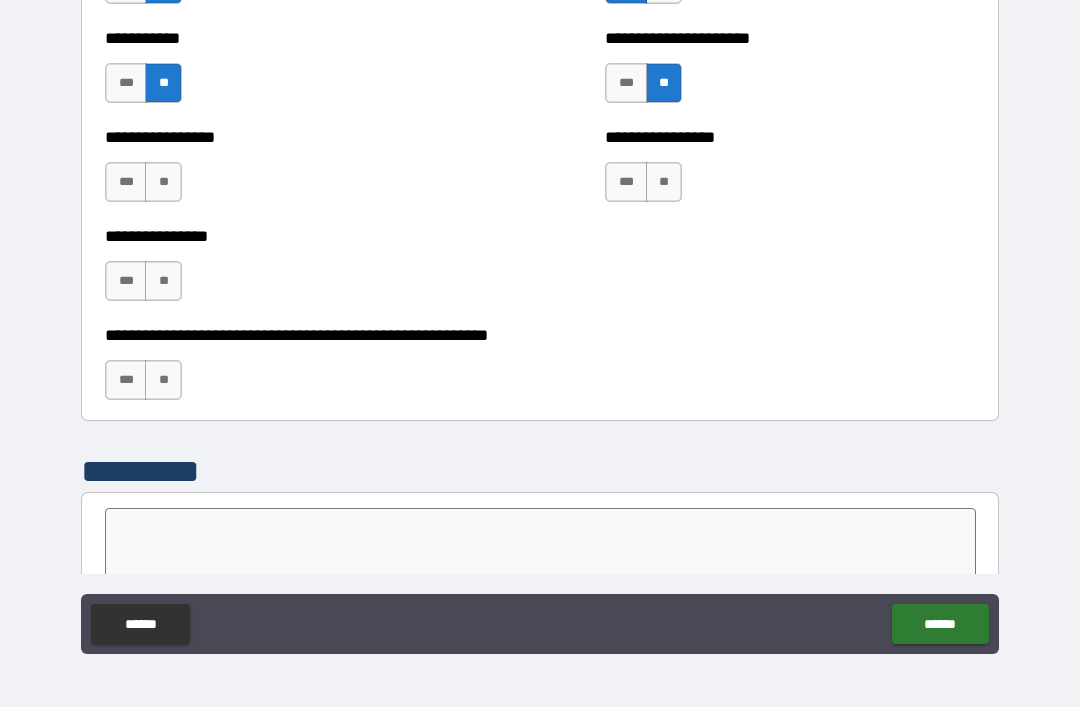 click on "**" at bounding box center (664, 182) 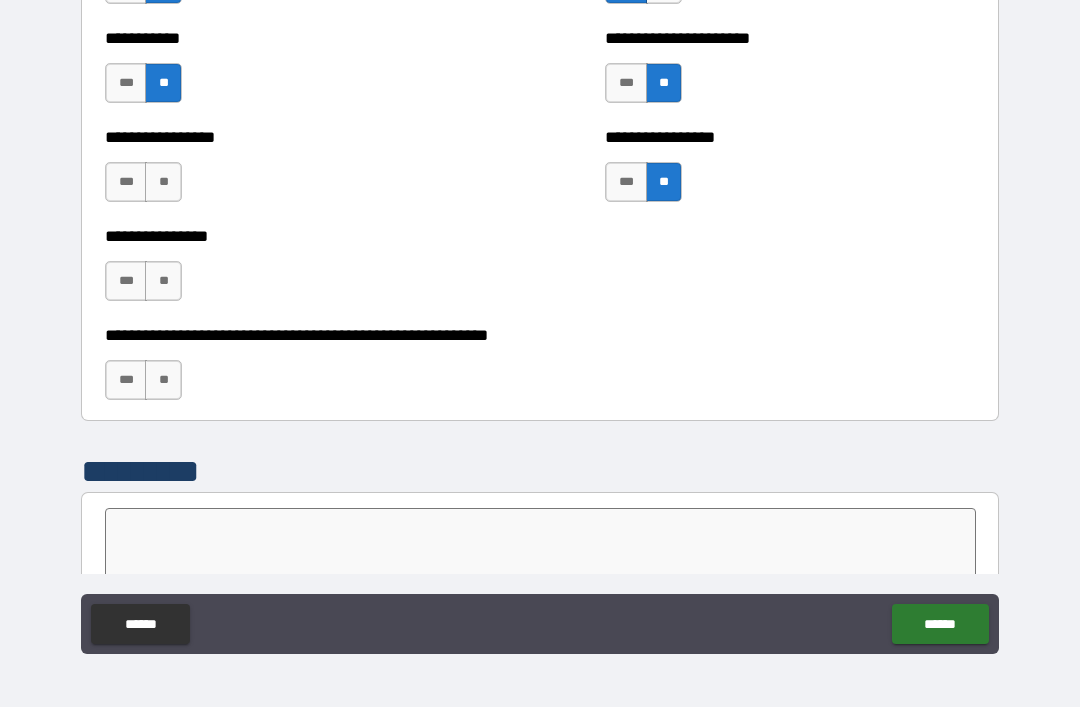 click on "**" at bounding box center [163, 380] 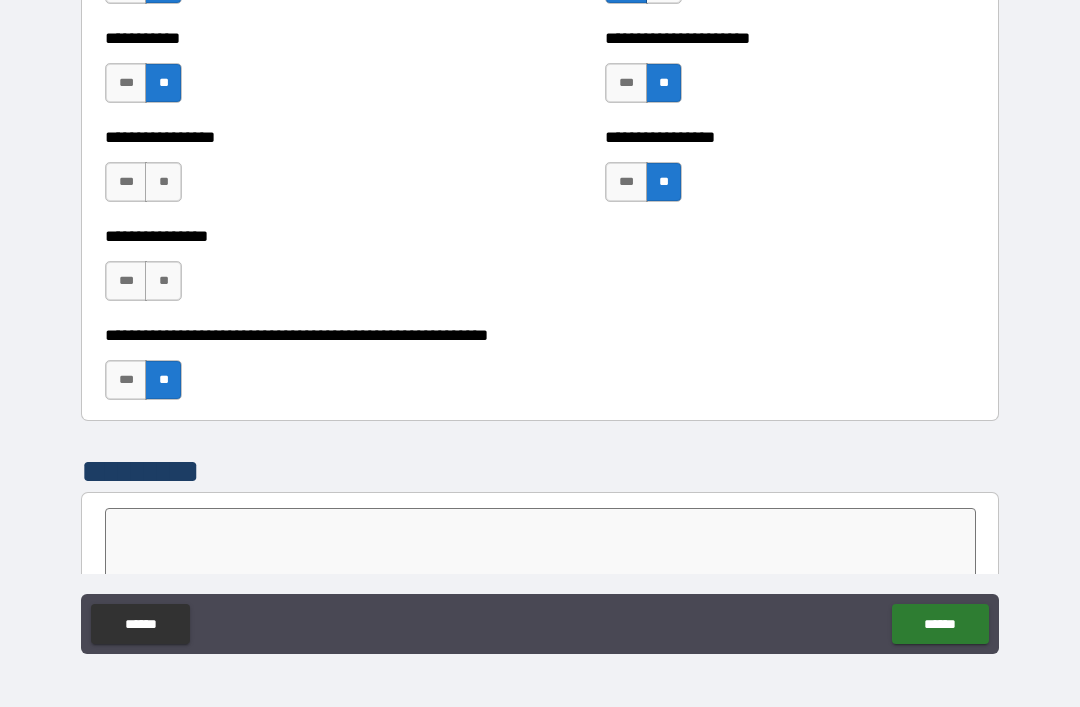 click on "**" at bounding box center (163, 281) 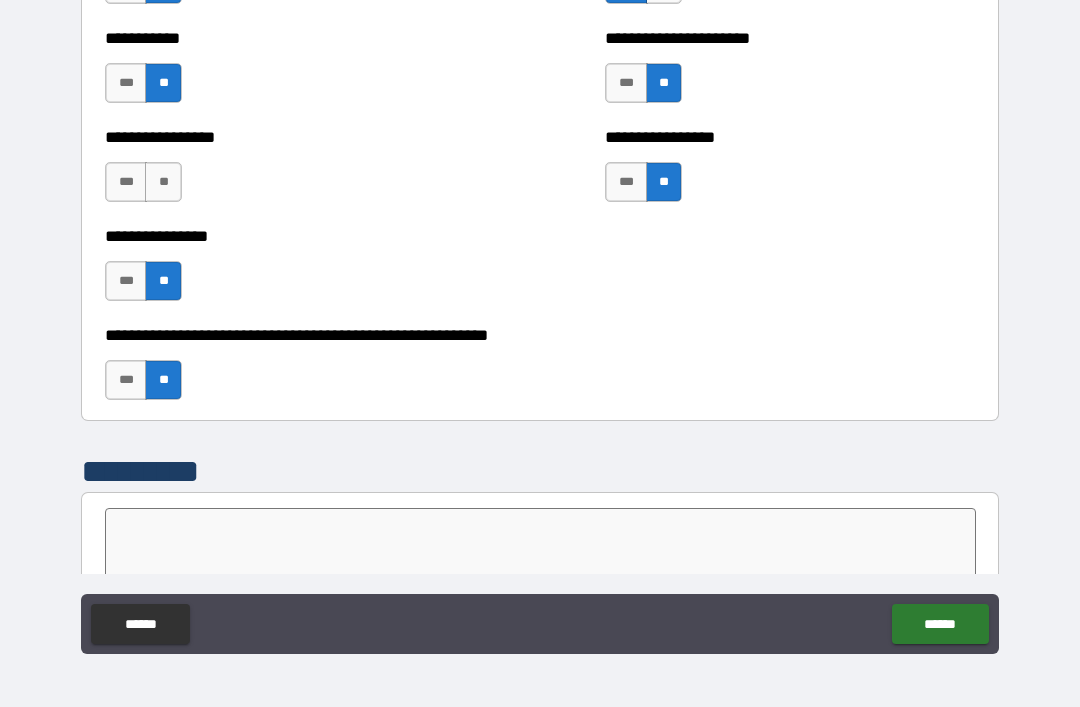 click on "**" at bounding box center [163, 182] 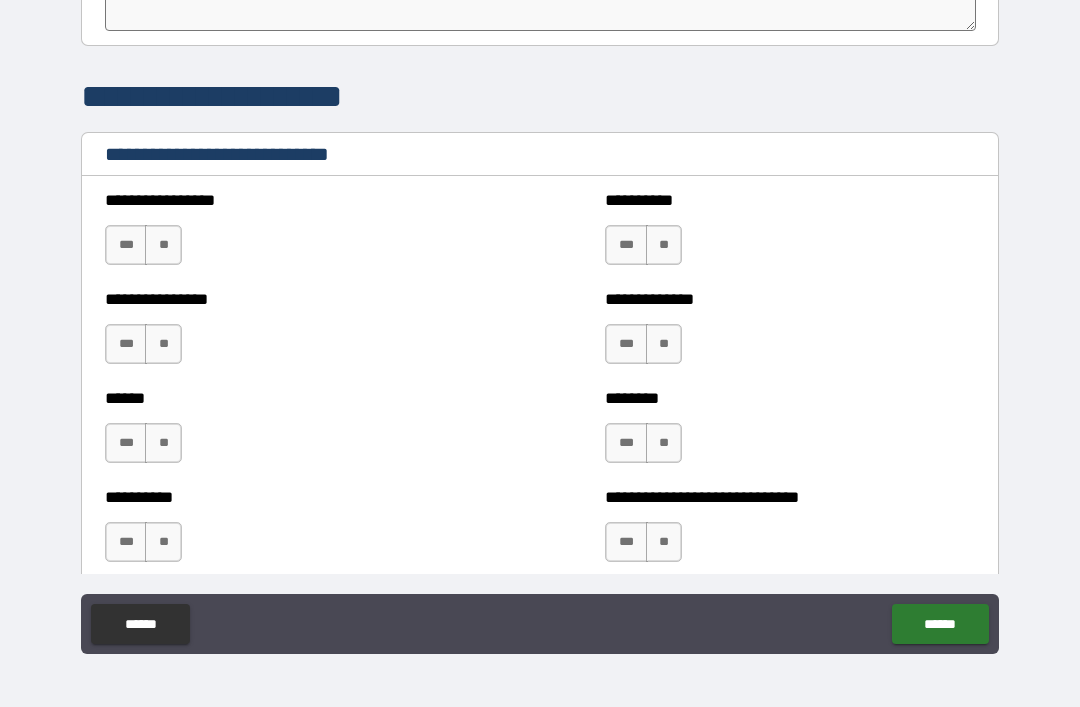 scroll, scrollTop: 6588, scrollLeft: 0, axis: vertical 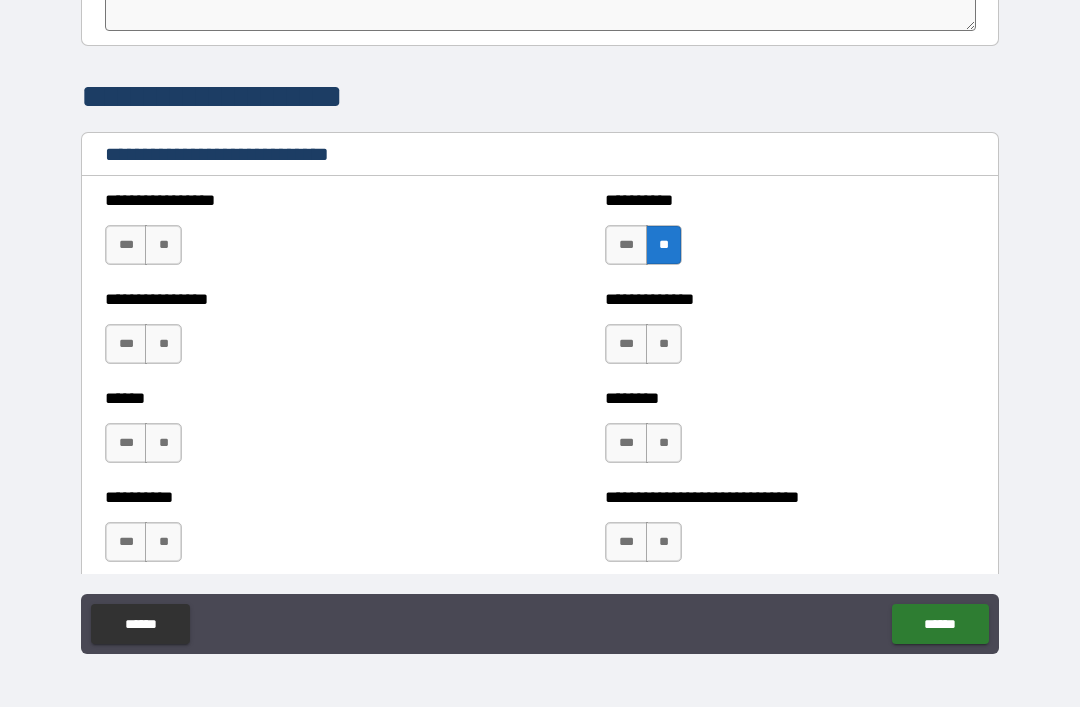click on "**" at bounding box center (163, 245) 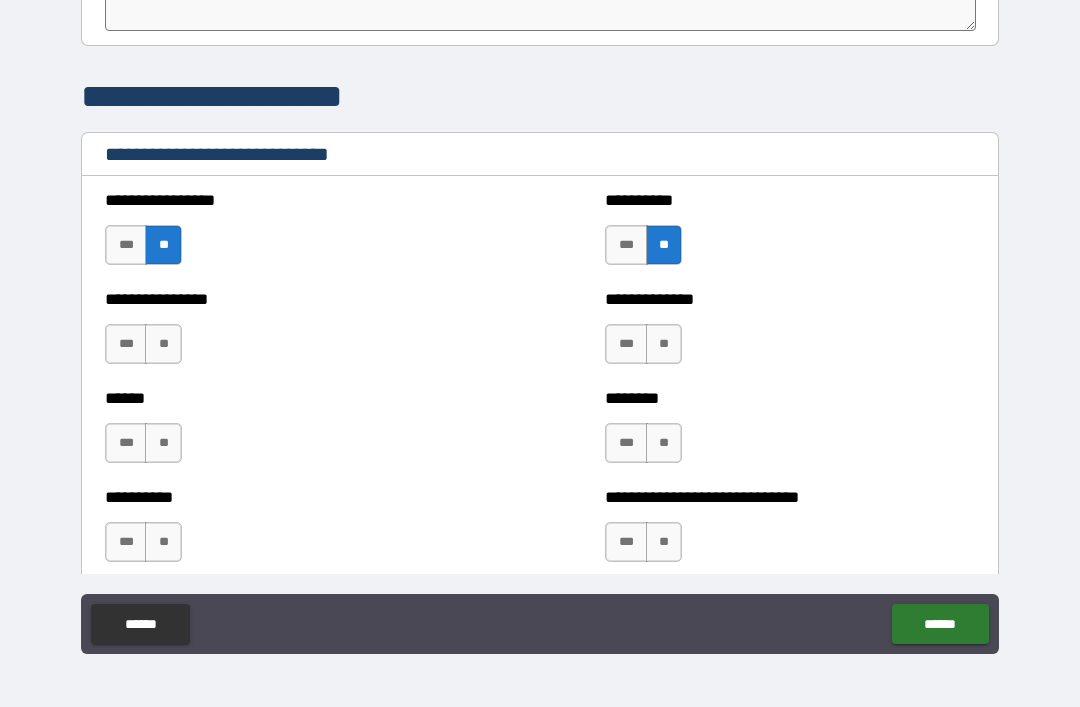 click on "**" at bounding box center (163, 344) 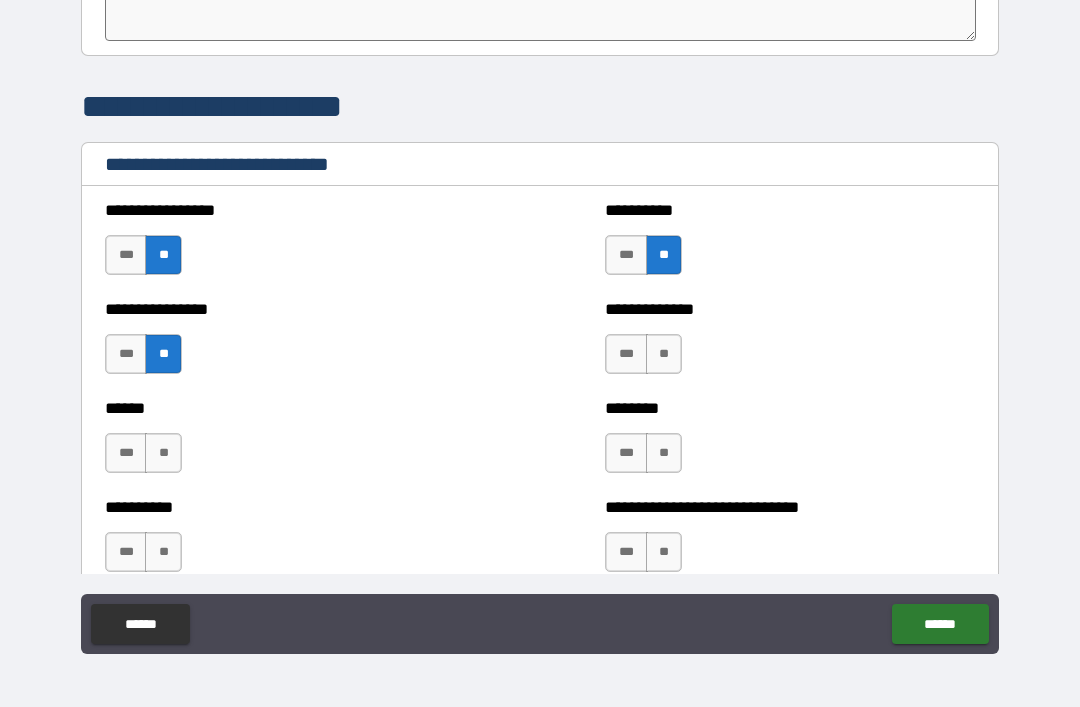 scroll, scrollTop: 6570, scrollLeft: 0, axis: vertical 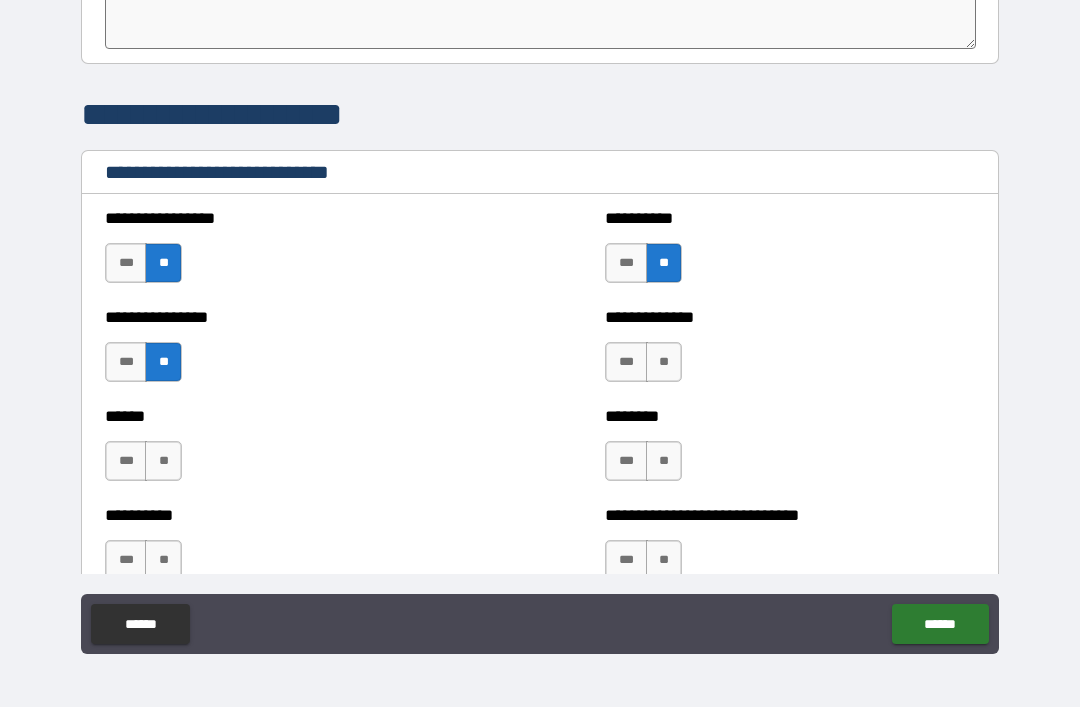 click on "**" at bounding box center [664, 362] 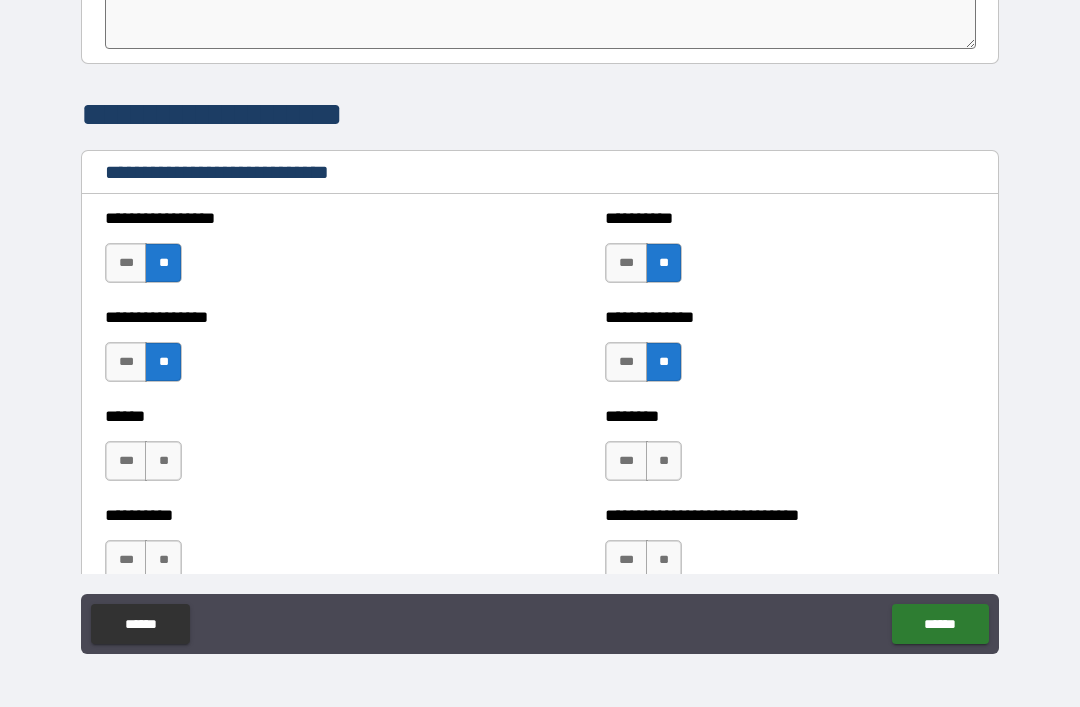click on "**" at bounding box center (664, 461) 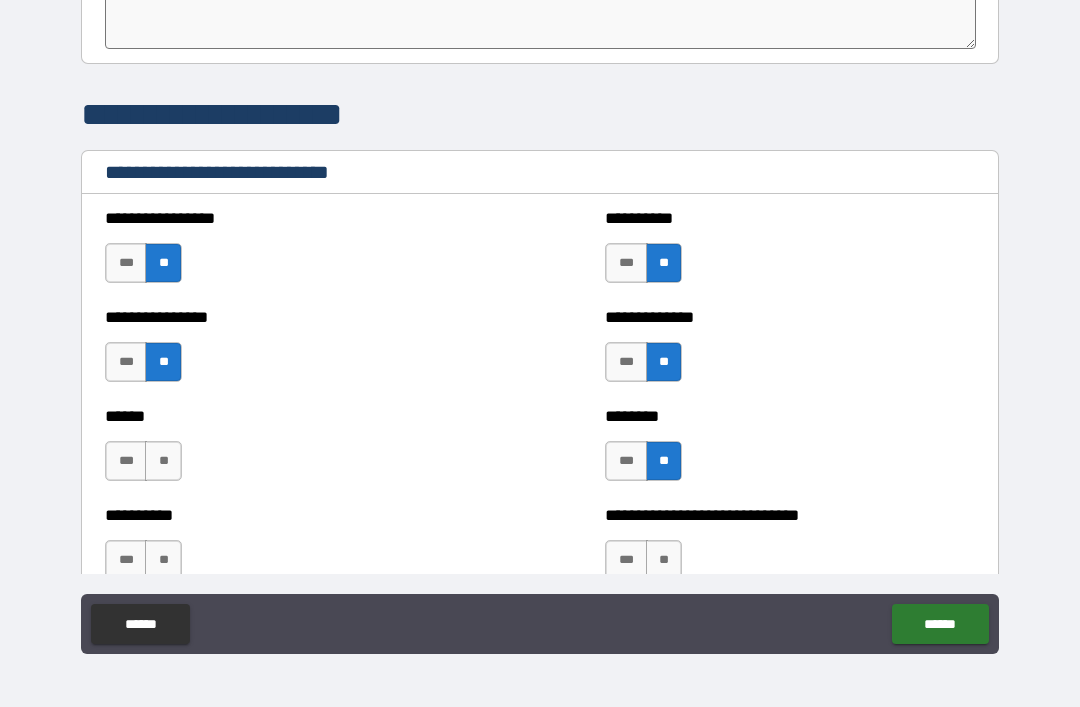 click on "**" at bounding box center (163, 461) 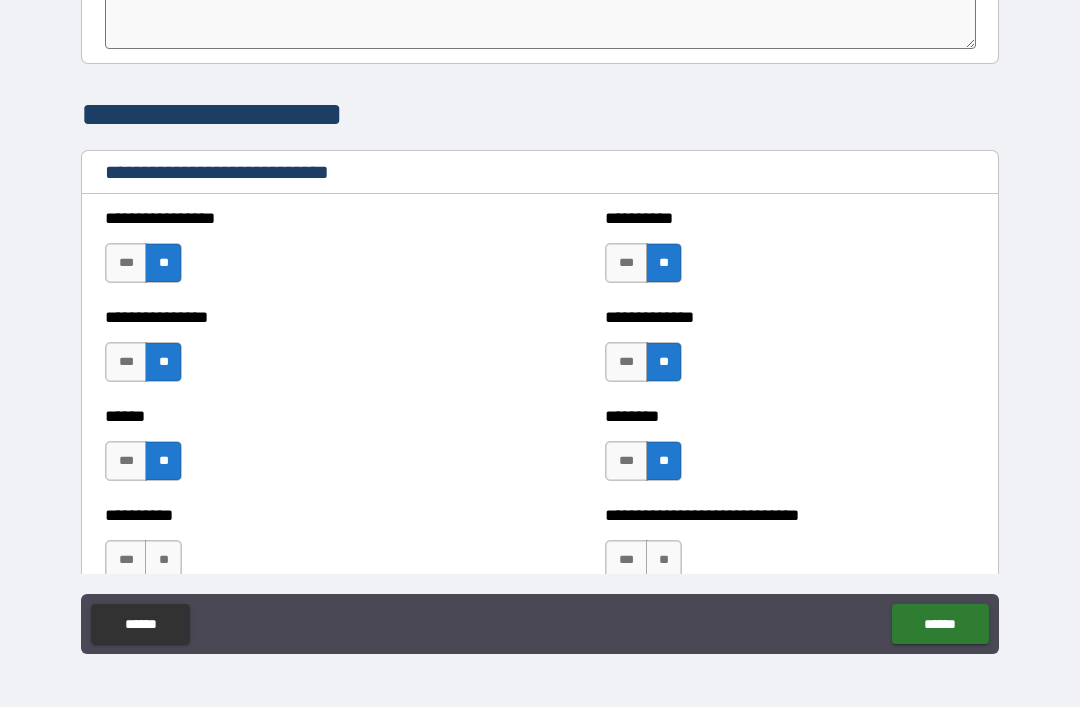 click on "**" at bounding box center (163, 560) 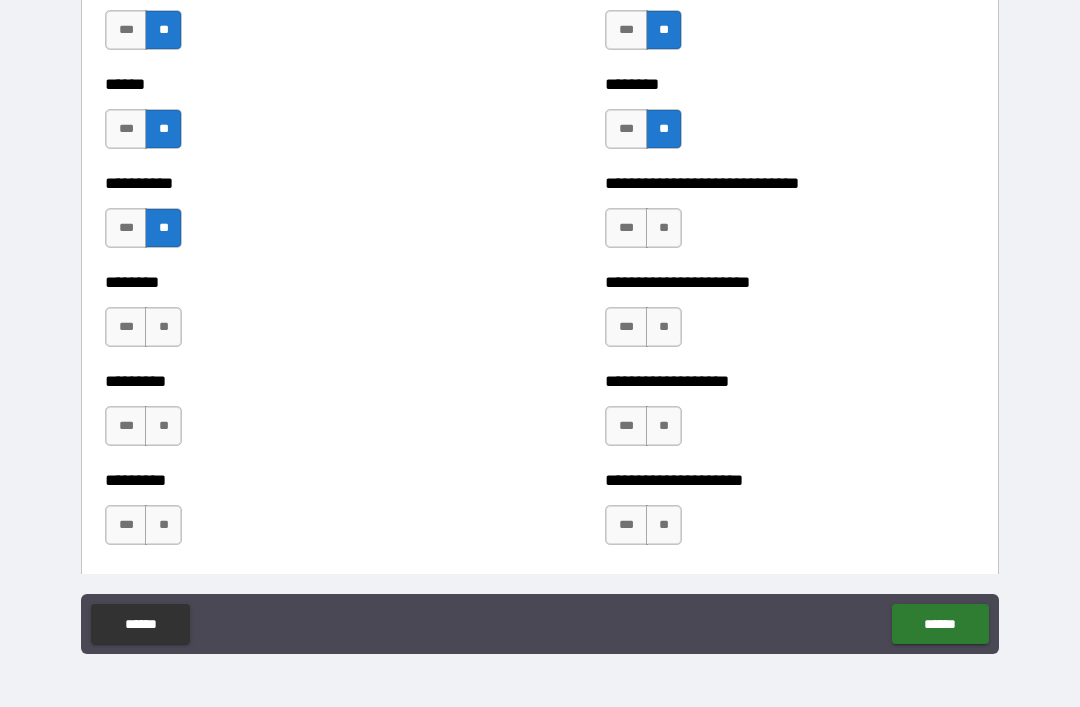 scroll, scrollTop: 6908, scrollLeft: 0, axis: vertical 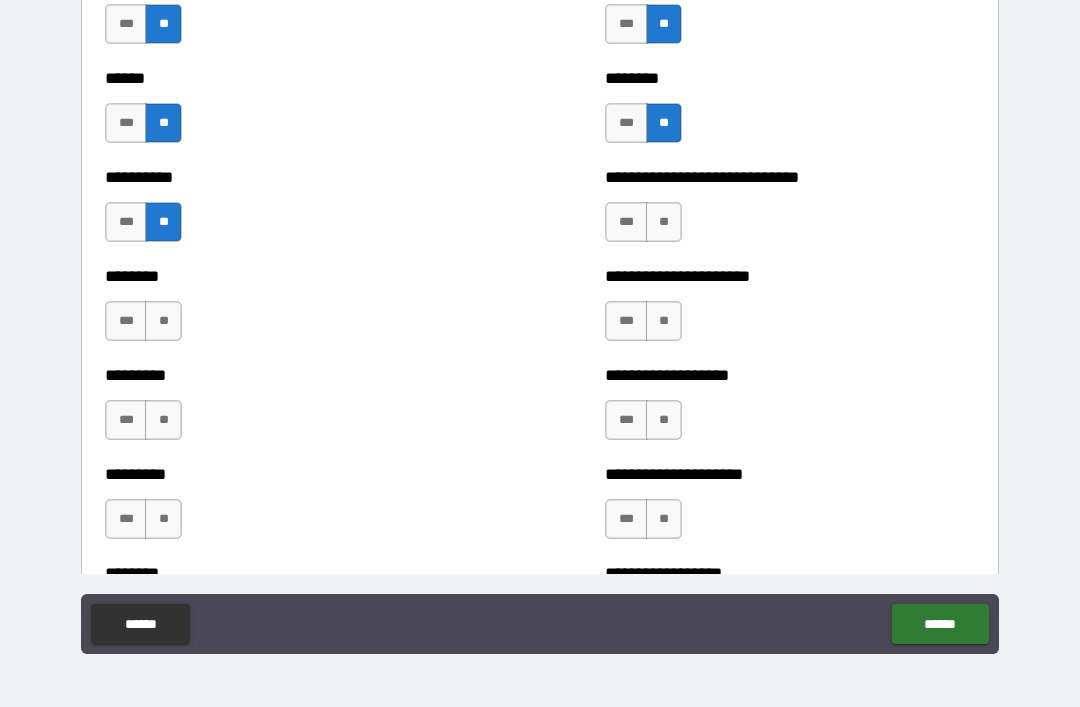 click on "**" at bounding box center (664, 222) 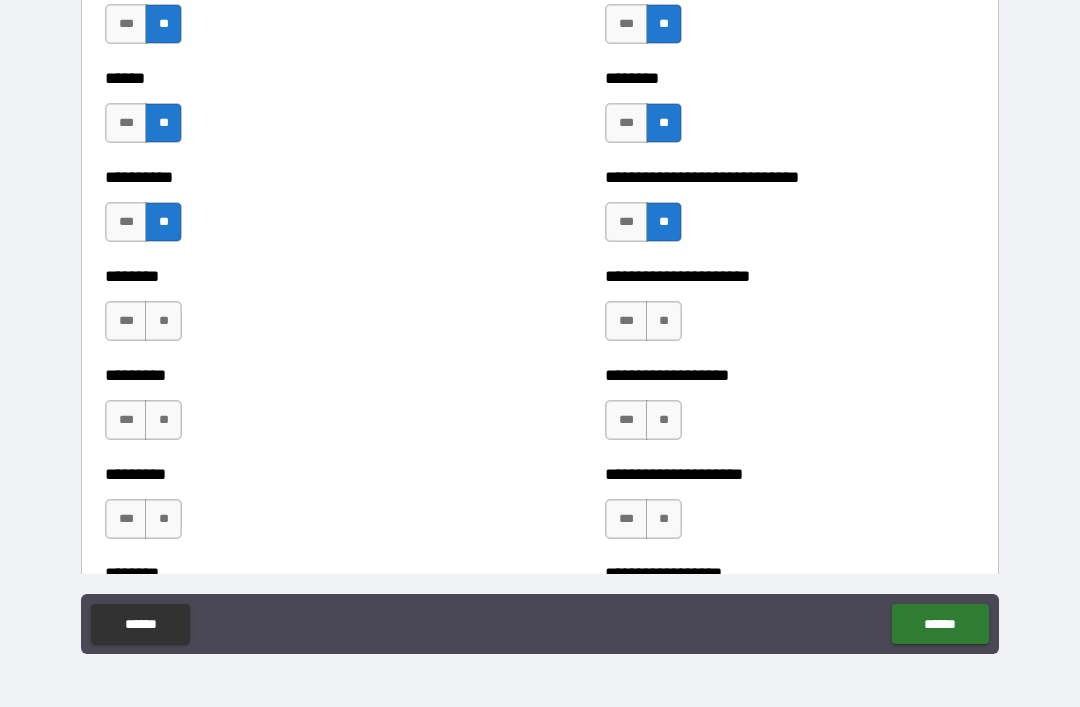 click on "**" at bounding box center (664, 321) 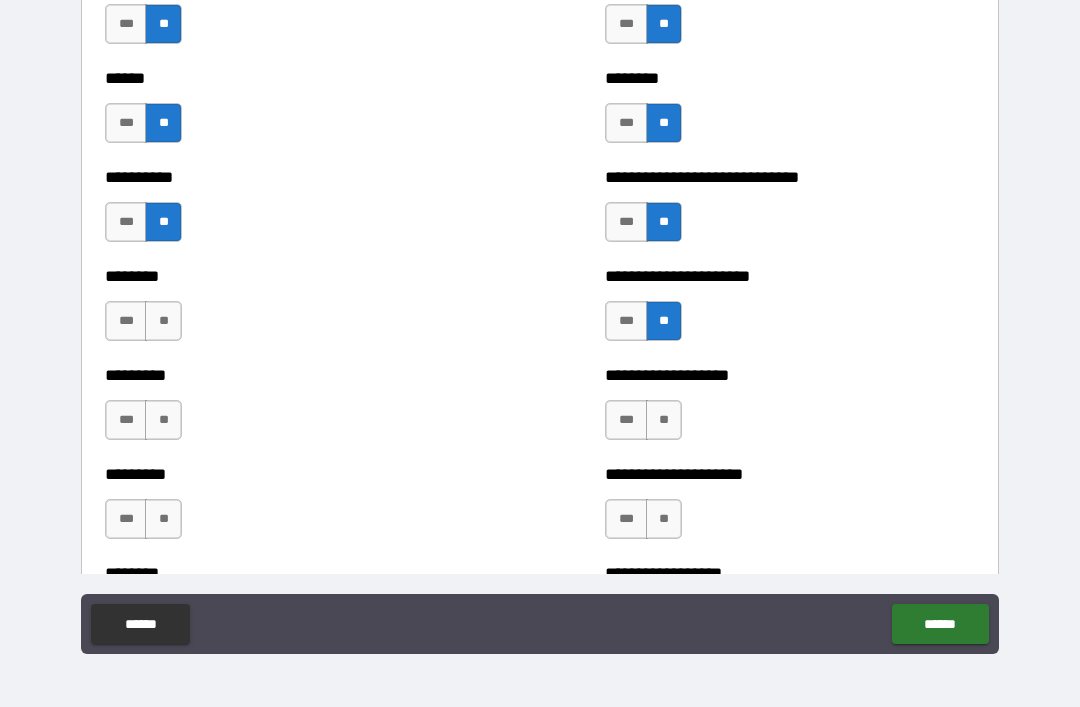 click on "**" at bounding box center [664, 420] 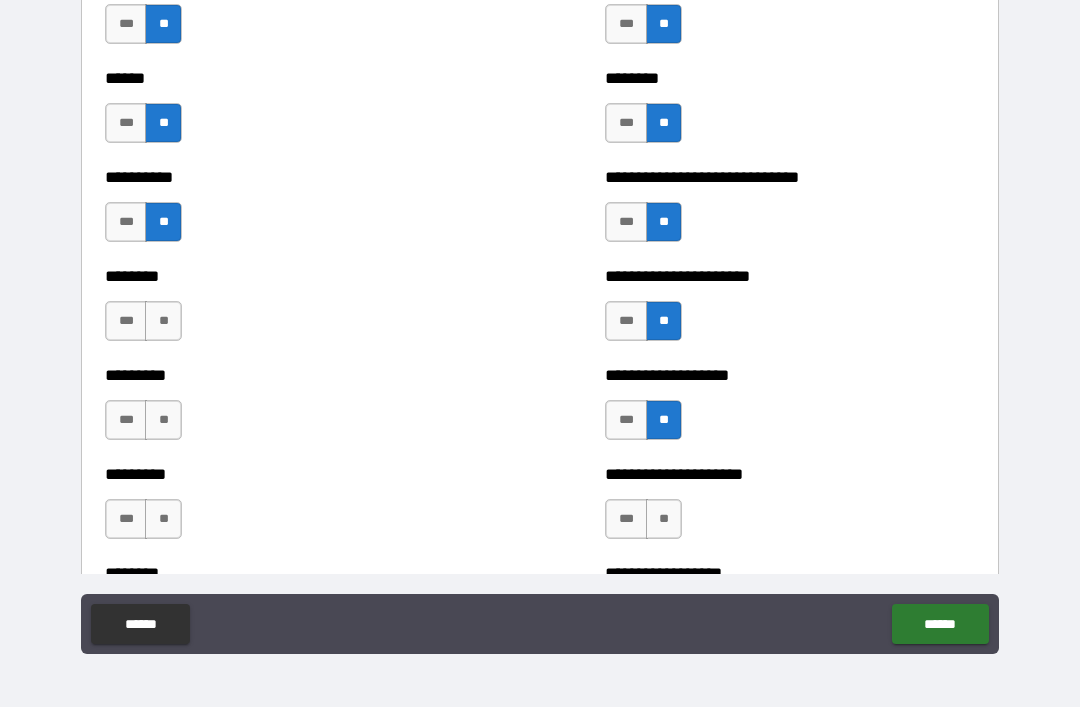 click on "**" at bounding box center [664, 519] 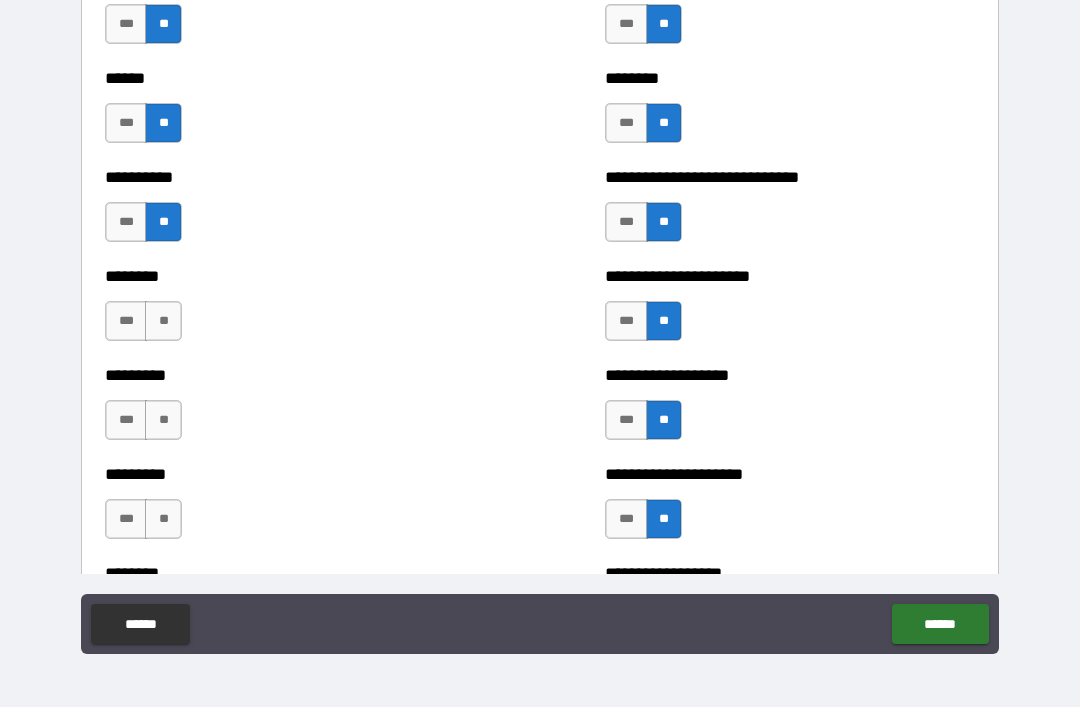 click on "**" at bounding box center (163, 321) 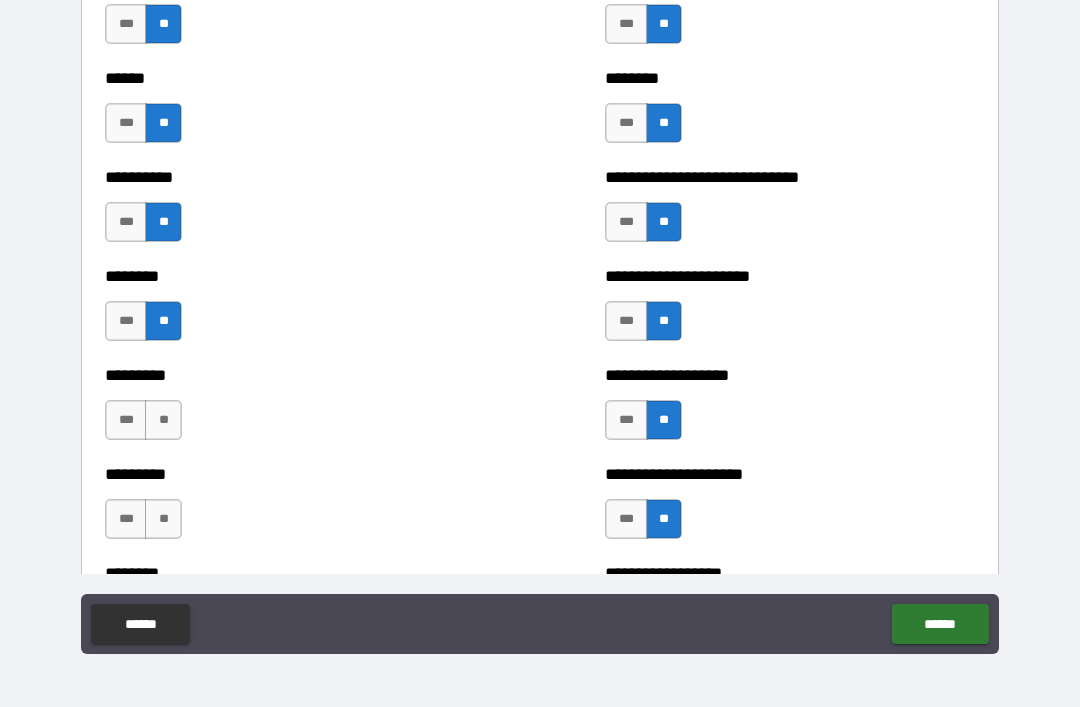 click on "**" at bounding box center [163, 420] 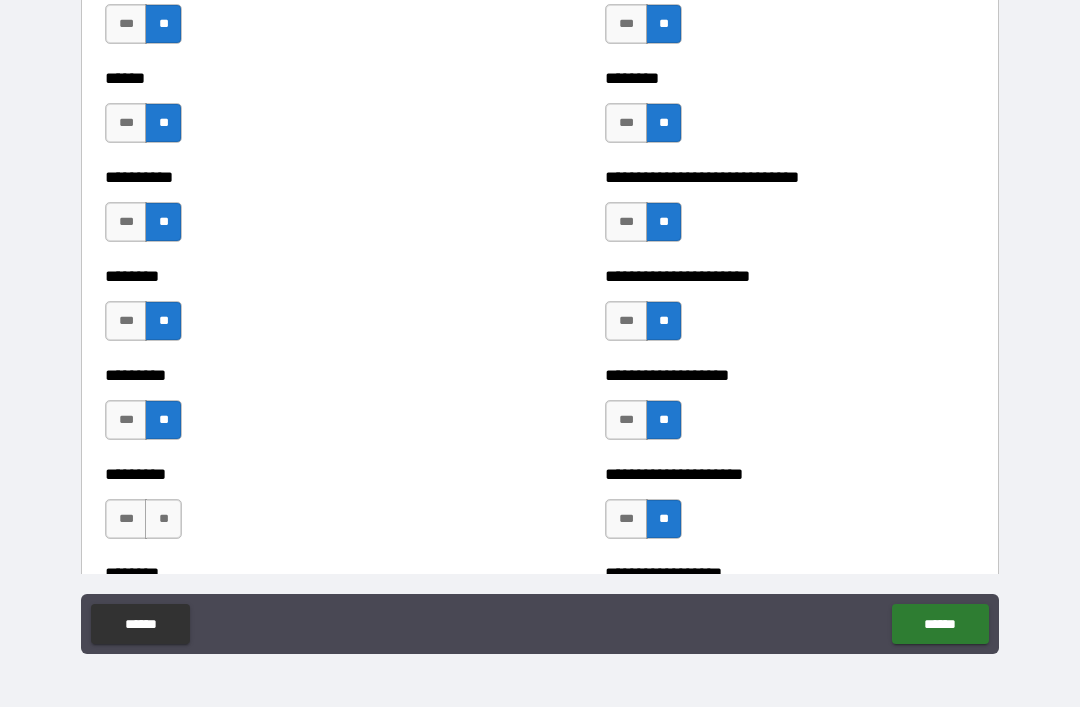 click on "**" at bounding box center (163, 519) 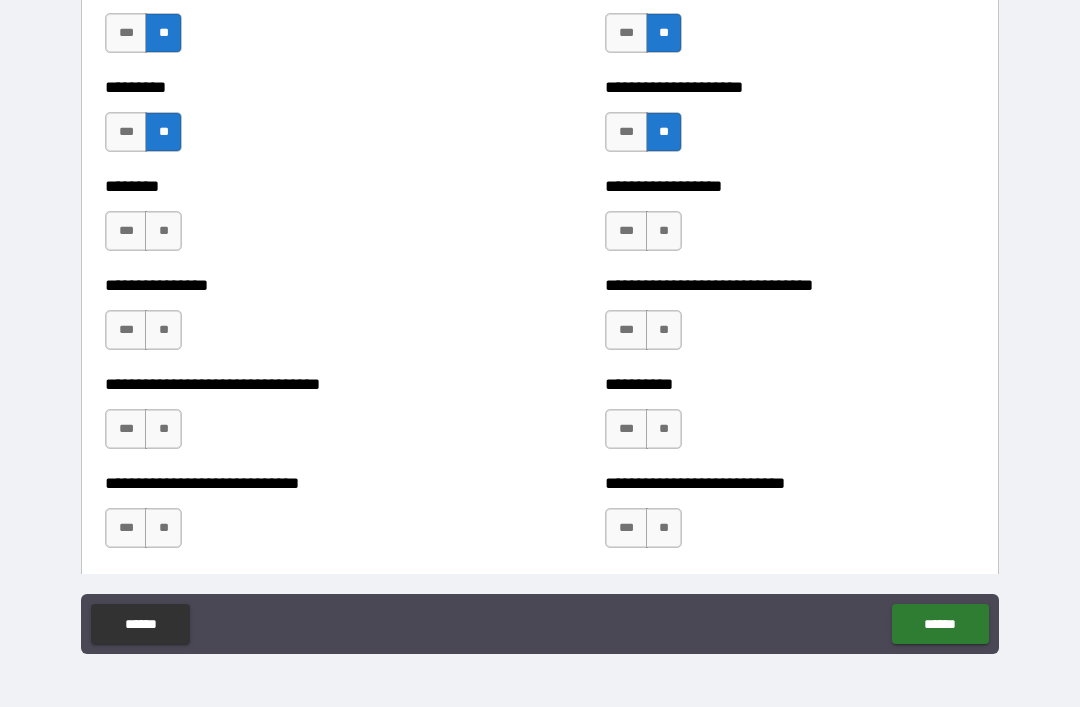 scroll, scrollTop: 7295, scrollLeft: 0, axis: vertical 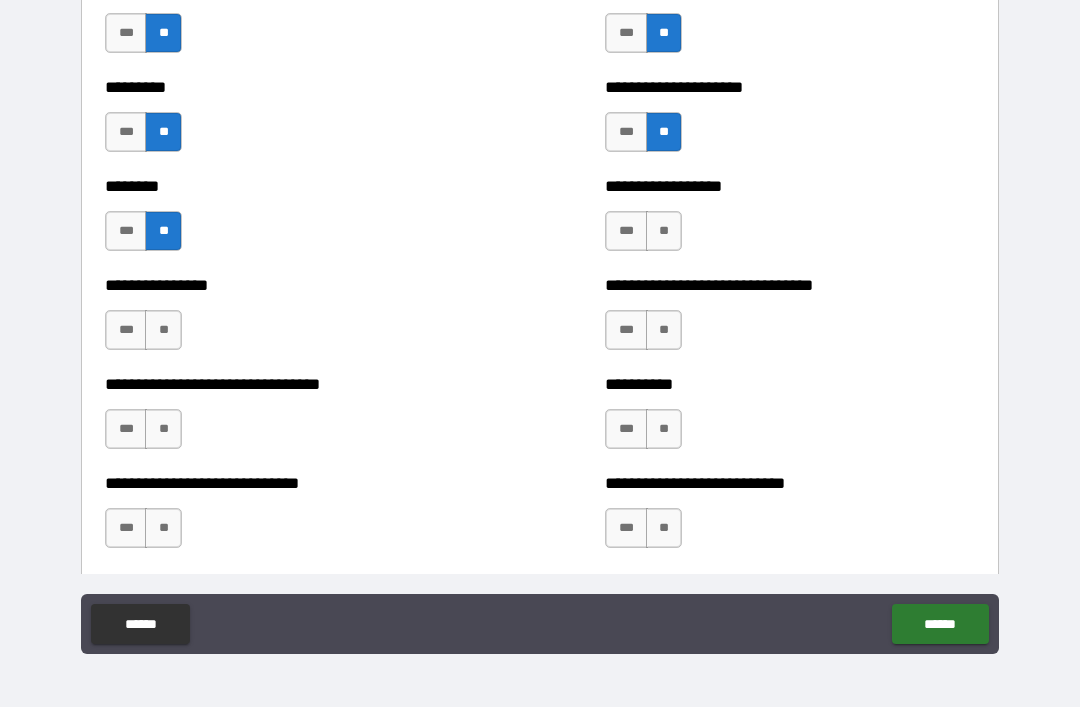 click on "**" at bounding box center [163, 330] 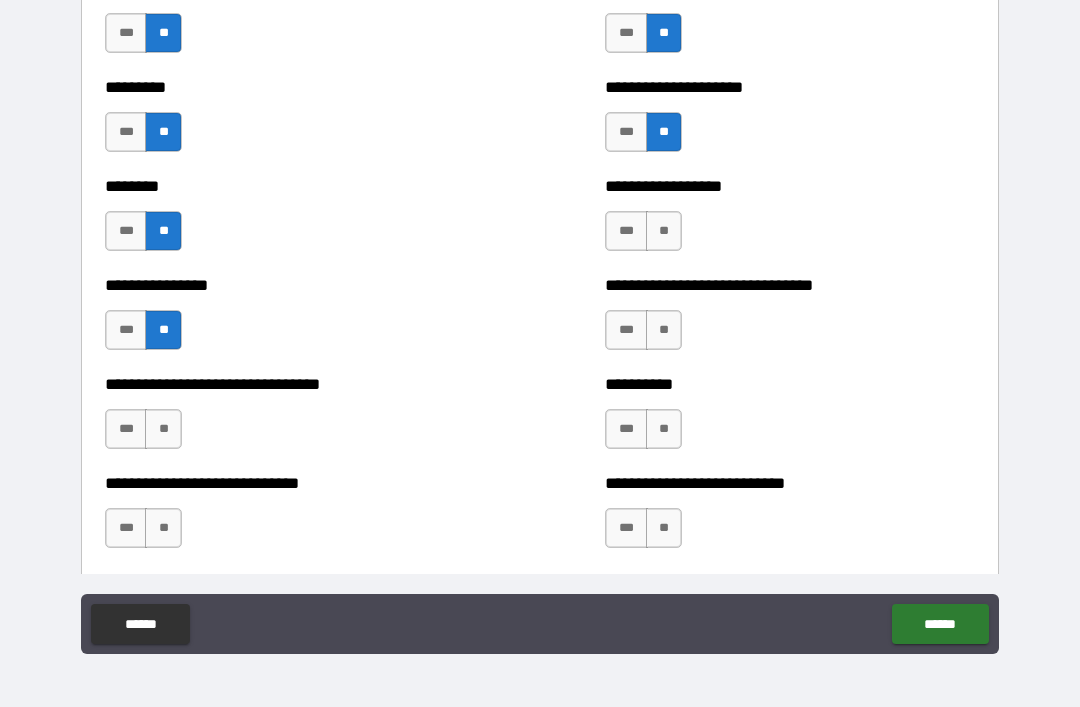click on "**" at bounding box center [163, 429] 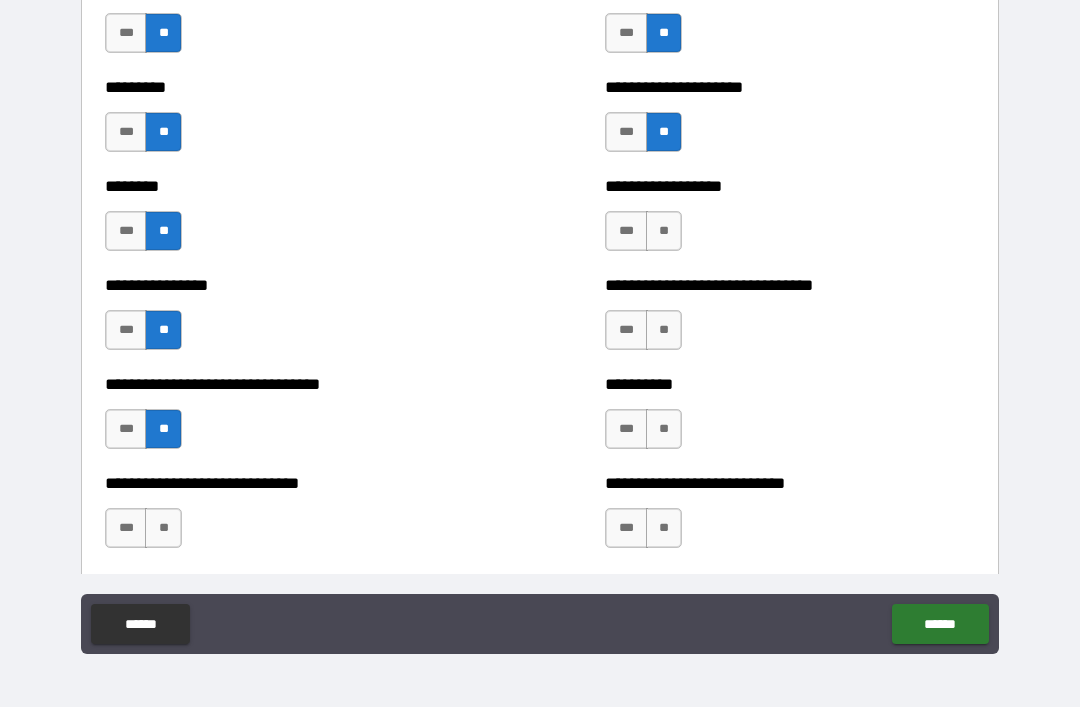 click on "**" at bounding box center (163, 528) 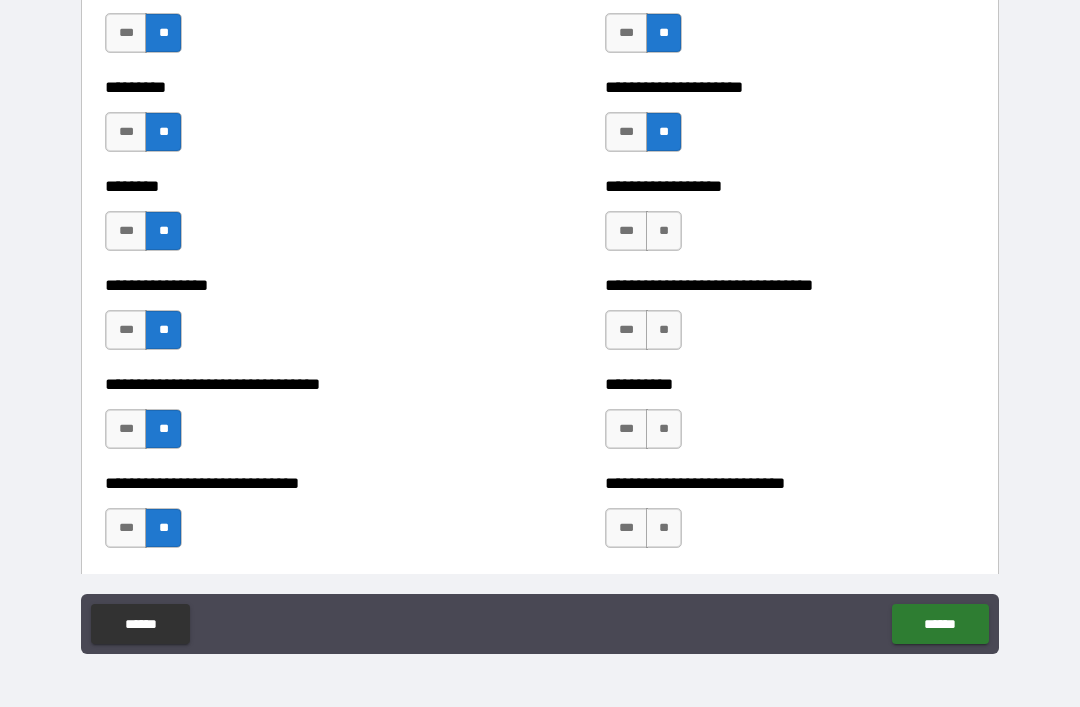 click on "**" at bounding box center (664, 330) 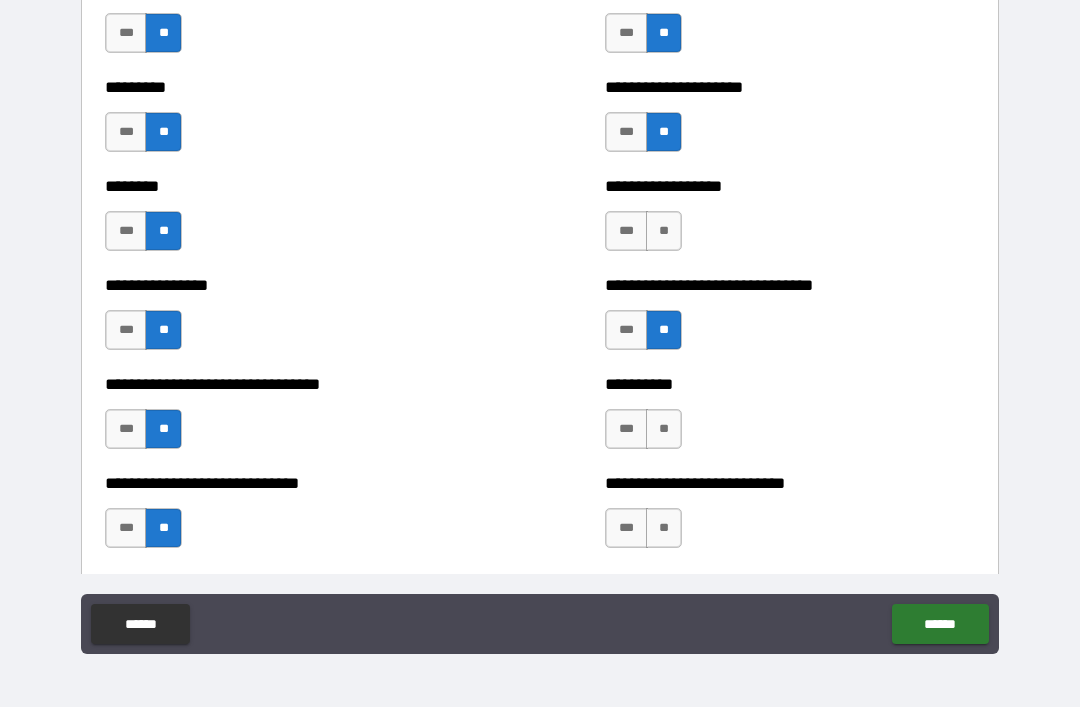 click on "**" at bounding box center [664, 231] 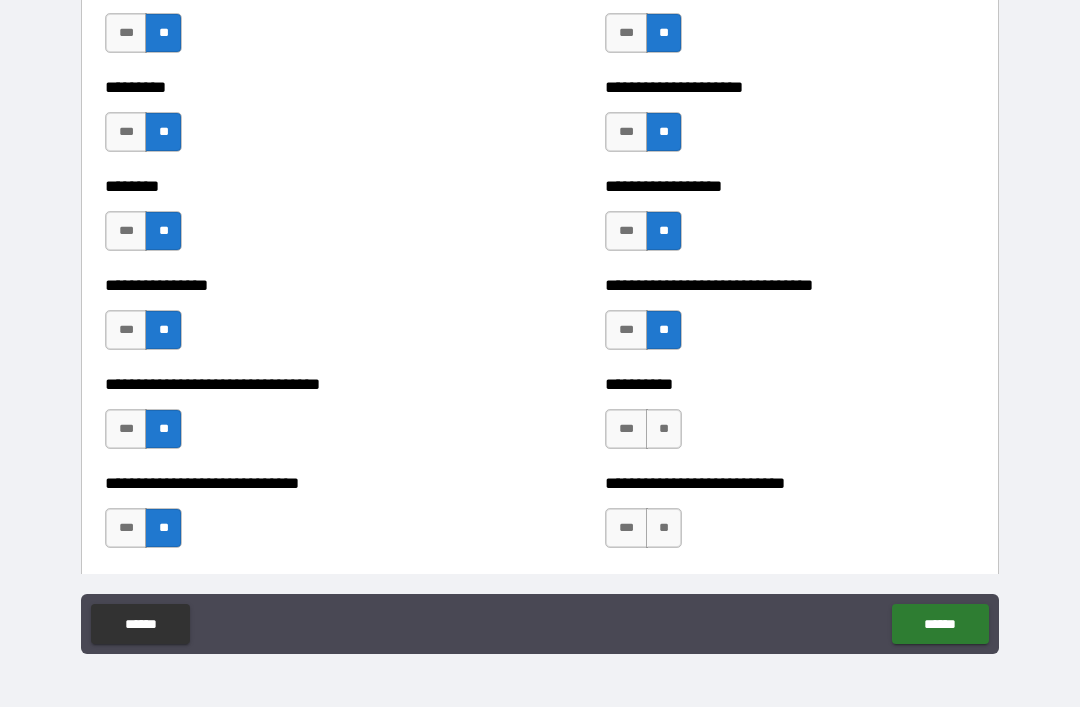 click on "**" at bounding box center (664, 429) 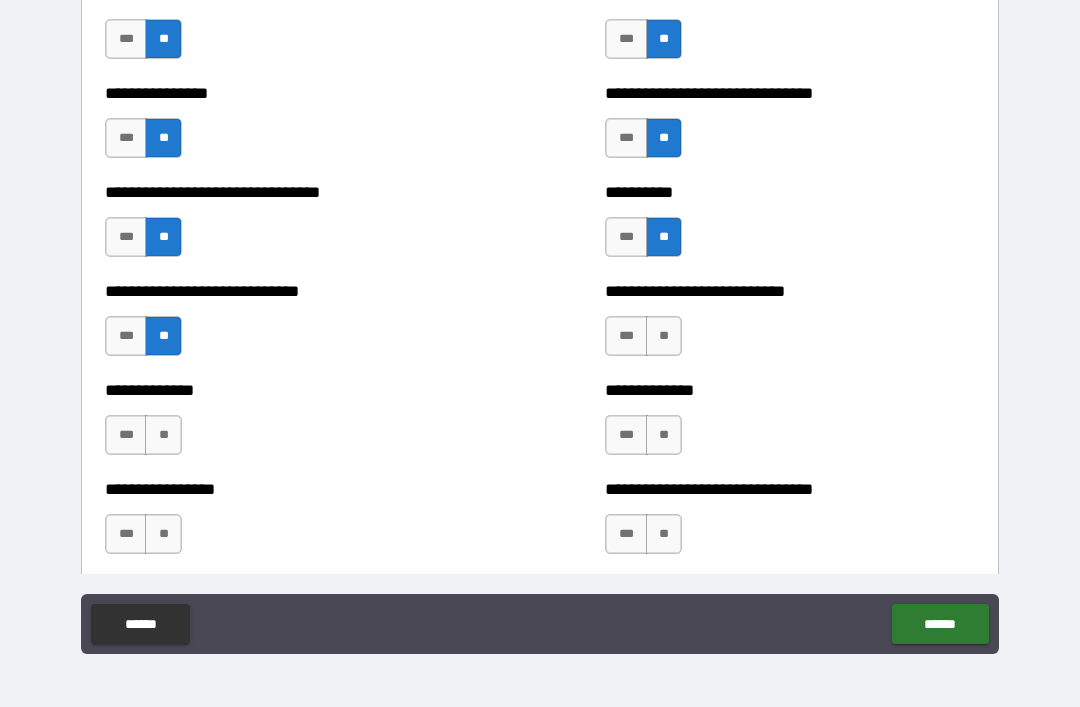 scroll, scrollTop: 7486, scrollLeft: 0, axis: vertical 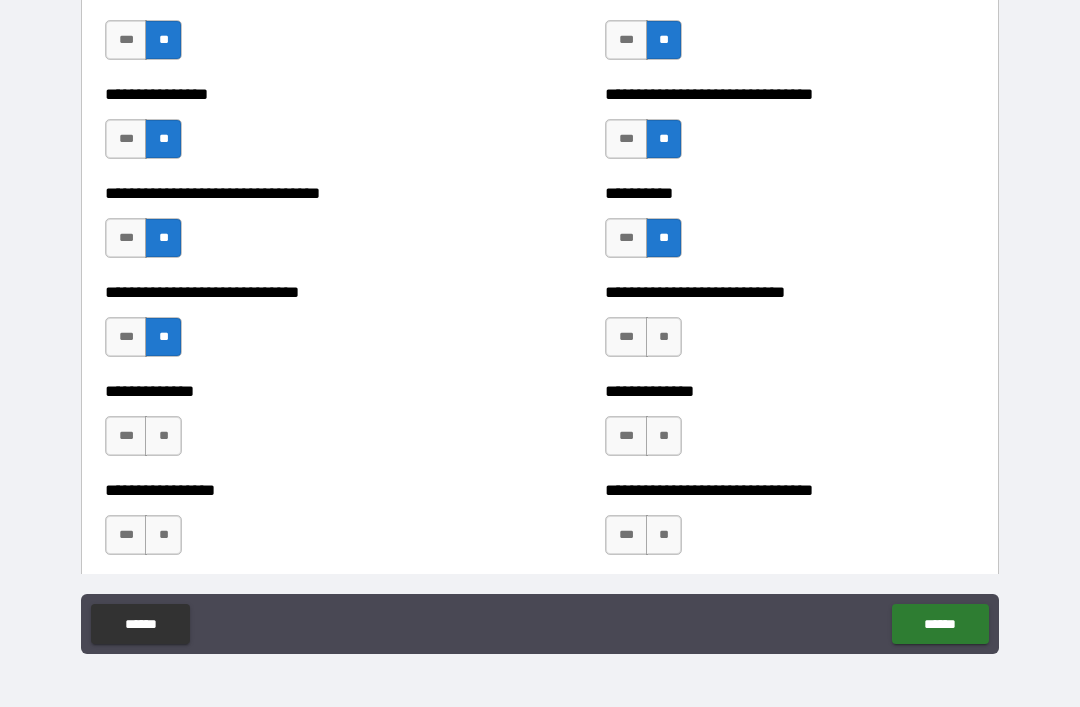 click on "**" at bounding box center [664, 337] 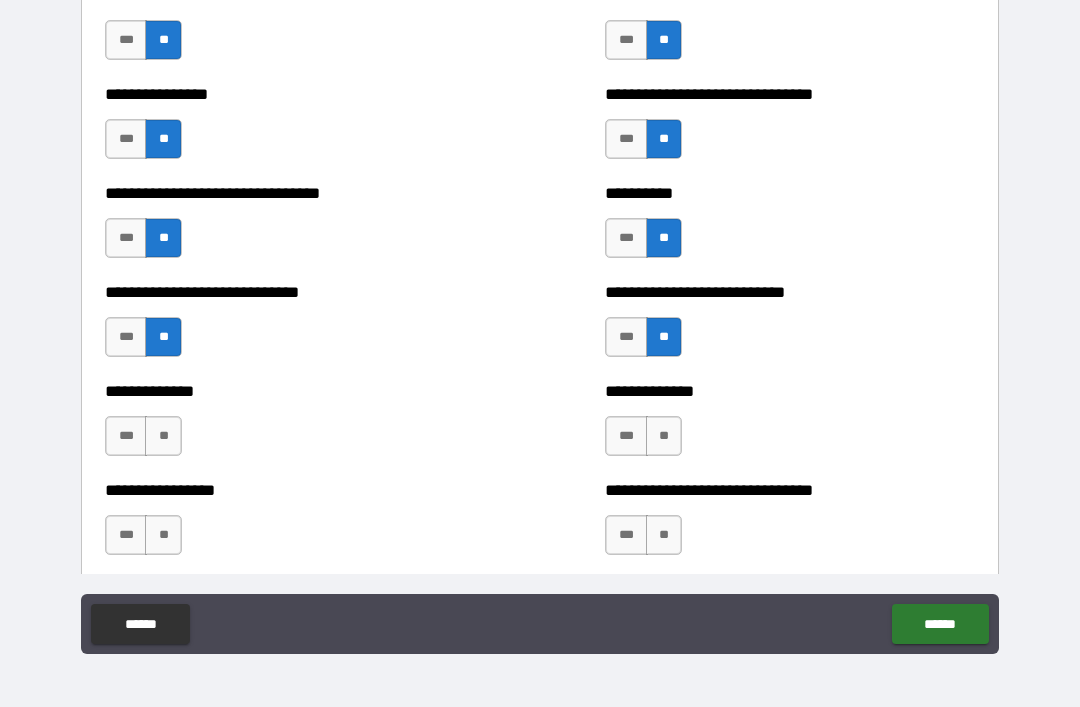 click on "**" at bounding box center (664, 436) 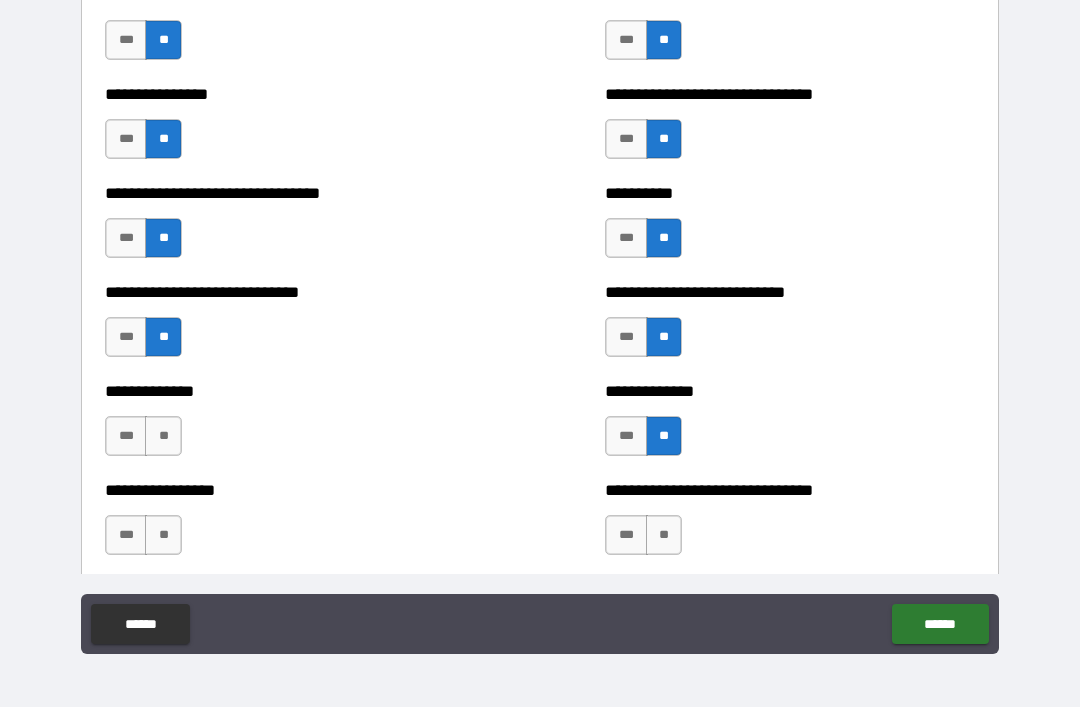 click on "**" at bounding box center (664, 535) 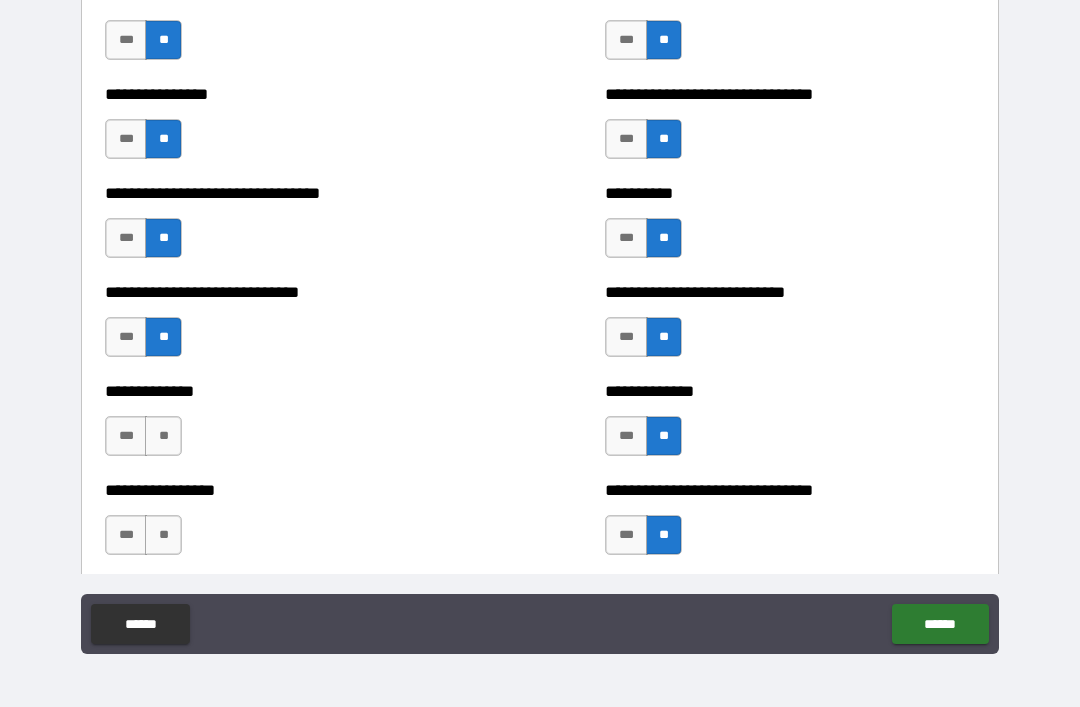 click on "**" at bounding box center (163, 436) 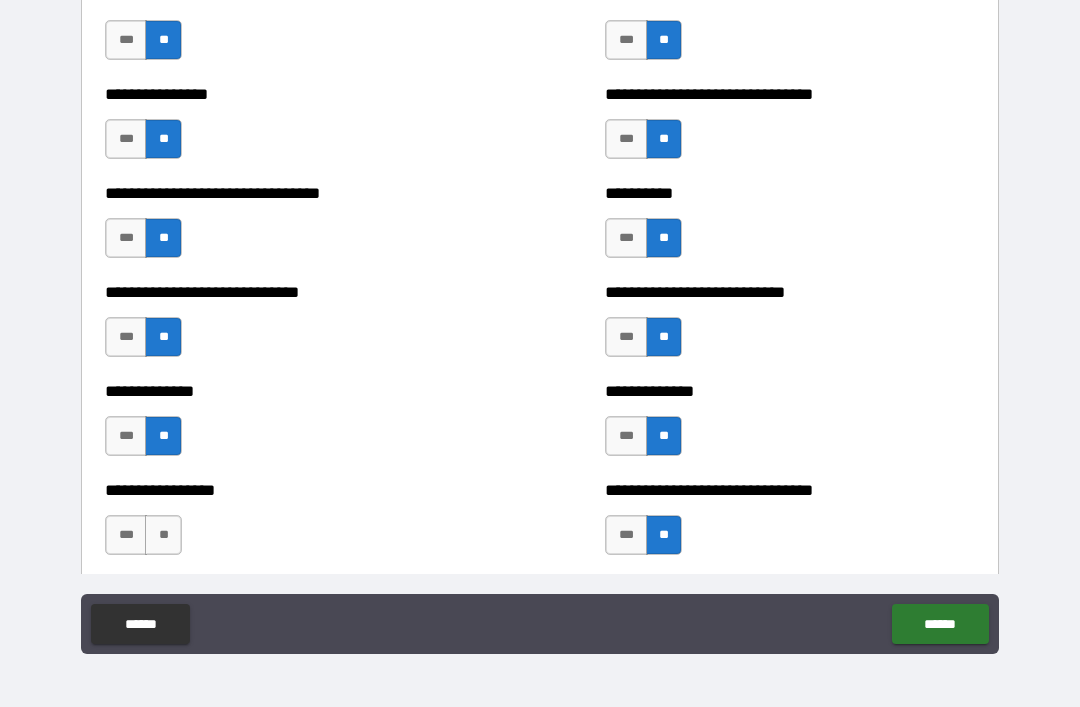 click on "**" at bounding box center [163, 535] 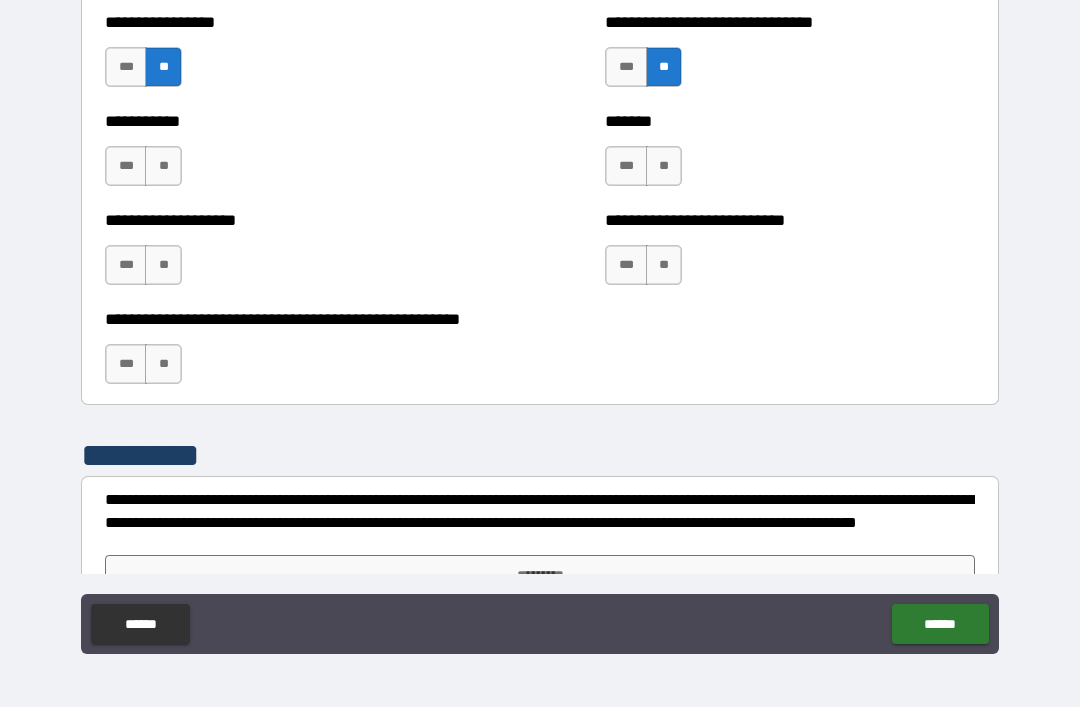scroll, scrollTop: 7958, scrollLeft: 0, axis: vertical 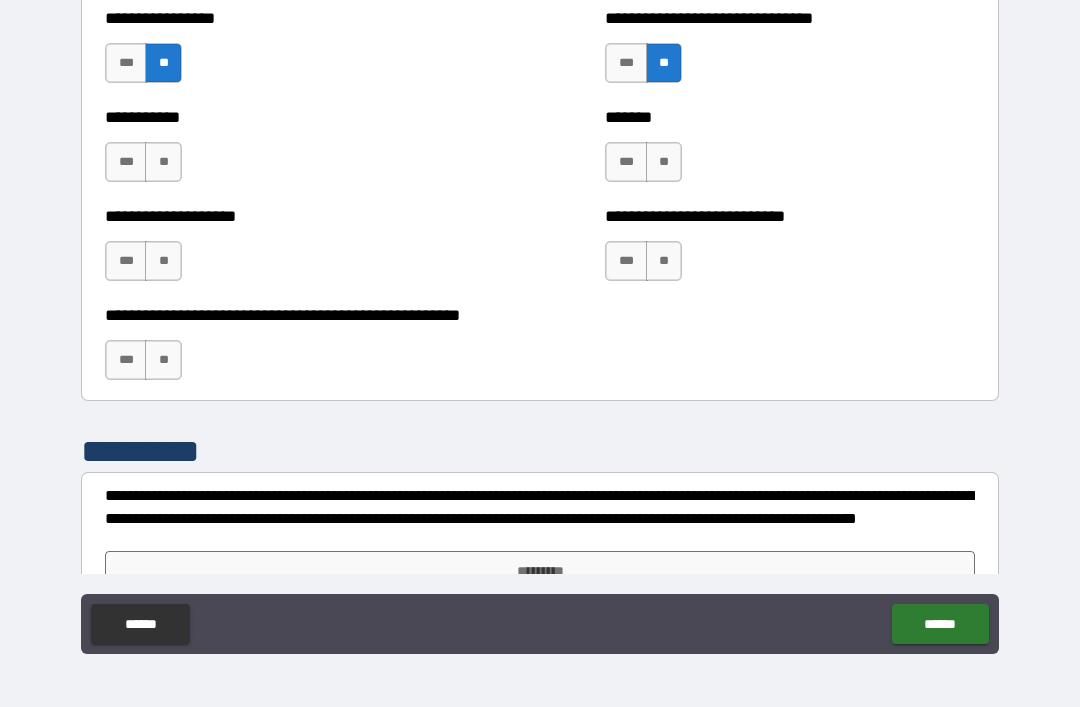 click on "**" at bounding box center [664, 162] 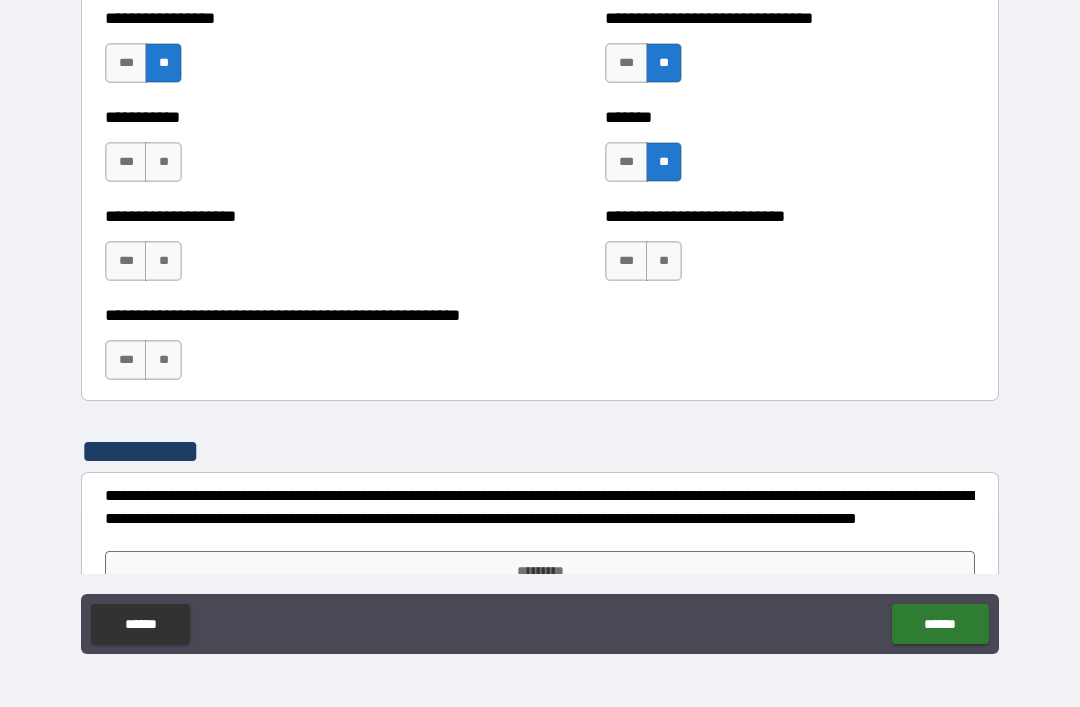 click on "**" at bounding box center [664, 261] 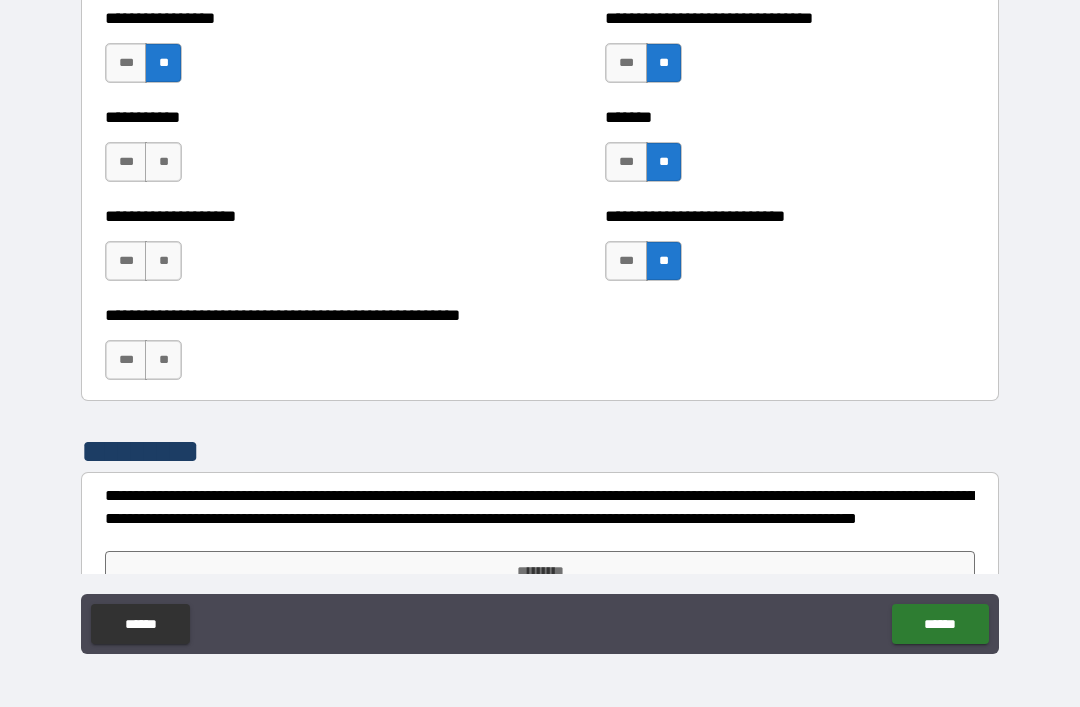 click on "**********" at bounding box center [290, 251] 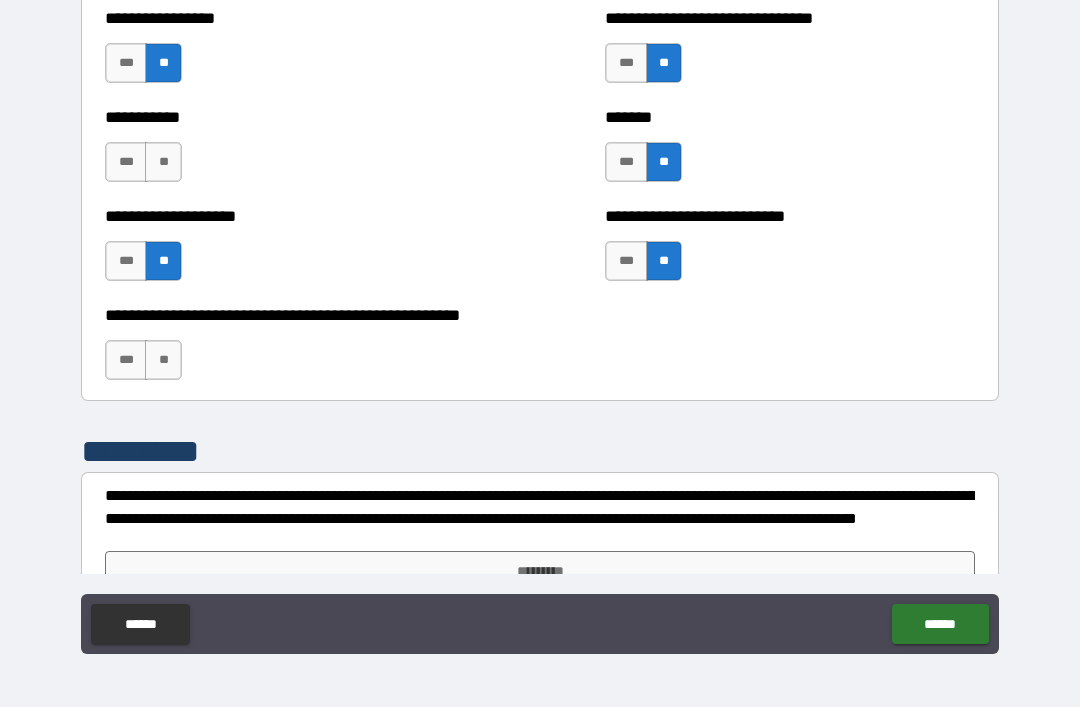 click on "**" at bounding box center (163, 162) 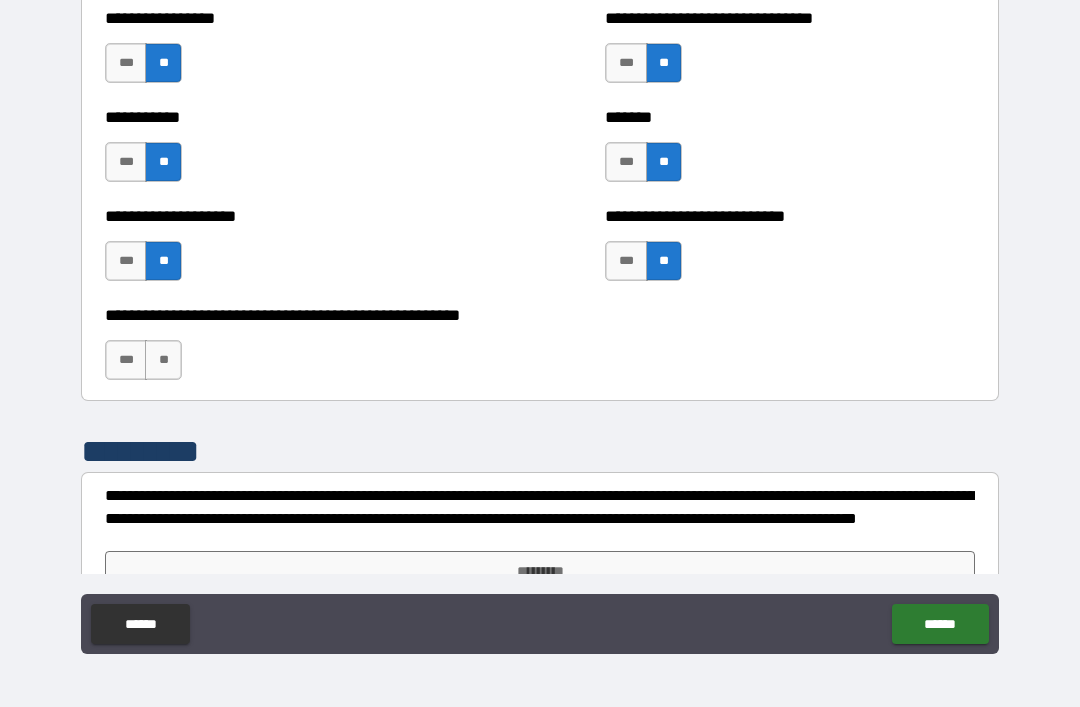 click on "**" at bounding box center [163, 360] 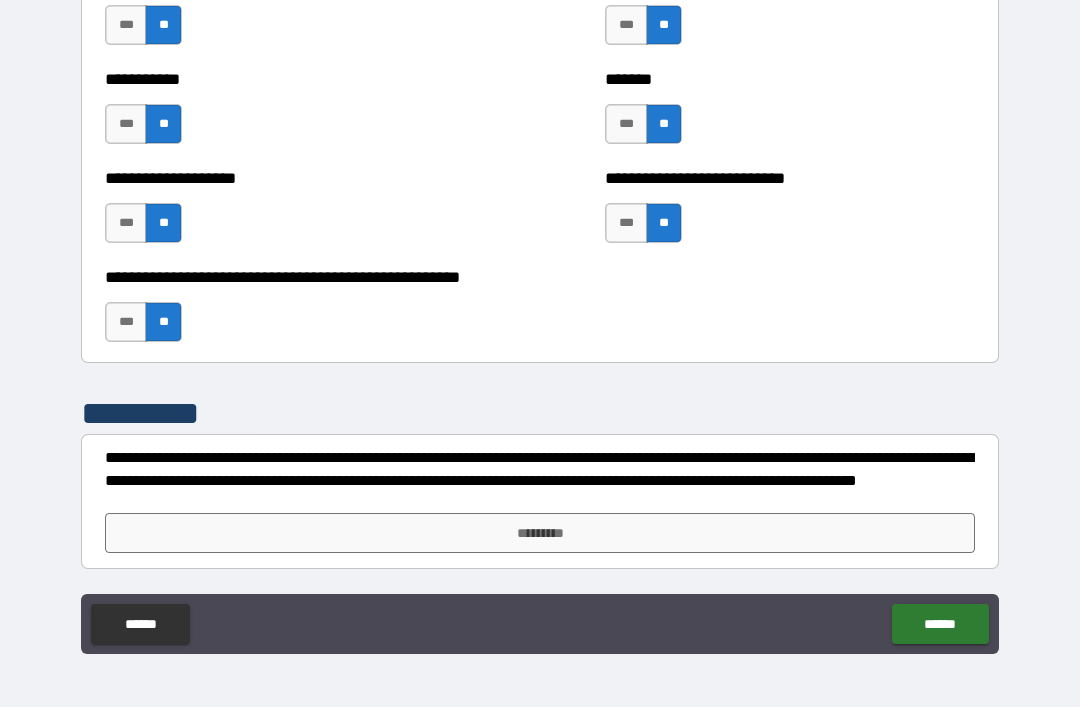 scroll, scrollTop: 7996, scrollLeft: 0, axis: vertical 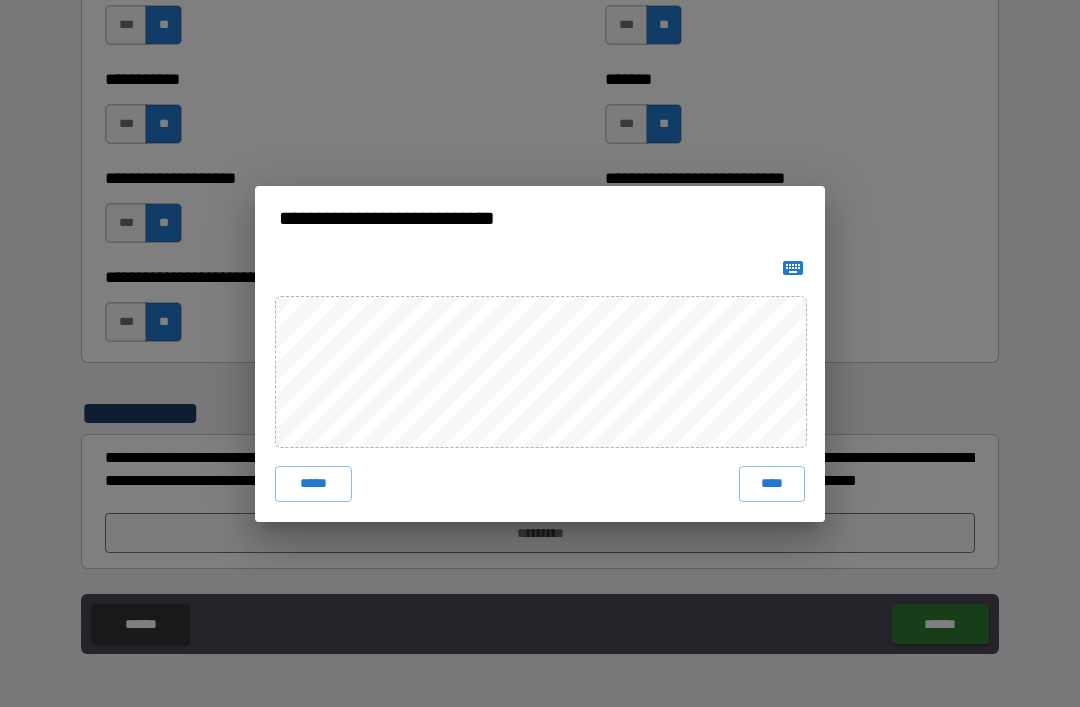 click on "****" at bounding box center [772, 484] 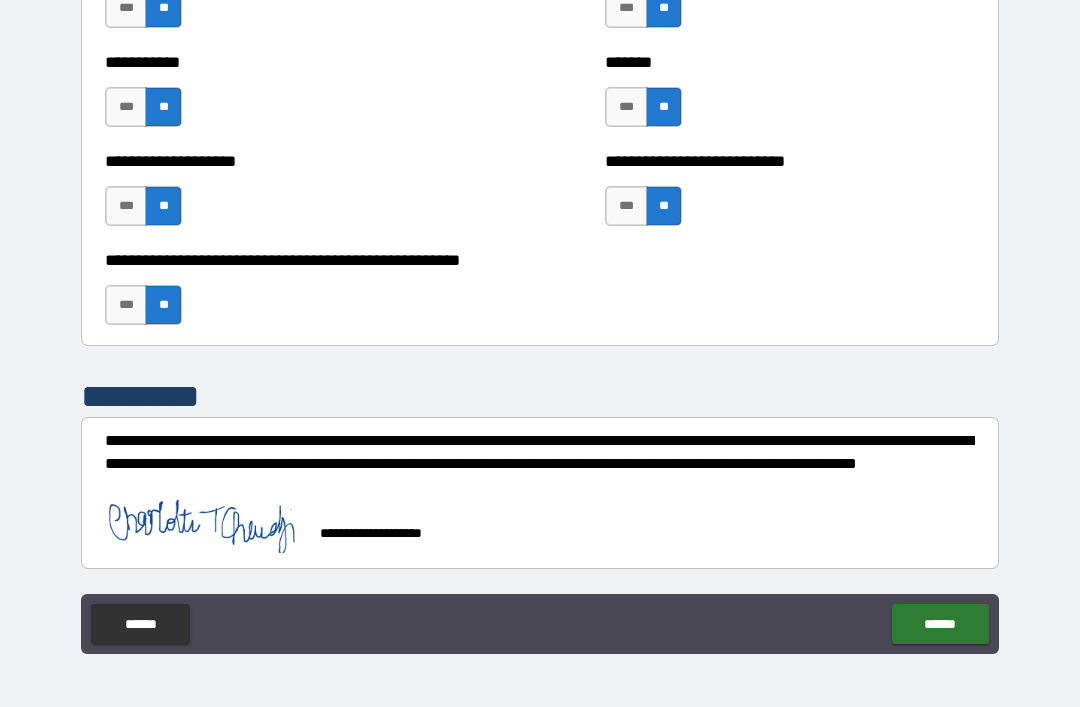 scroll, scrollTop: 8013, scrollLeft: 0, axis: vertical 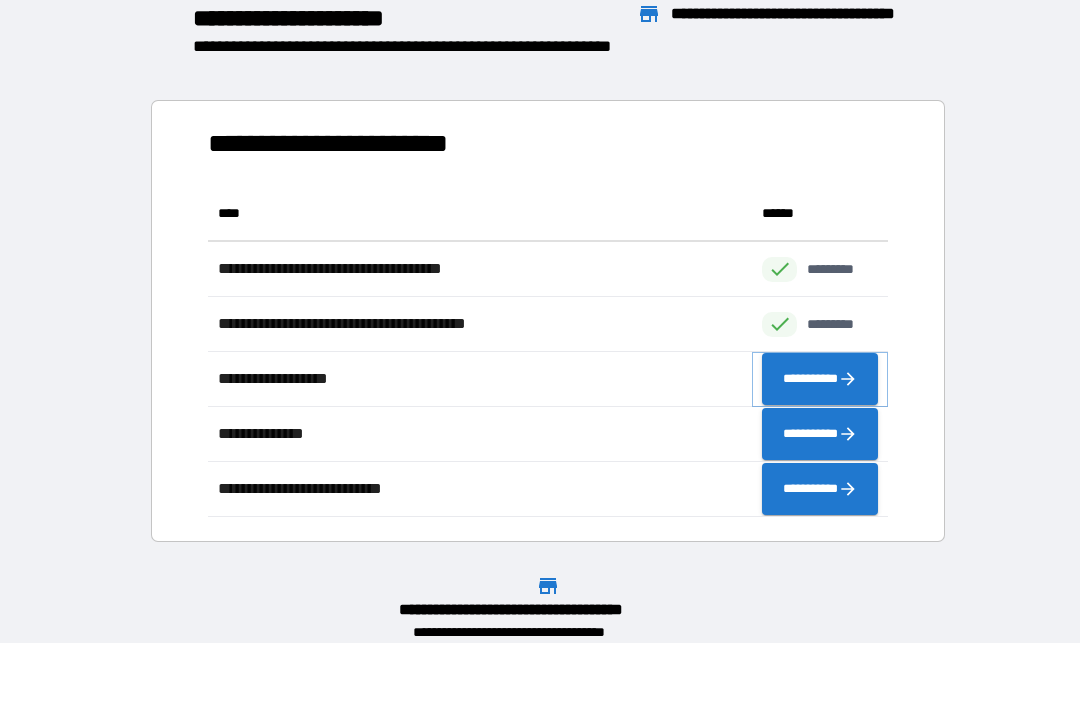 click on "**********" at bounding box center [820, 379] 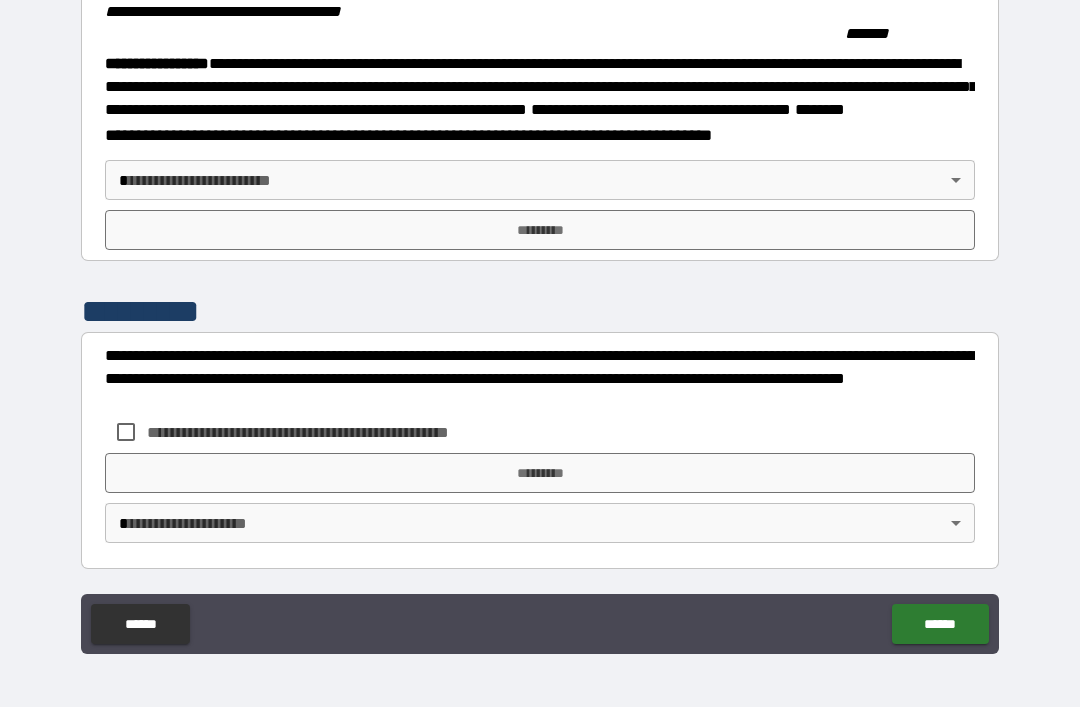 scroll, scrollTop: 2236, scrollLeft: 0, axis: vertical 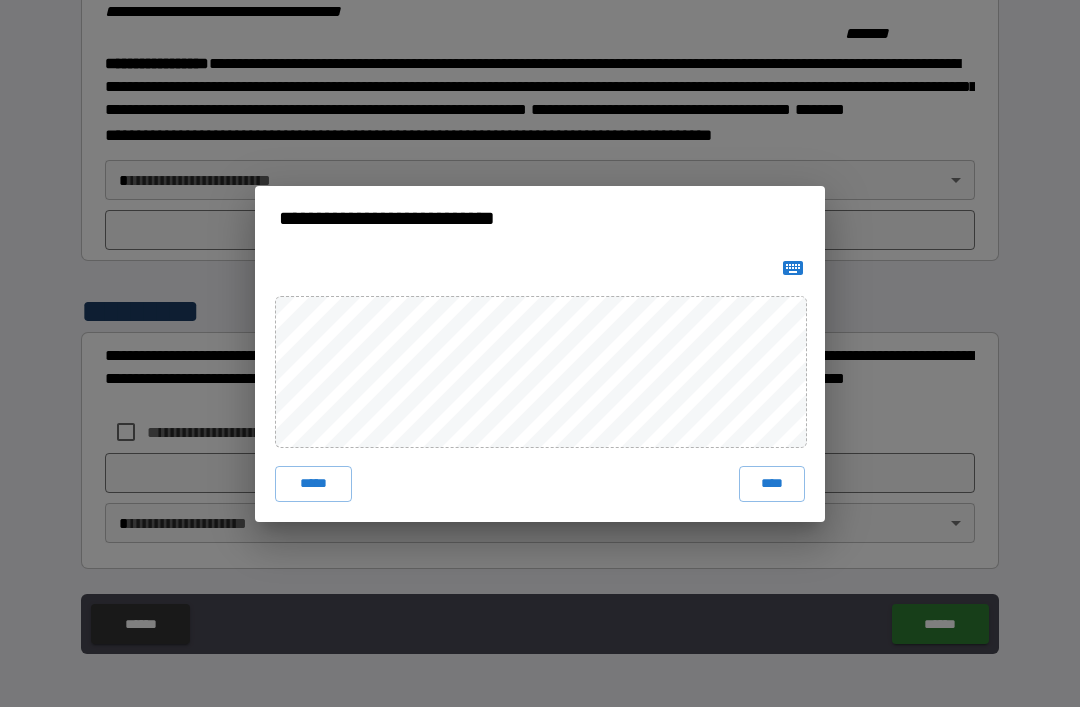 click on "**********" at bounding box center [540, 353] 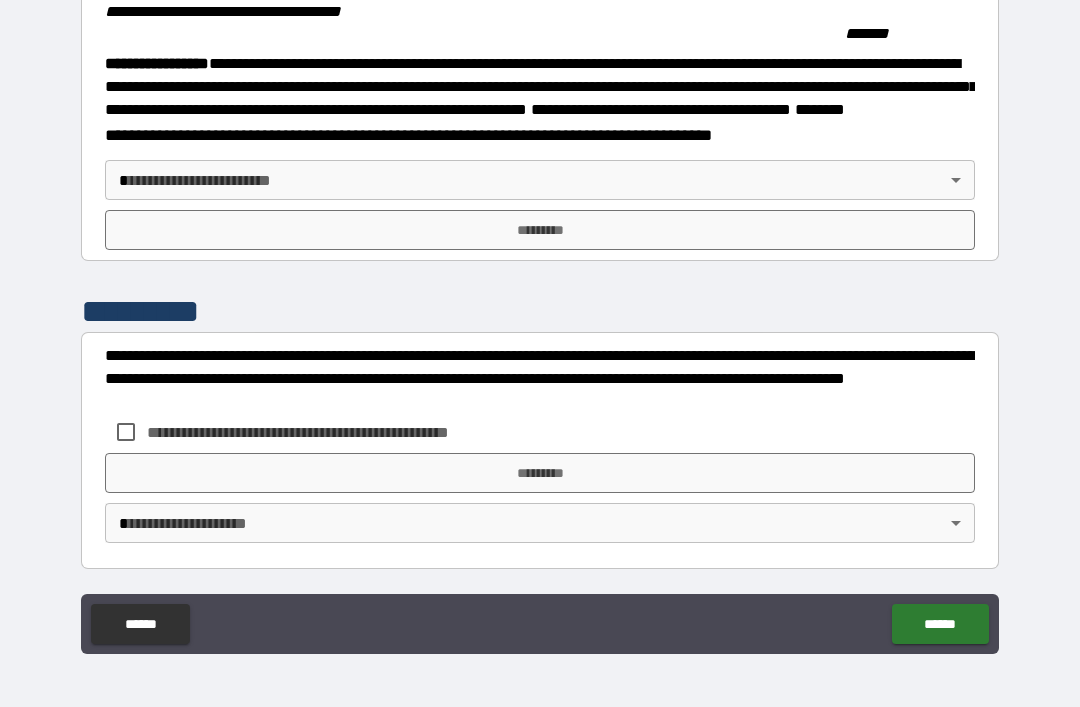 click on "**********" at bounding box center [540, 321] 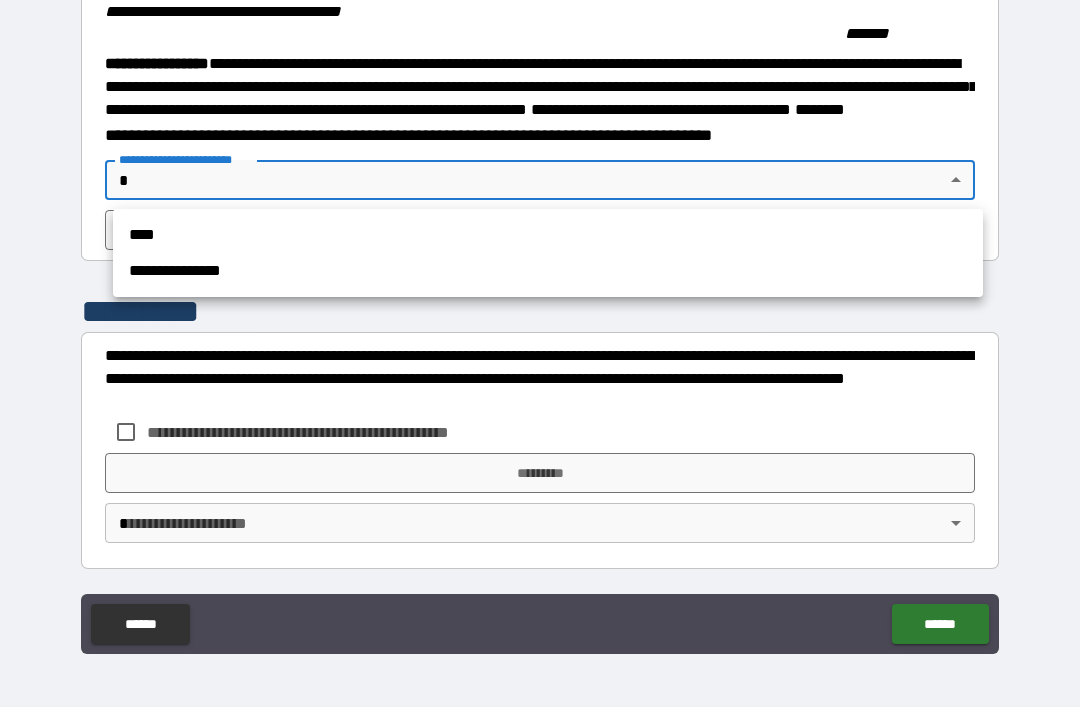 click on "****" at bounding box center [548, 235] 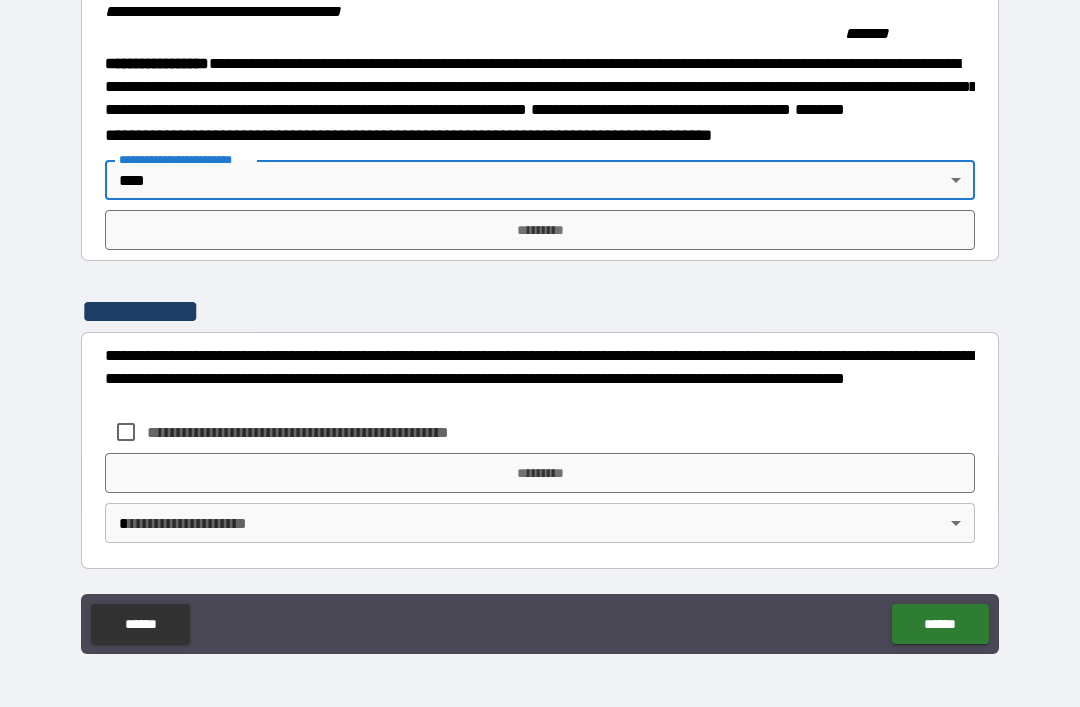 scroll, scrollTop: 2237, scrollLeft: 0, axis: vertical 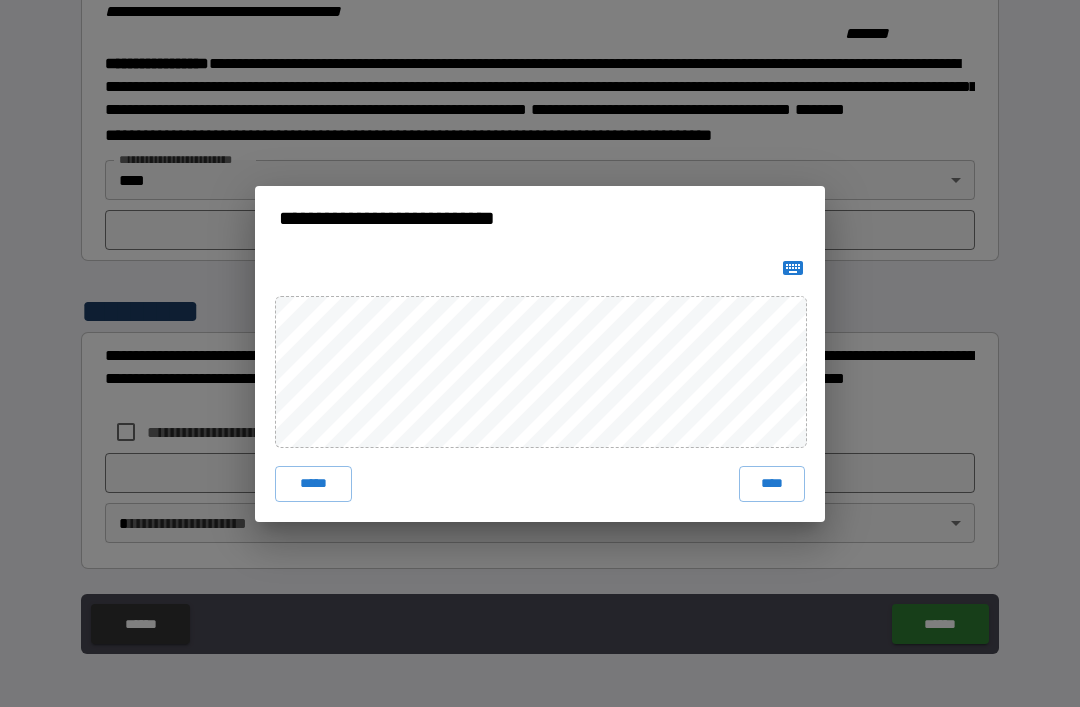click on "****" at bounding box center [772, 484] 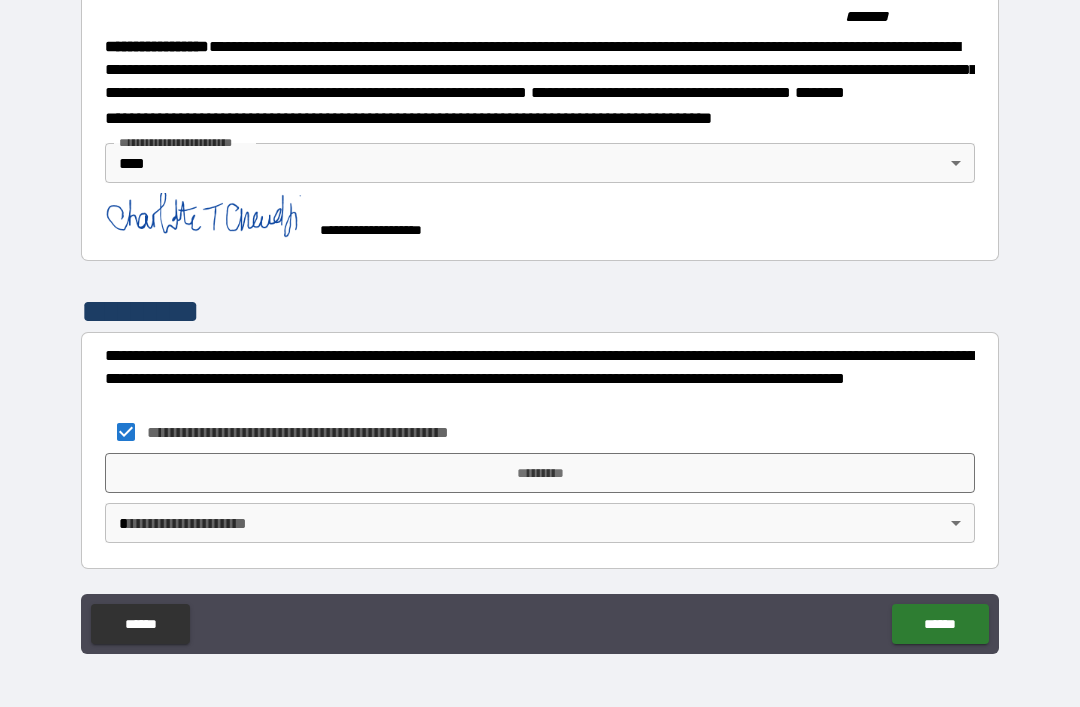 scroll, scrollTop: 2254, scrollLeft: 0, axis: vertical 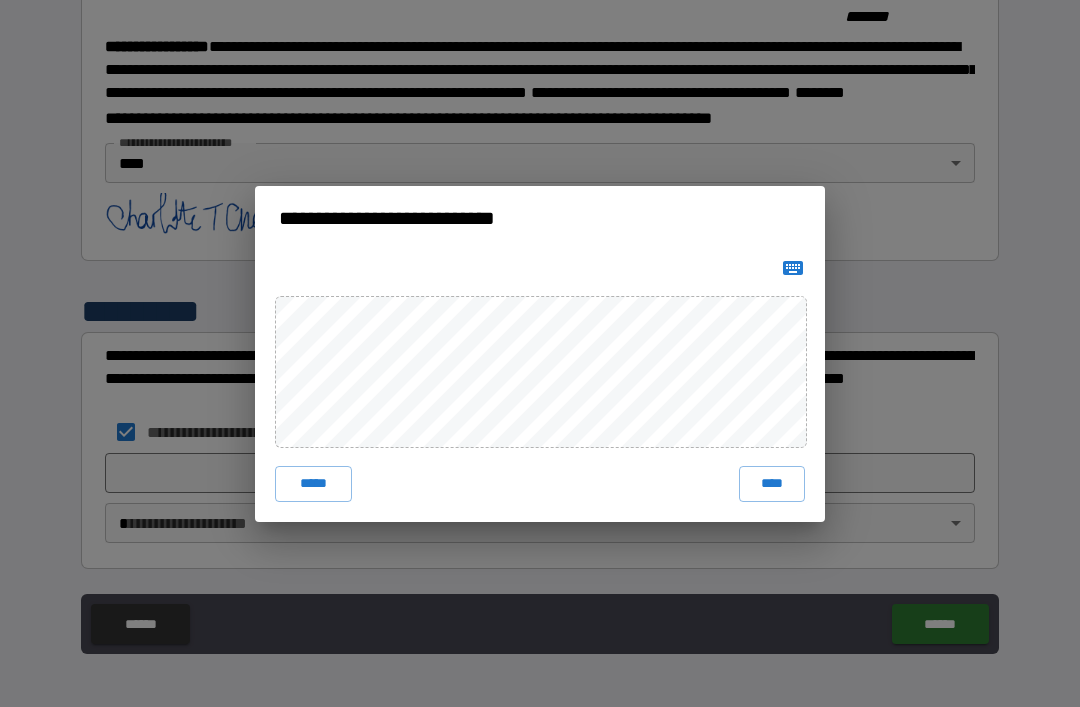 click on "****" at bounding box center (772, 484) 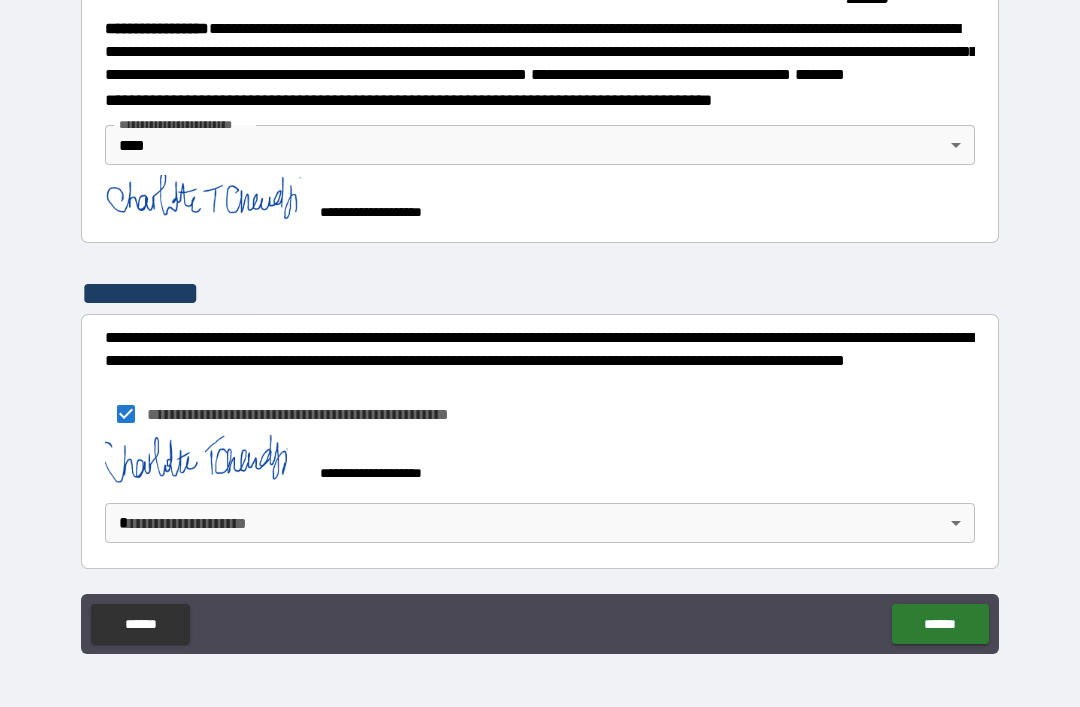 scroll, scrollTop: 2271, scrollLeft: 0, axis: vertical 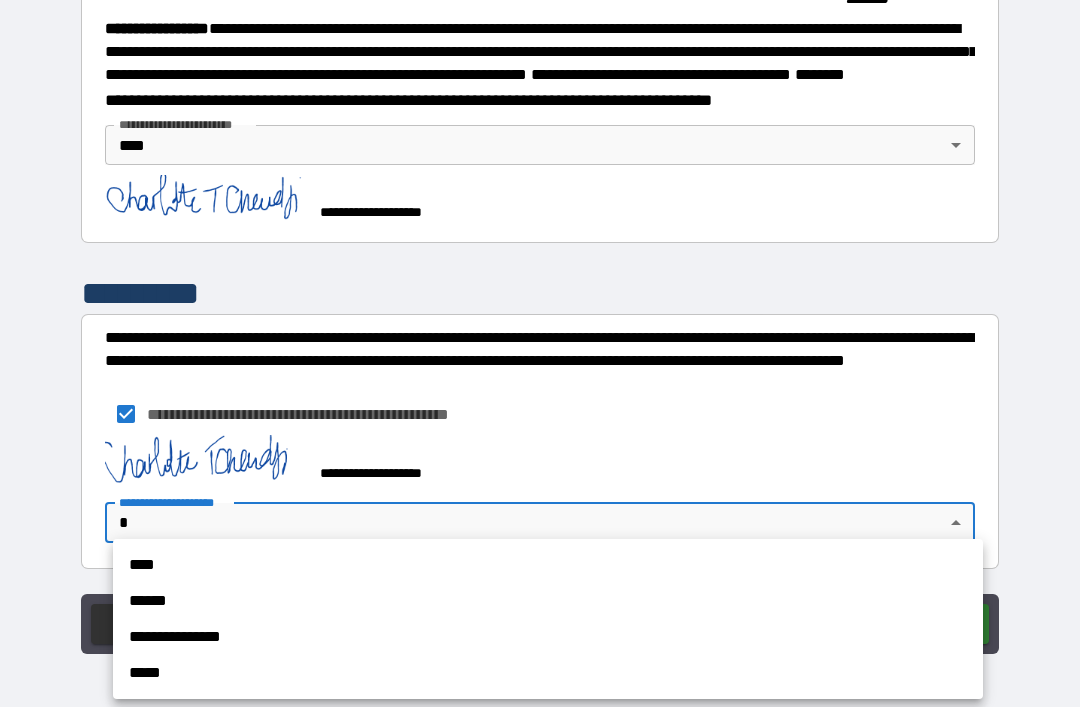 click on "****" at bounding box center [548, 565] 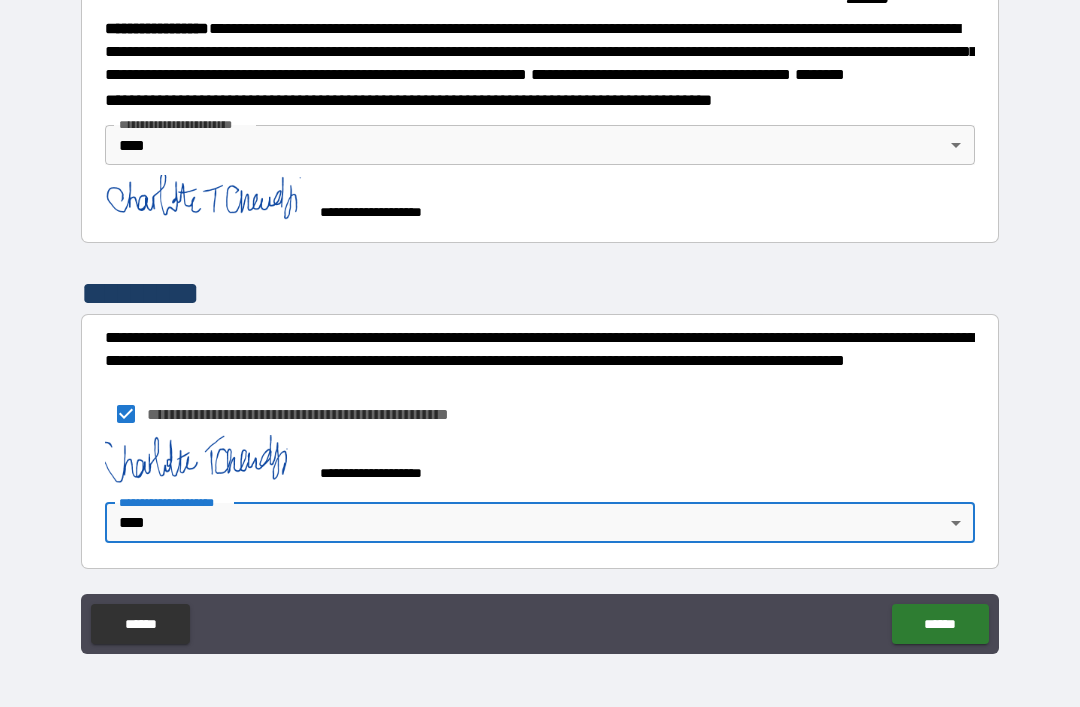 scroll, scrollTop: 2271, scrollLeft: 0, axis: vertical 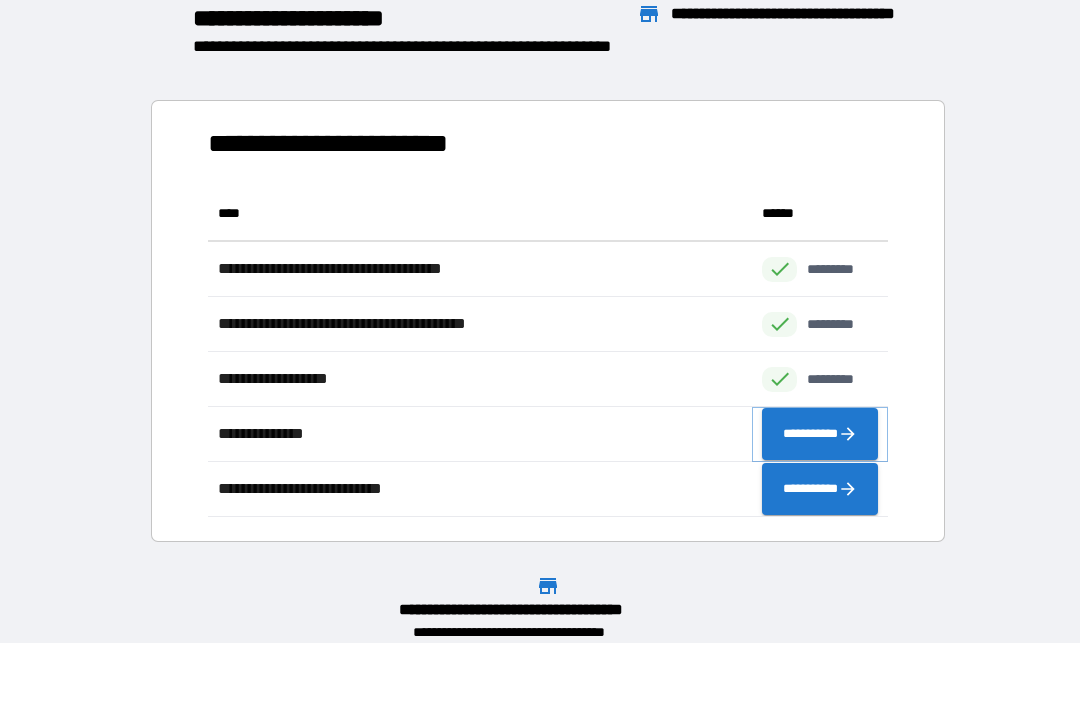 click on "**********" at bounding box center [820, 434] 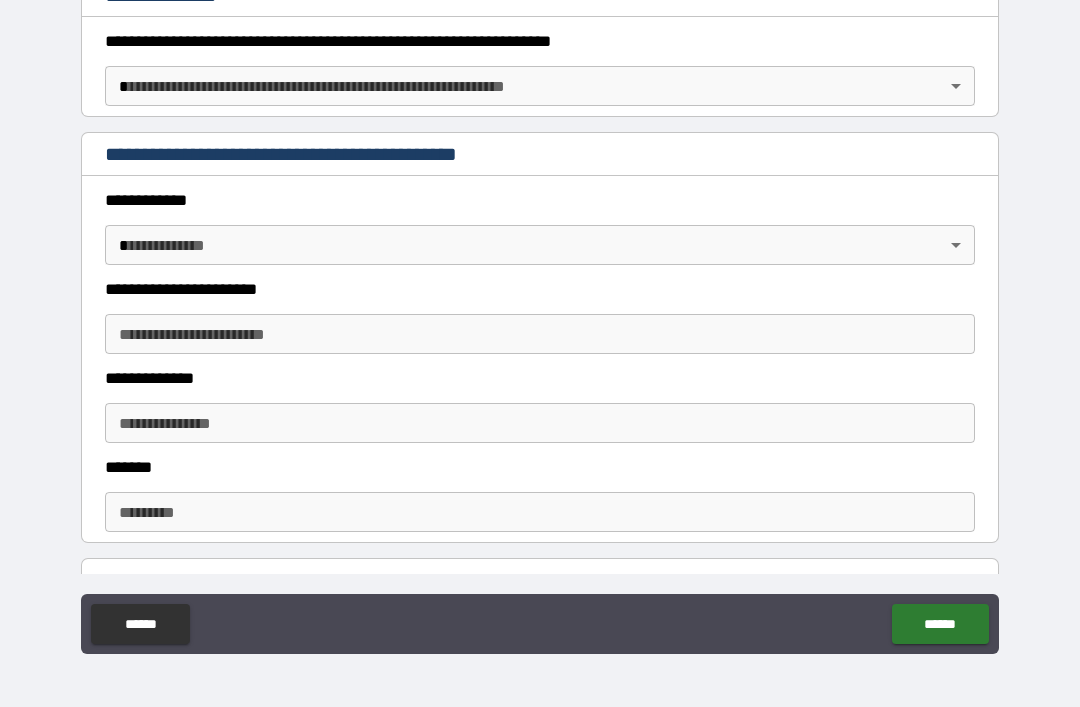scroll, scrollTop: 308, scrollLeft: 0, axis: vertical 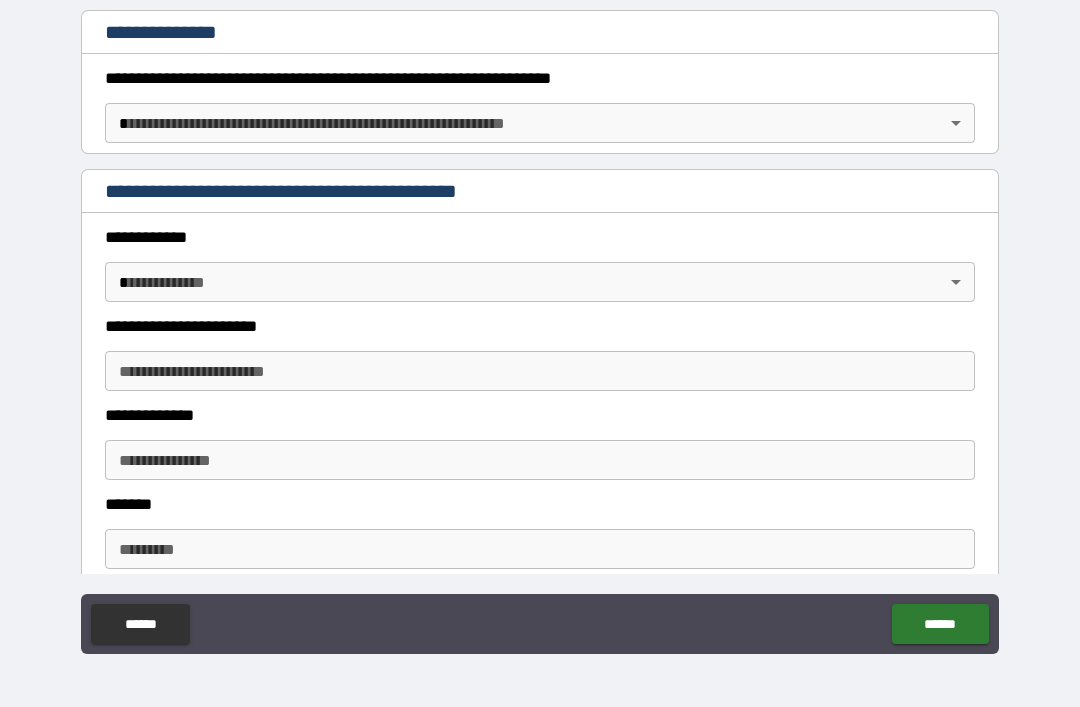 click on "**********" at bounding box center [540, 321] 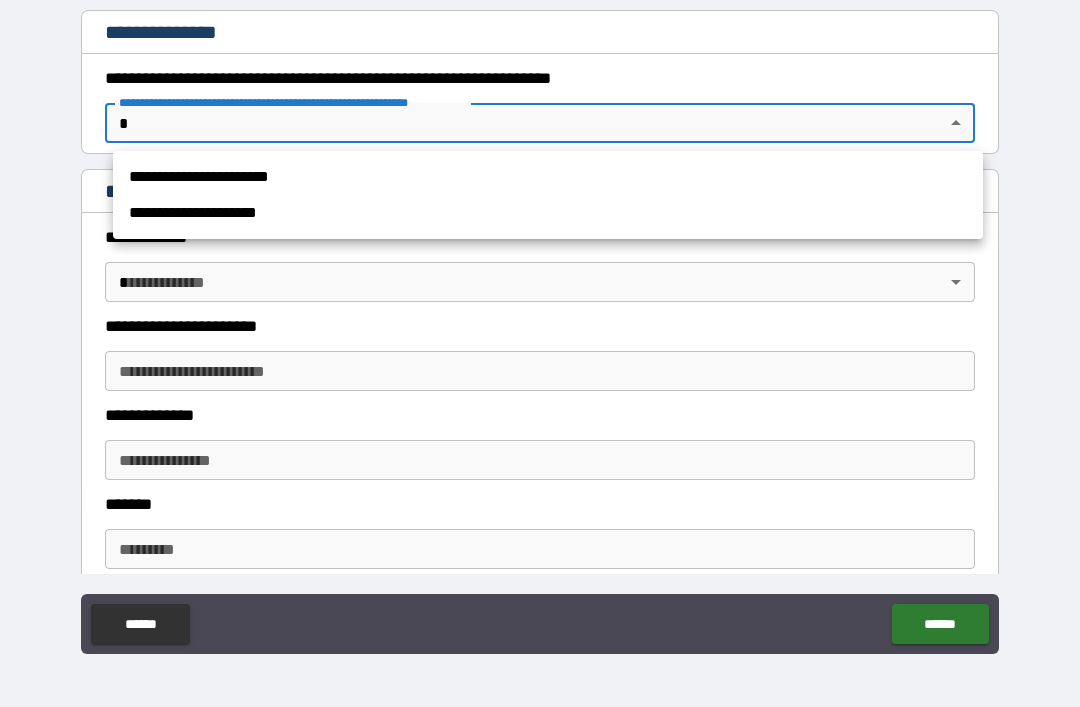 click on "**********" at bounding box center [548, 177] 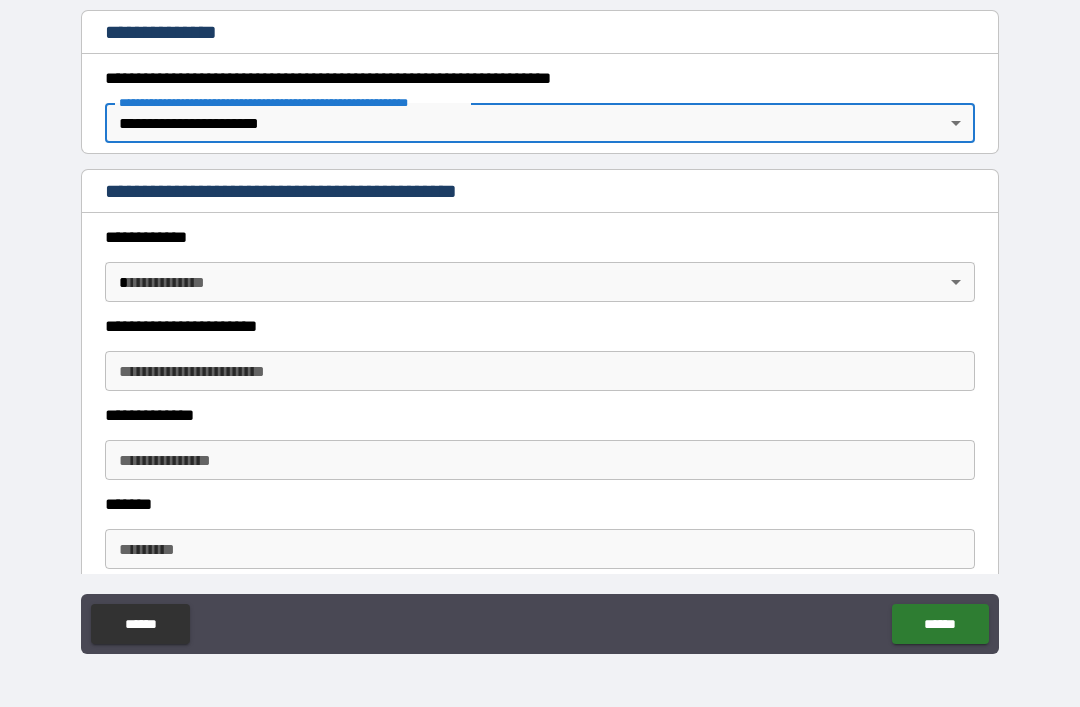 click on "**********" at bounding box center [540, 321] 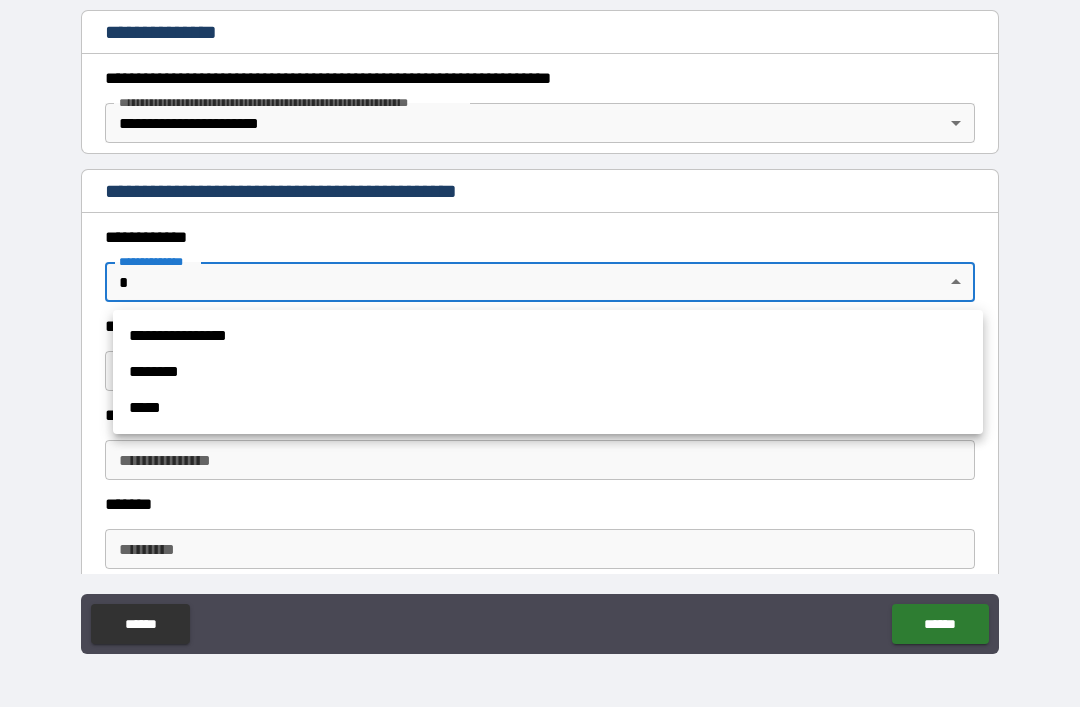 click on "**********" at bounding box center (548, 336) 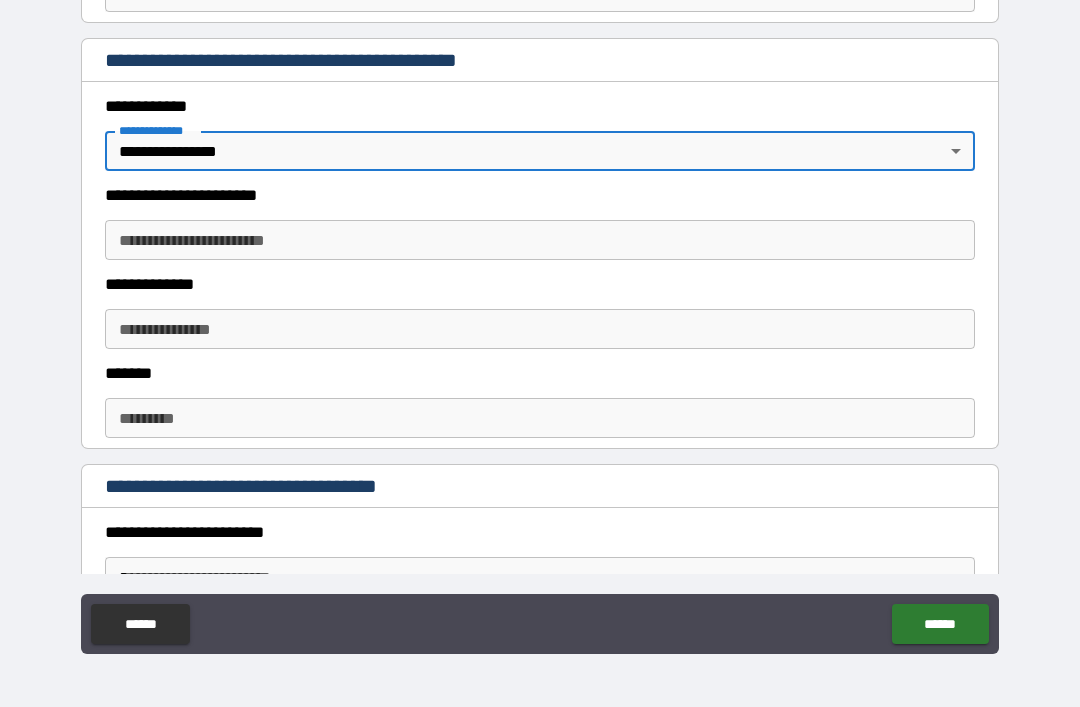 scroll, scrollTop: 442, scrollLeft: 0, axis: vertical 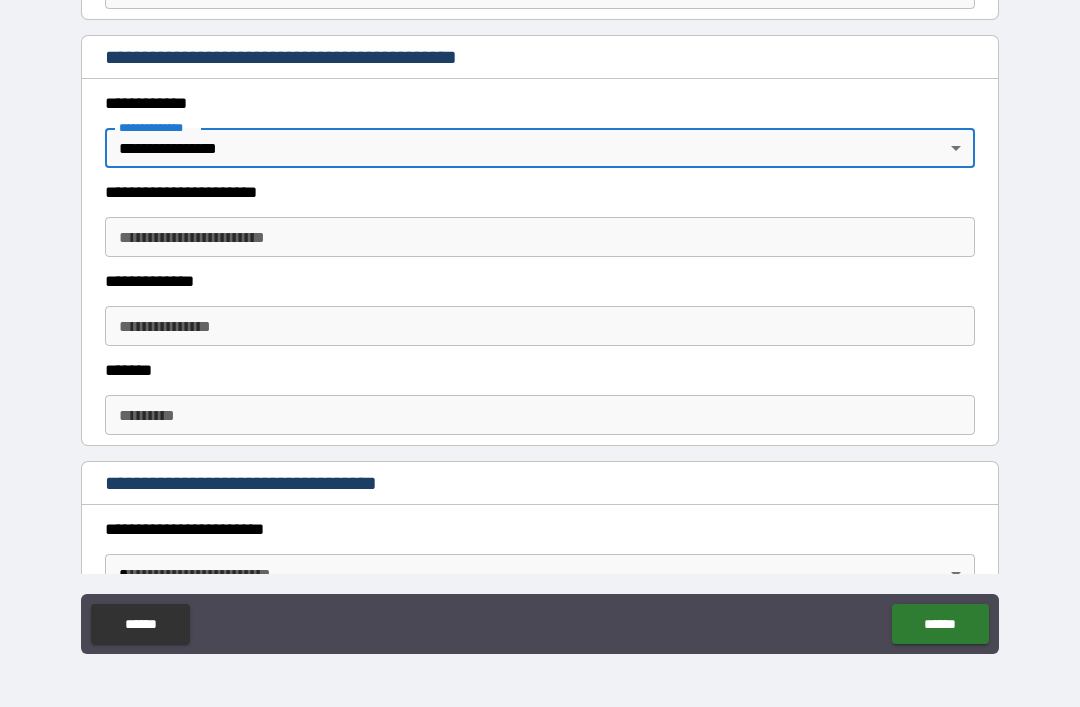 click on "**********" at bounding box center (540, 237) 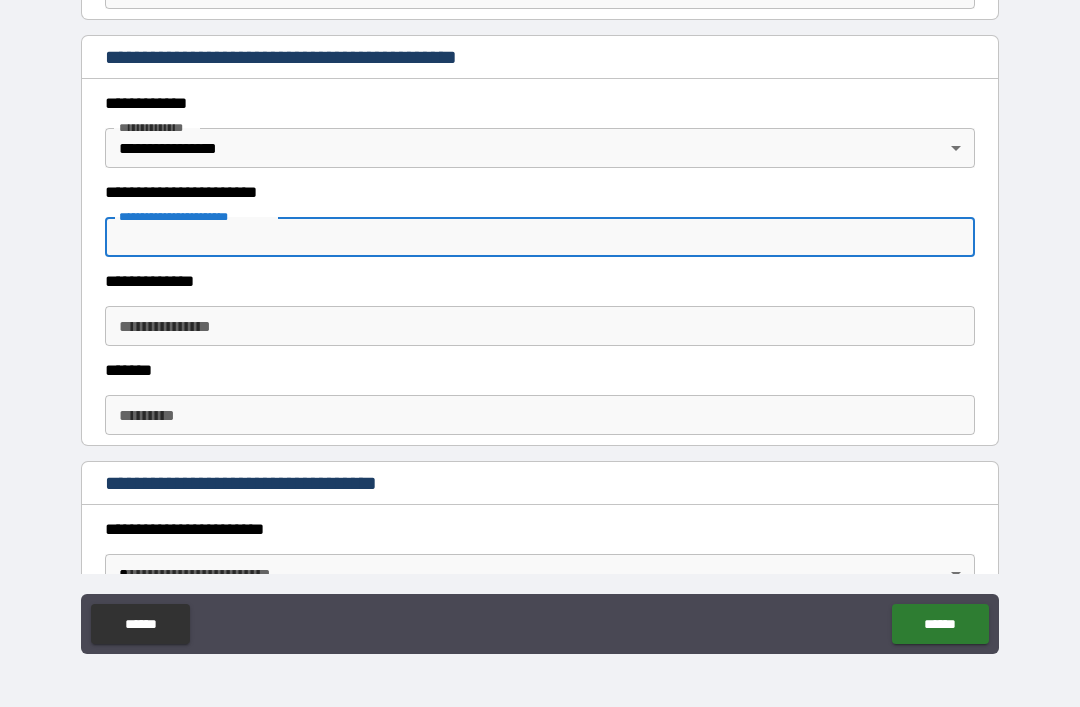 click on "**********" at bounding box center (540, 237) 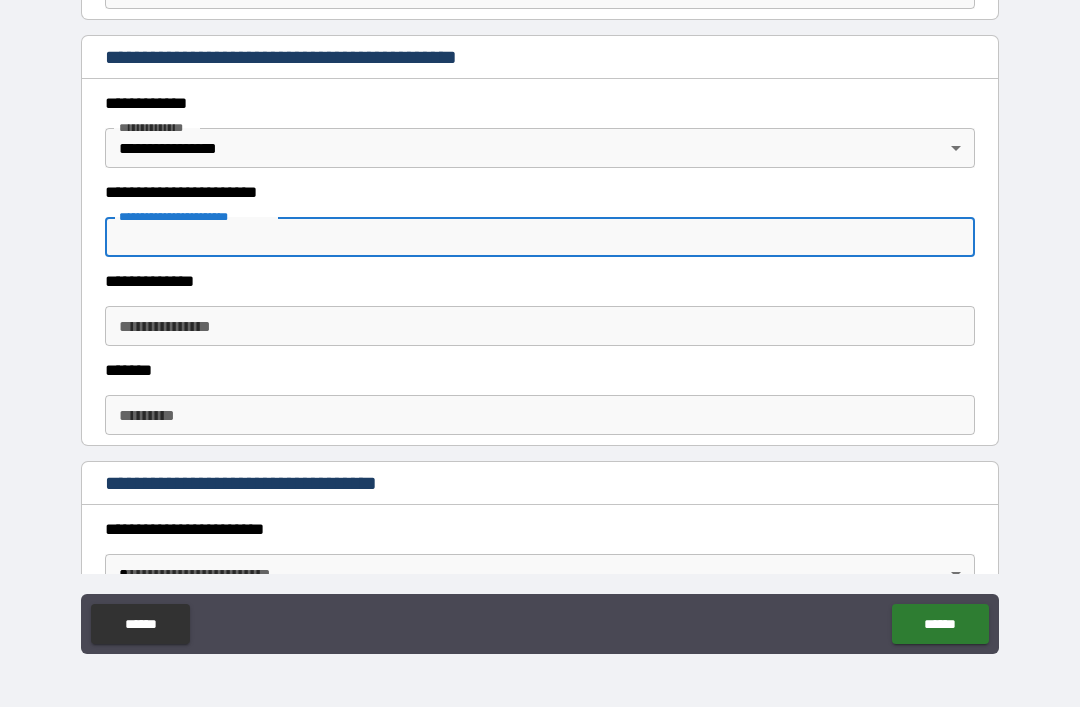 click on "**********" at bounding box center [540, 237] 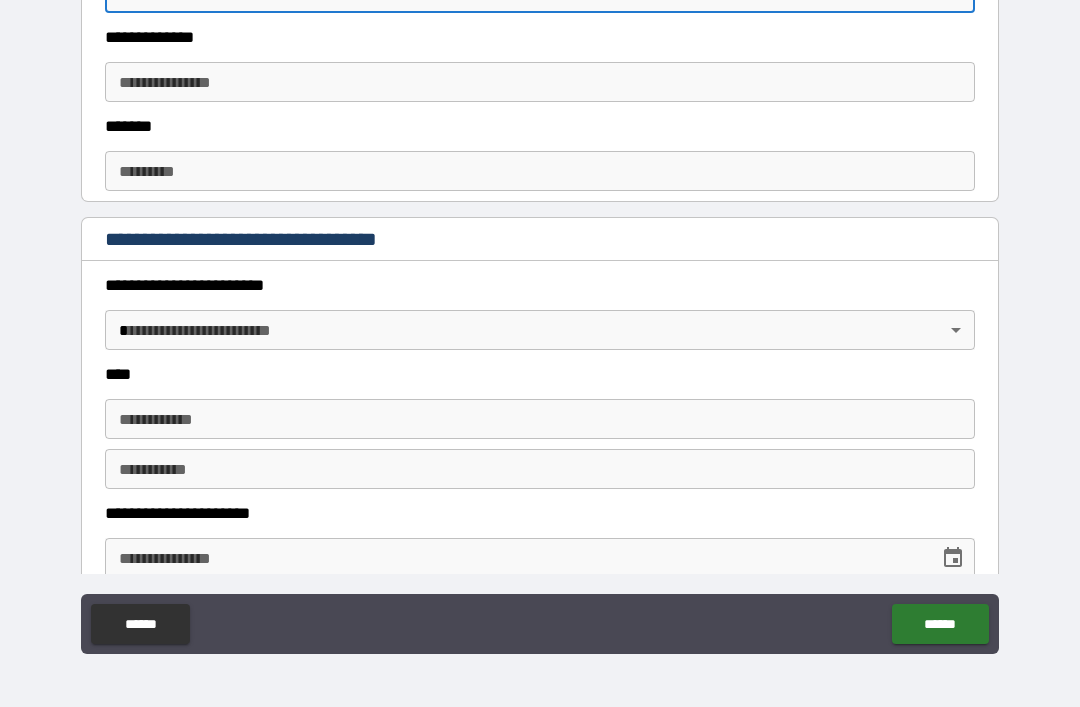 scroll, scrollTop: 687, scrollLeft: 0, axis: vertical 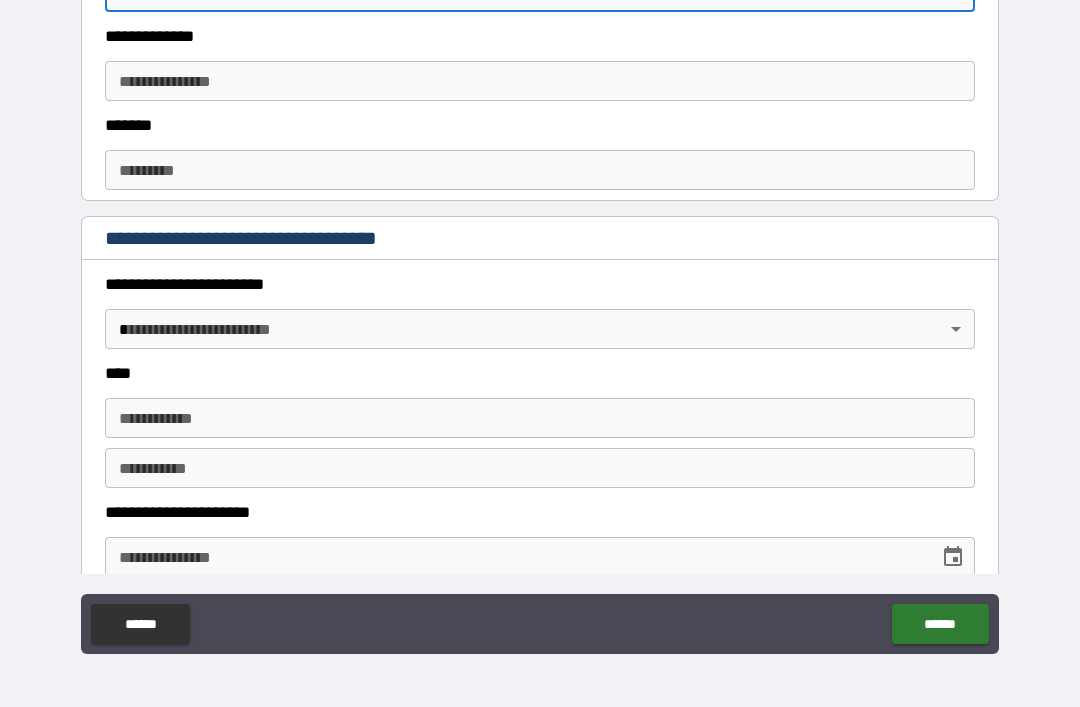 click on "**********" at bounding box center [540, 81] 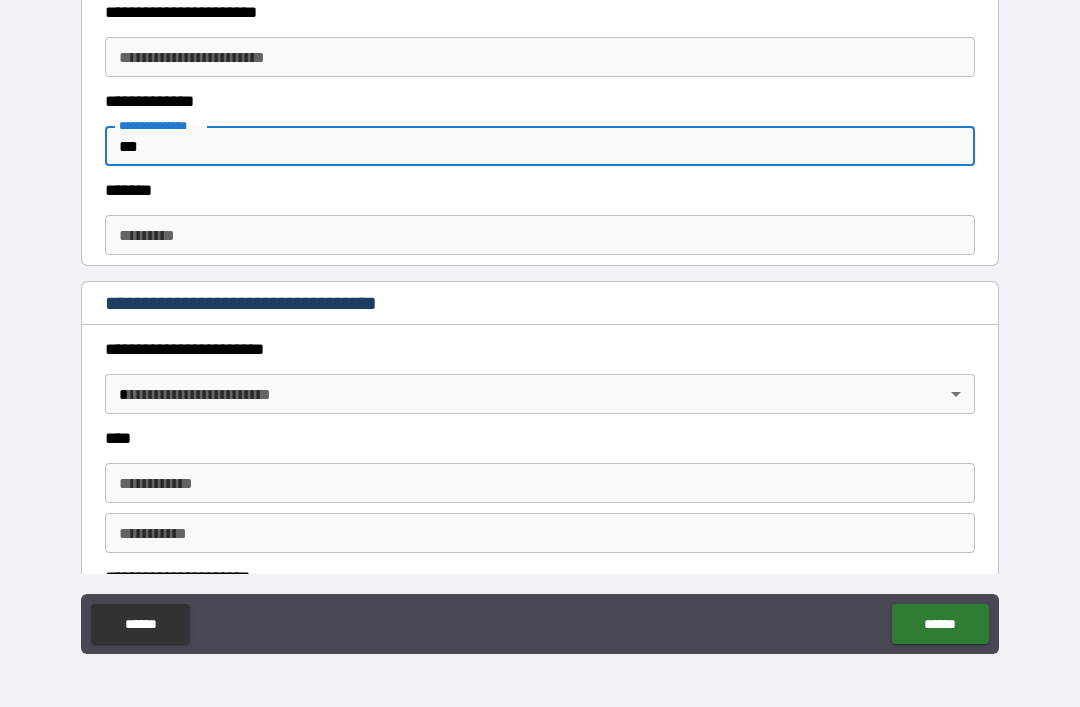 scroll, scrollTop: 611, scrollLeft: 0, axis: vertical 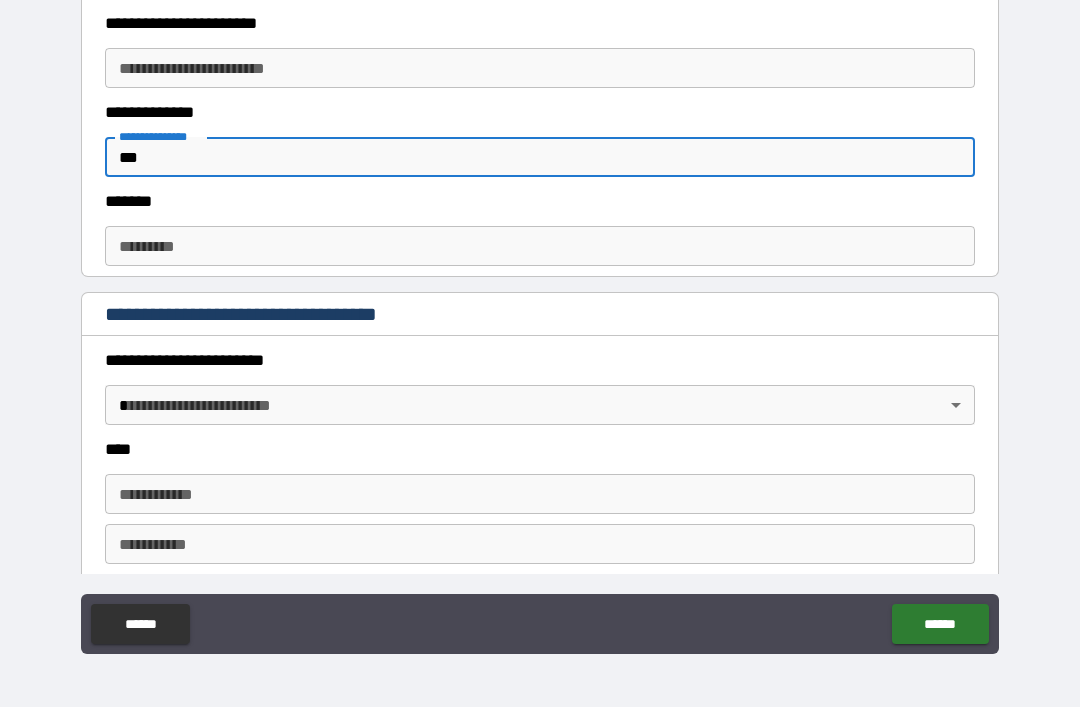 click on "**********" at bounding box center [540, 68] 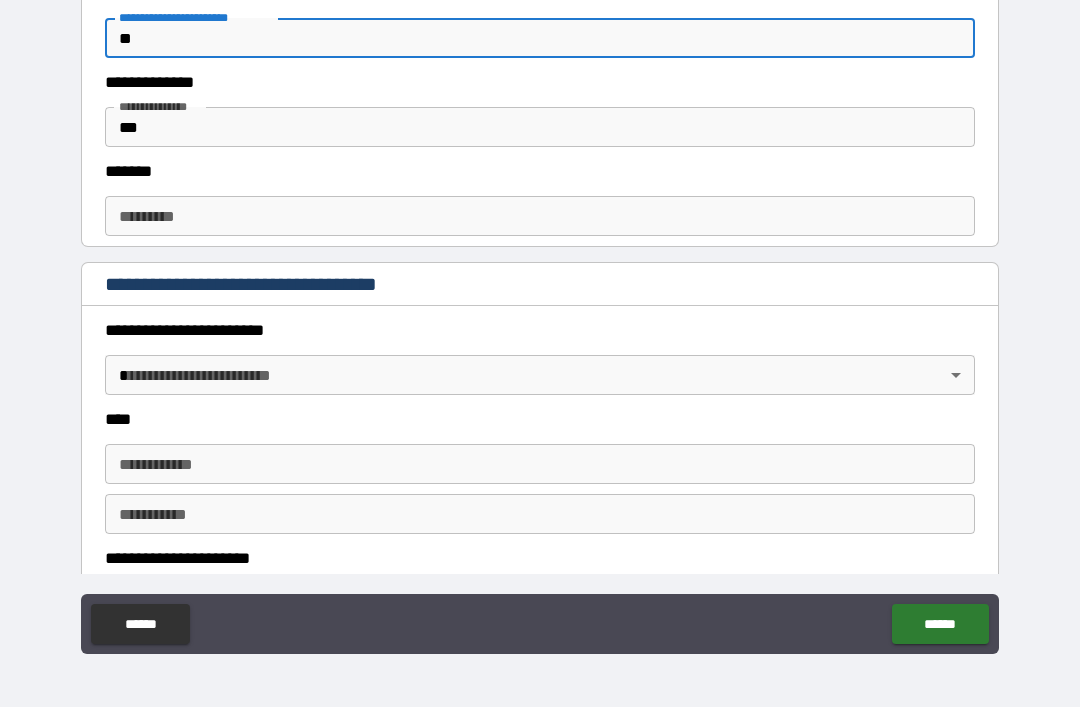 scroll, scrollTop: 640, scrollLeft: 0, axis: vertical 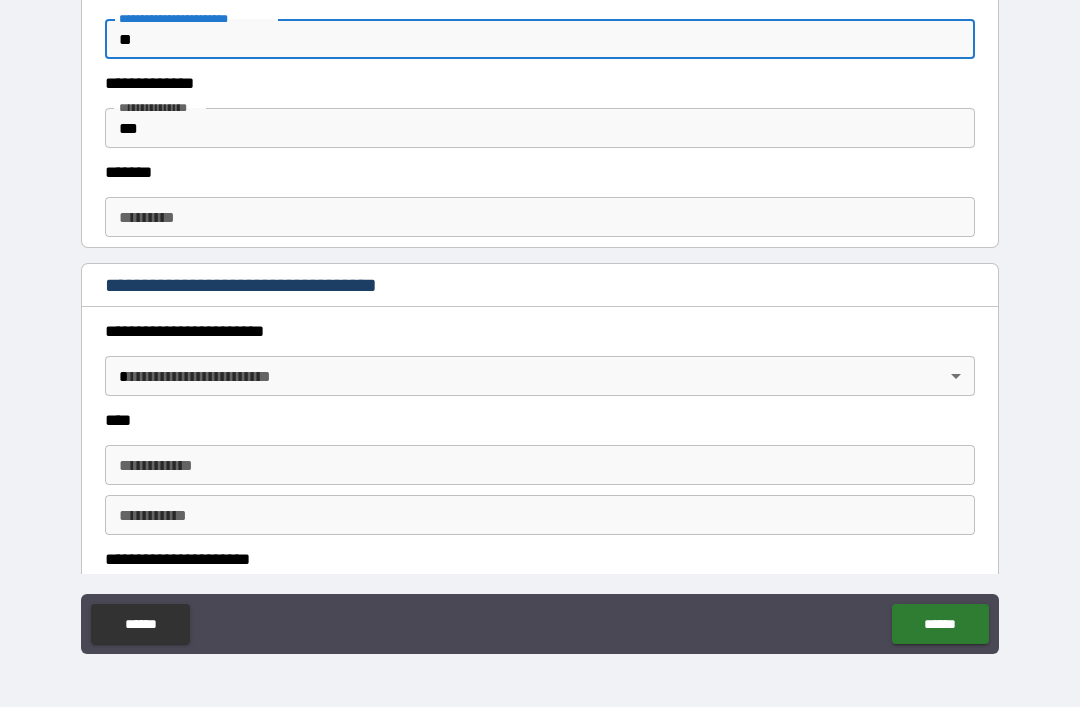 click on "*******   * *******   *" at bounding box center [540, 217] 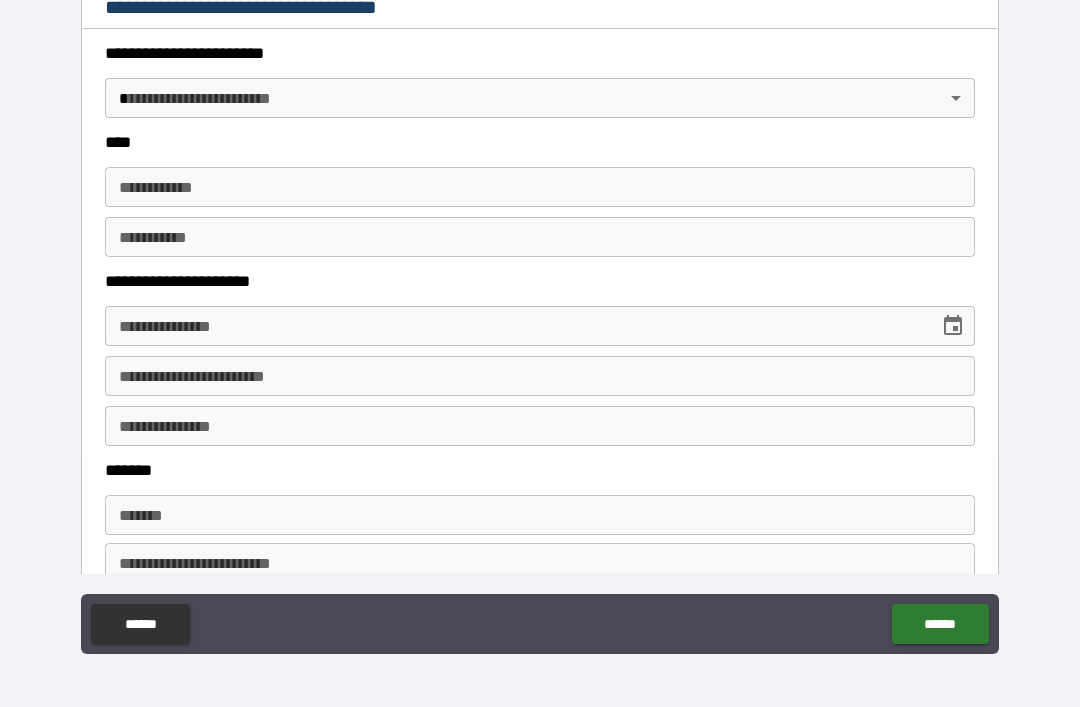 scroll, scrollTop: 917, scrollLeft: 0, axis: vertical 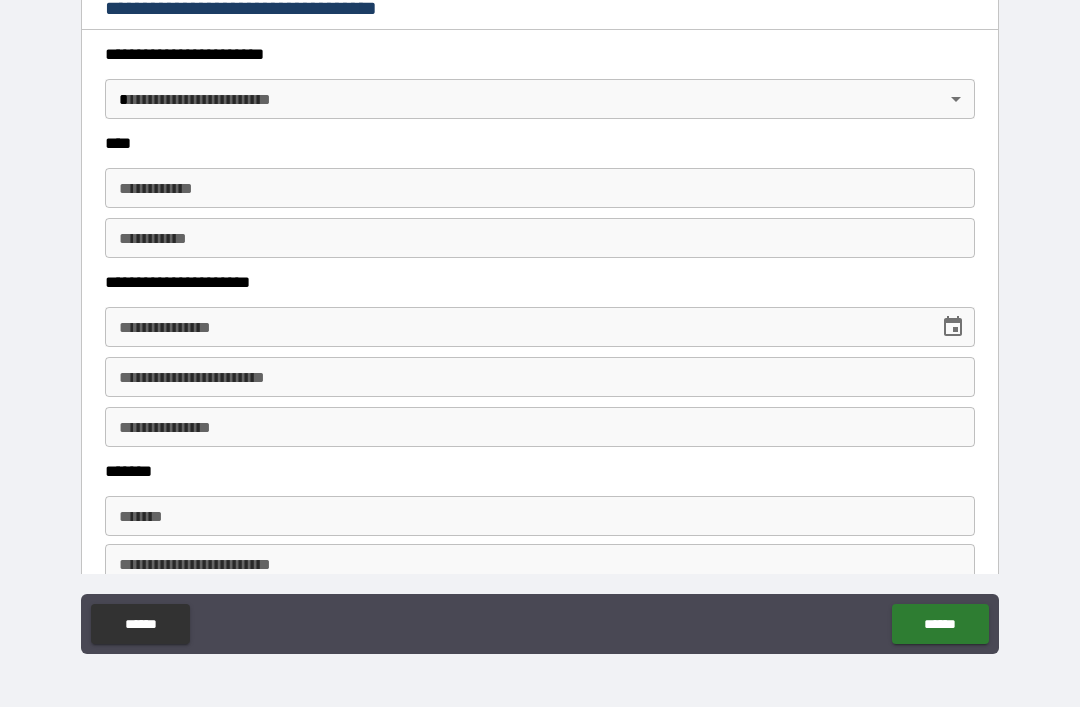 click on "**********" at bounding box center (540, 321) 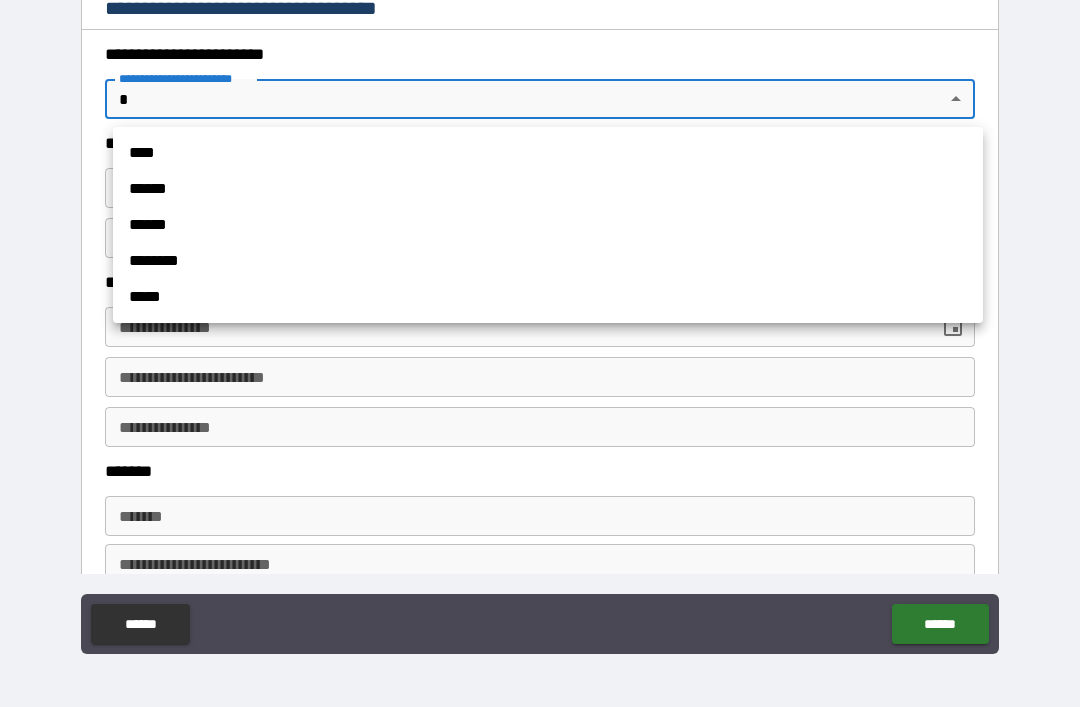click on "****" at bounding box center [548, 153] 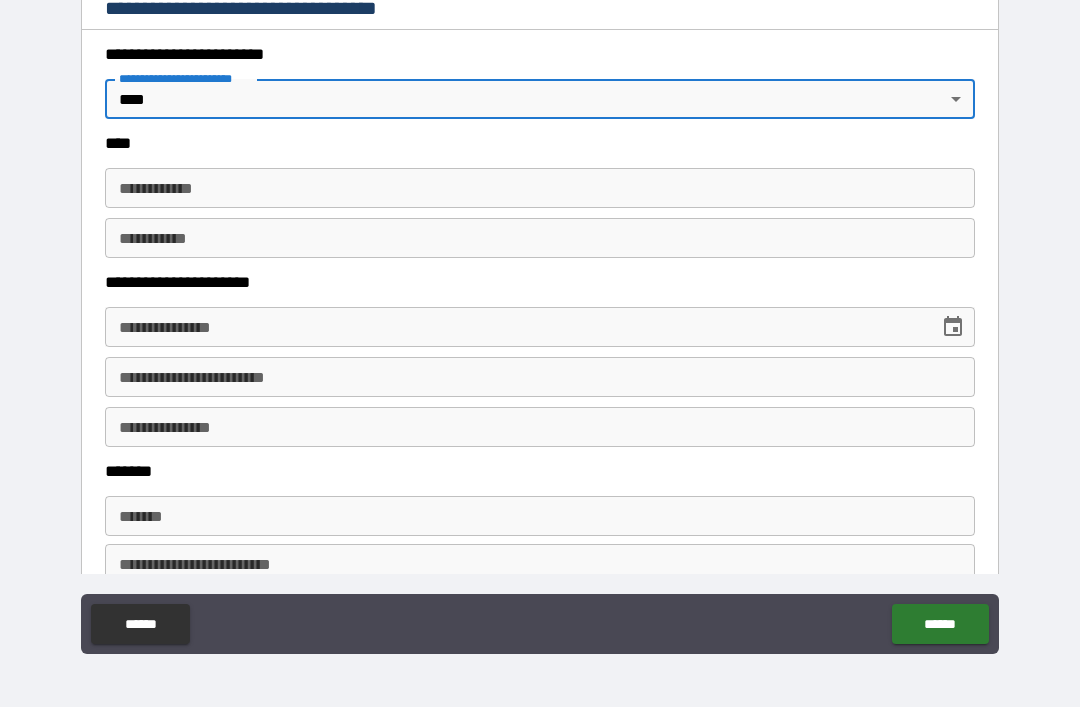 click on "**********" at bounding box center (540, 188) 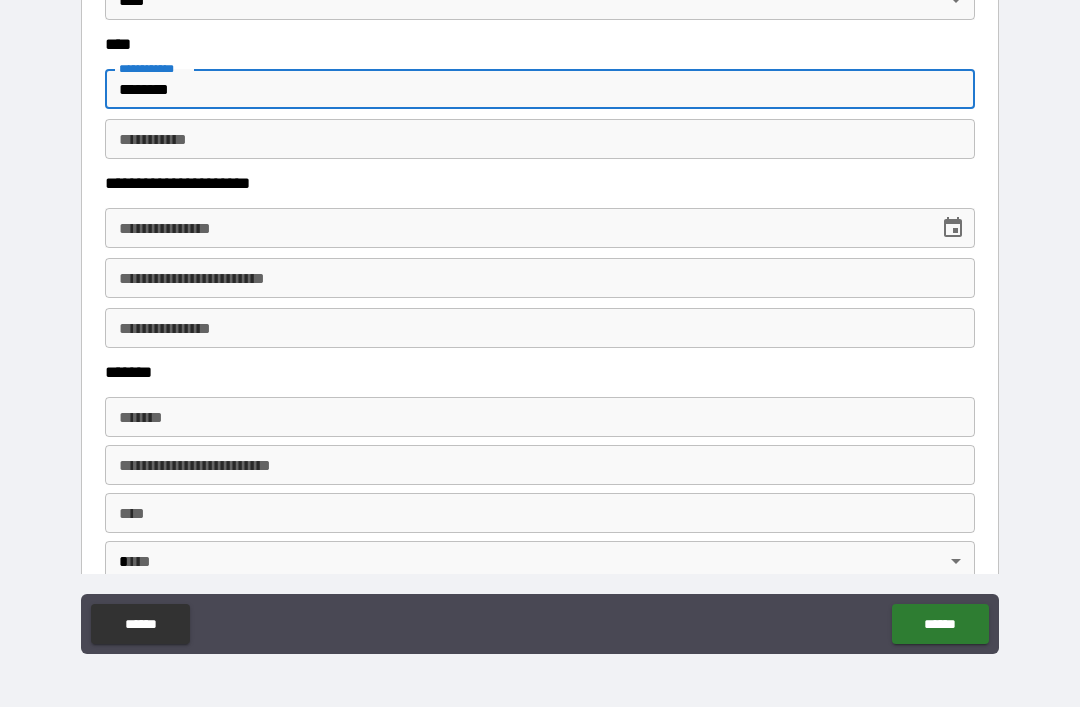 scroll, scrollTop: 1031, scrollLeft: 0, axis: vertical 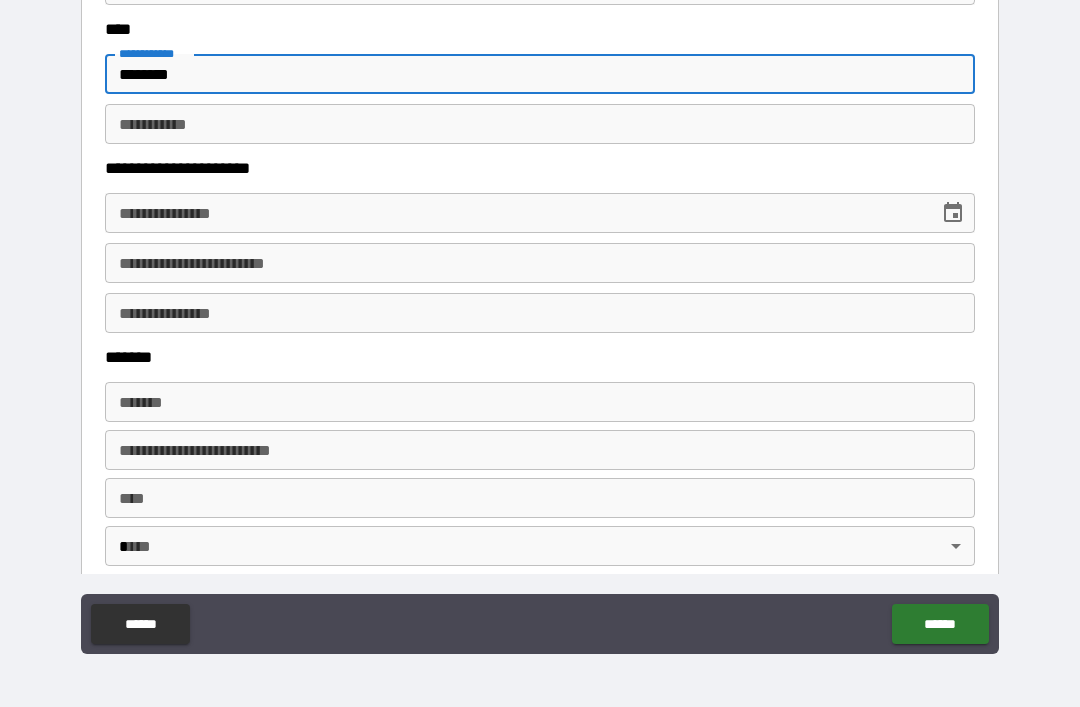 click on "*********   *" at bounding box center (540, 124) 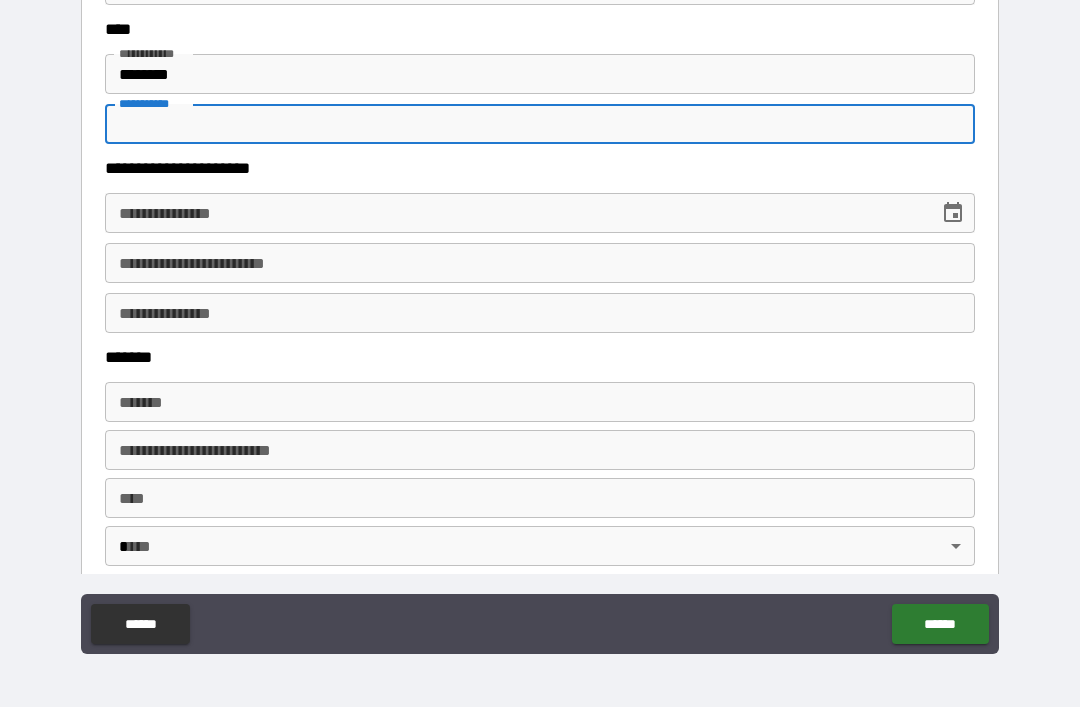 click on "********" at bounding box center [540, 74] 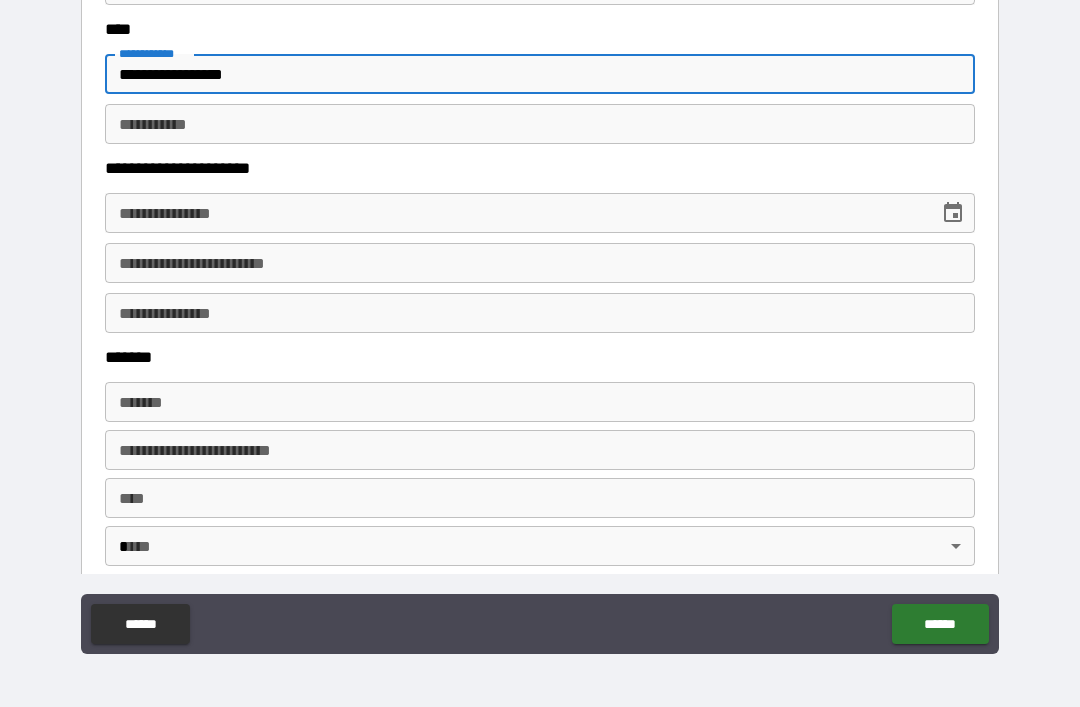 click on "**********" at bounding box center [540, 74] 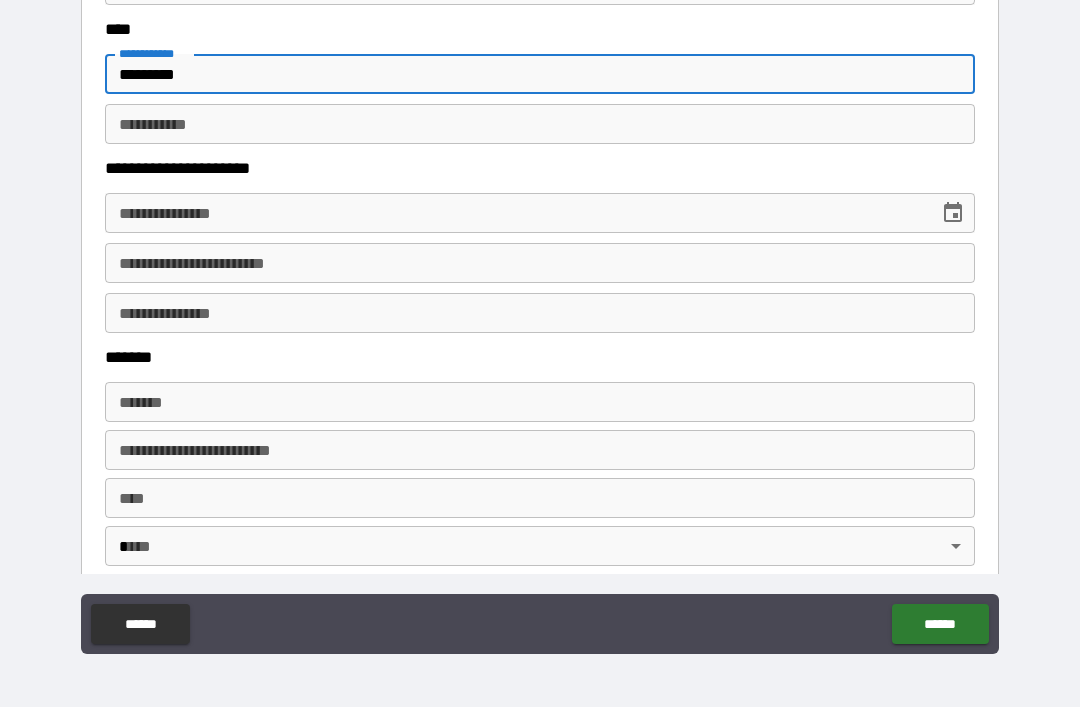 click on "*********   *" at bounding box center [540, 124] 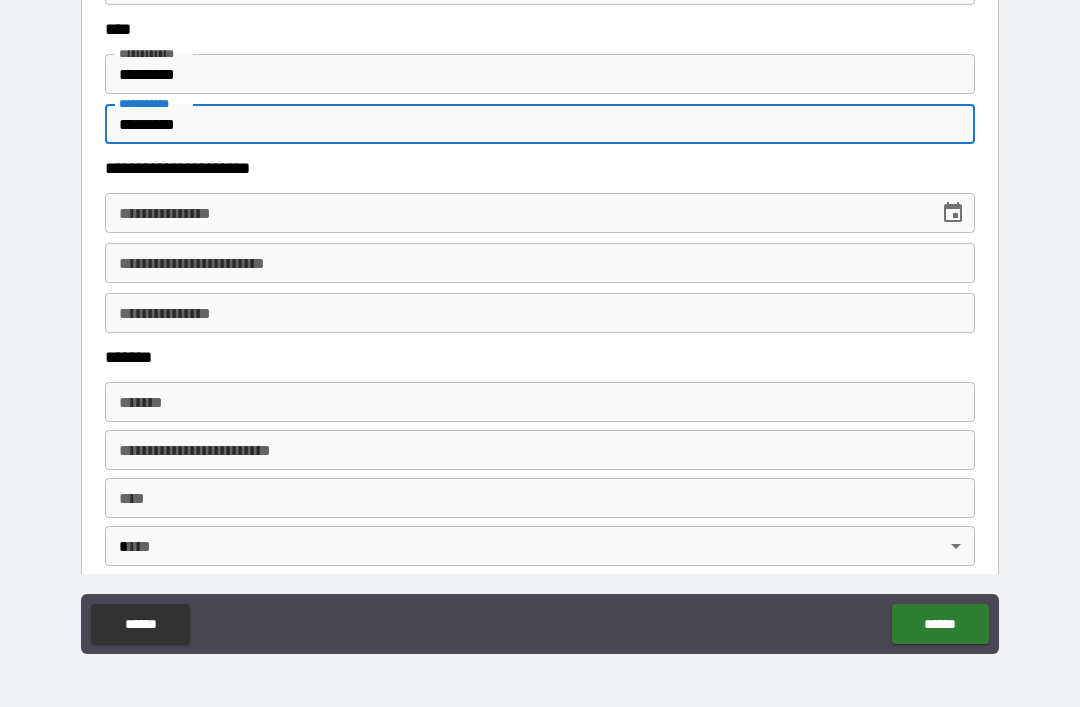 click 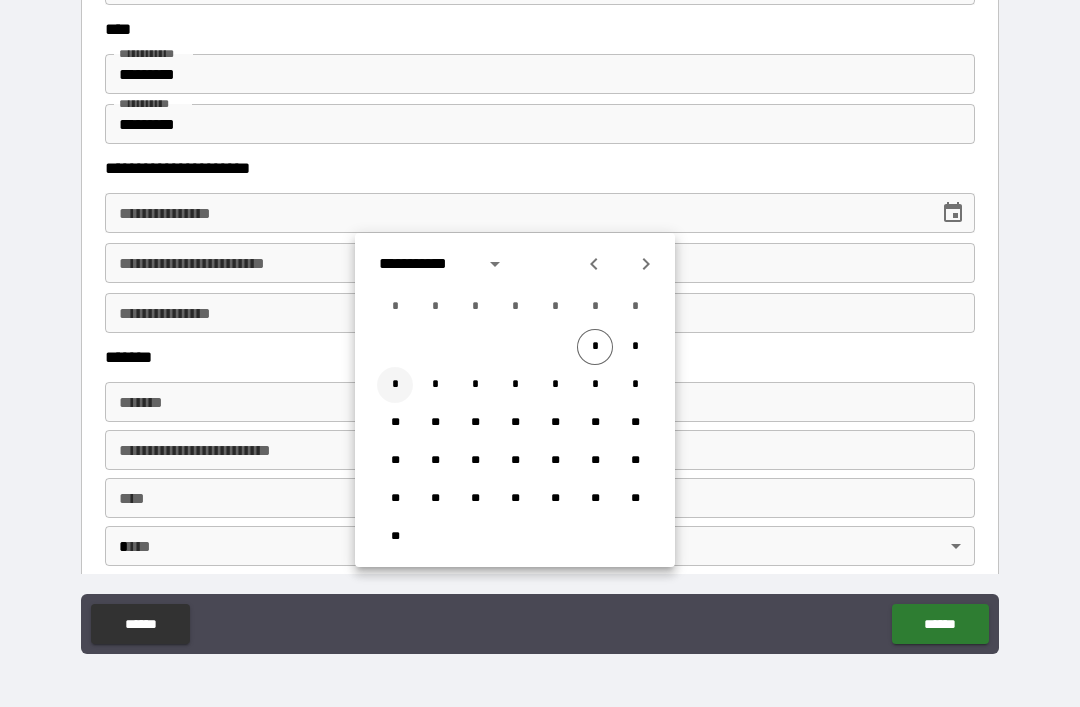 click on "*" at bounding box center (395, 385) 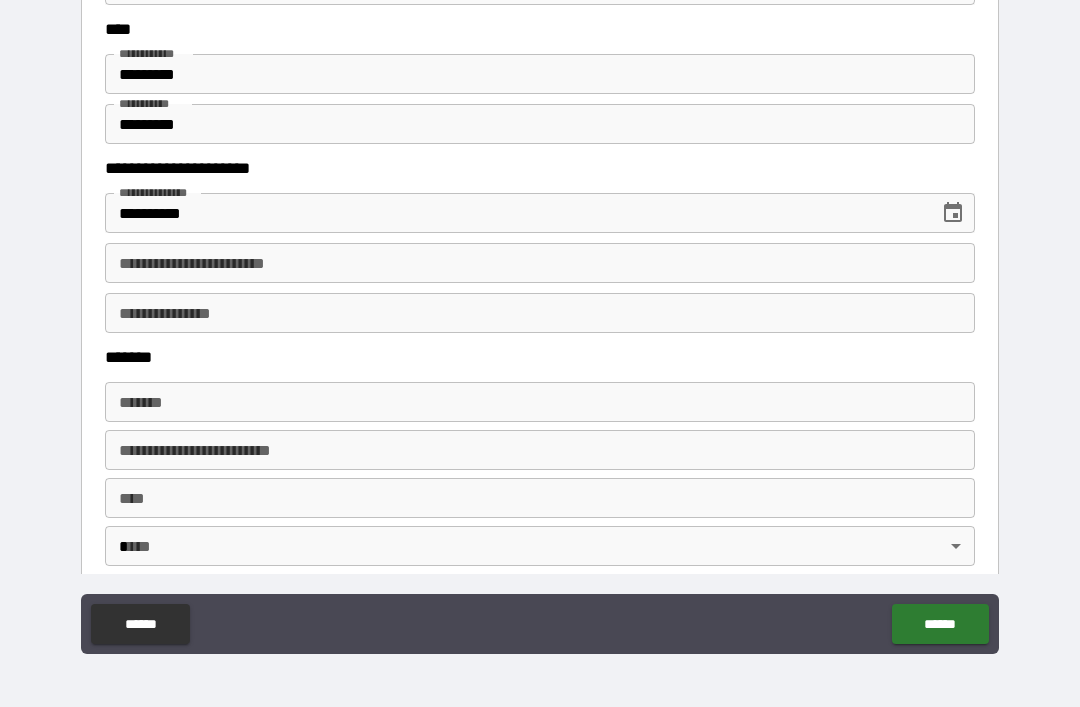 click on "**********" at bounding box center [515, 213] 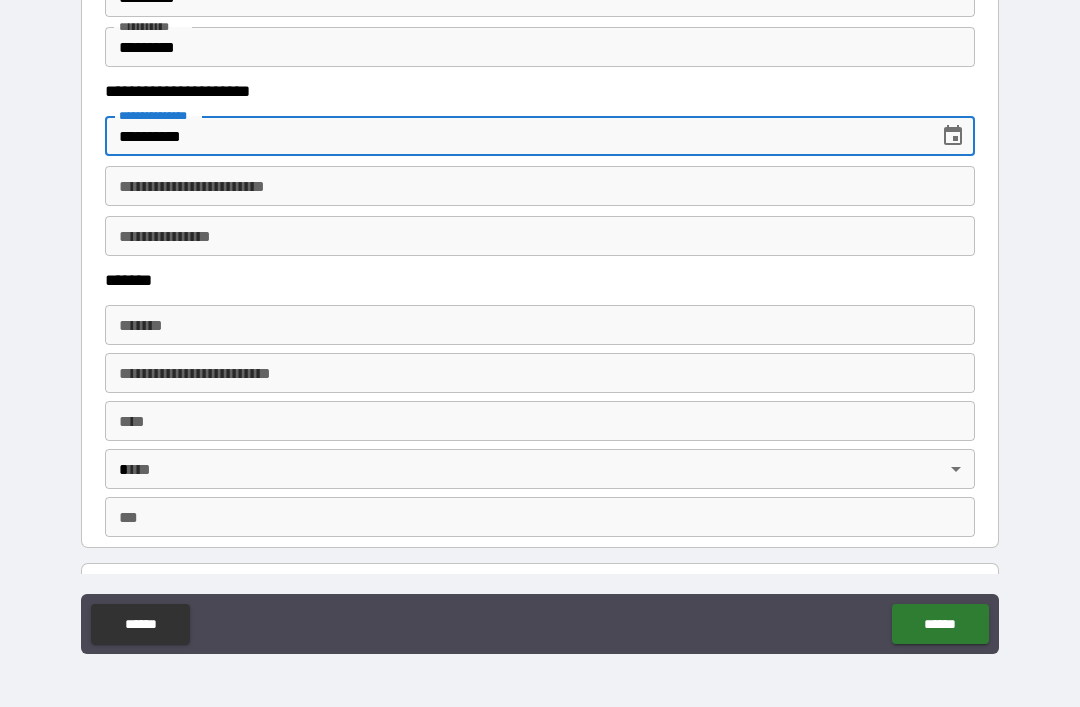 scroll, scrollTop: 1111, scrollLeft: 0, axis: vertical 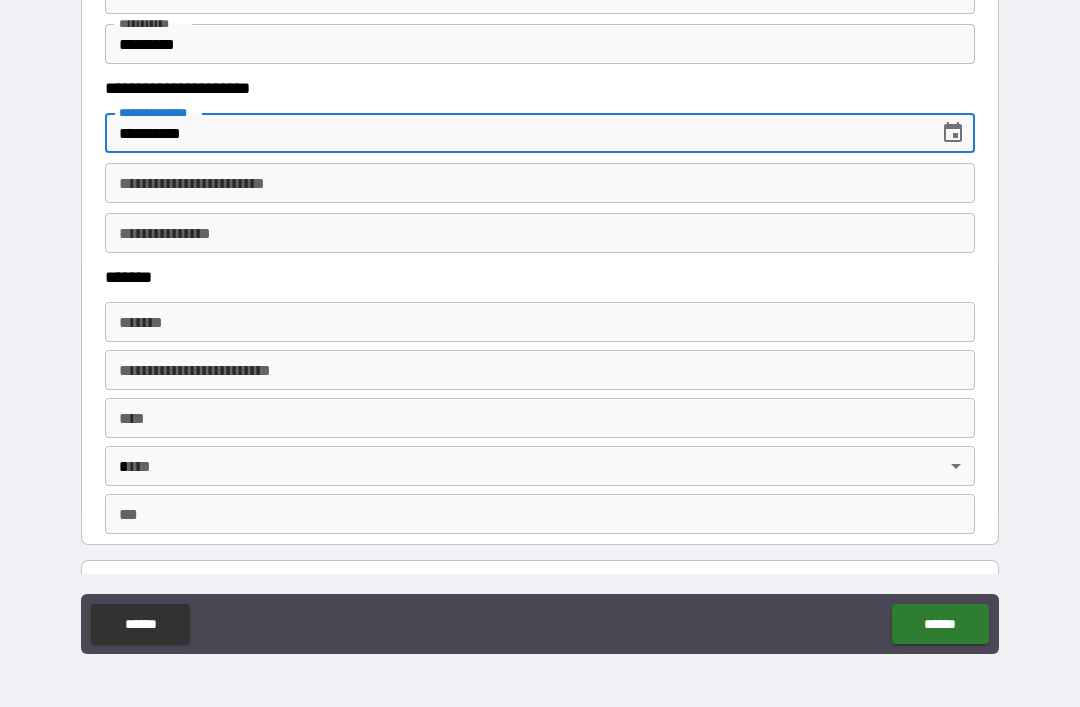 click on "**********" at bounding box center [540, 183] 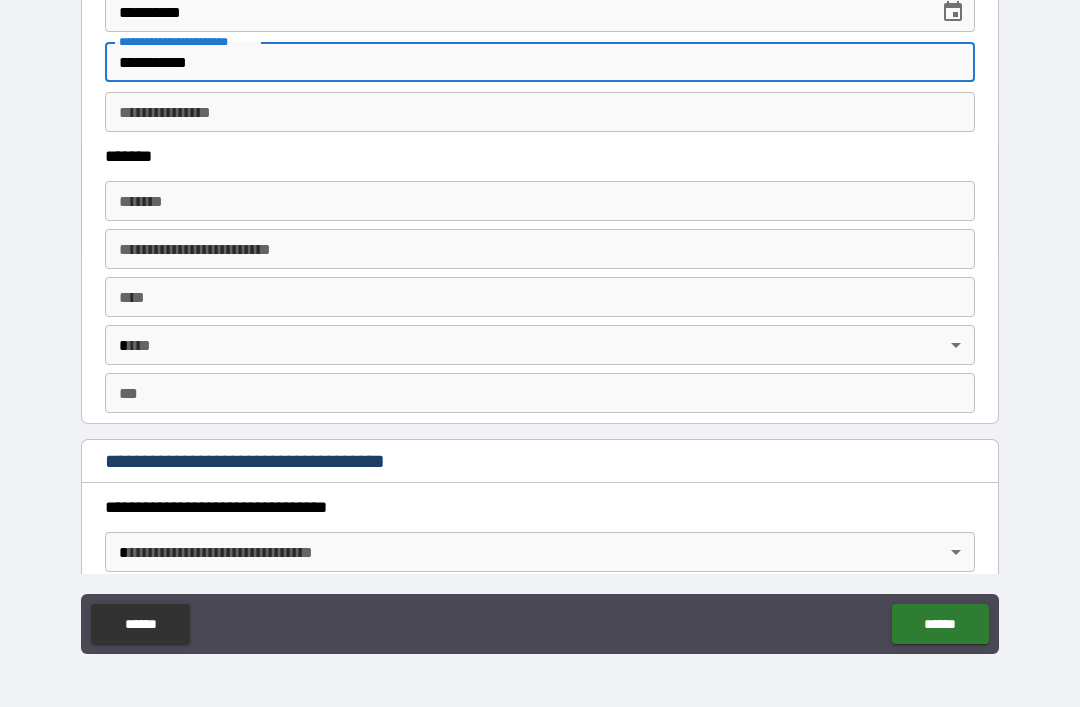 scroll, scrollTop: 1233, scrollLeft: 0, axis: vertical 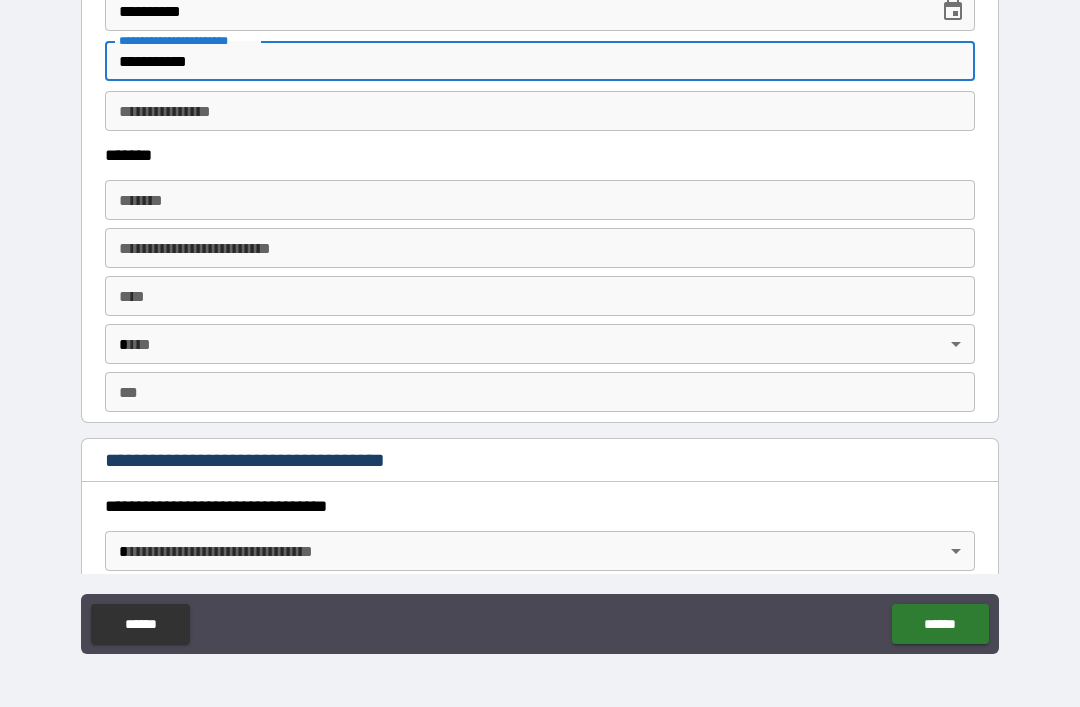 click on "*******" at bounding box center (540, 200) 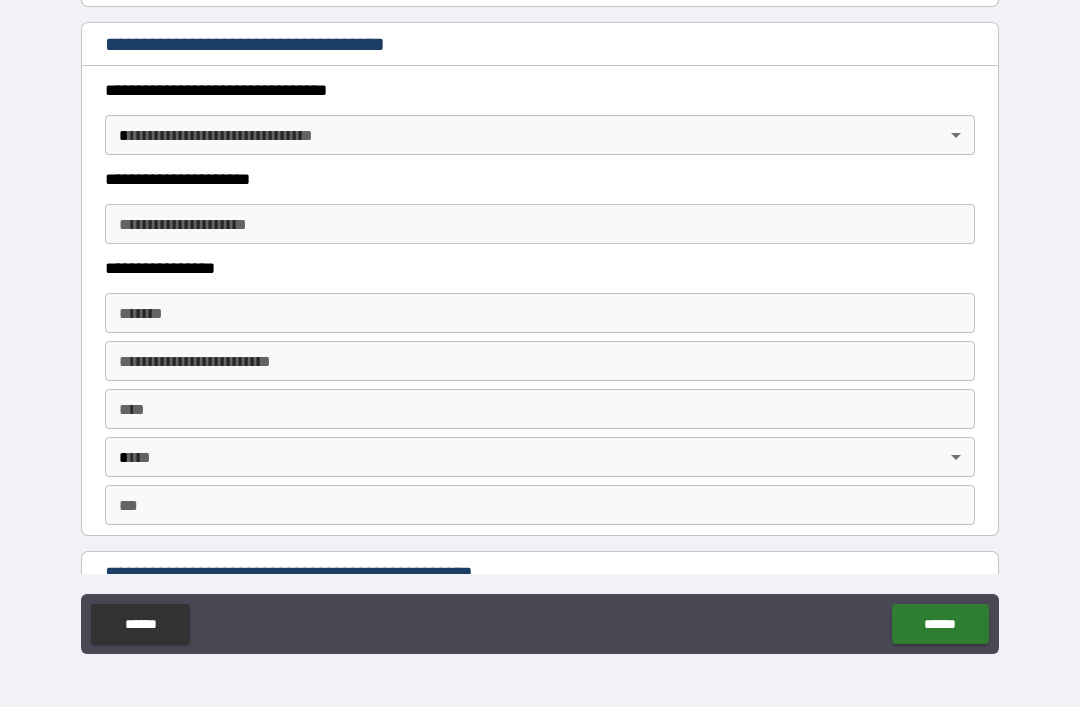 scroll, scrollTop: 1645, scrollLeft: 0, axis: vertical 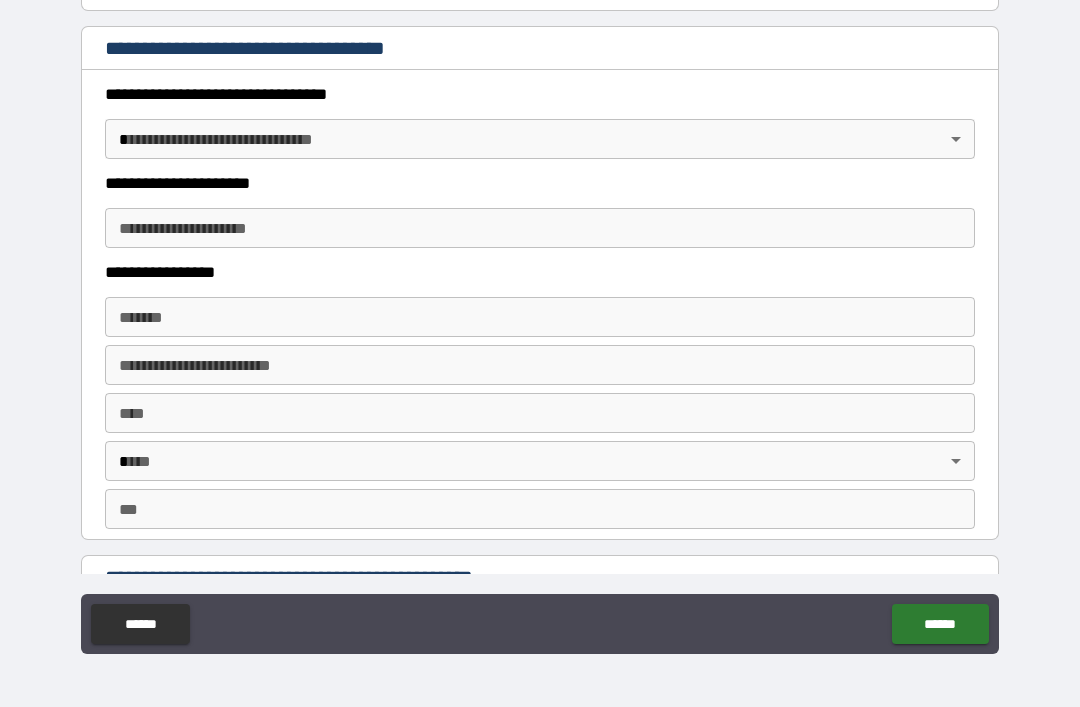 click on "**********" at bounding box center (540, 321) 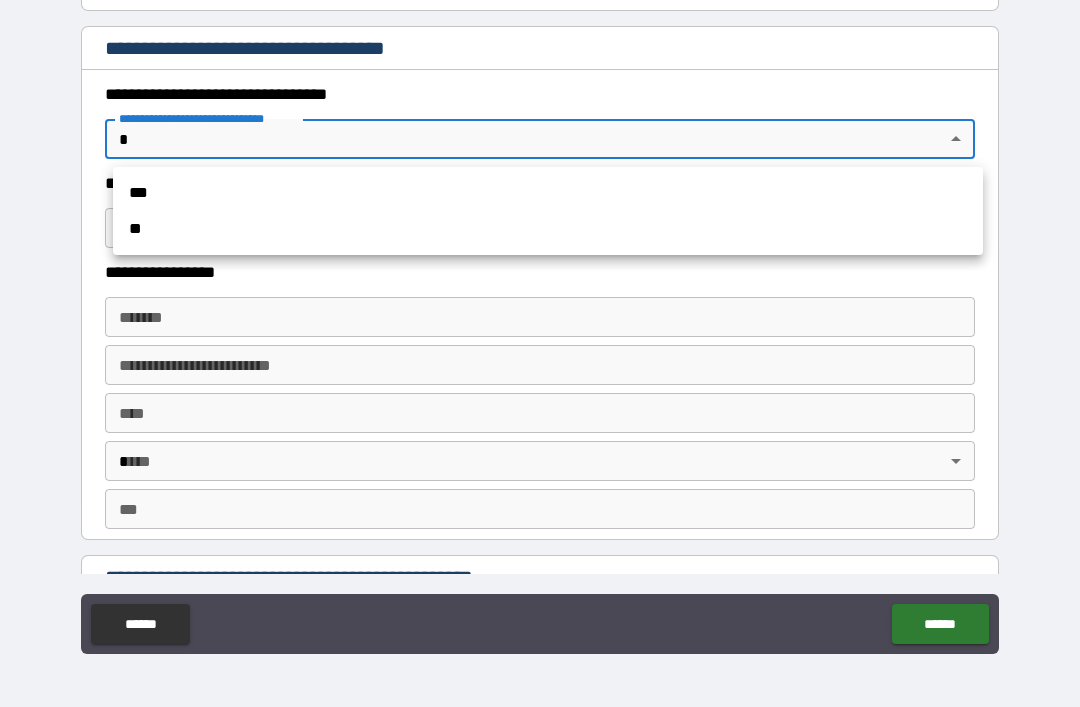 click on "***" at bounding box center [548, 193] 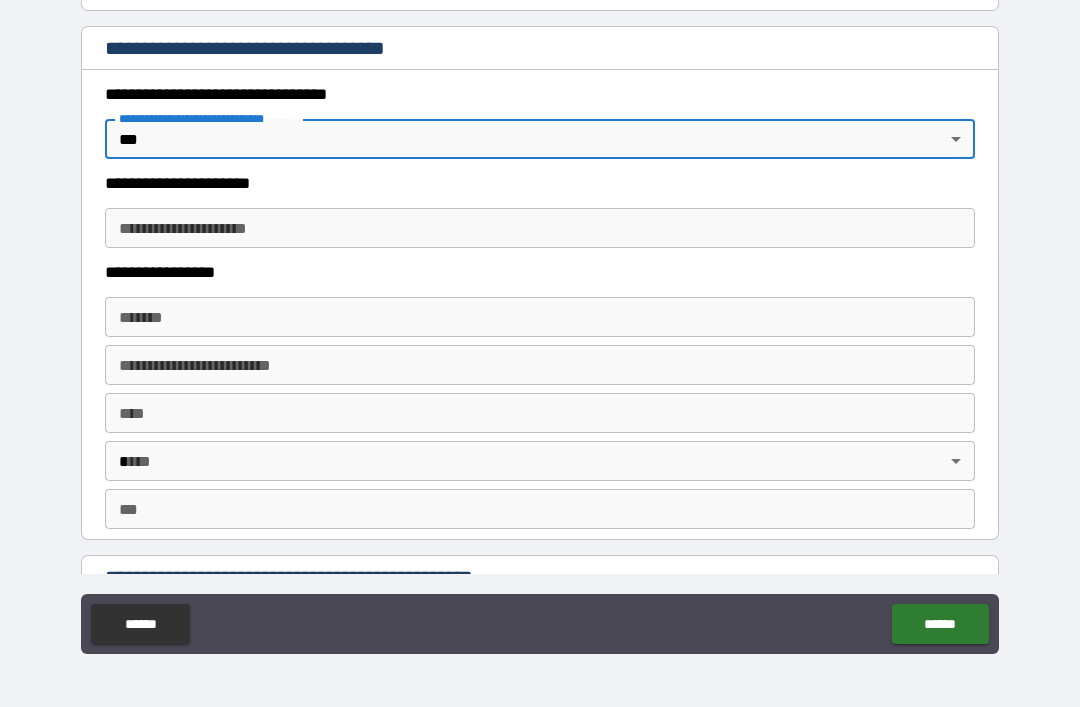 click on "*******" at bounding box center (540, 317) 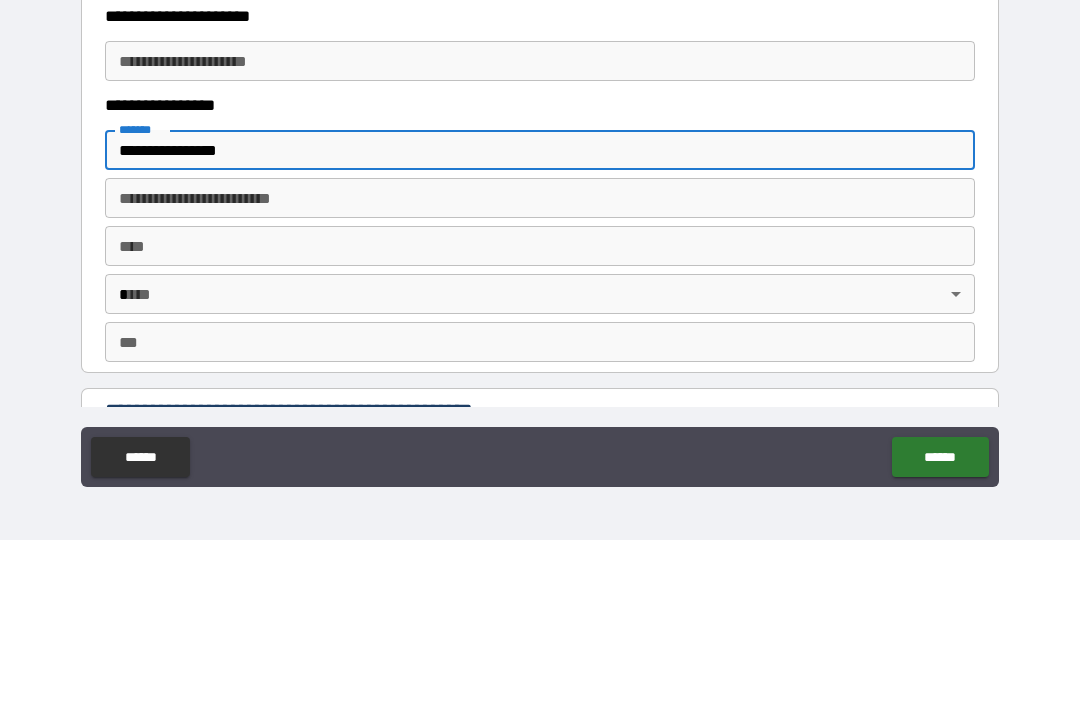 click on "****" at bounding box center [540, 413] 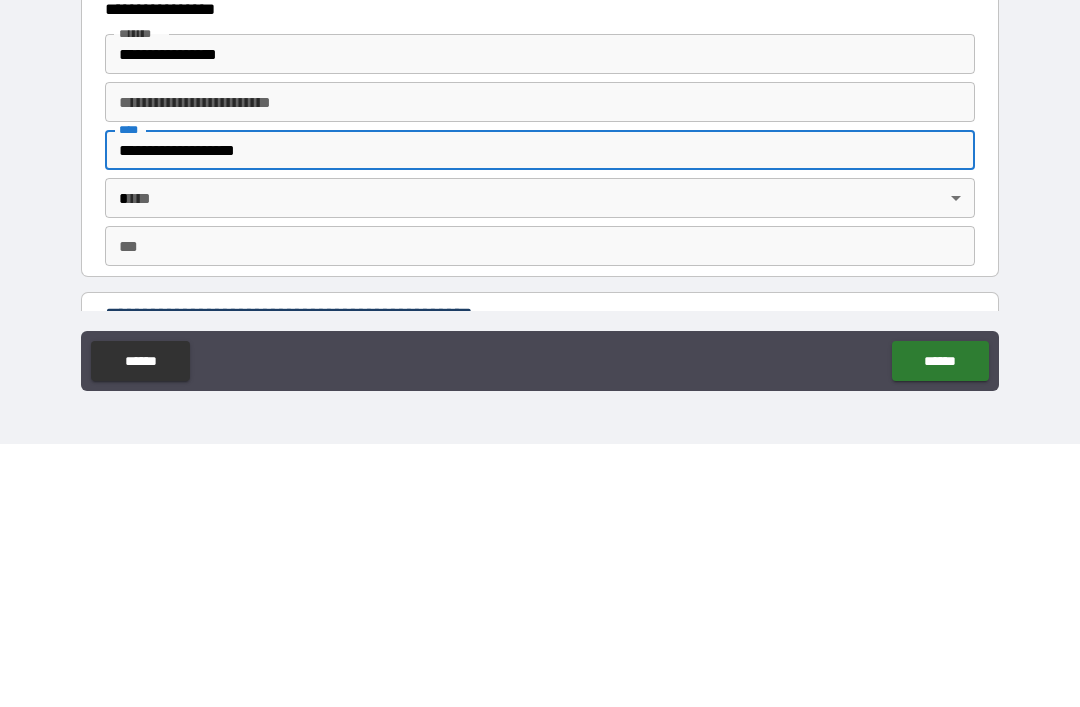 click on "**********" at bounding box center [540, 321] 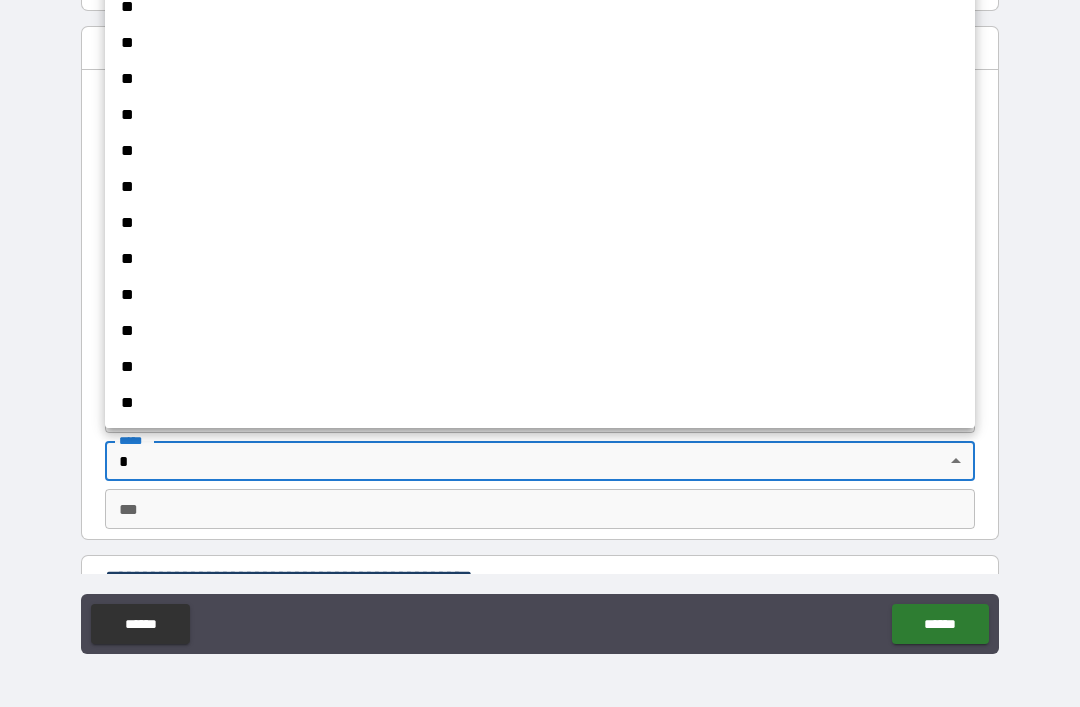 scroll, scrollTop: 1063, scrollLeft: 0, axis: vertical 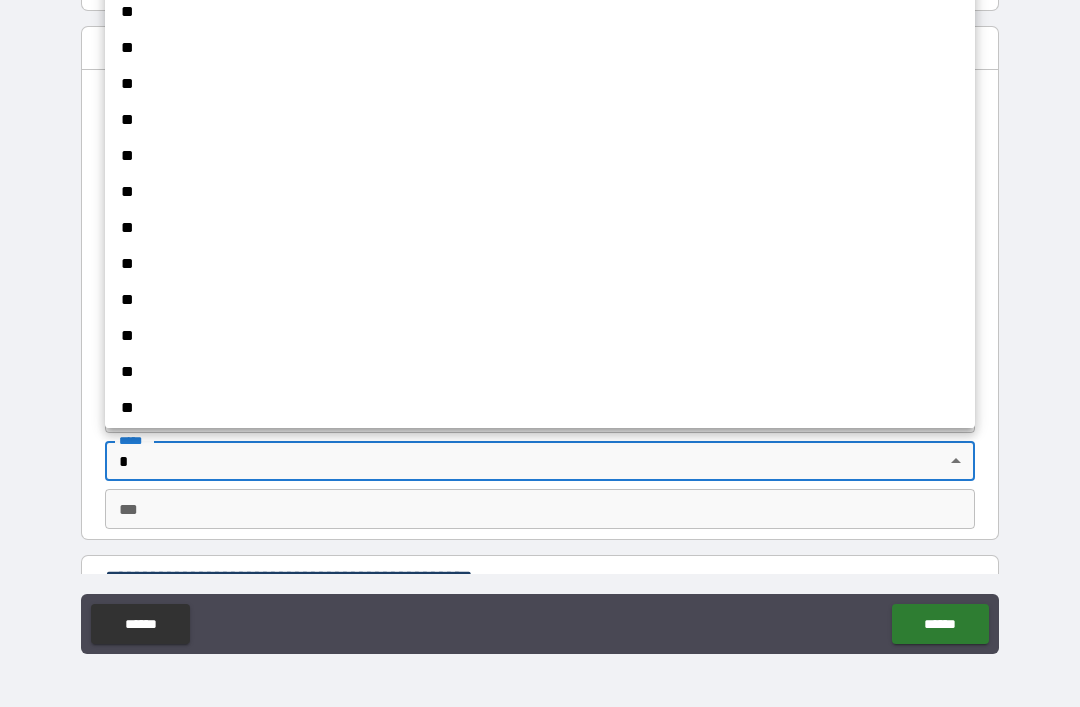 click on "**" at bounding box center [540, 192] 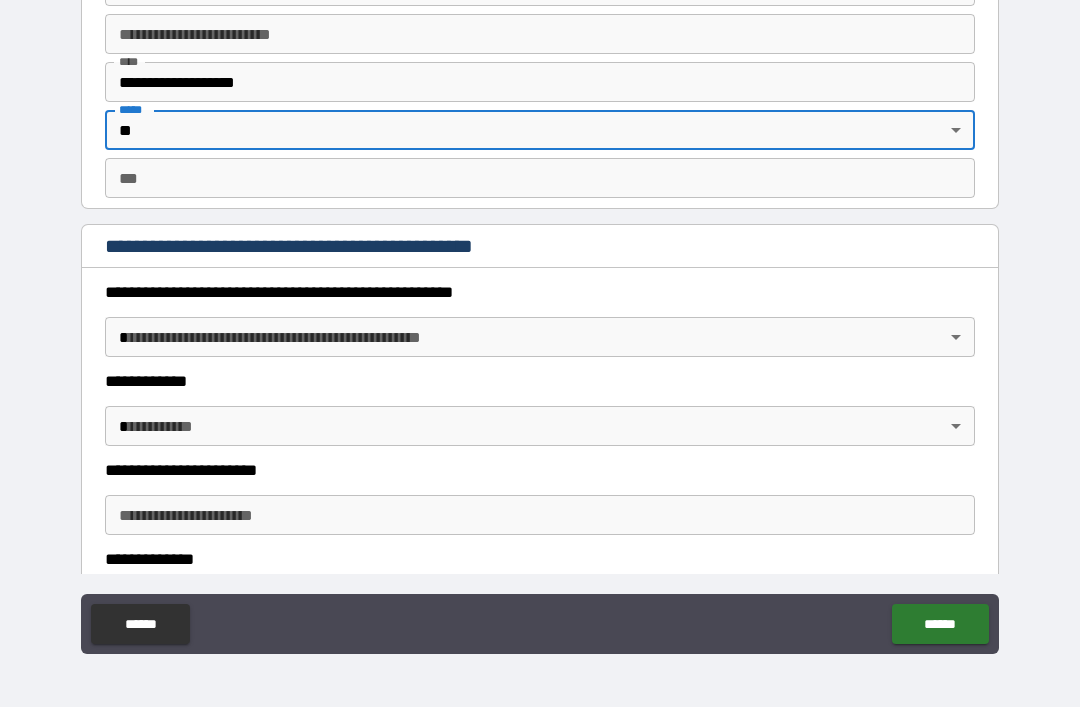 scroll, scrollTop: 1976, scrollLeft: 0, axis: vertical 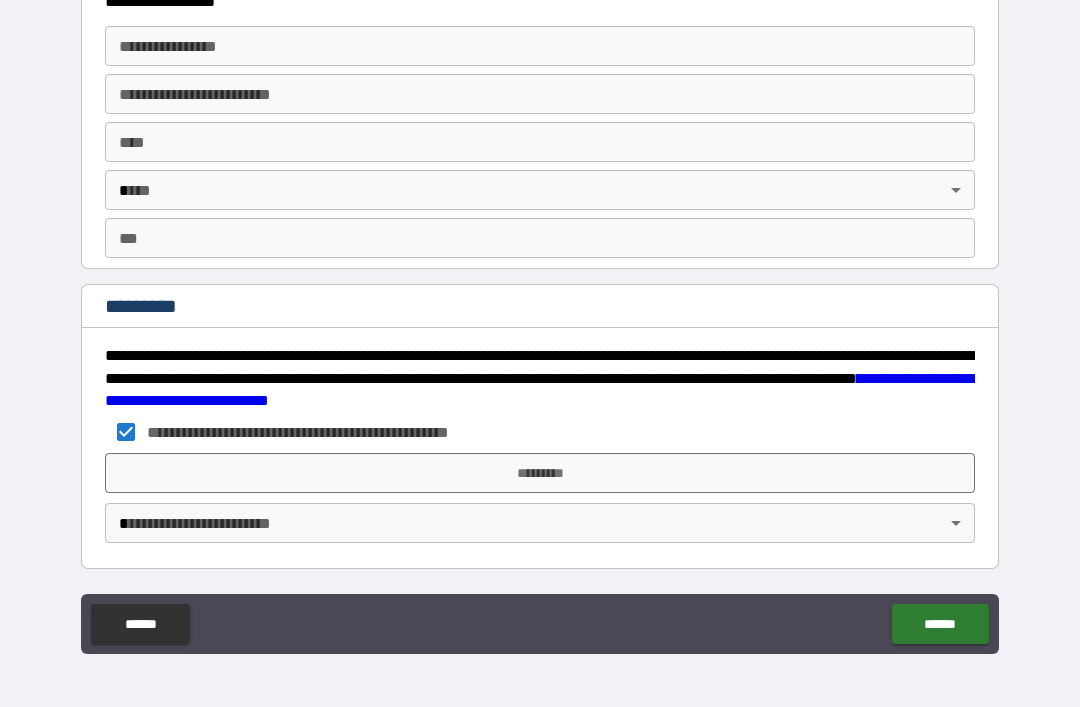 click on "*********" at bounding box center (540, 473) 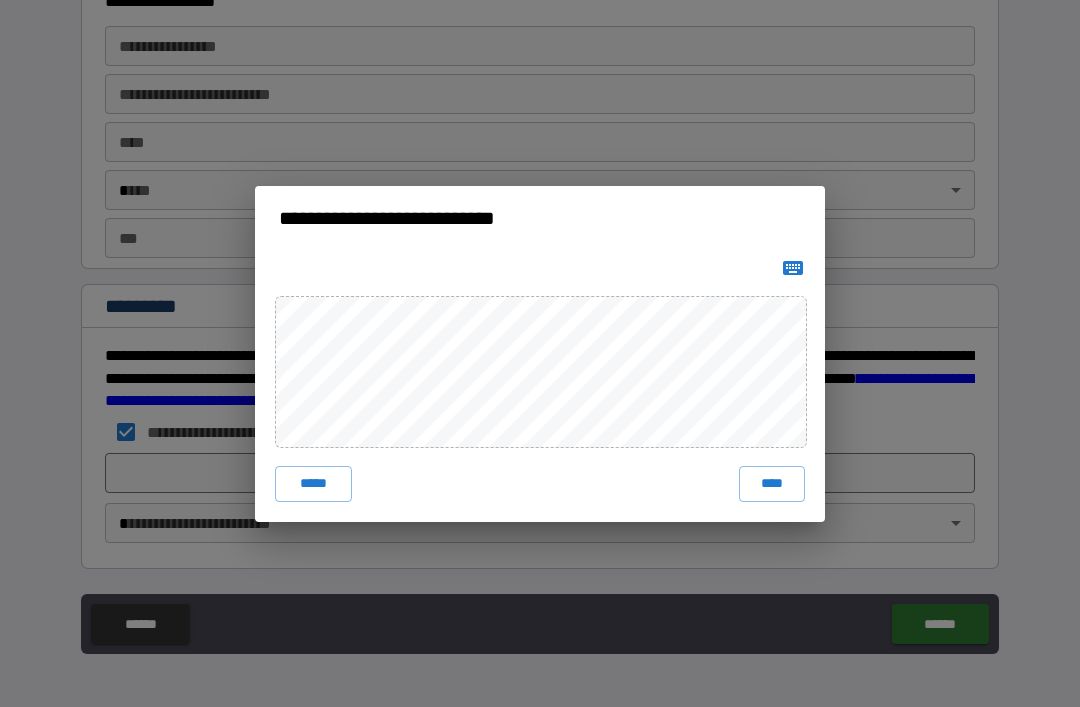click on "****" at bounding box center [772, 484] 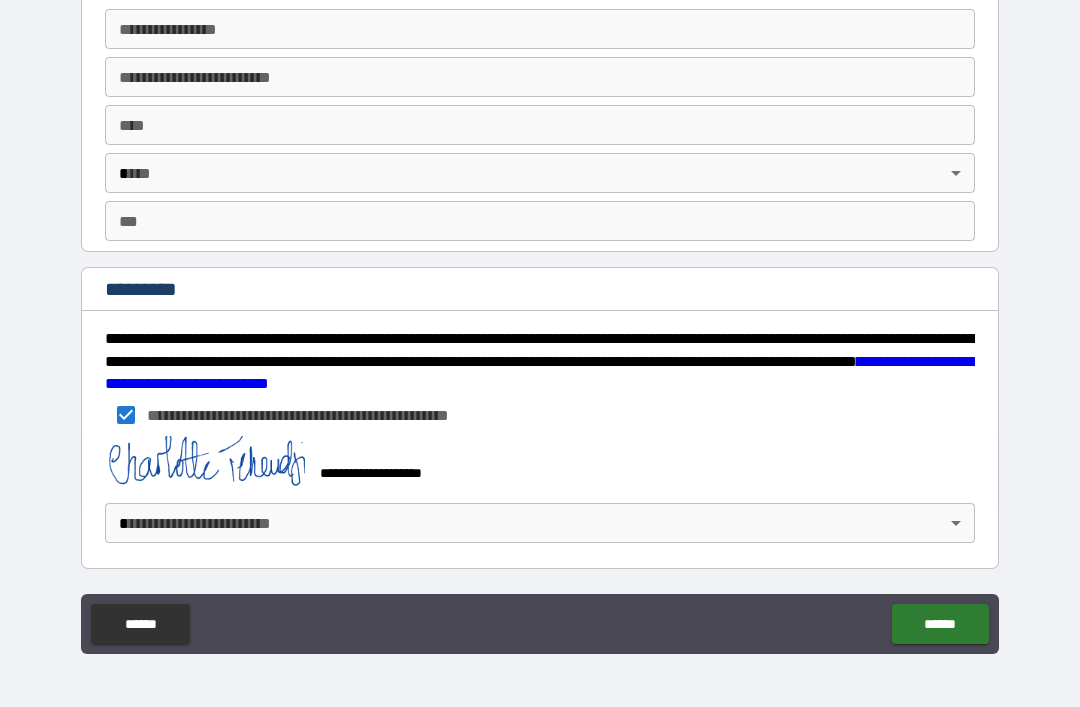 scroll, scrollTop: 3745, scrollLeft: 0, axis: vertical 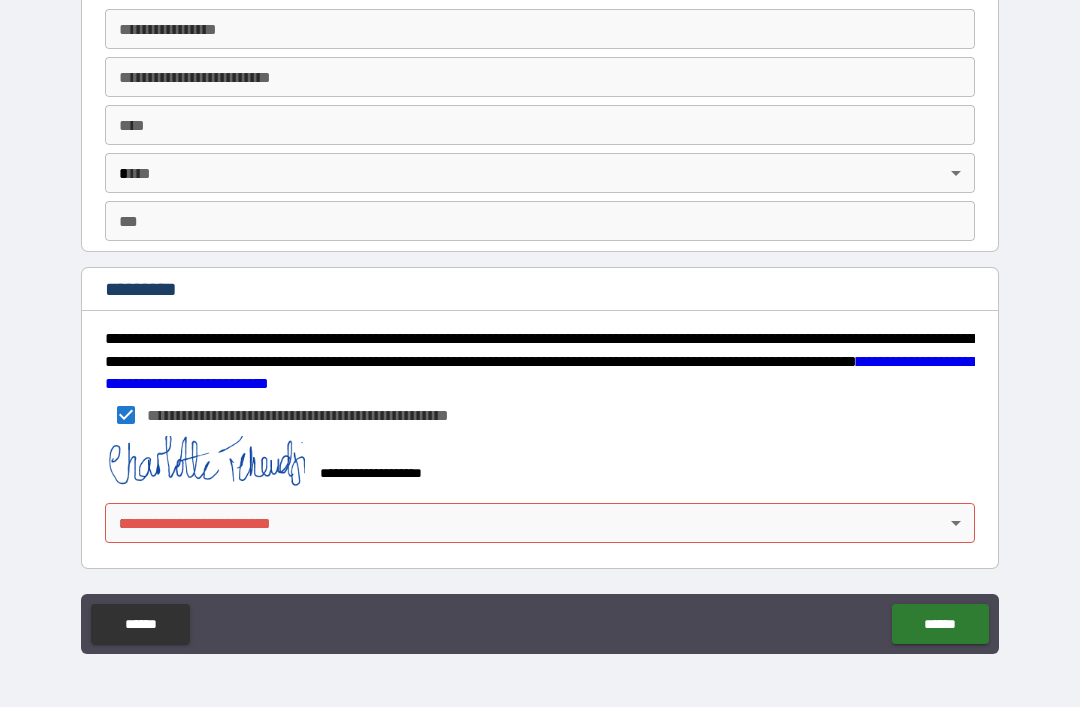 click on "**********" at bounding box center (540, 321) 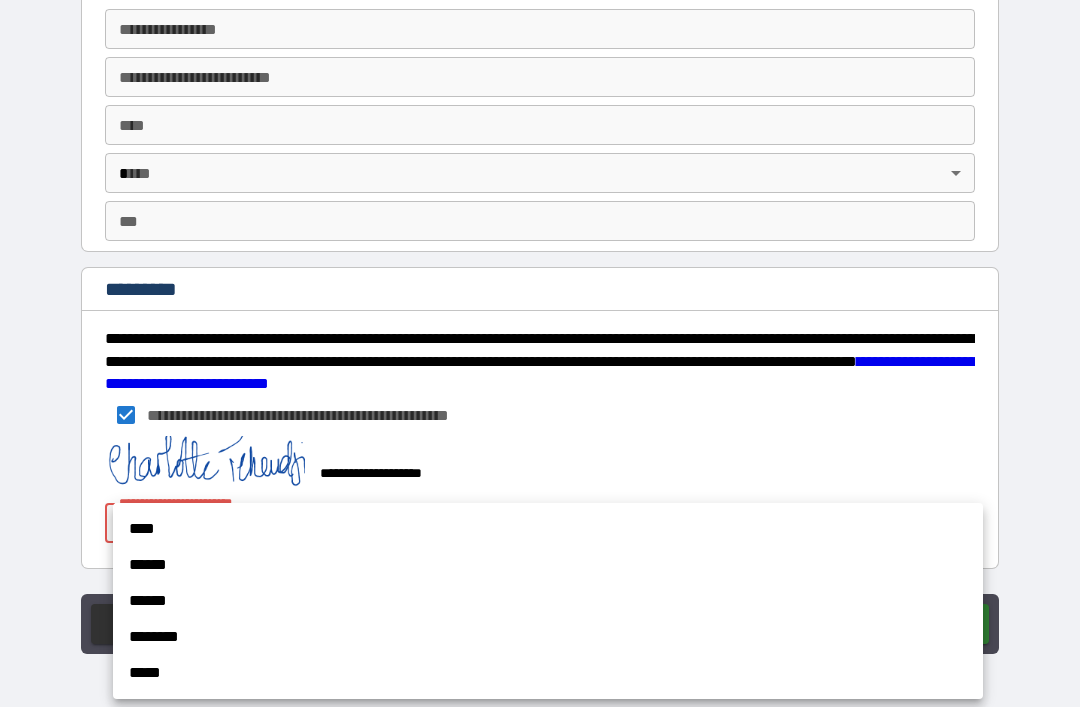 click on "****" at bounding box center (548, 529) 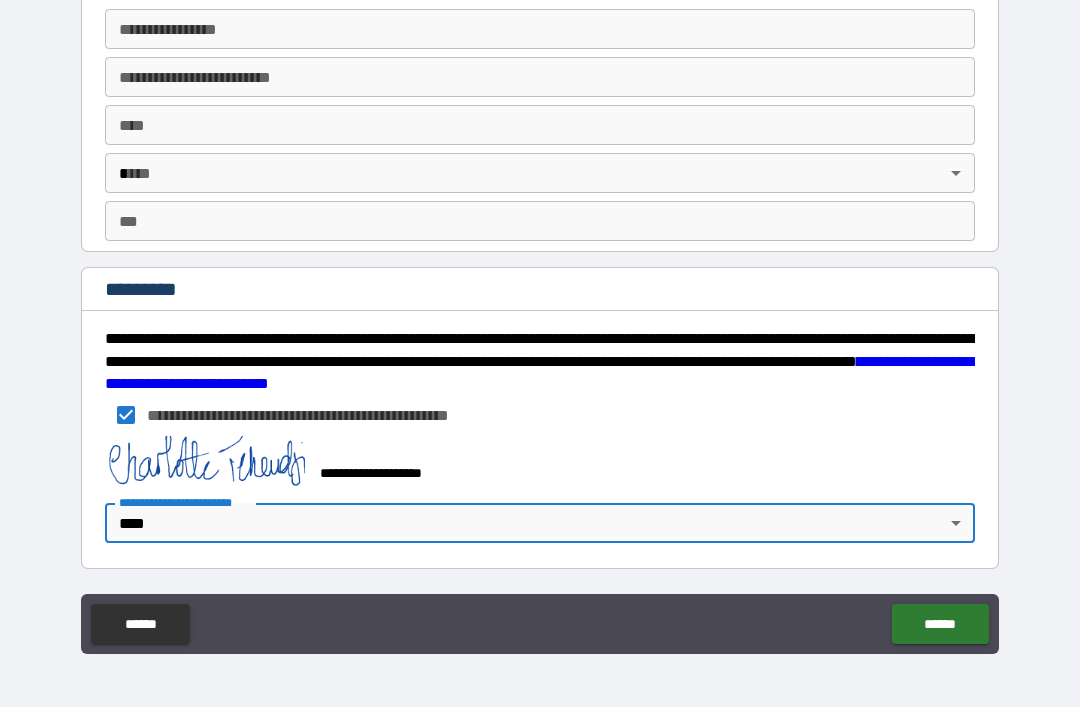 click on "******" at bounding box center (940, 624) 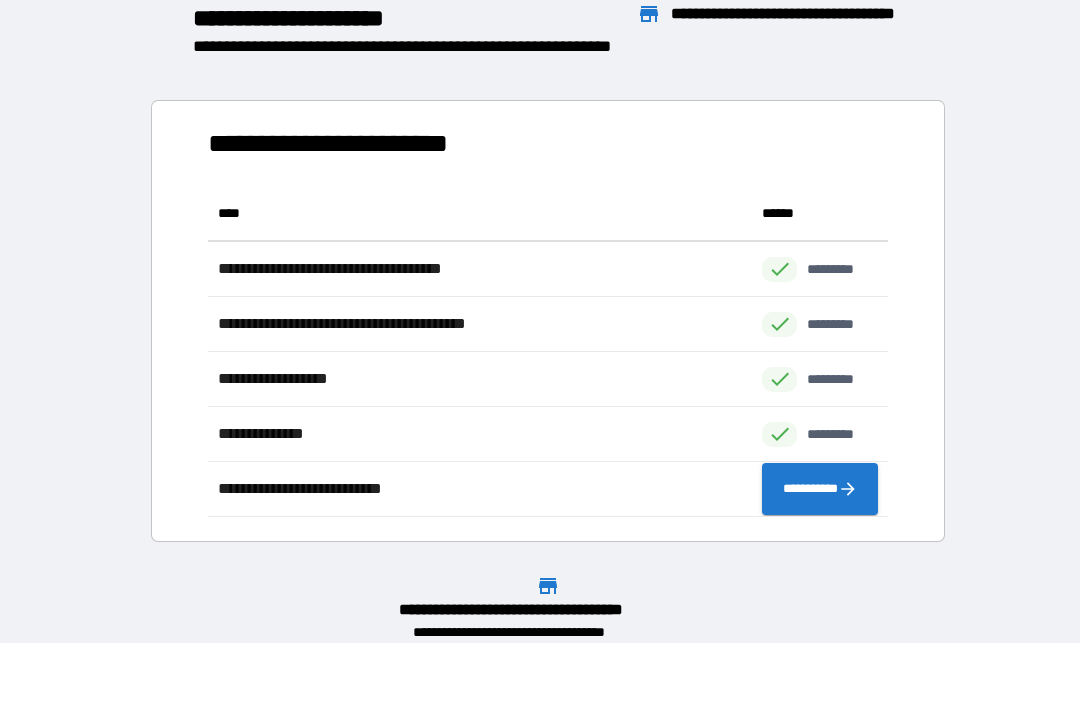 scroll, scrollTop: 1, scrollLeft: 1, axis: both 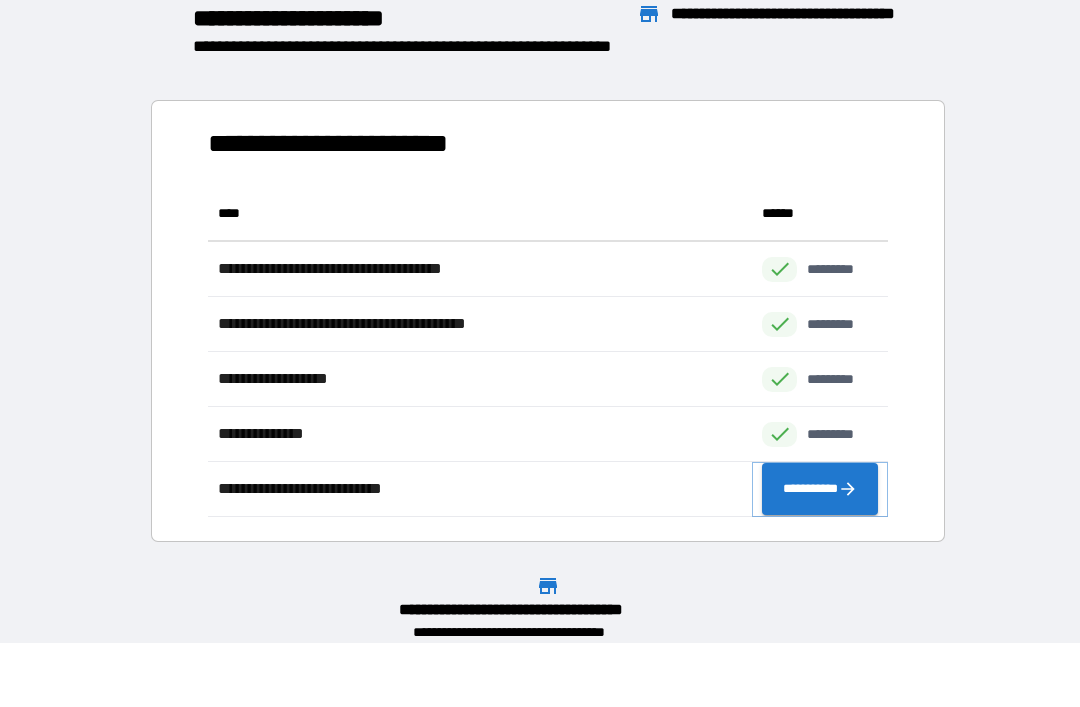 click on "**********" at bounding box center (820, 489) 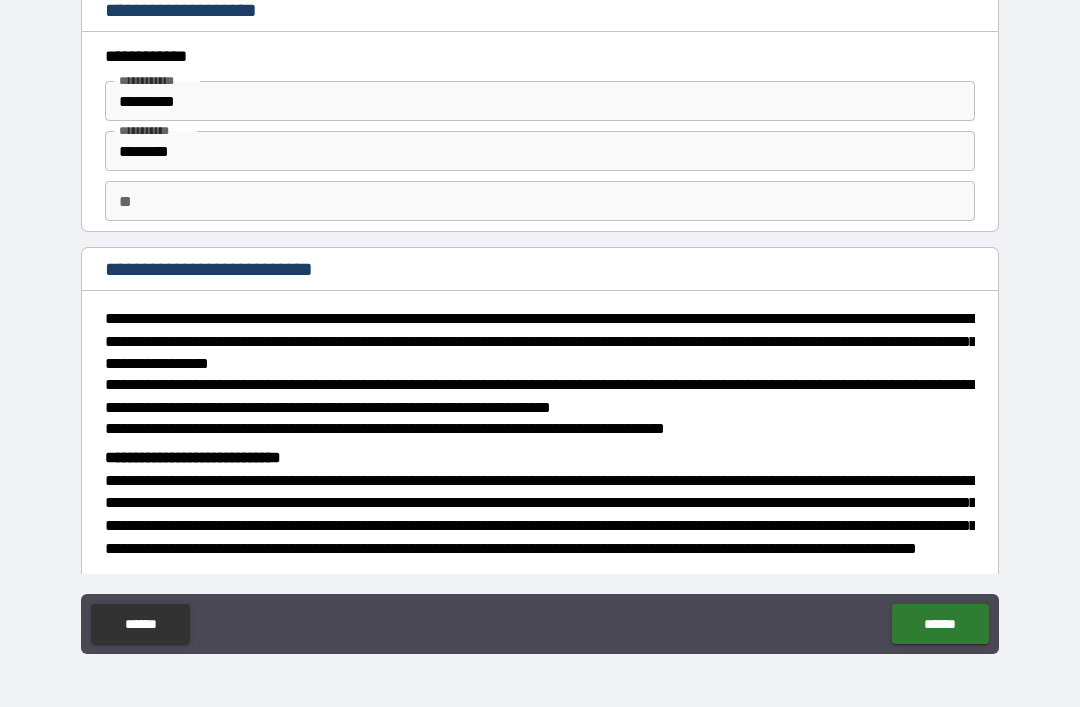 click on "**" at bounding box center [540, 201] 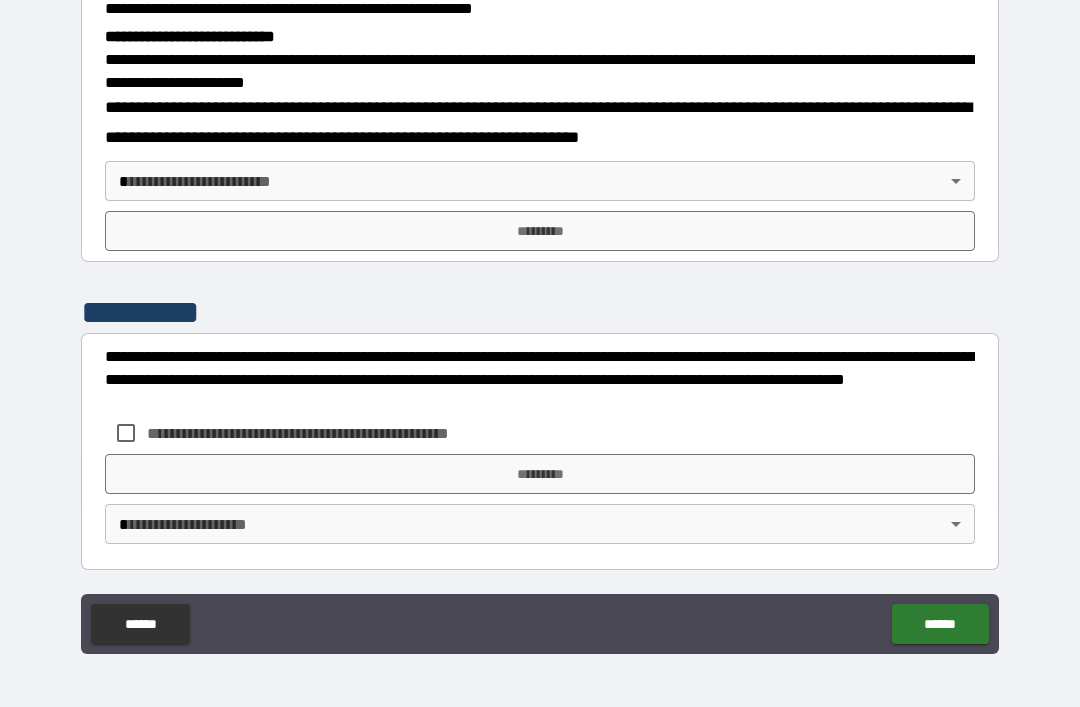scroll, scrollTop: 633, scrollLeft: 0, axis: vertical 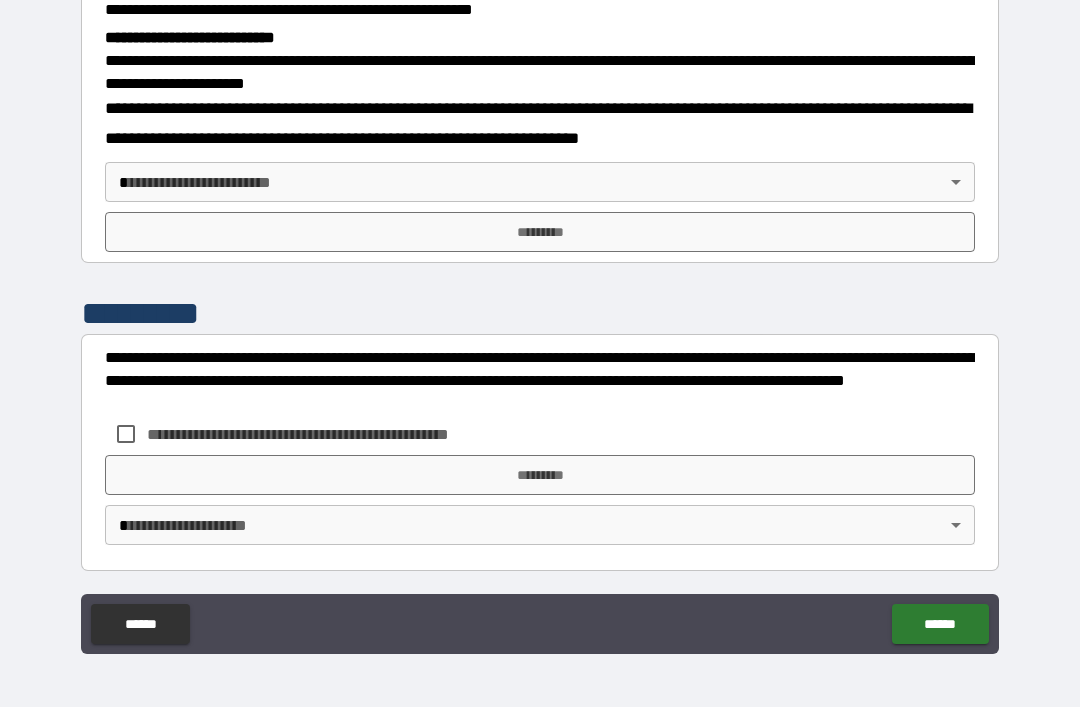 click on "**********" at bounding box center [540, 321] 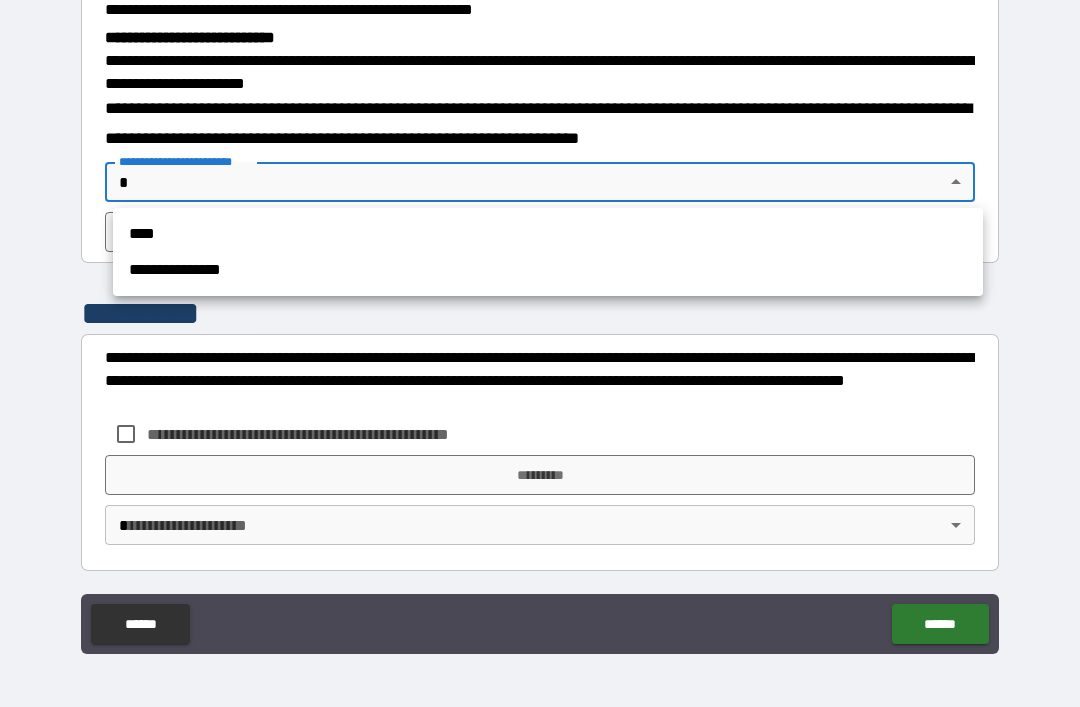 click on "****" at bounding box center [548, 234] 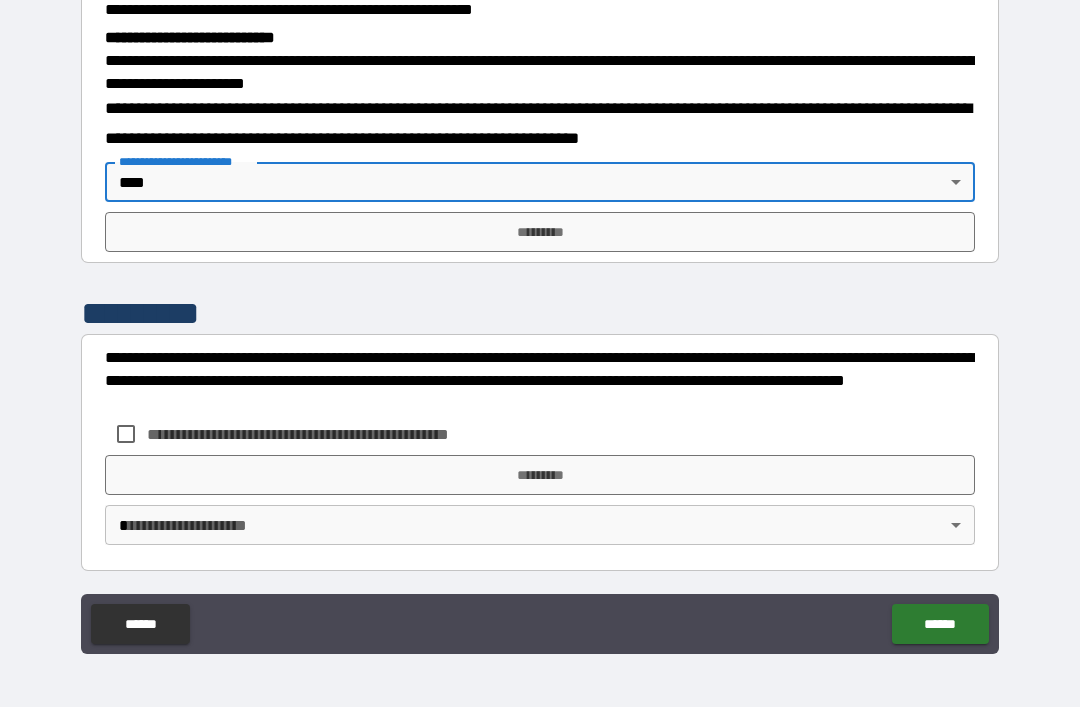 click on "*********" at bounding box center (540, 232) 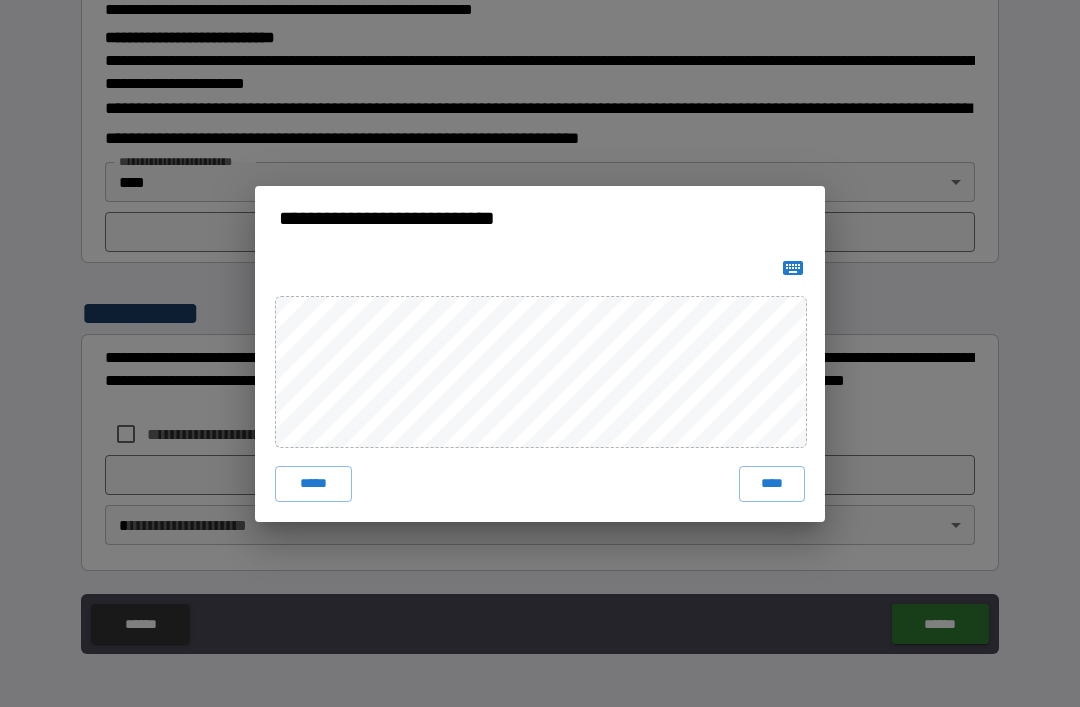 click on "****" at bounding box center (772, 484) 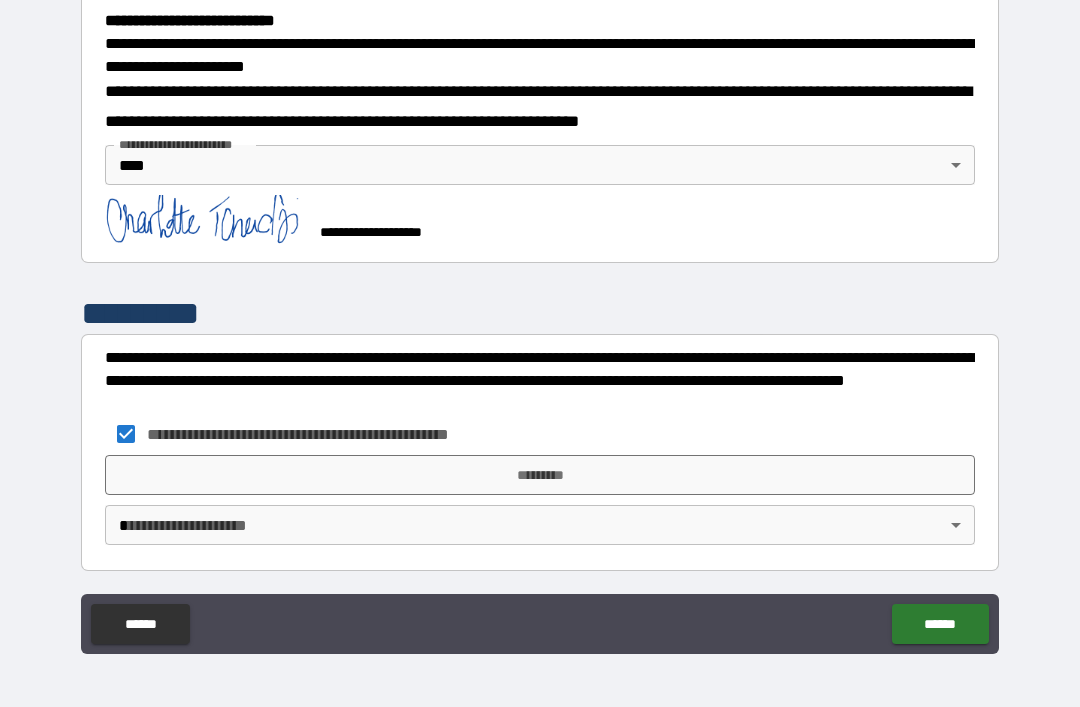 scroll, scrollTop: 650, scrollLeft: 0, axis: vertical 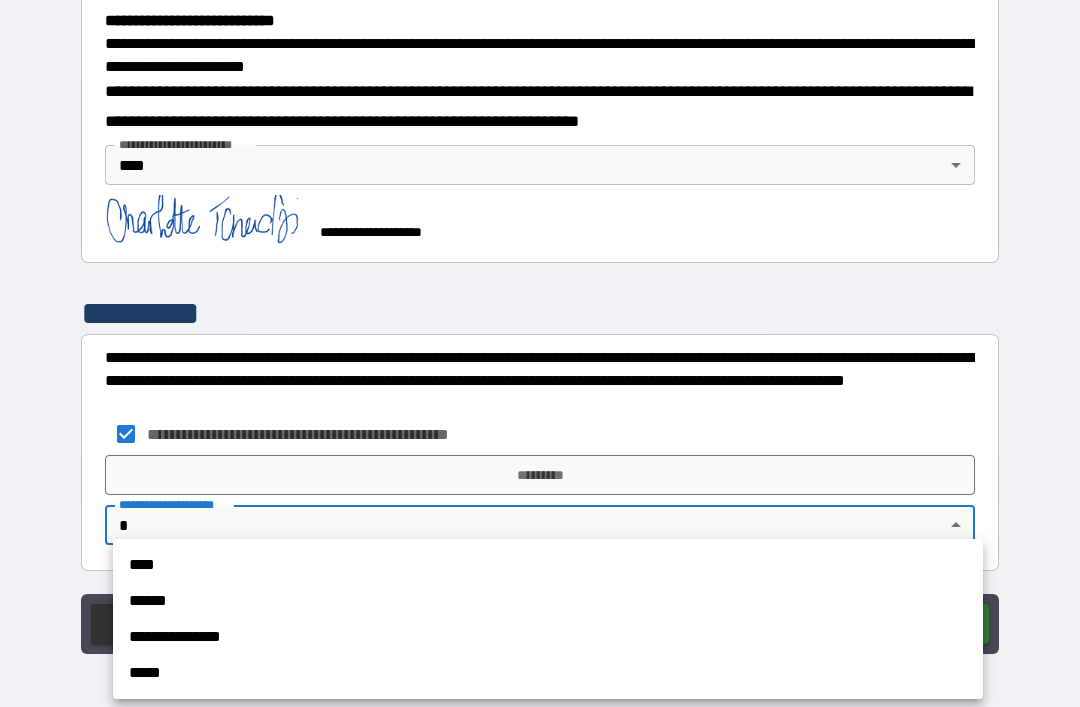 click on "****" at bounding box center [548, 565] 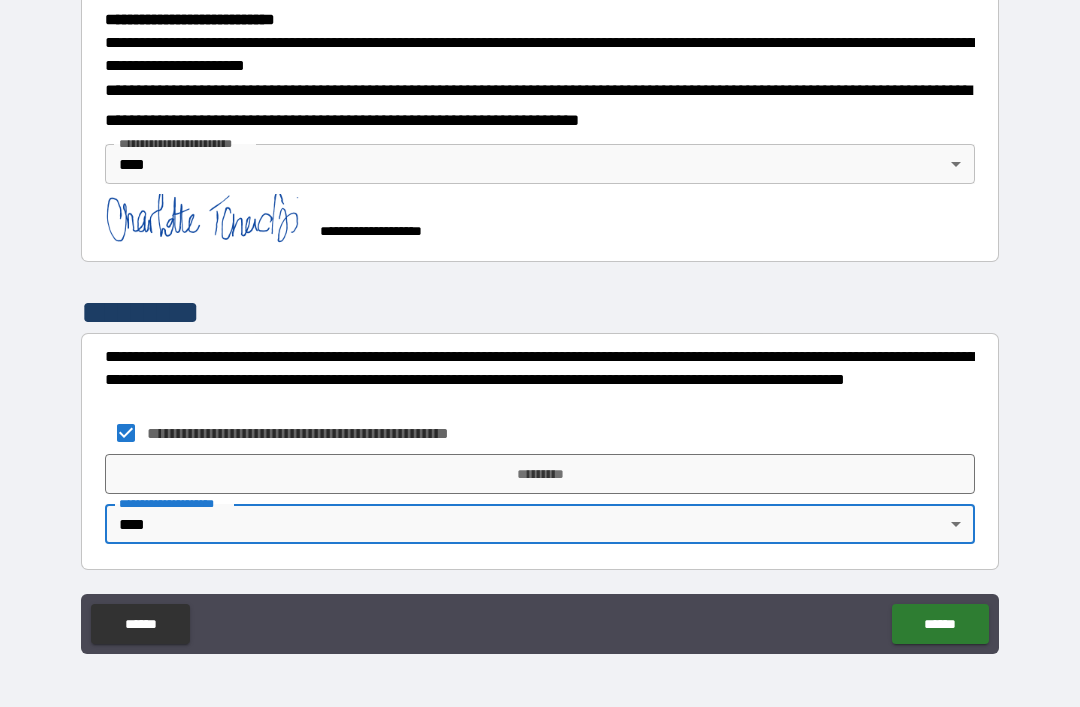 scroll, scrollTop: 650, scrollLeft: 0, axis: vertical 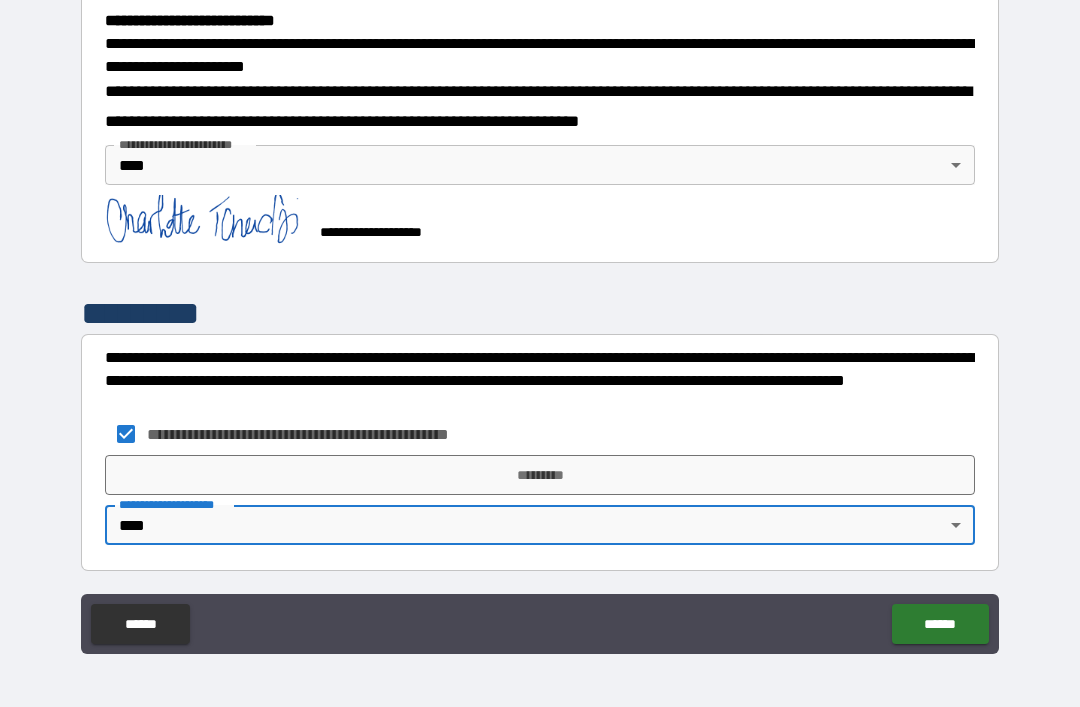 click on "*********" at bounding box center [540, 475] 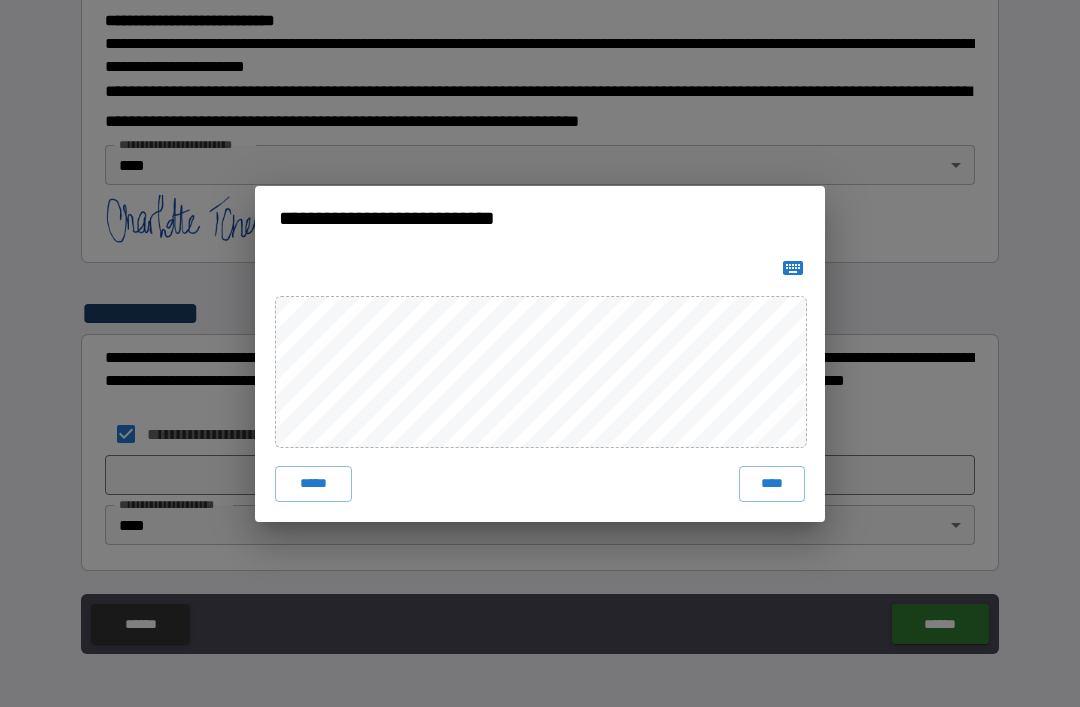 click on "****" at bounding box center [772, 484] 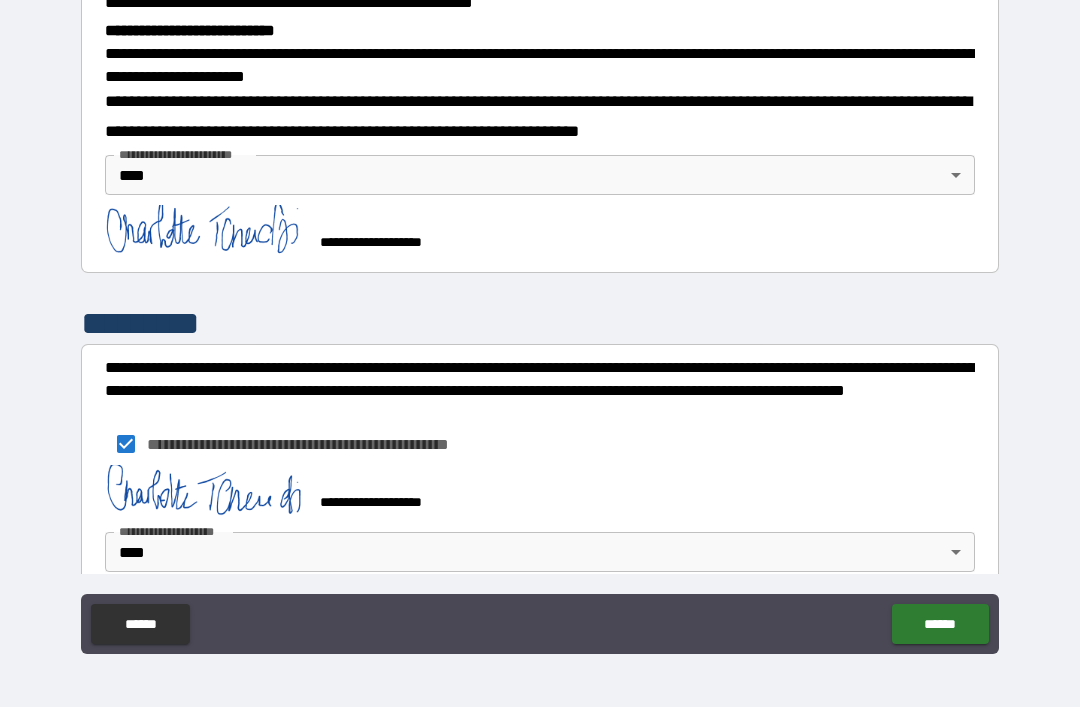 click on "******" at bounding box center (940, 624) 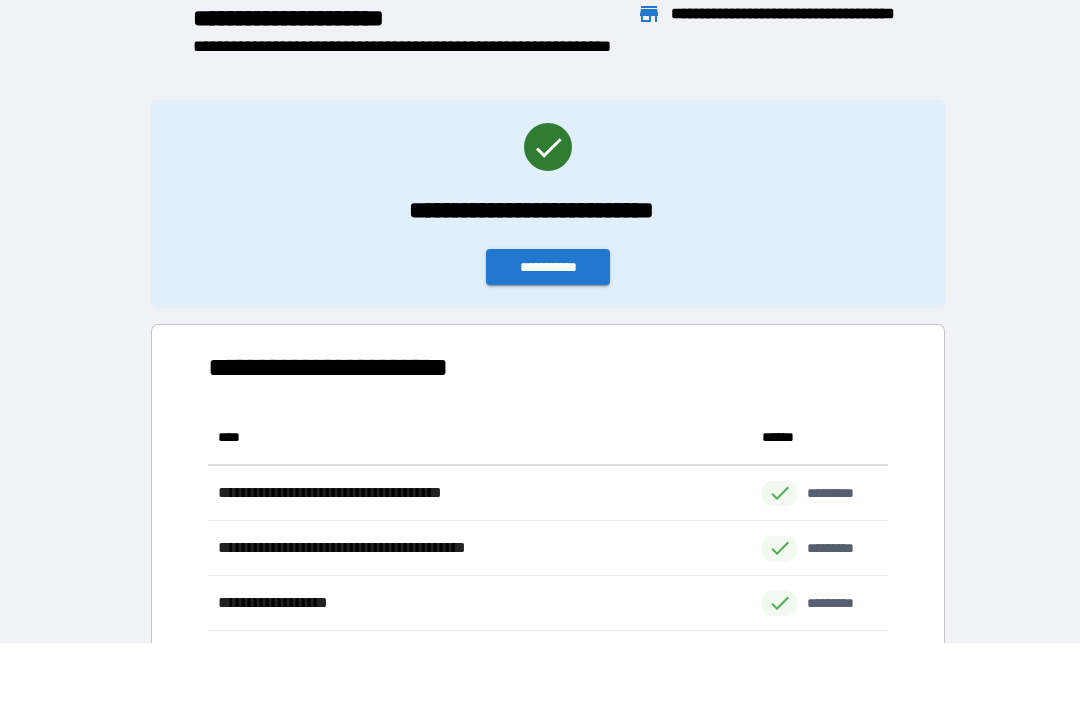 scroll, scrollTop: 331, scrollLeft: 680, axis: both 